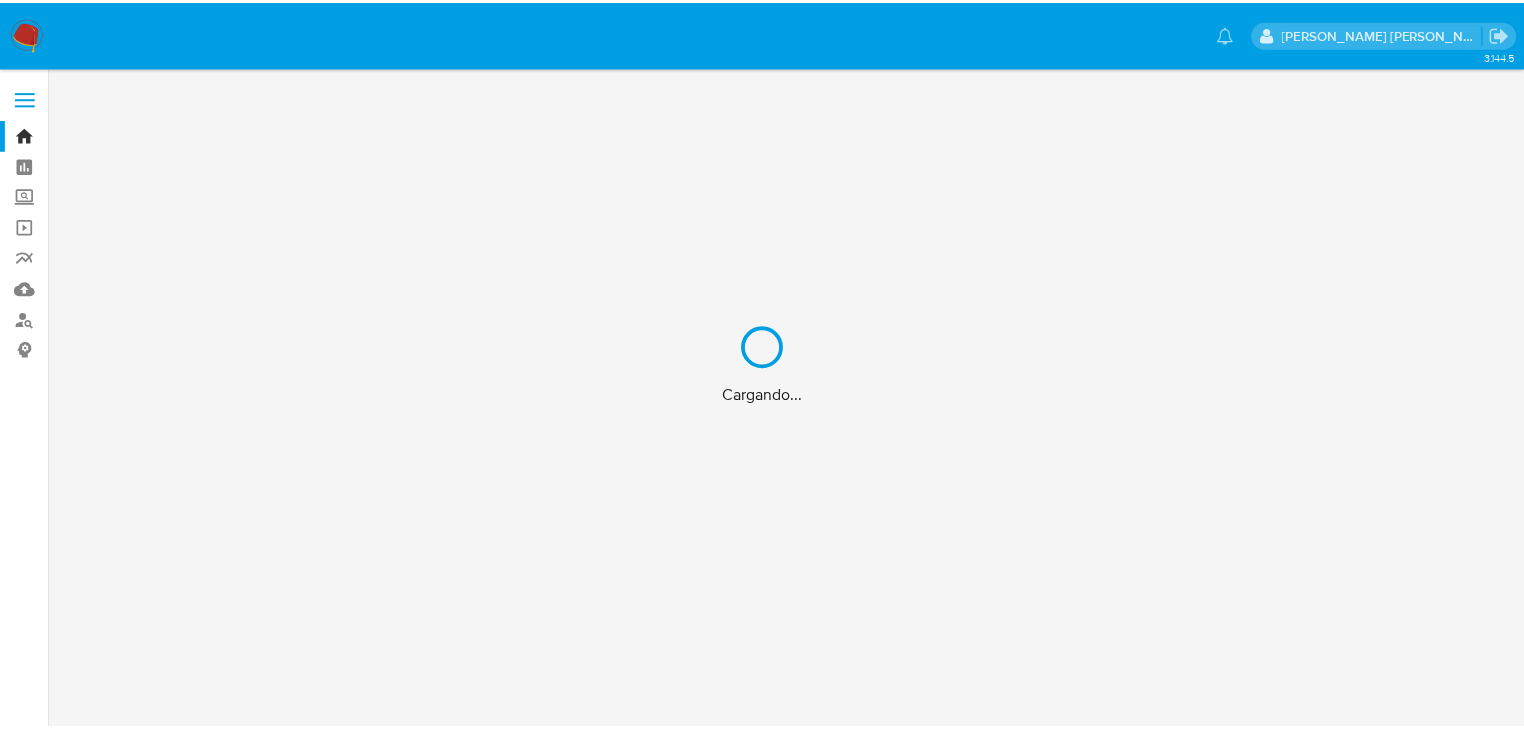 scroll, scrollTop: 0, scrollLeft: 0, axis: both 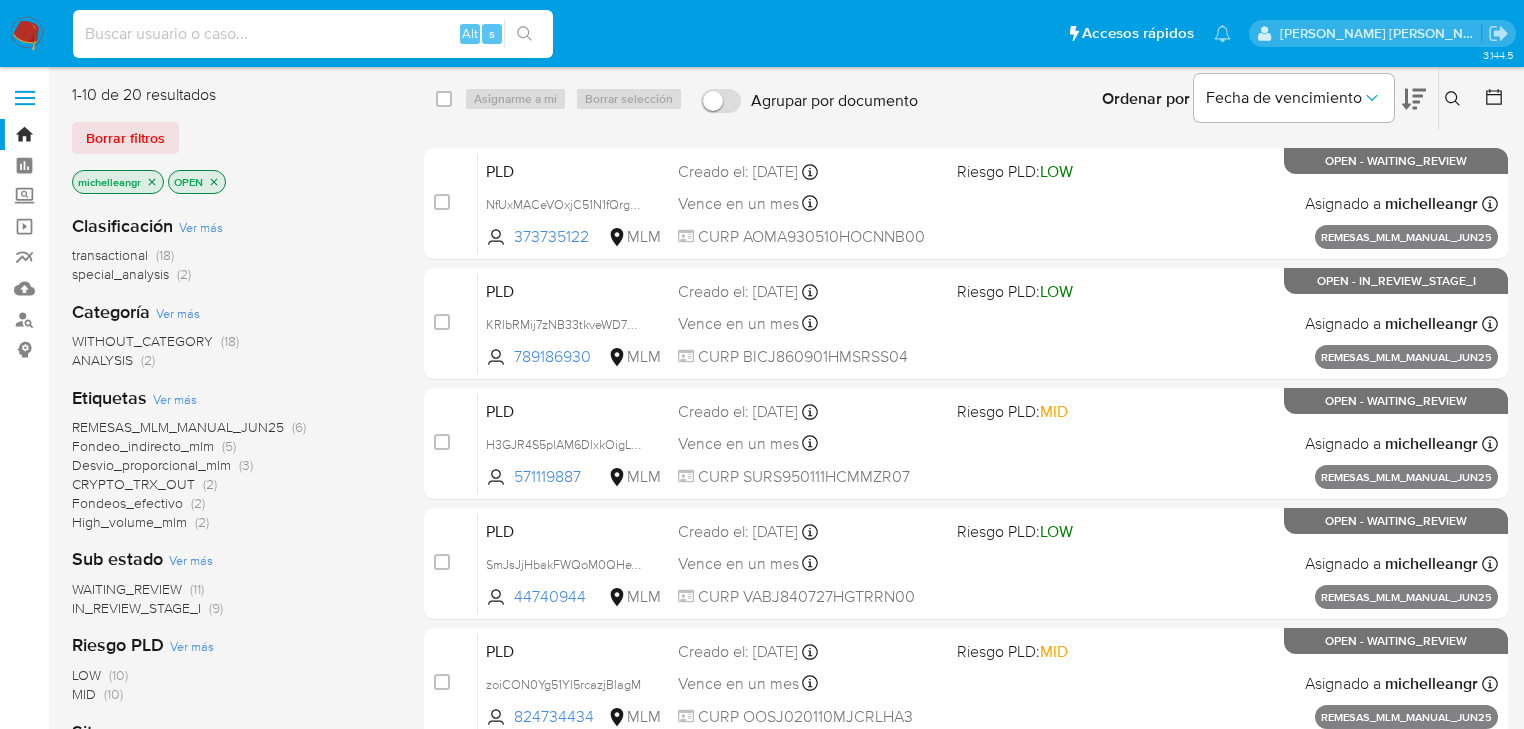 click at bounding box center (313, 34) 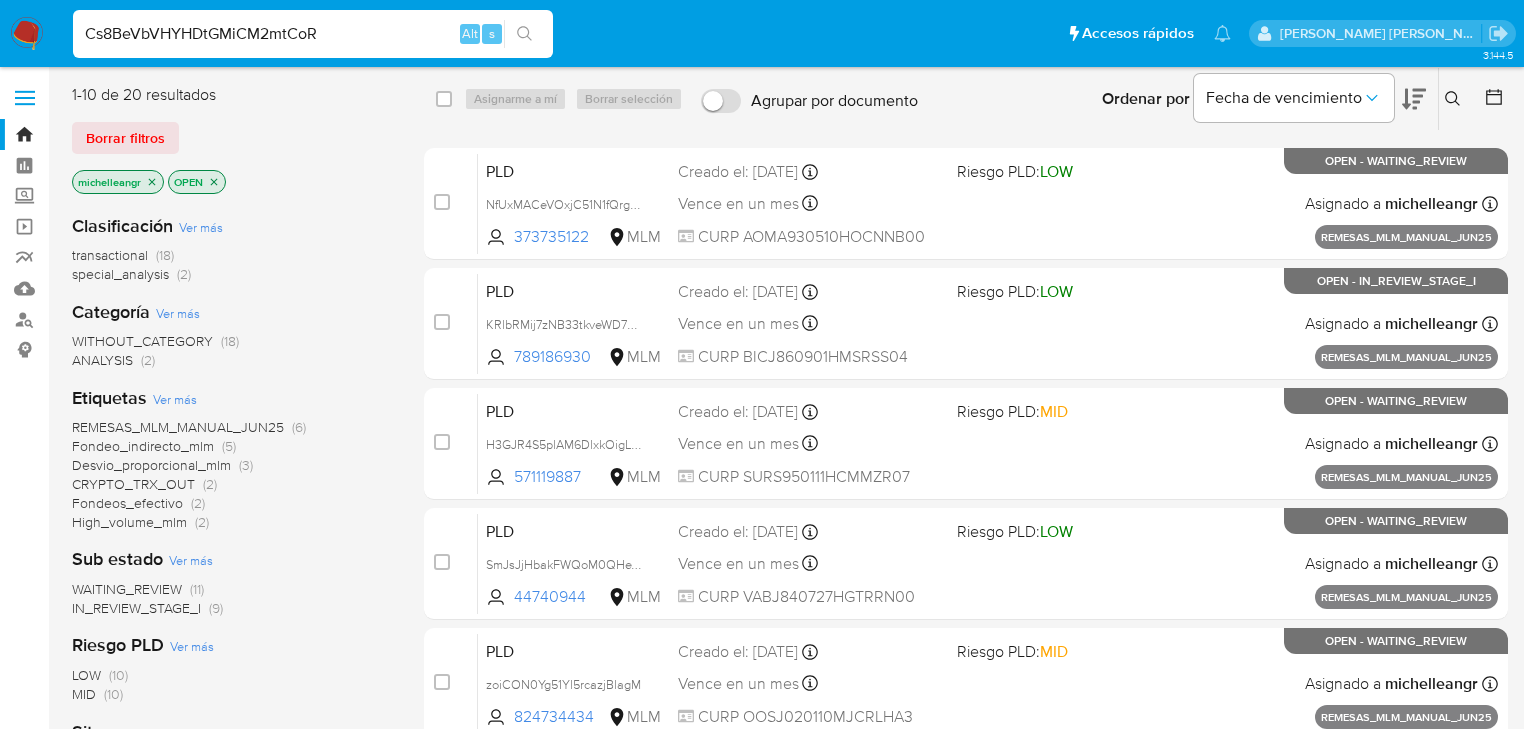 type on "Cs8BeVbVHYHDtGMiCM2mtCoR" 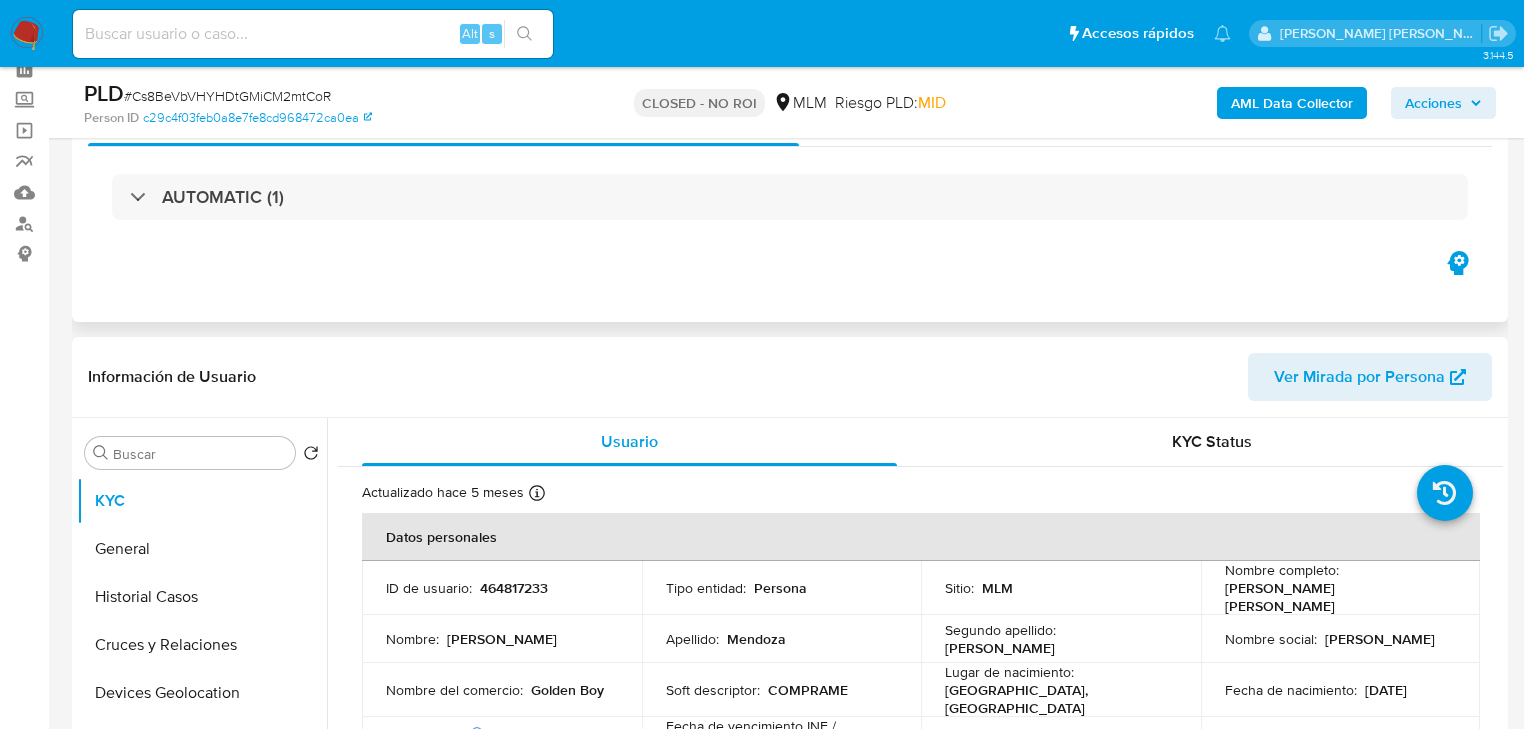 scroll, scrollTop: 96, scrollLeft: 0, axis: vertical 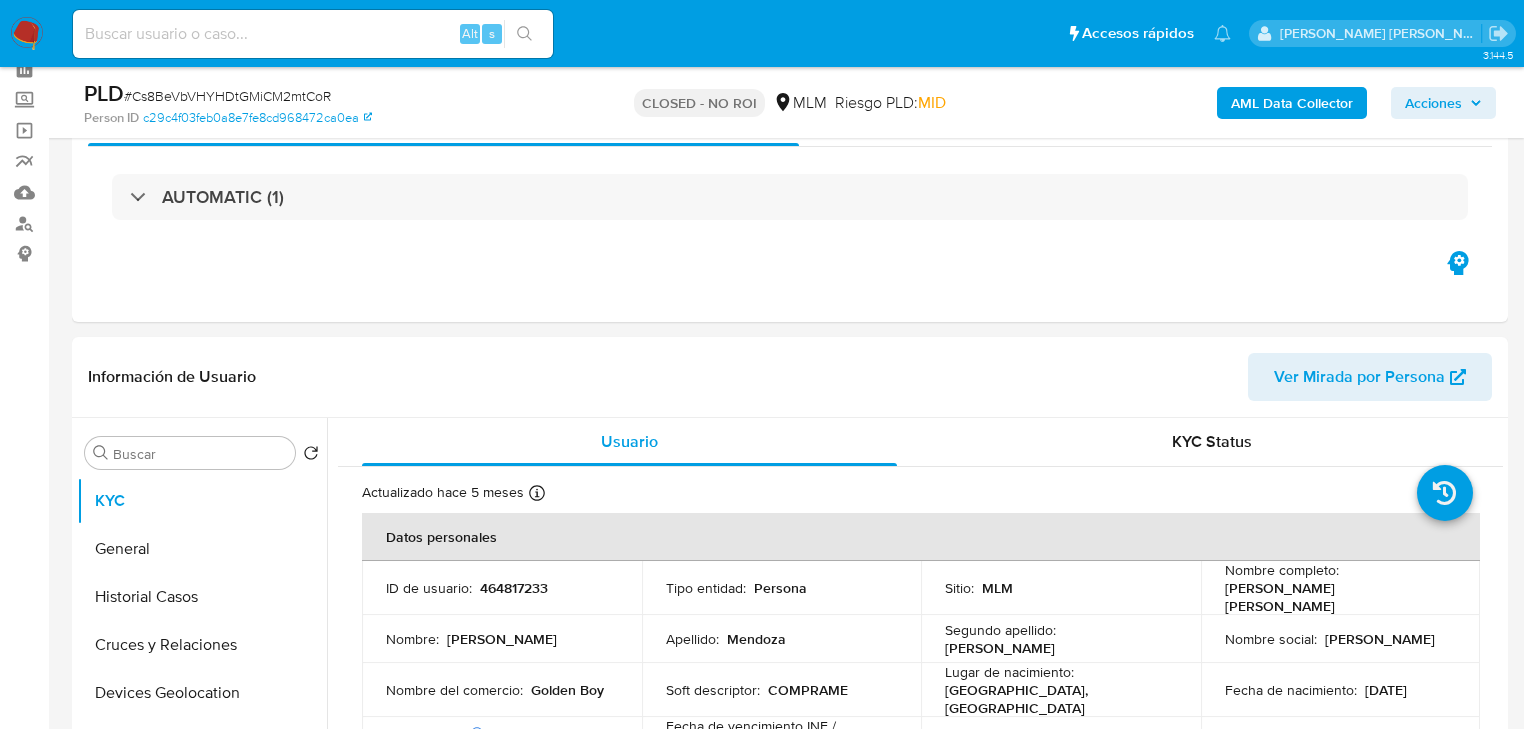click at bounding box center (313, 34) 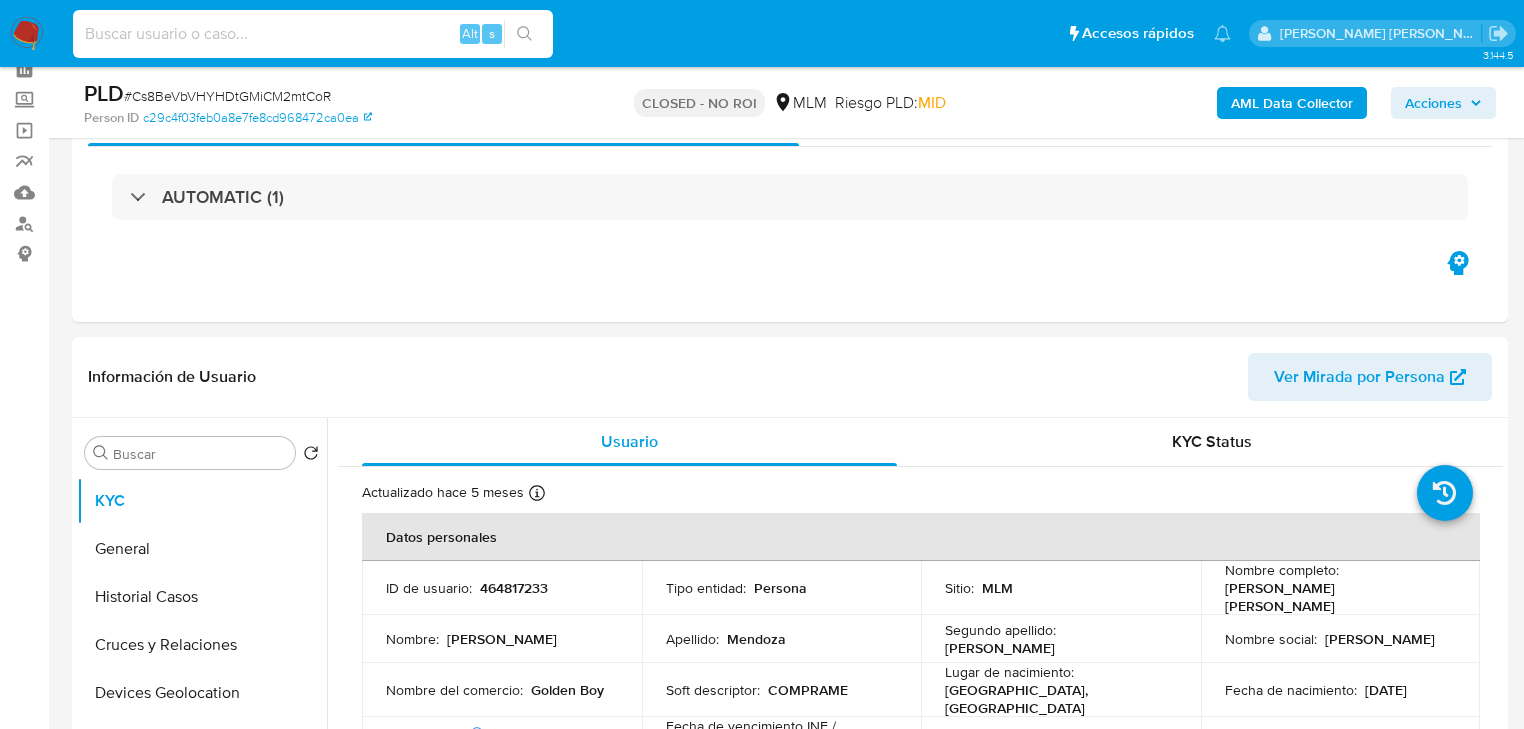 paste on "s5gCsA438jvEUFvVO8hx6VGZ" 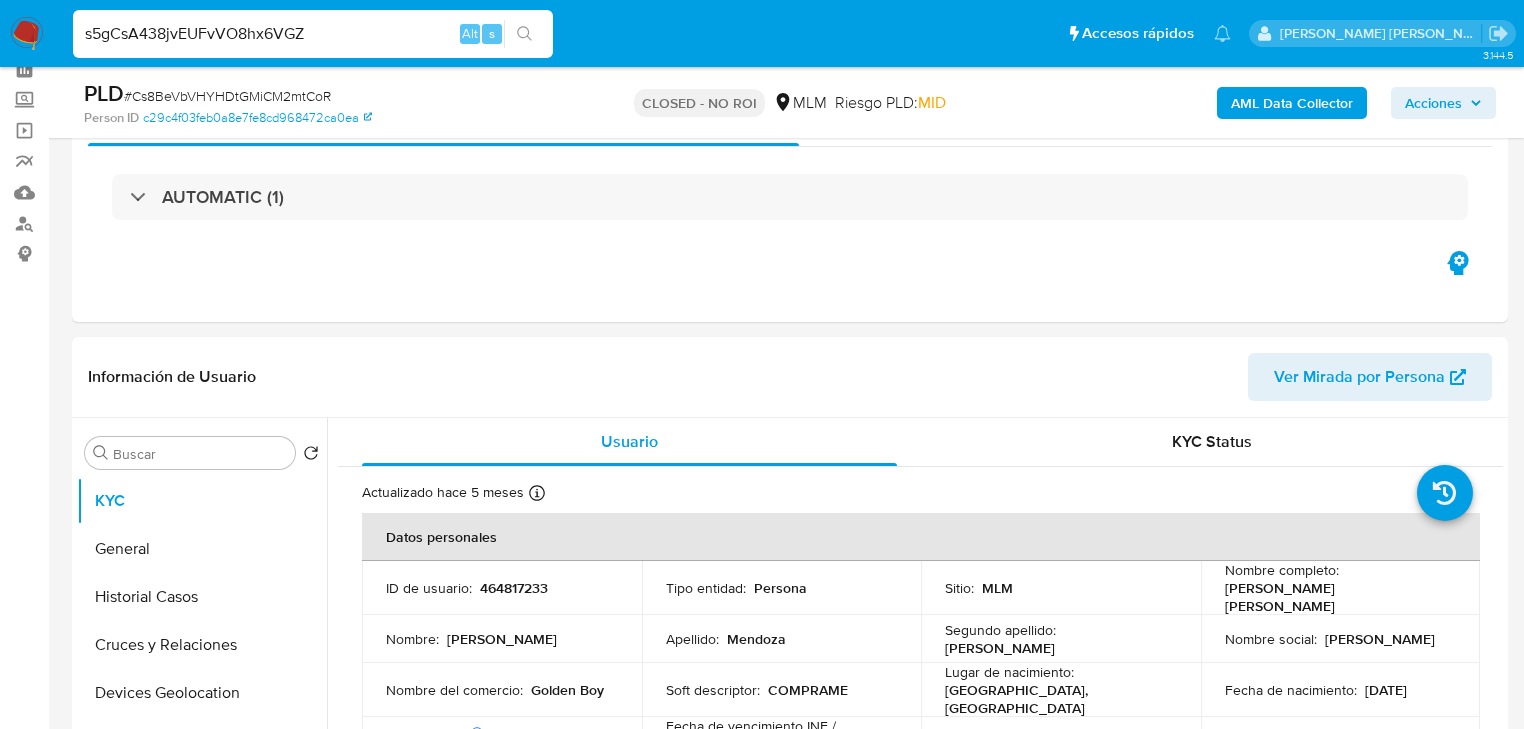 type on "s5gCsA438jvEUFvVO8hx6VGZ" 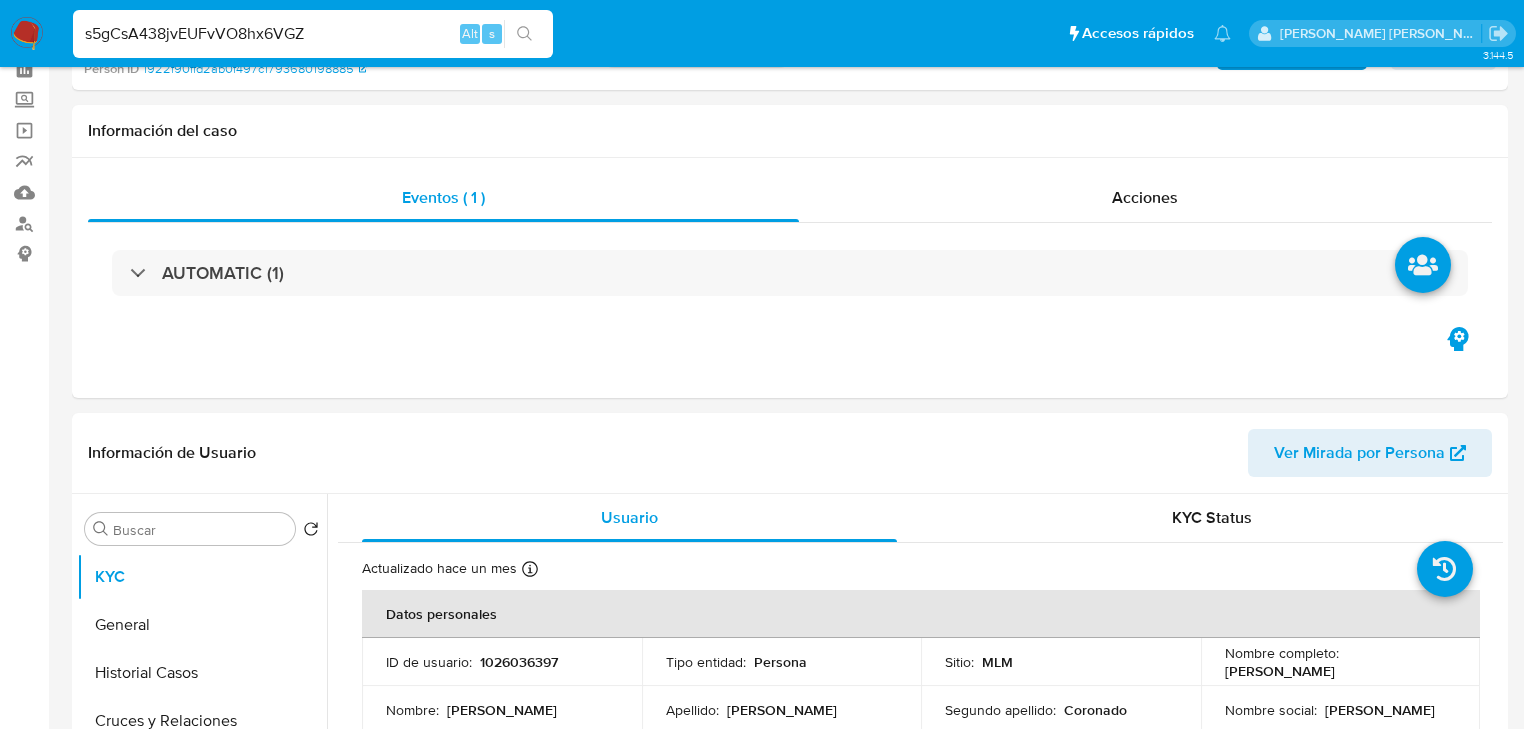 select on "10" 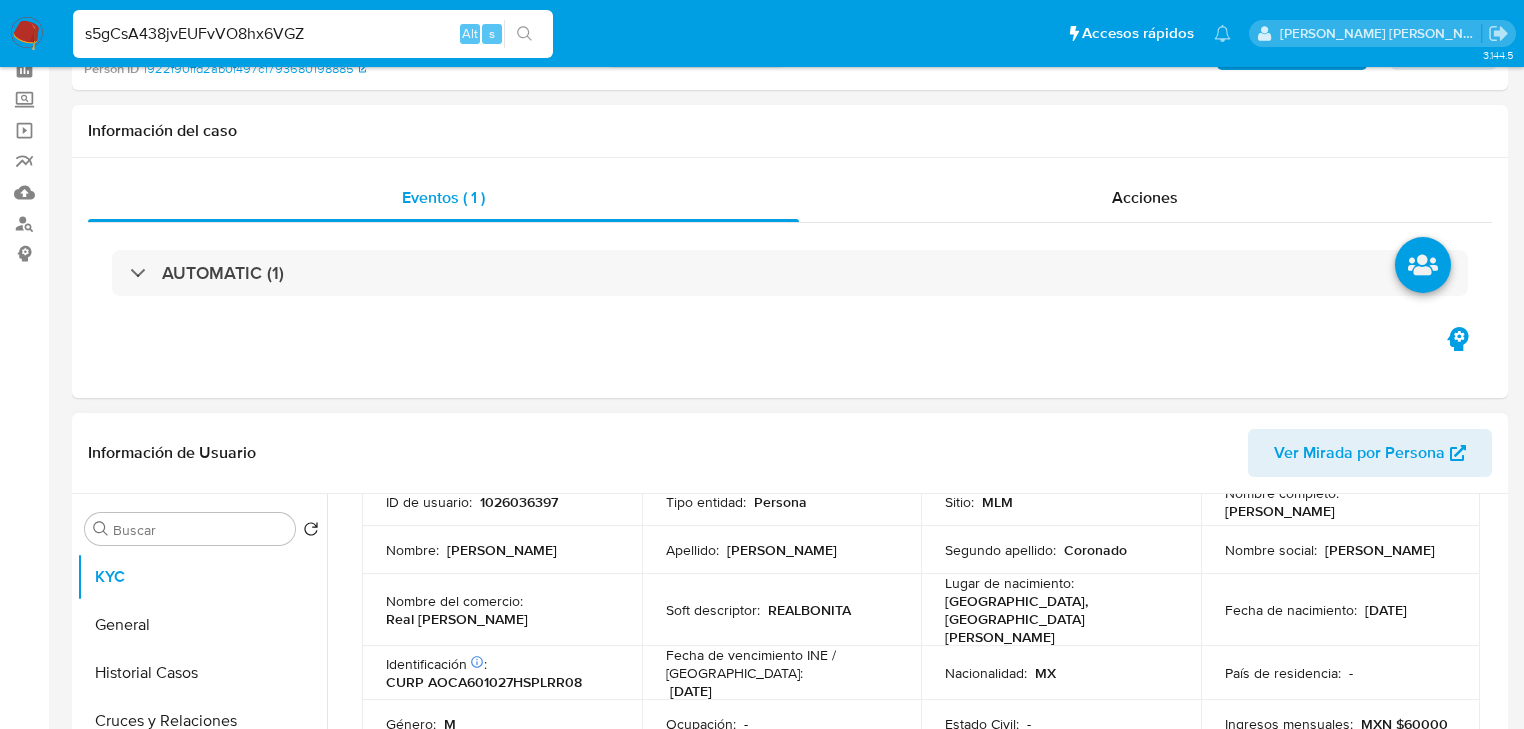 scroll, scrollTop: 164, scrollLeft: 0, axis: vertical 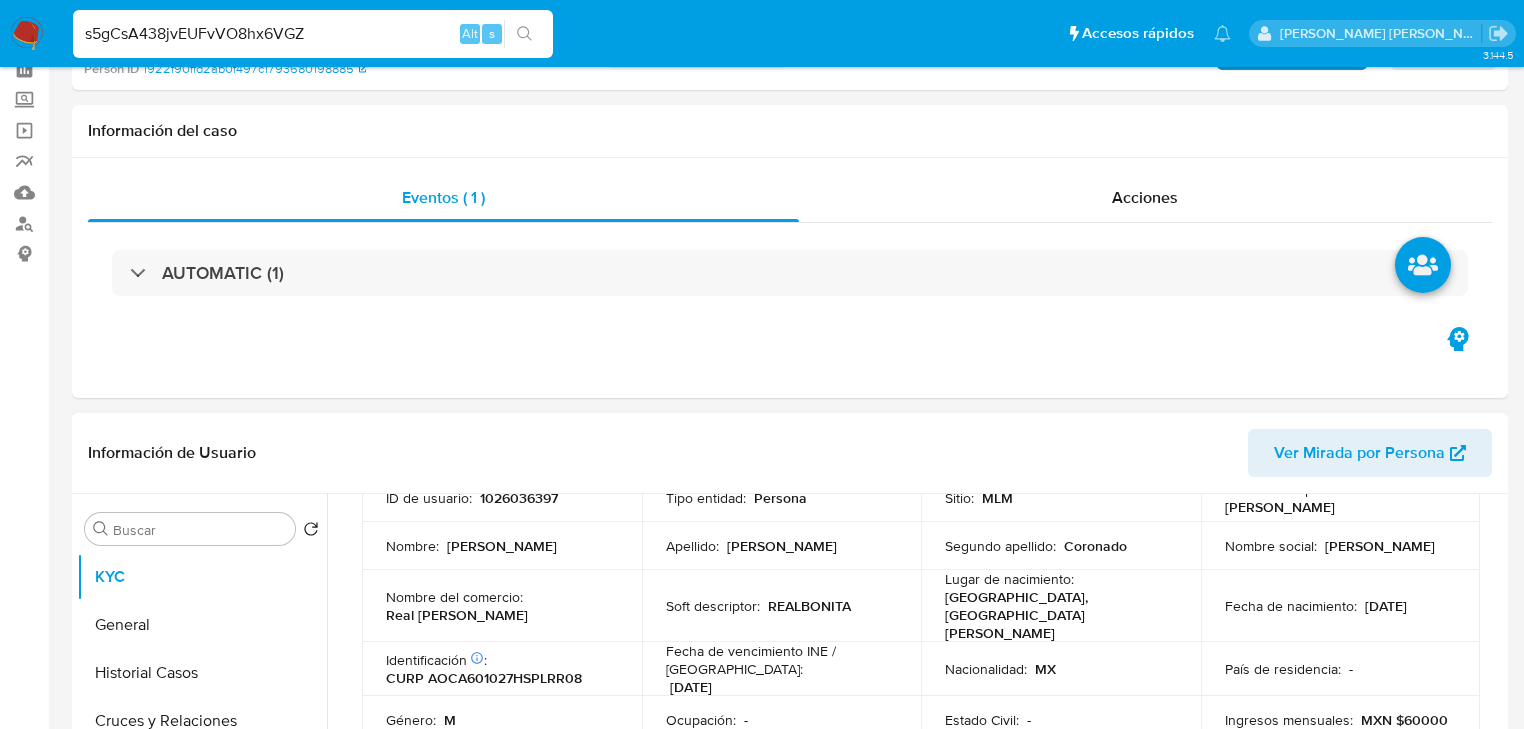 drag, startPoint x: 816, startPoint y: 537, endPoint x: 682, endPoint y: 569, distance: 137.76791 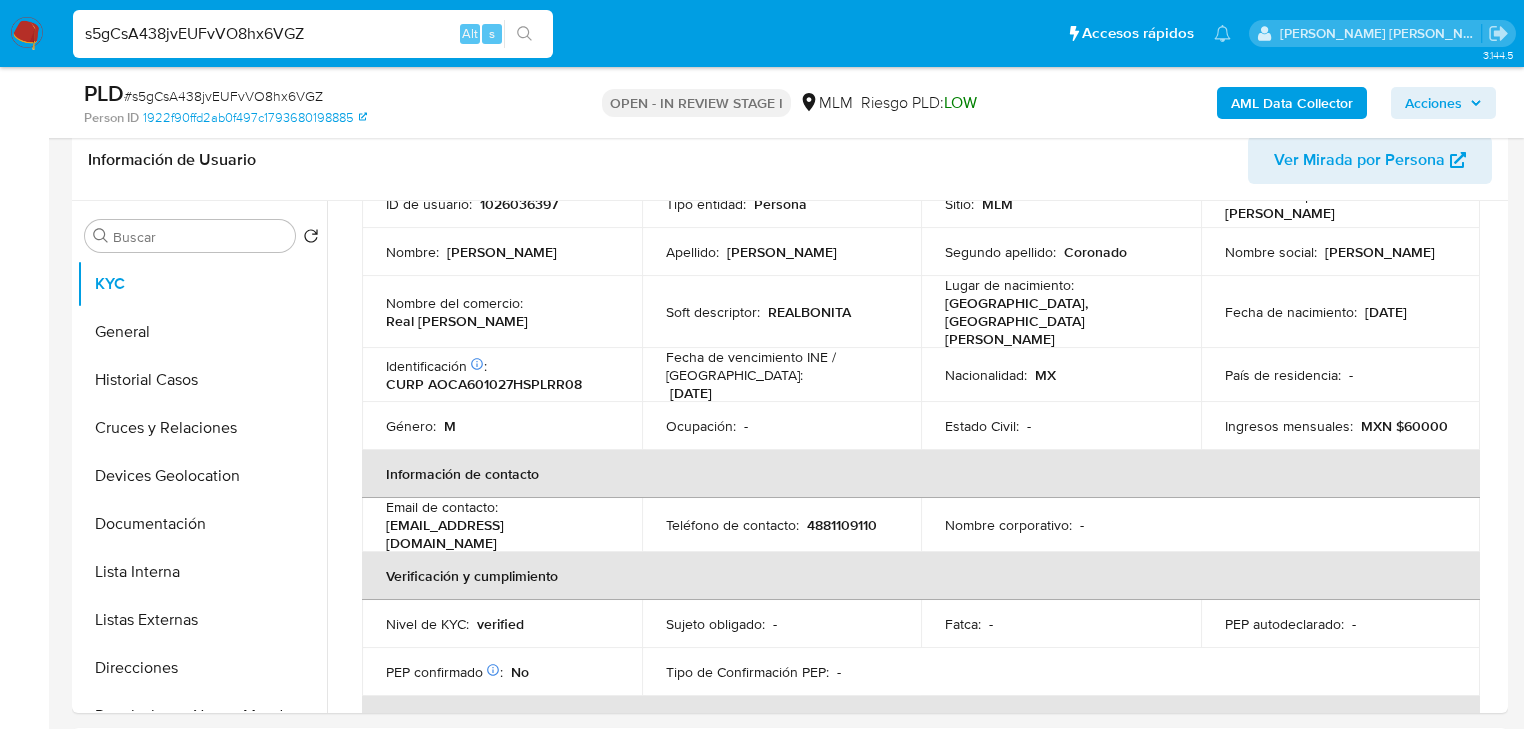 scroll, scrollTop: 327, scrollLeft: 0, axis: vertical 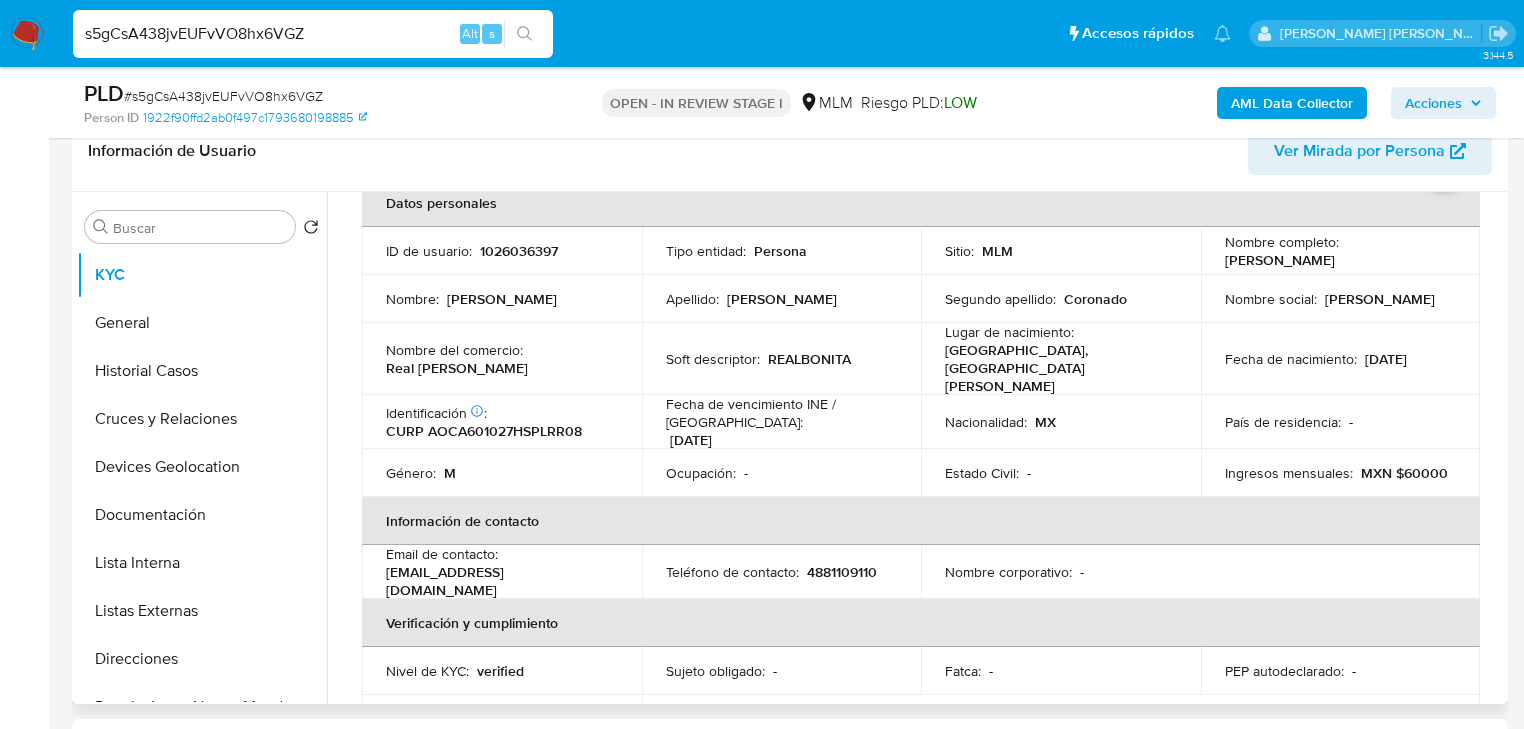 click on "Ingresos mensuales :    MXN $60000" at bounding box center [1341, 473] 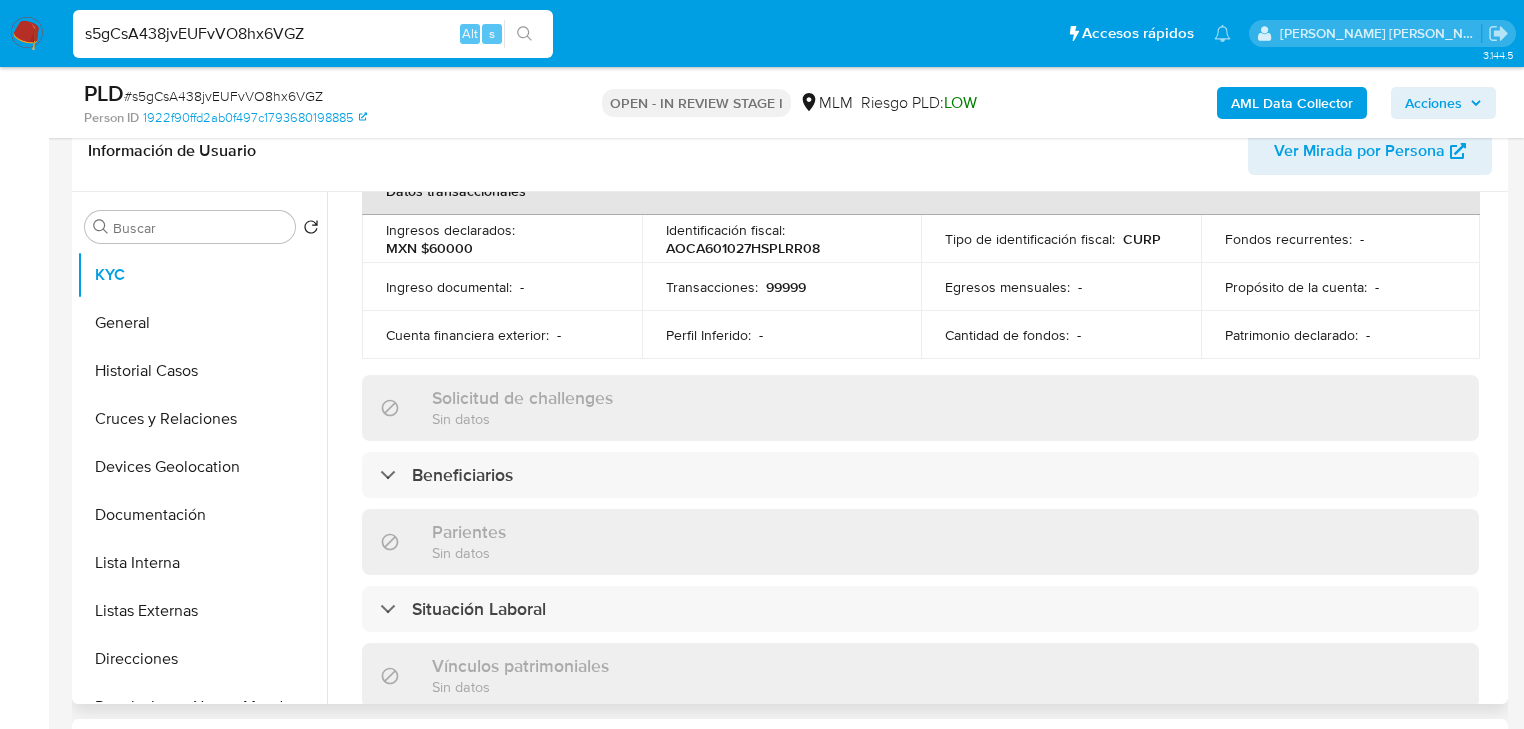 scroll, scrollTop: 684, scrollLeft: 0, axis: vertical 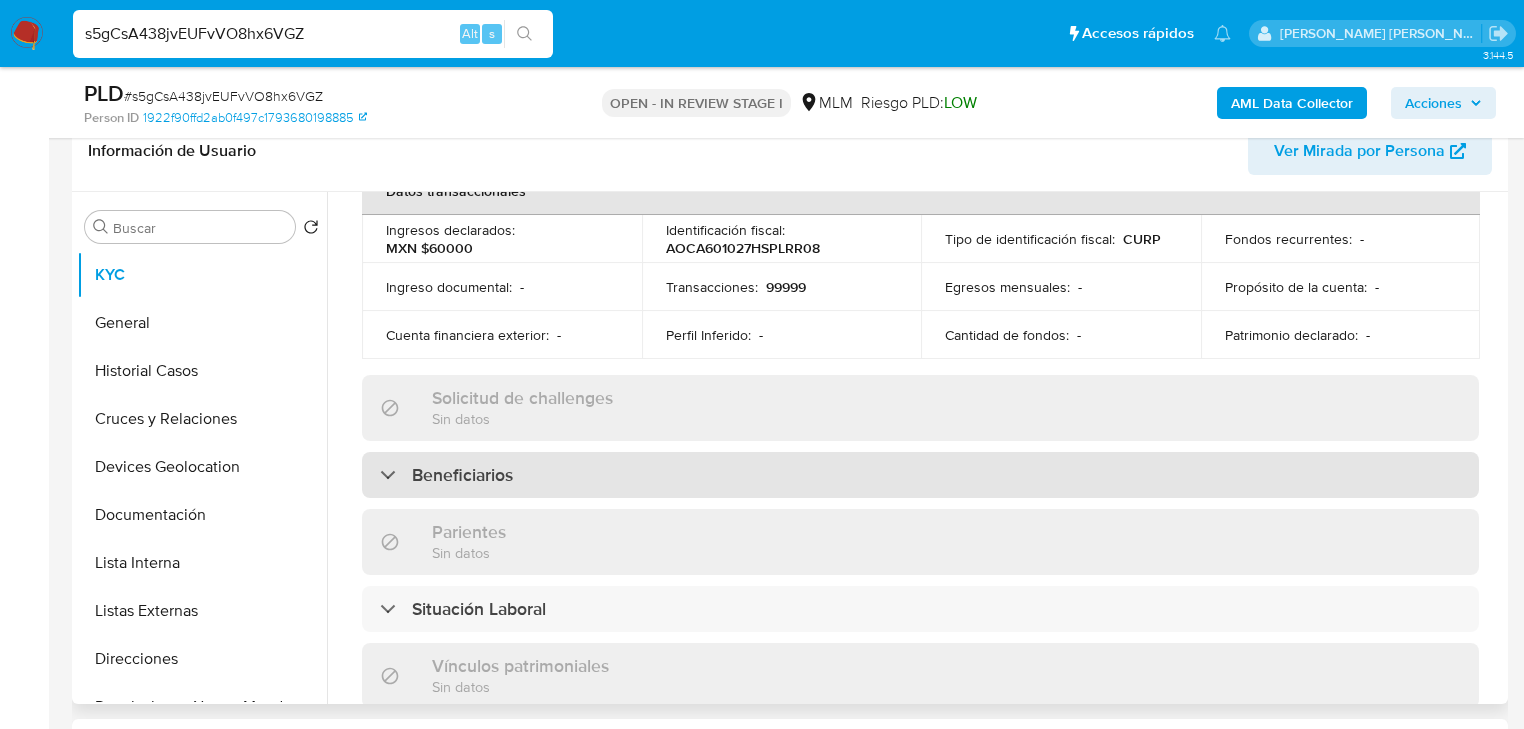 click on "Beneficiarios" at bounding box center [920, 475] 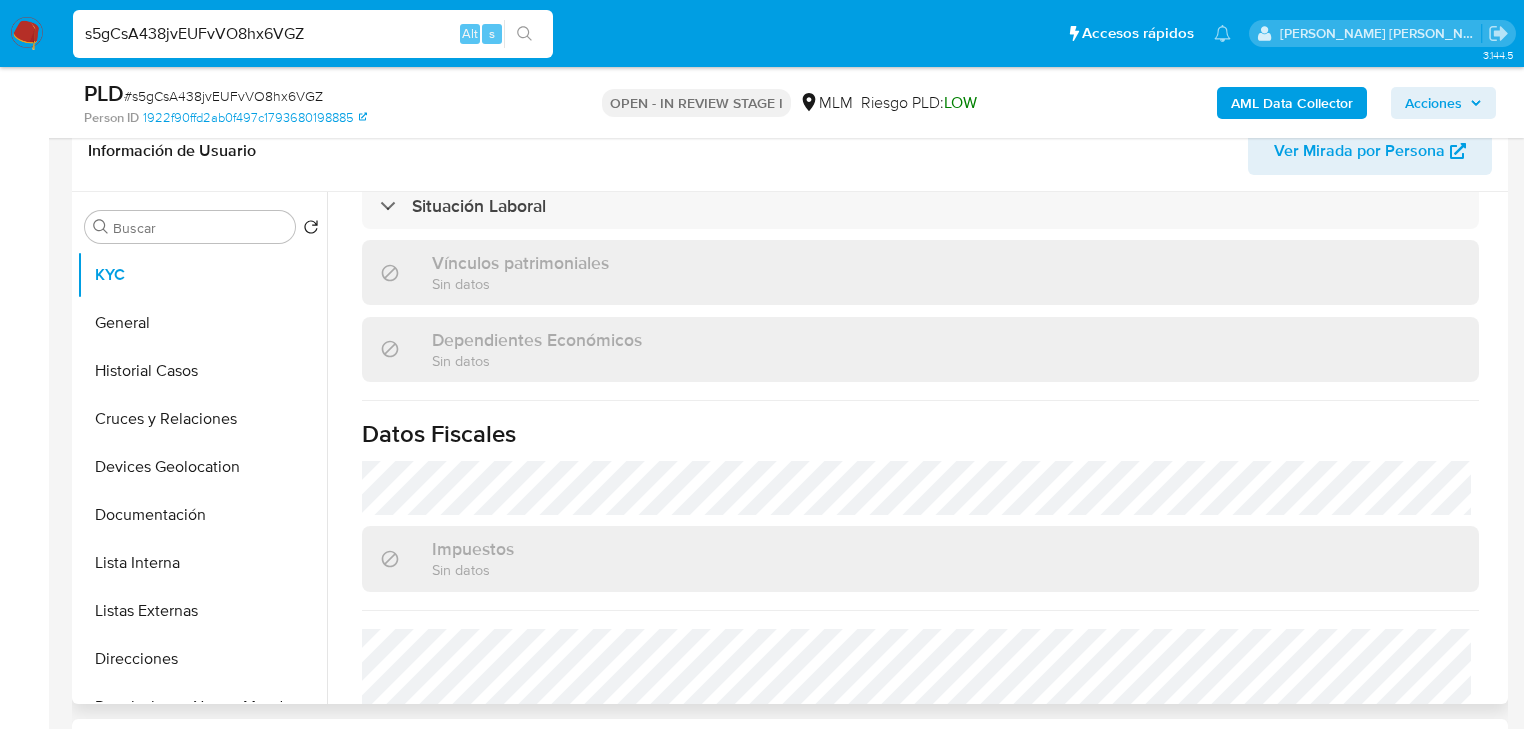 scroll, scrollTop: 1432, scrollLeft: 0, axis: vertical 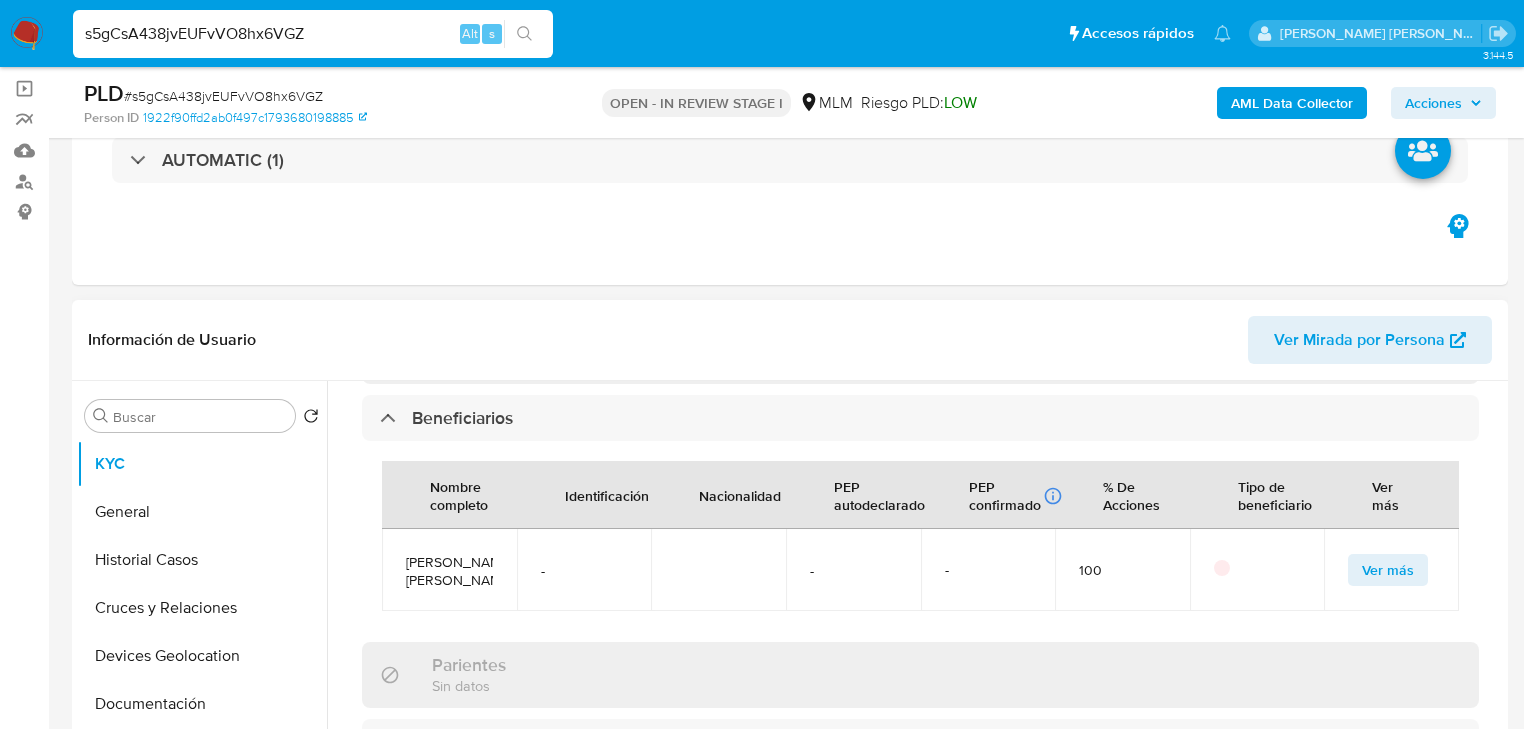 click on "Ver más" at bounding box center (1388, 570) 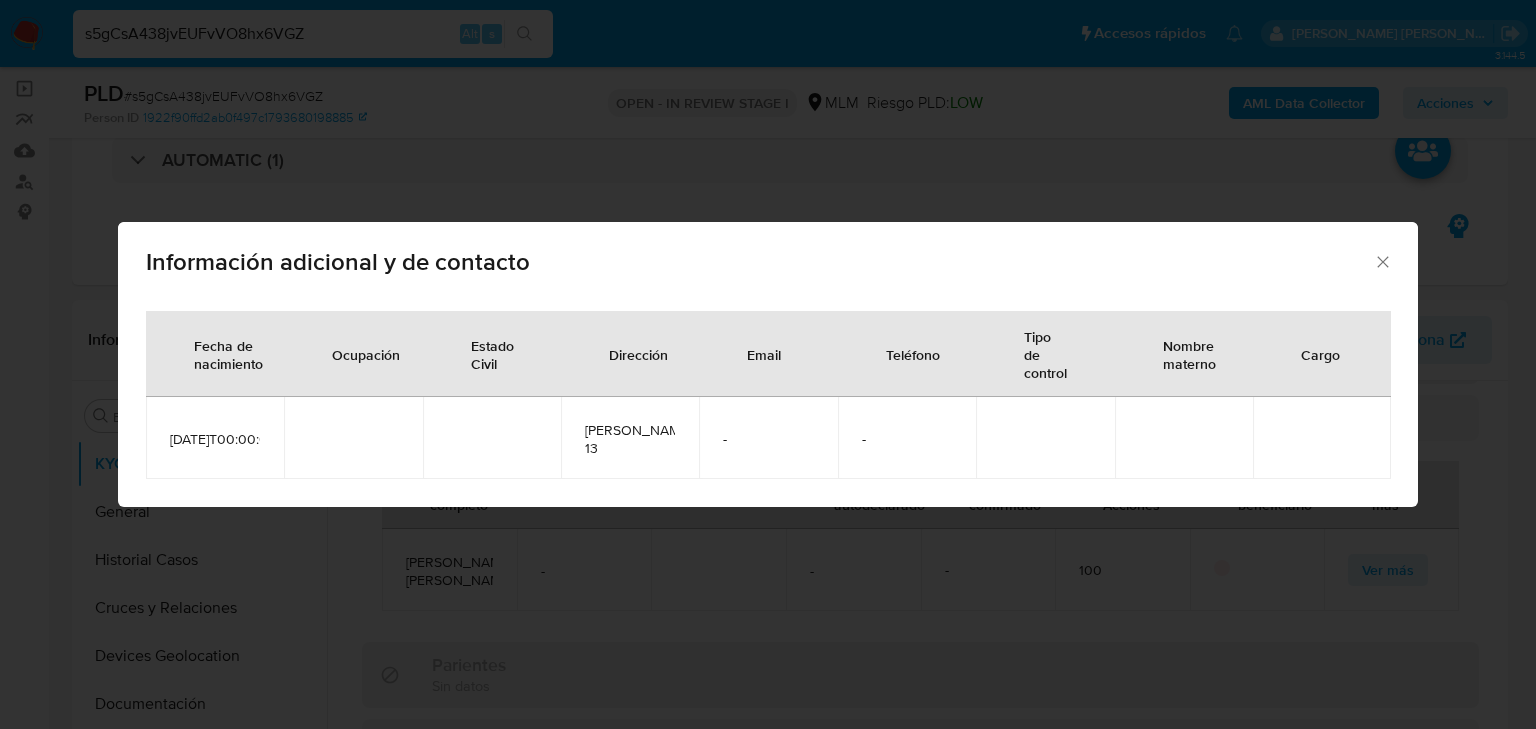 click 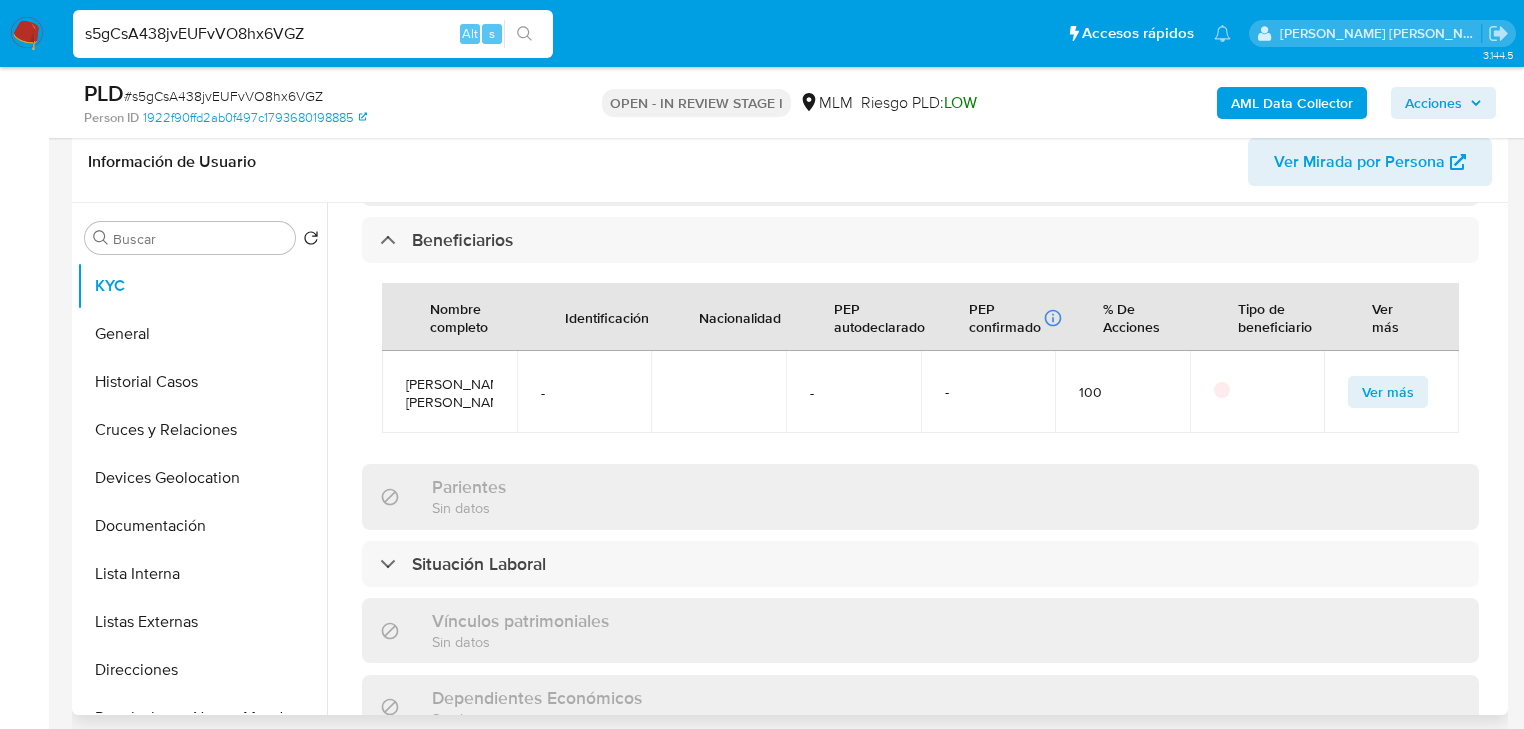 scroll, scrollTop: 332, scrollLeft: 0, axis: vertical 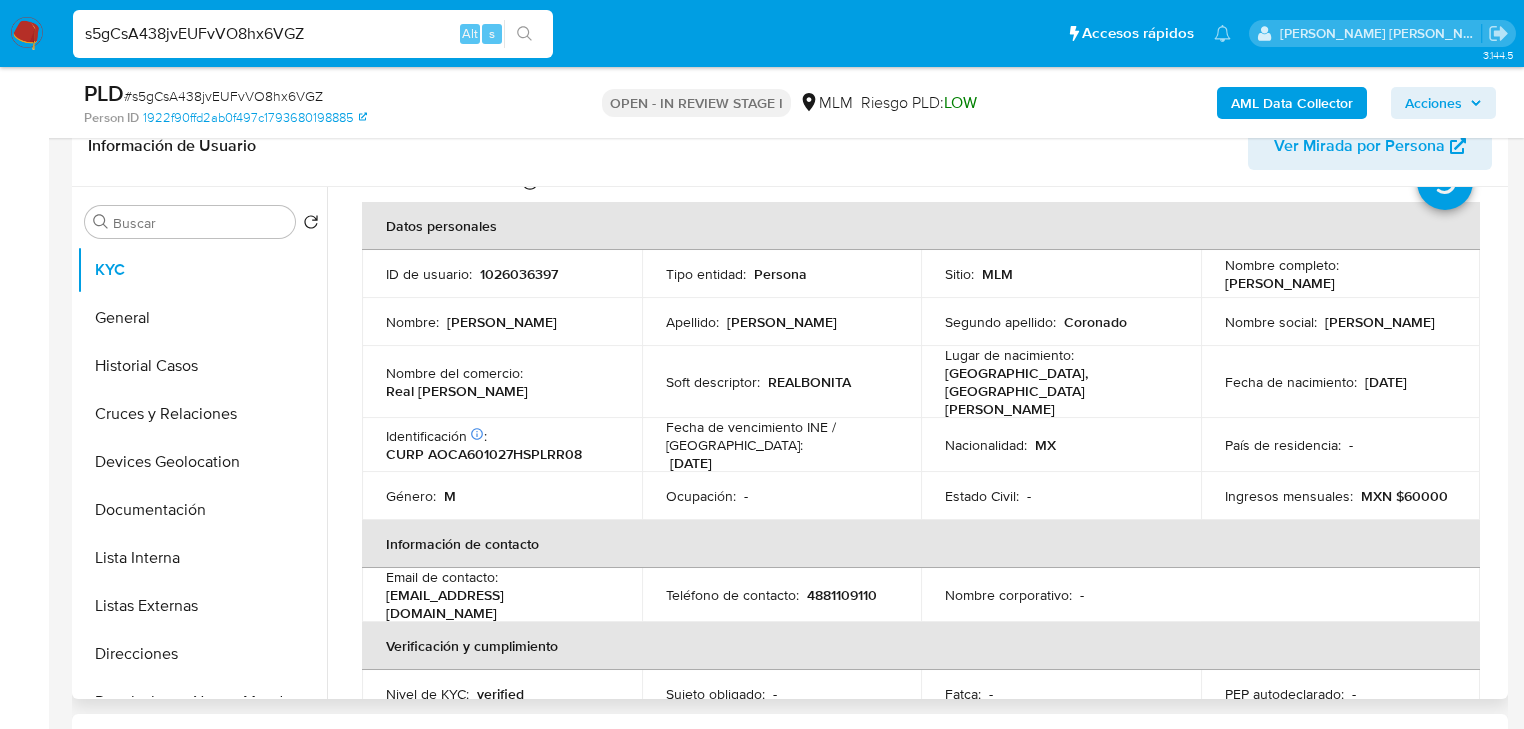 click on "Ocupación :    -" at bounding box center (782, 496) 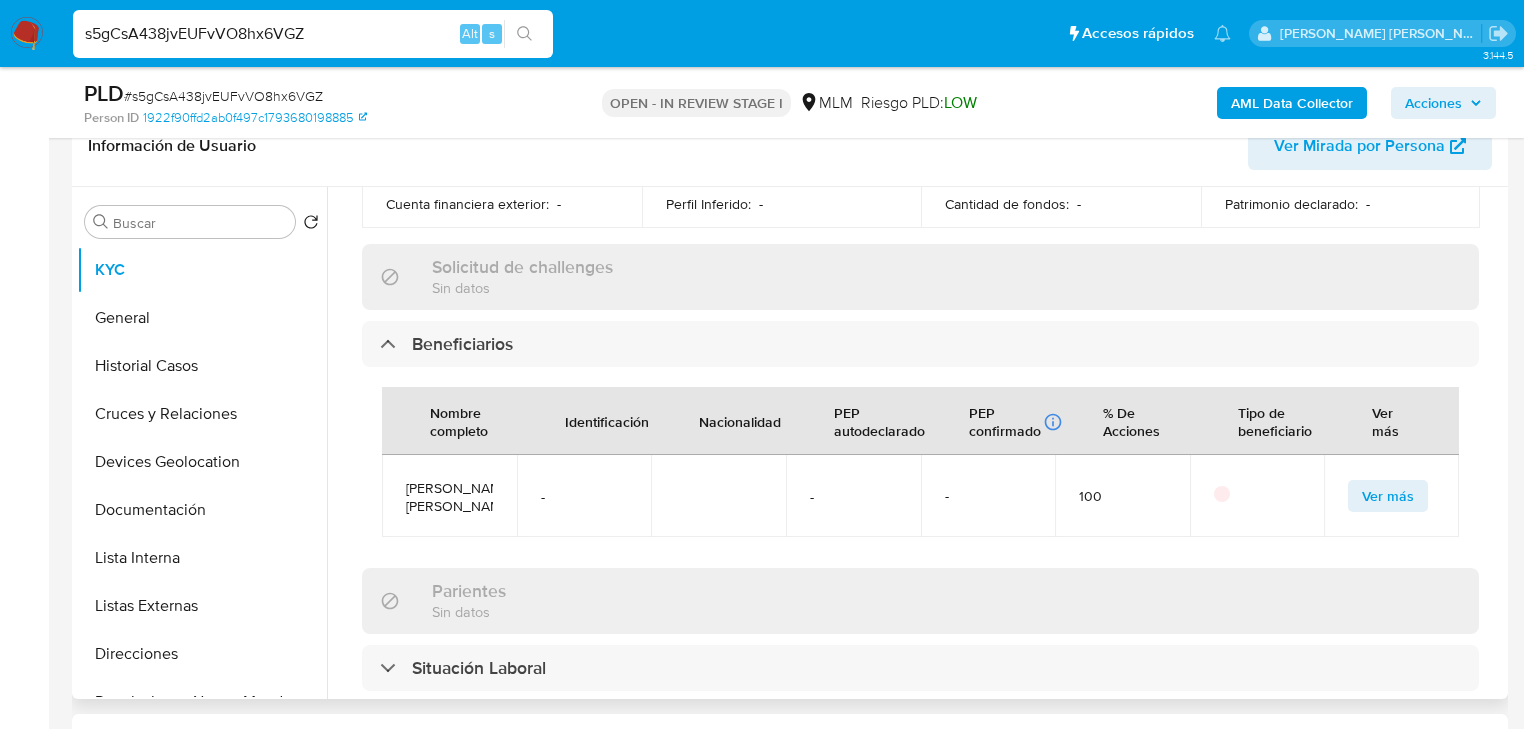 scroll, scrollTop: 1014, scrollLeft: 0, axis: vertical 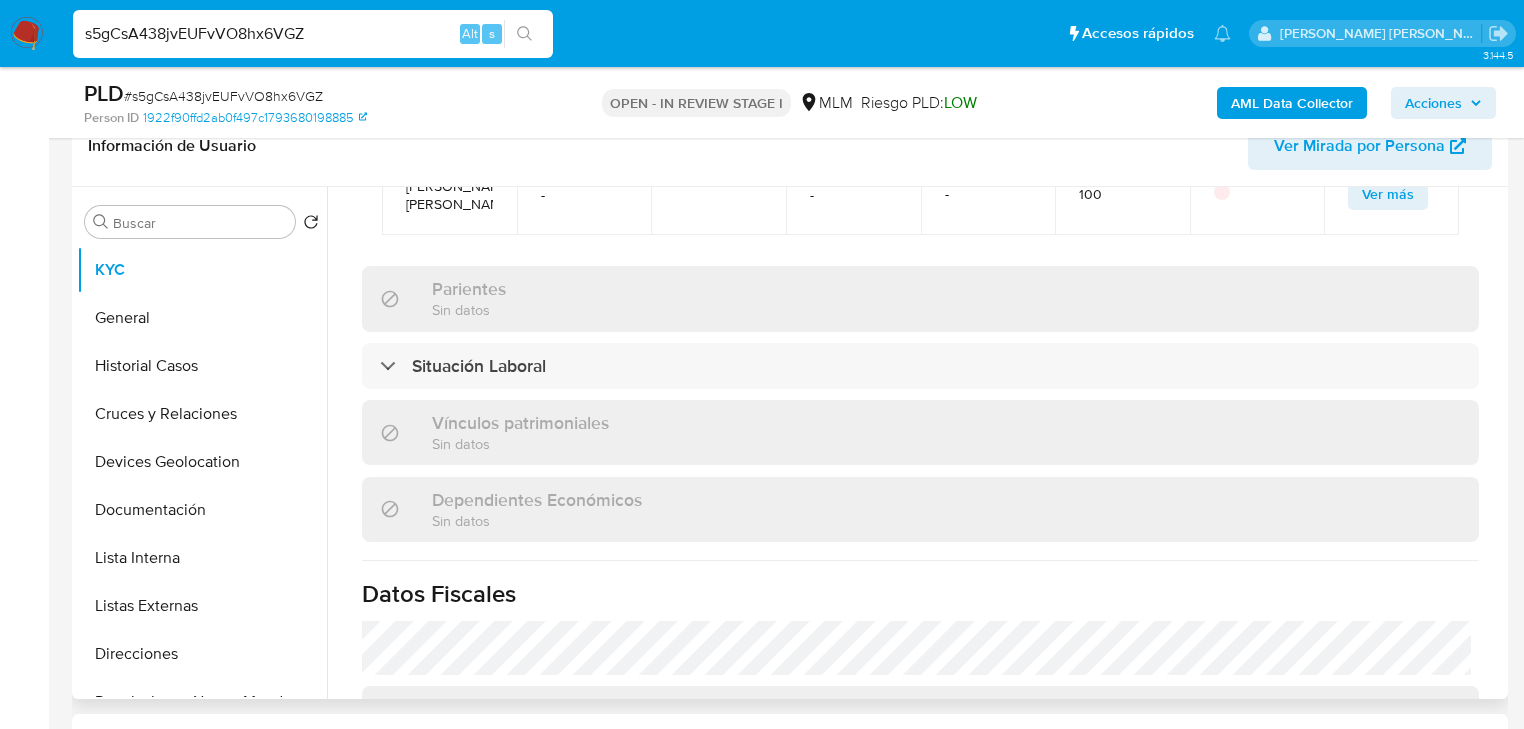 click on "Actualizado hace un mes   Creado: [DATE] 22:58:01 Actualizado: [DATE] 10:55:33 Datos personales   ID de usuario :    1026036397   Tipo entidad :    Persona   Sitio :    MLM   Nombre completo :    [PERSON_NAME]   Nombre :    [PERSON_NAME] :    [PERSON_NAME] apellido :    Coronado   Nombre social :    [PERSON_NAME]   Nombre del comercio :    Real [PERSON_NAME]    Soft descriptor :    REALBONITA   Lugar de nacimiento :    [GEOGRAPHIC_DATA], [GEOGRAPHIC_DATA][PERSON_NAME]   Fecha de nacimiento :    [DEMOGRAPHIC_DATA]   Identificación   CIC: 142629910 :    CURP AOCA601027HSPLRR08   Fecha de vencimiento INE / [GEOGRAPHIC_DATA] :    [DATE]   Nacionalidad :    MX   País de residencia :    -   Género :    M   Ocupación :    -   Estado Civil :    -   Ingresos mensuales :    MXN $60000 Información de contacto   Email de contacto :    [EMAIL_ADDRESS][DOMAIN_NAME]   Teléfono de contacto :    [PHONE_NUMBER]   Nombre corporativo :    - Verificación y cumplimiento   Nivel de KYC :    verified   Sujeto obligado :    -" at bounding box center [920, 87] 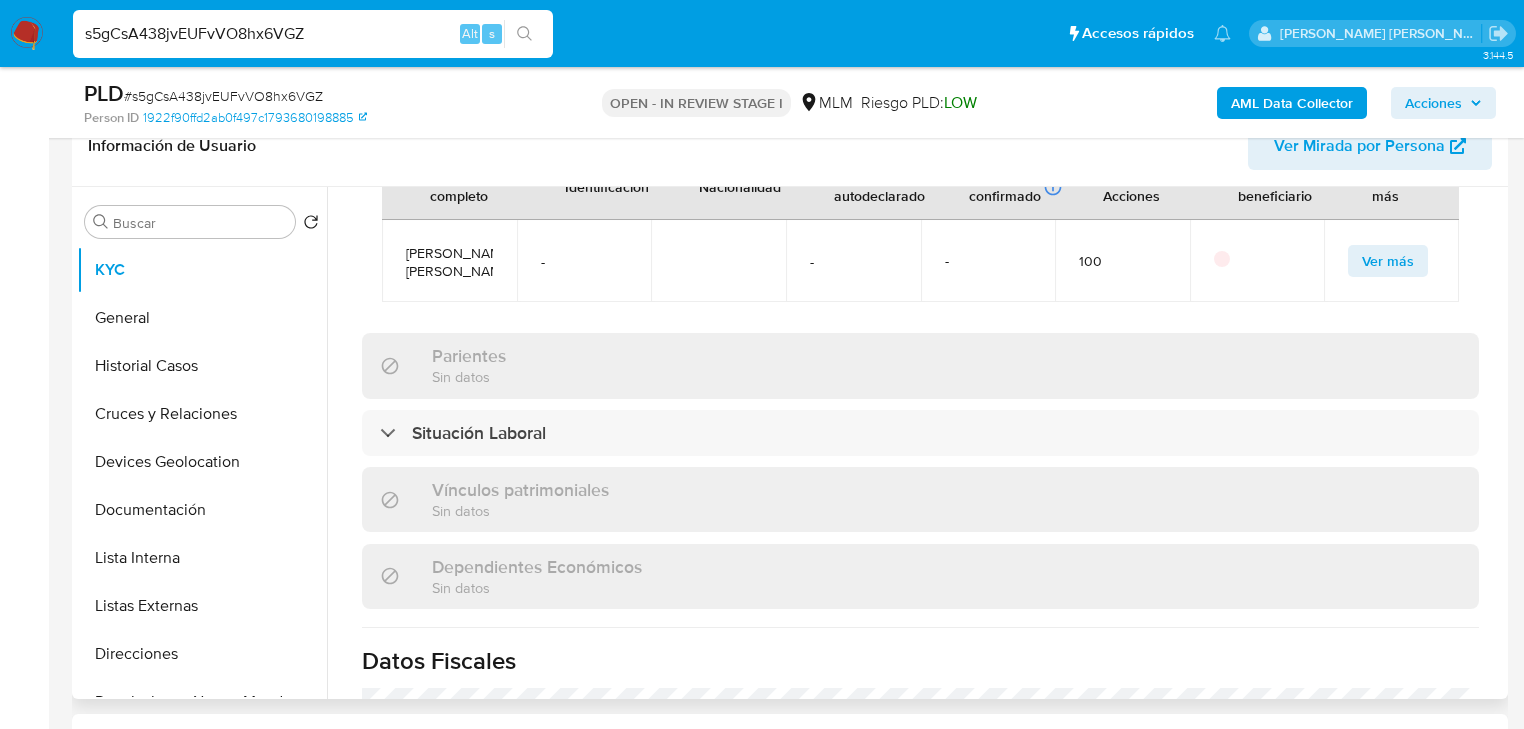 scroll, scrollTop: 1032, scrollLeft: 0, axis: vertical 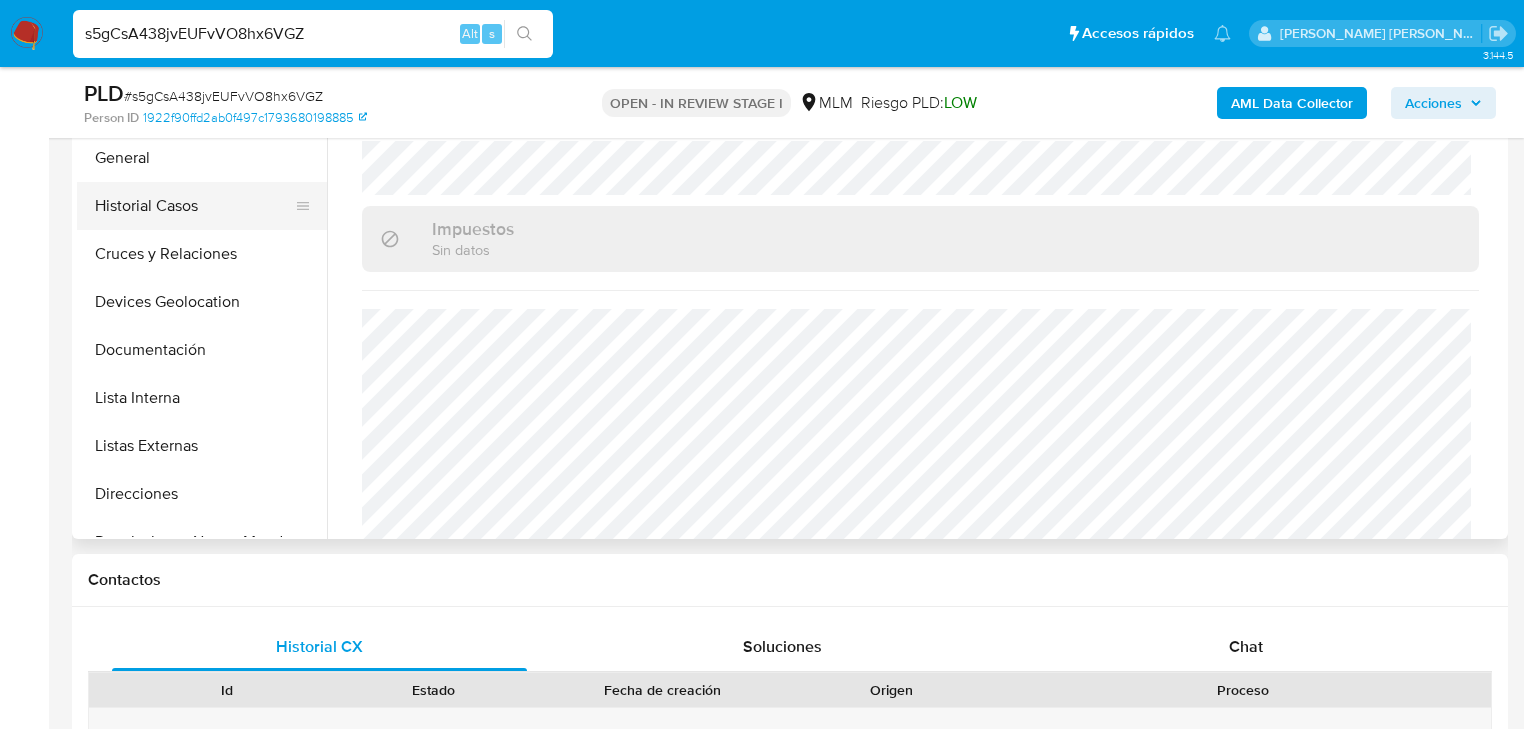 click on "Historial Casos" at bounding box center (194, 206) 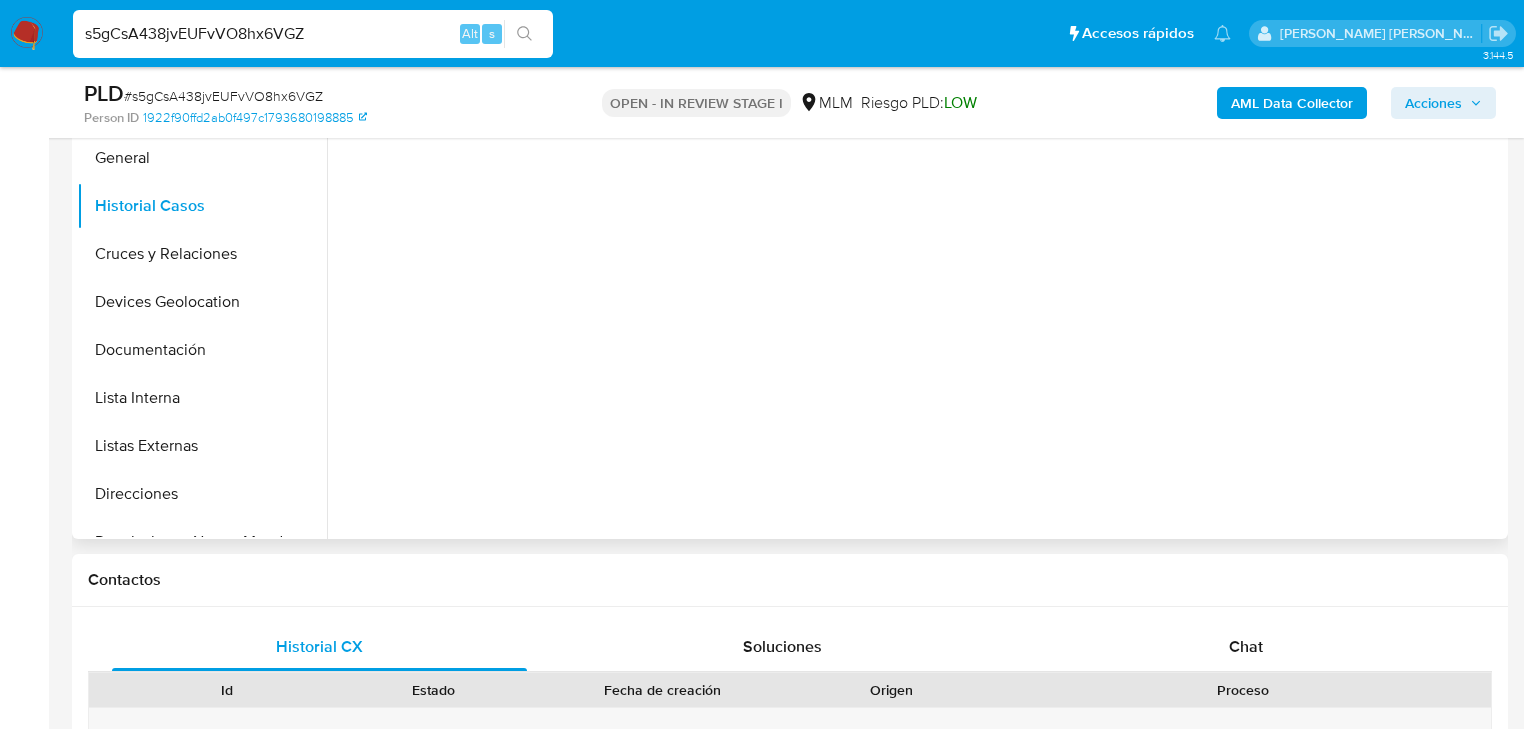 scroll, scrollTop: 0, scrollLeft: 0, axis: both 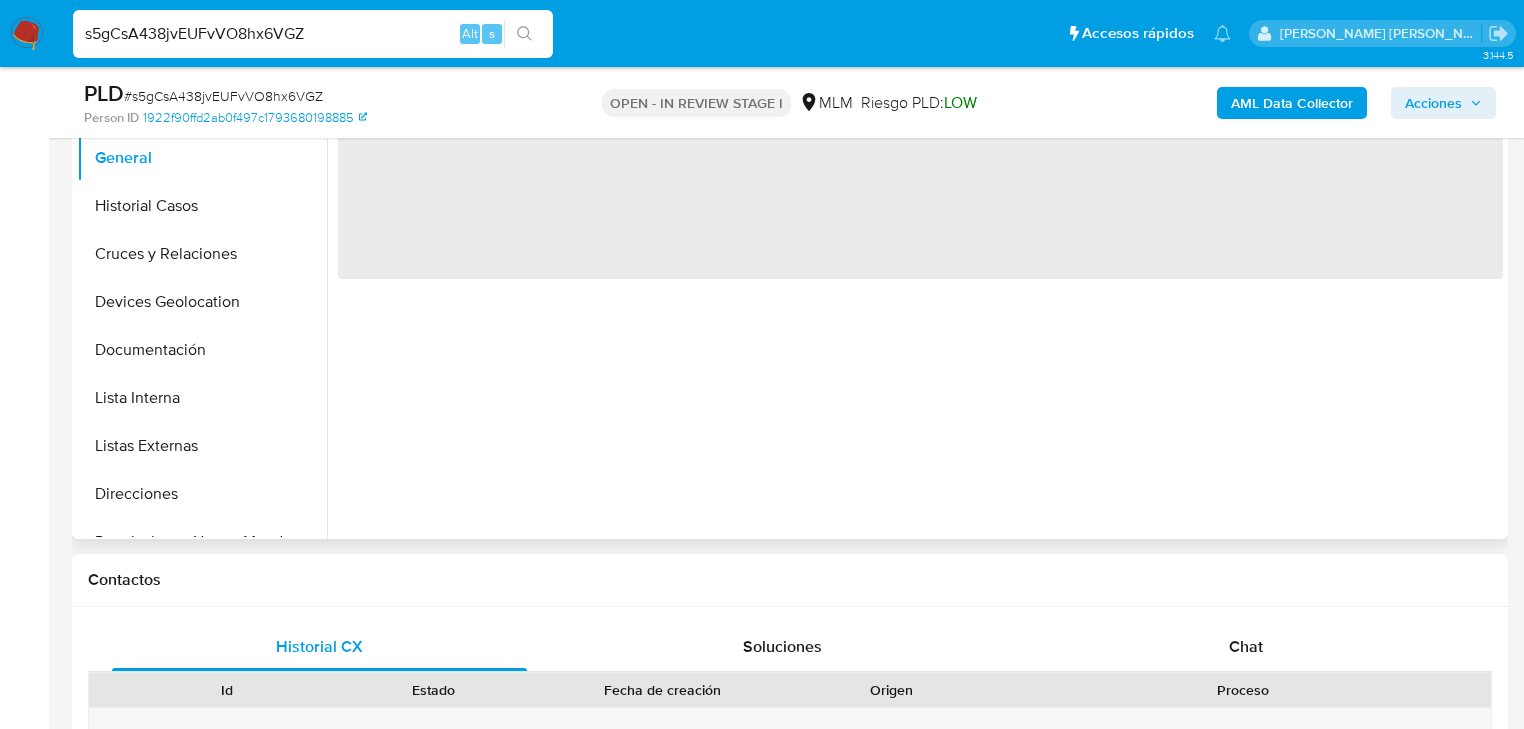 type 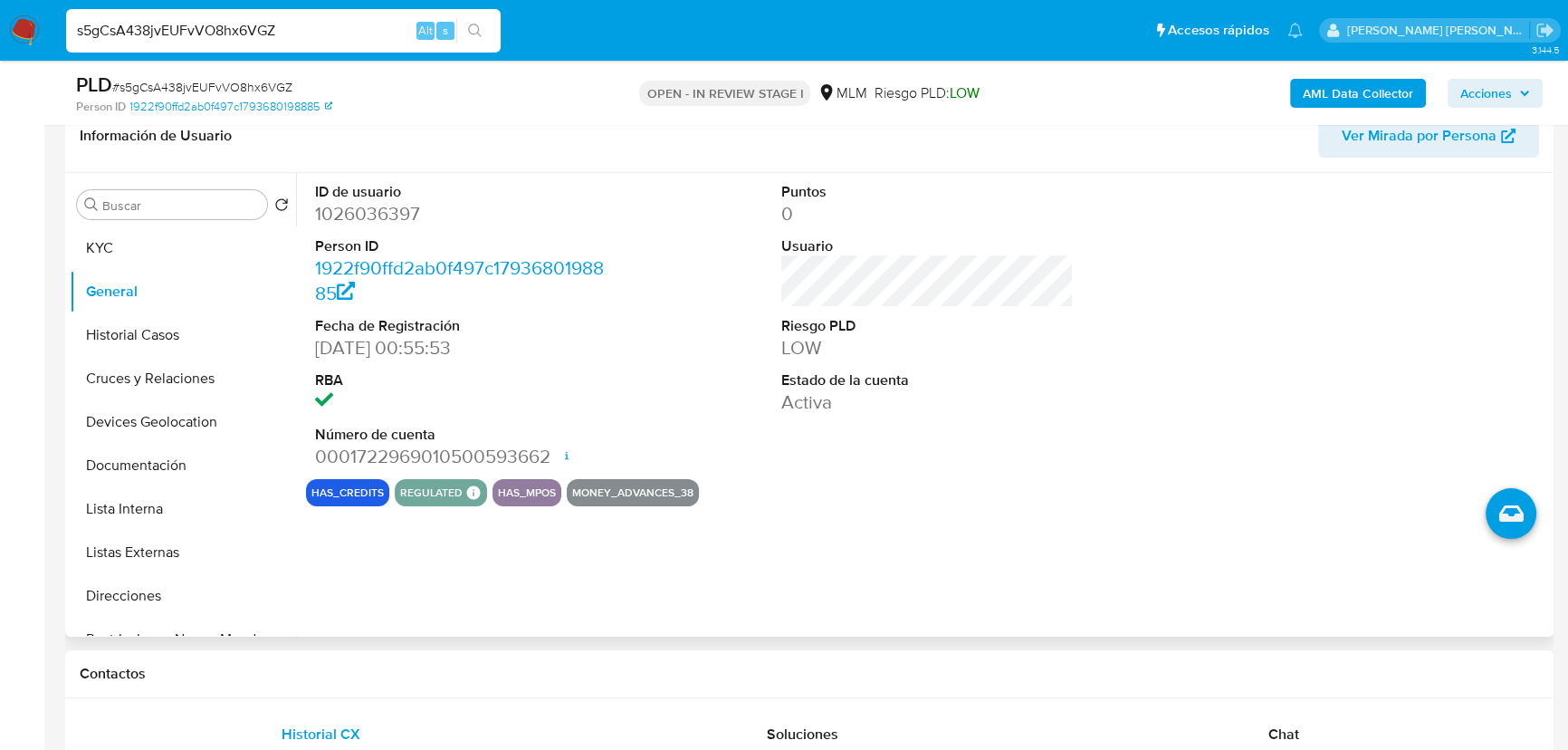 scroll, scrollTop: 362, scrollLeft: 0, axis: vertical 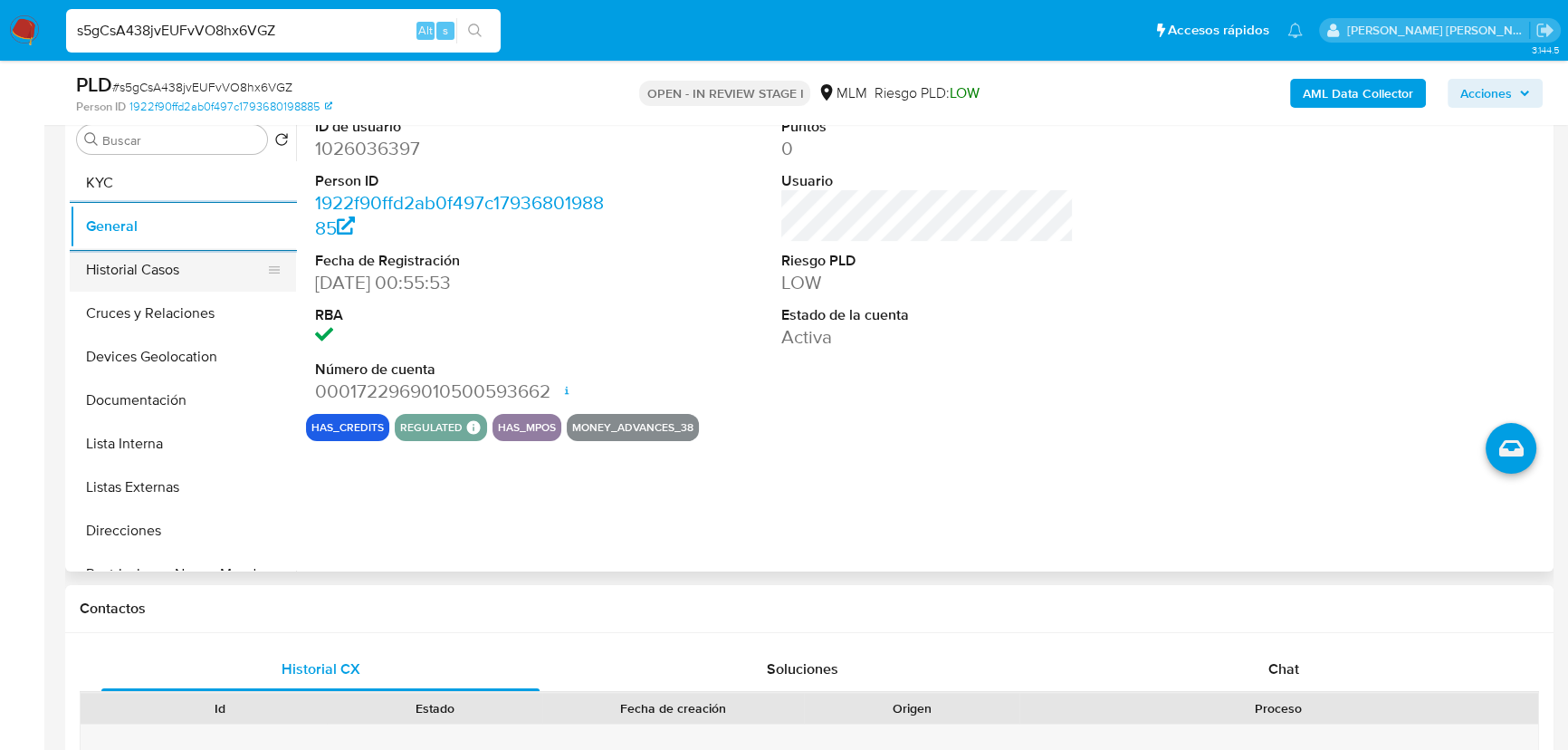 click on "Historial Casos" at bounding box center [176, 270] 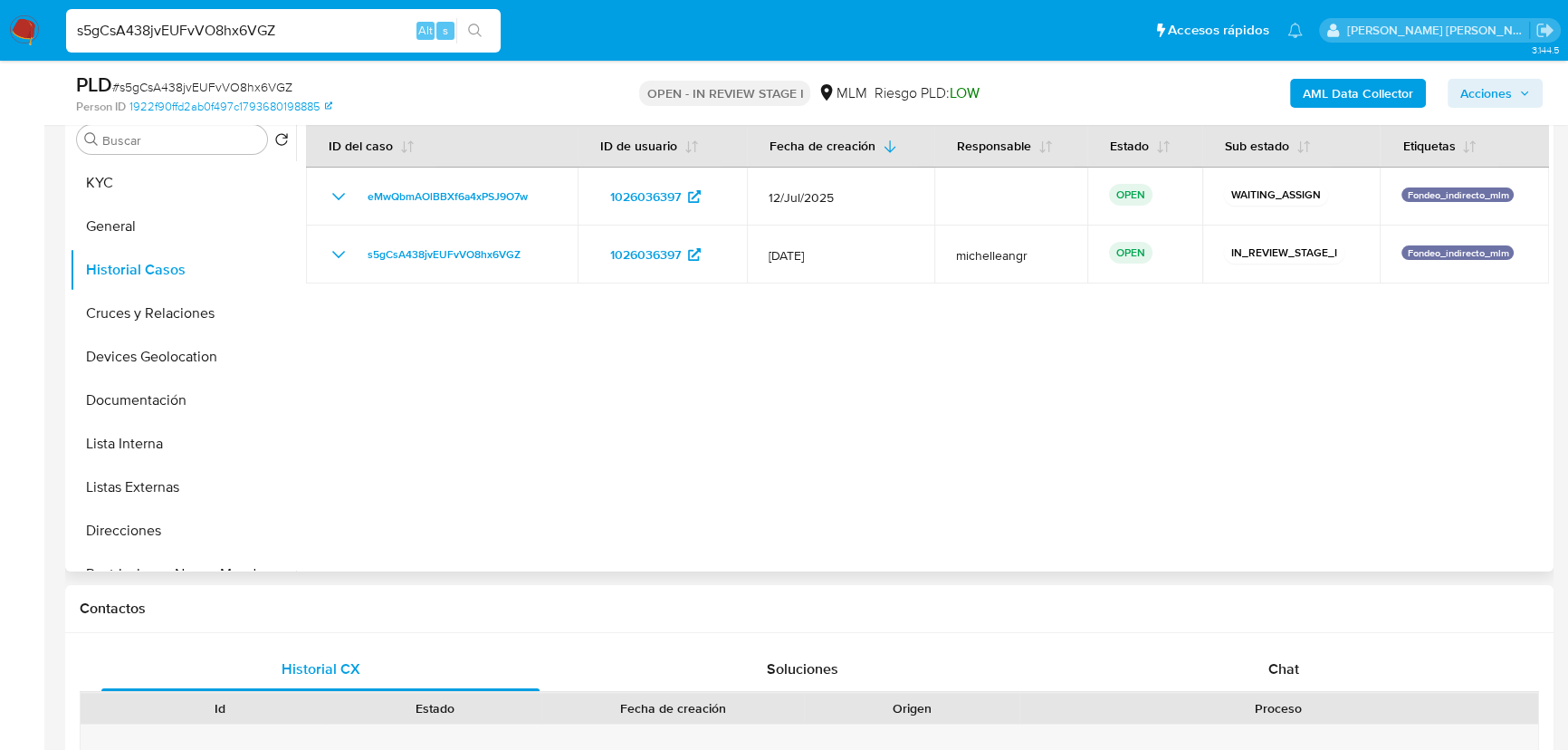 type 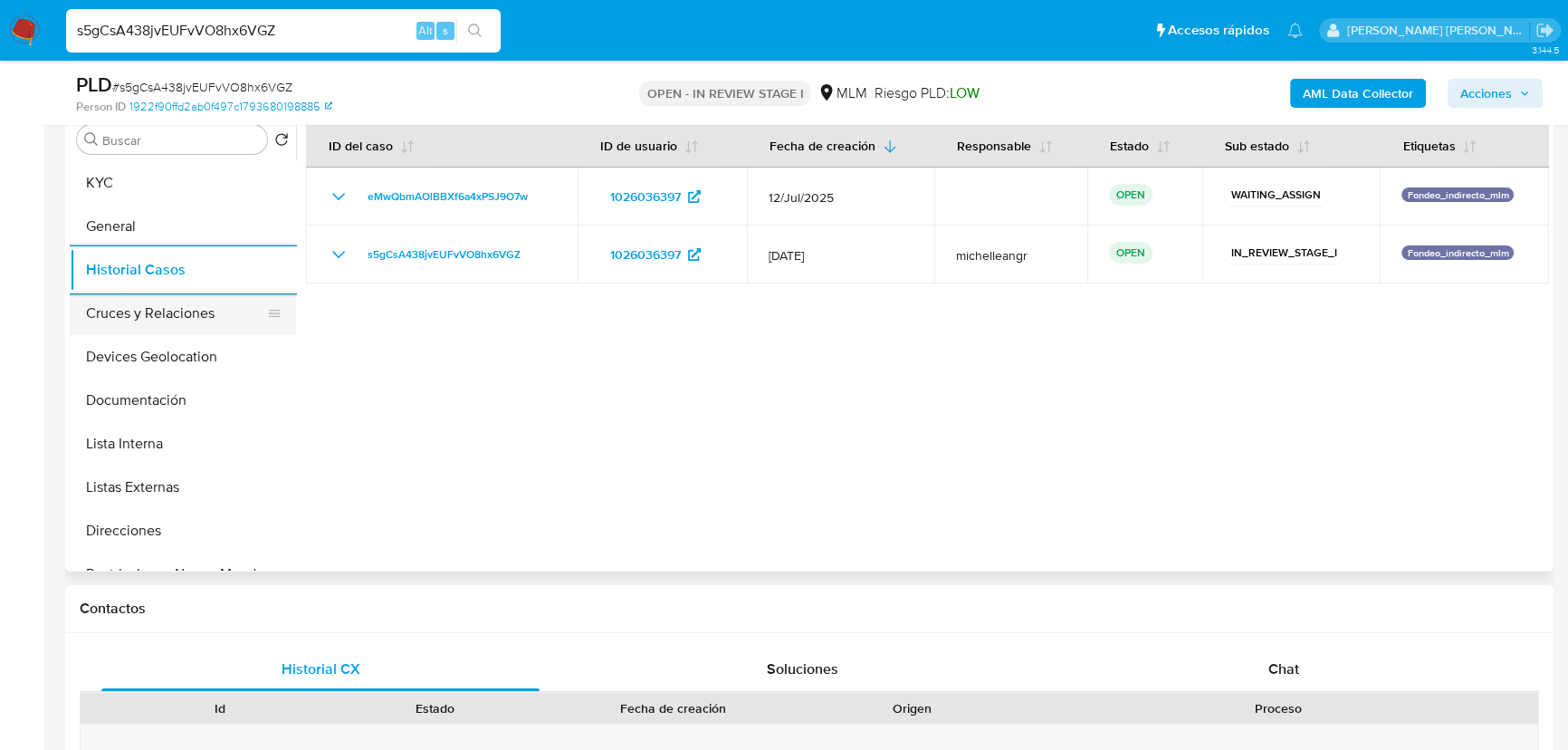 click on "Cruces y Relaciones" at bounding box center [176, 313] 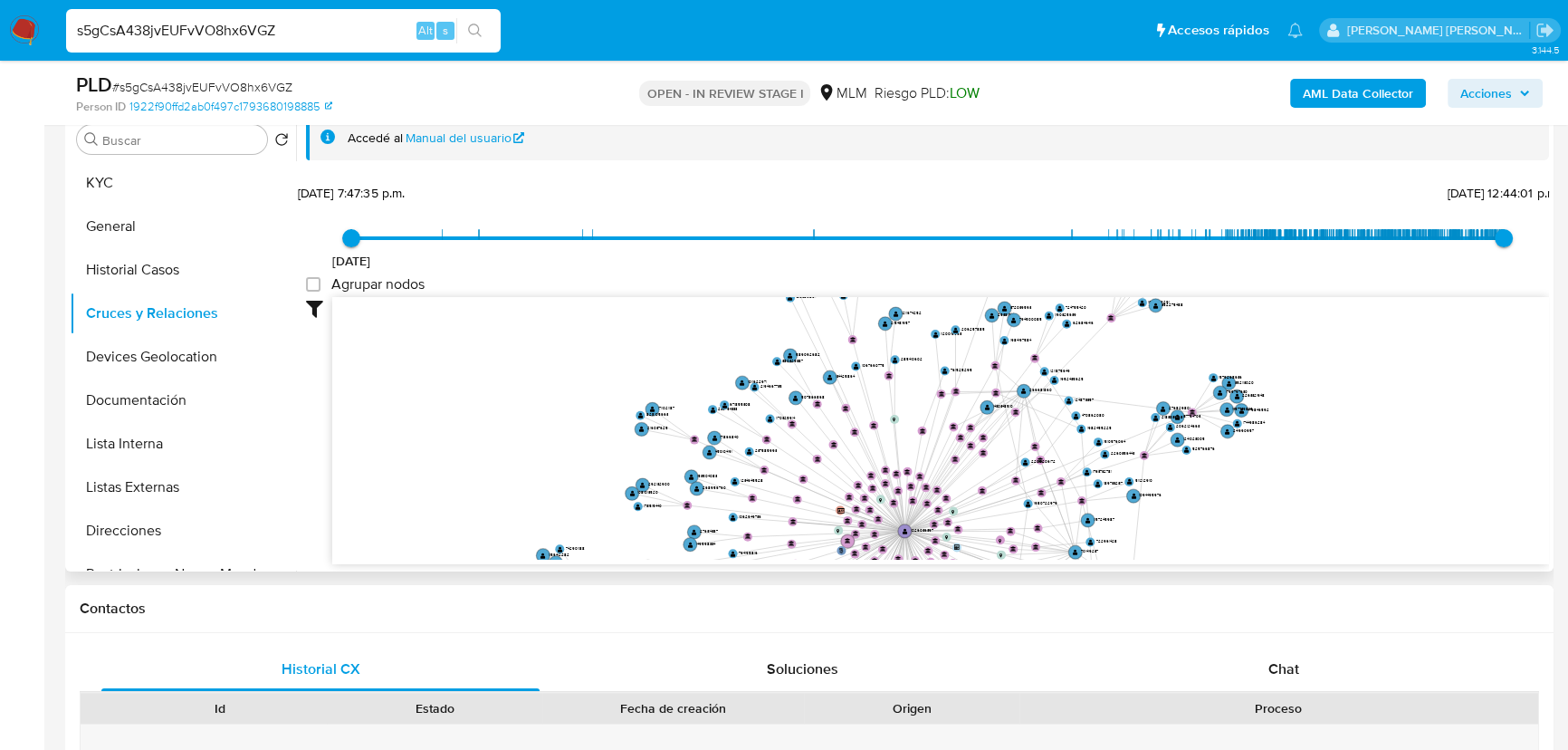 drag, startPoint x: 850, startPoint y: 404, endPoint x: 891, endPoint y: 520, distance: 123.03252 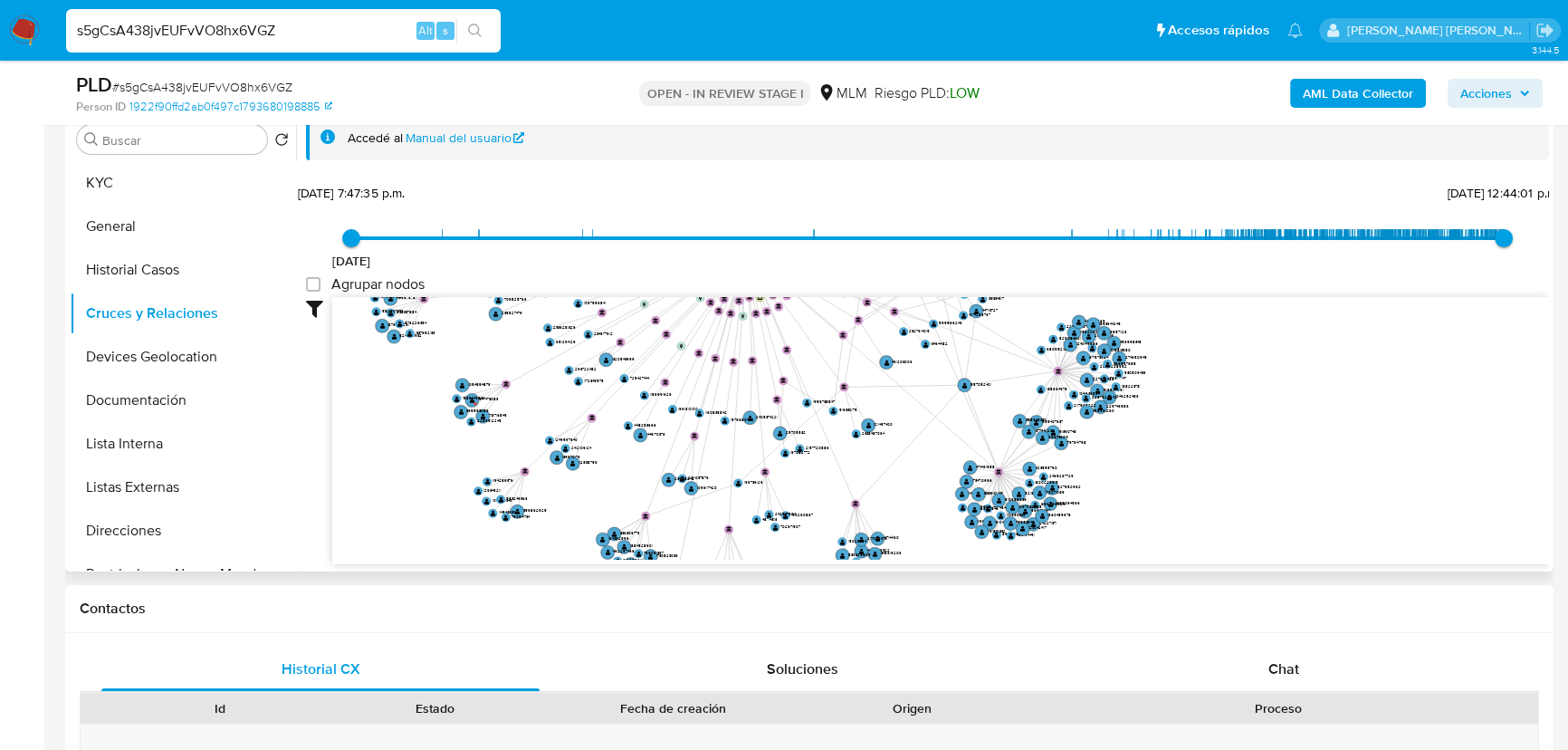 drag, startPoint x: 896, startPoint y: 418, endPoint x: 770, endPoint y: 169, distance: 279.0645 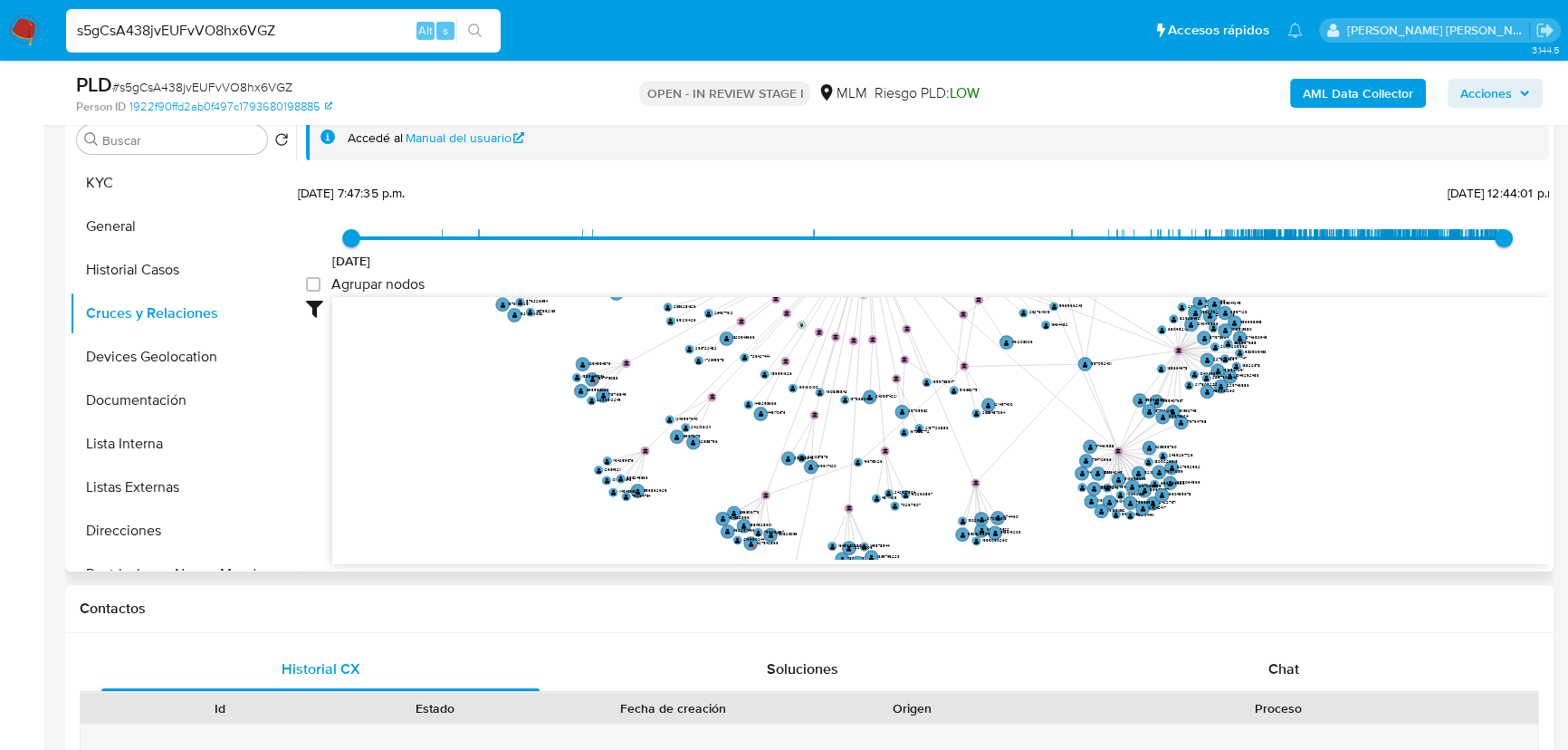 drag, startPoint x: 794, startPoint y: 434, endPoint x: 917, endPoint y: 448, distance: 123.79418 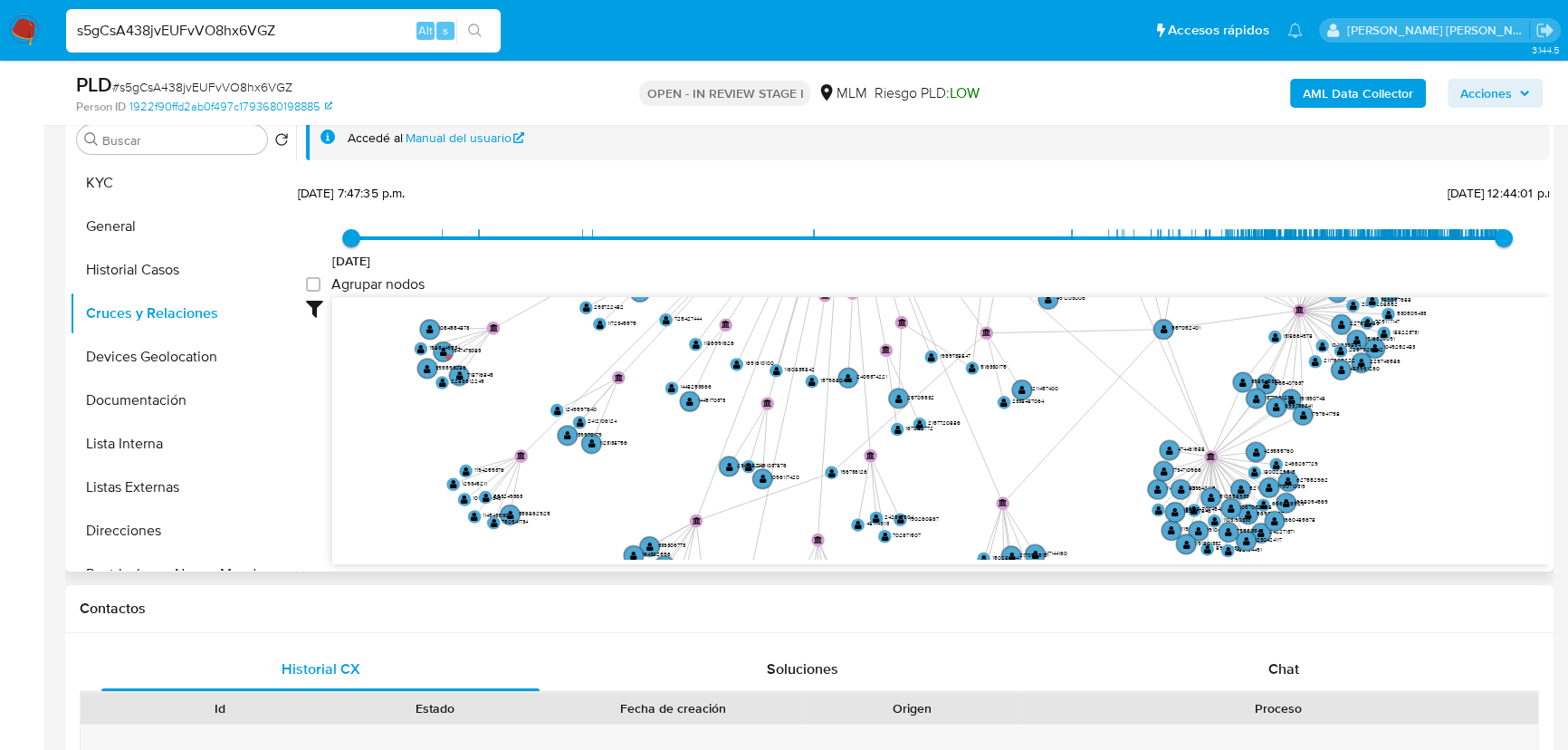 click on "Devices Geolocation" at bounding box center [183, 357] 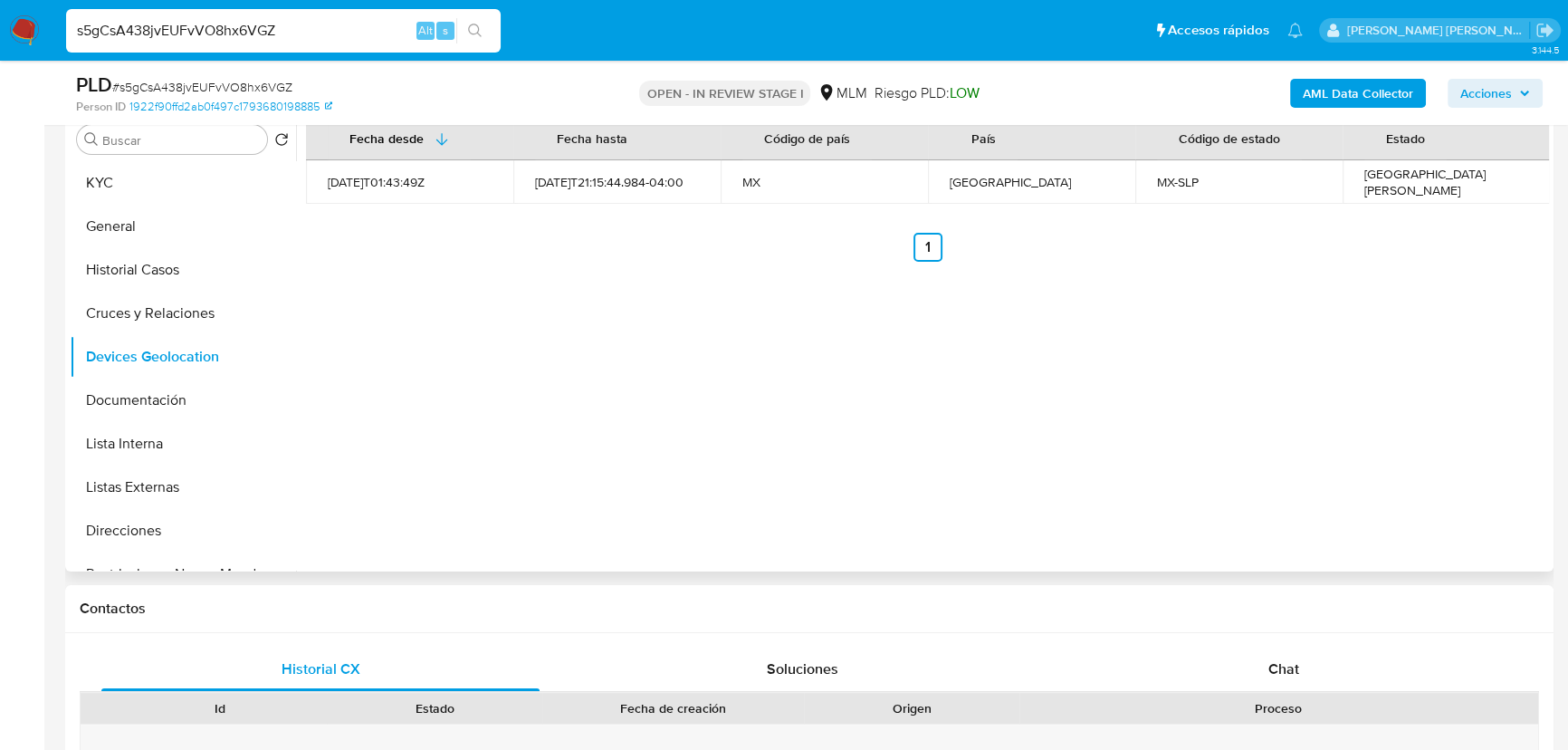 type 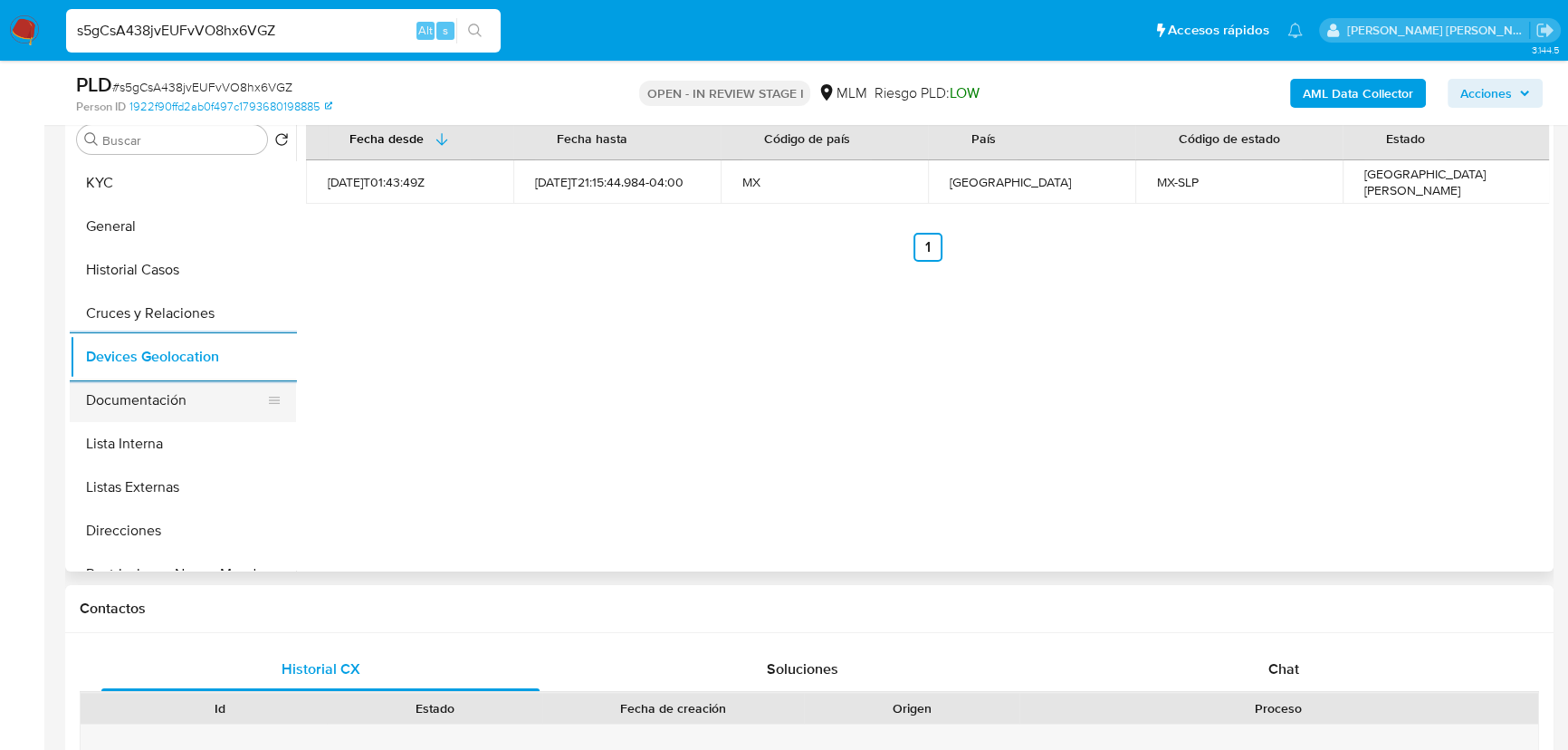 click on "Documentación" at bounding box center (176, 400) 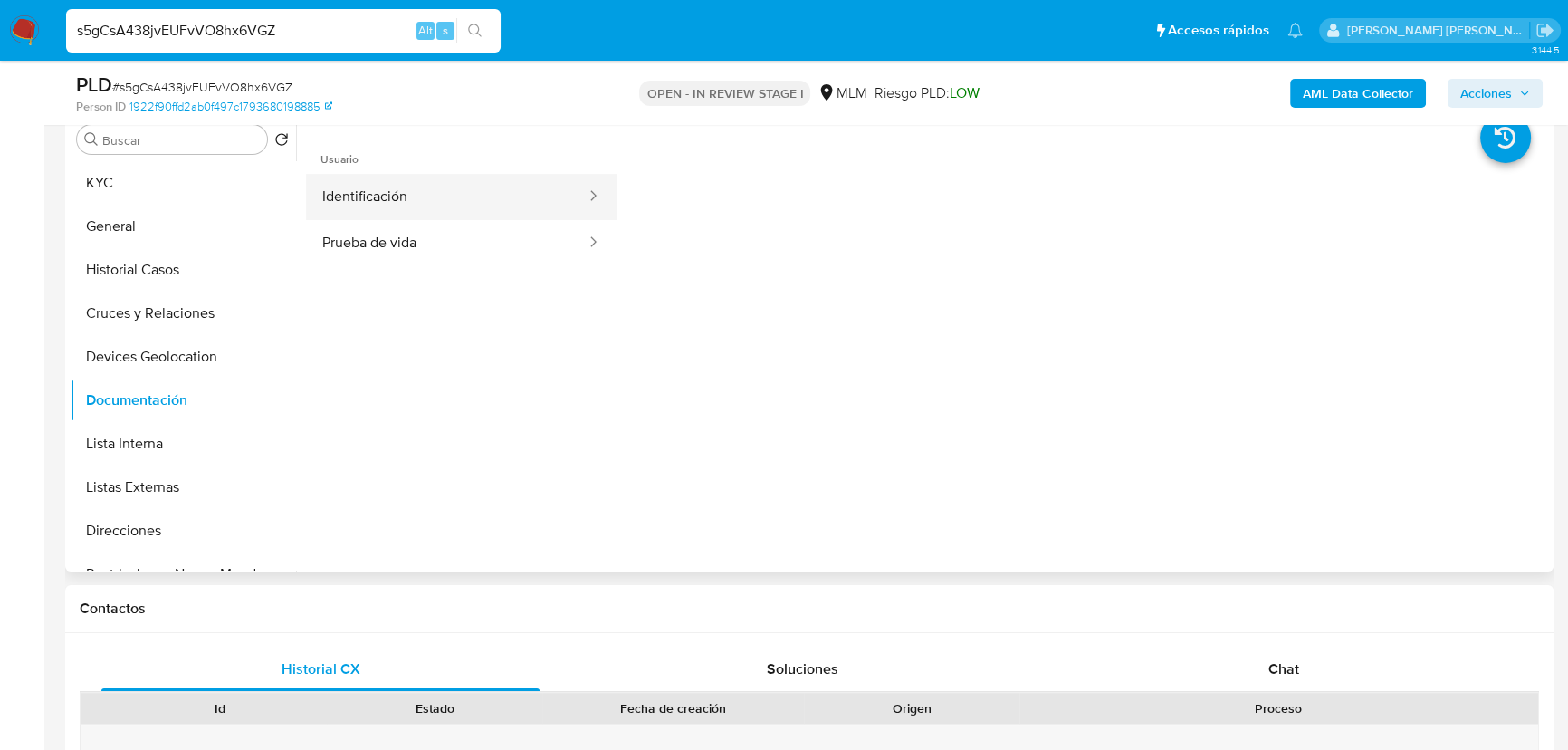 drag, startPoint x: 424, startPoint y: 198, endPoint x: 487, endPoint y: 201, distance: 63.071388 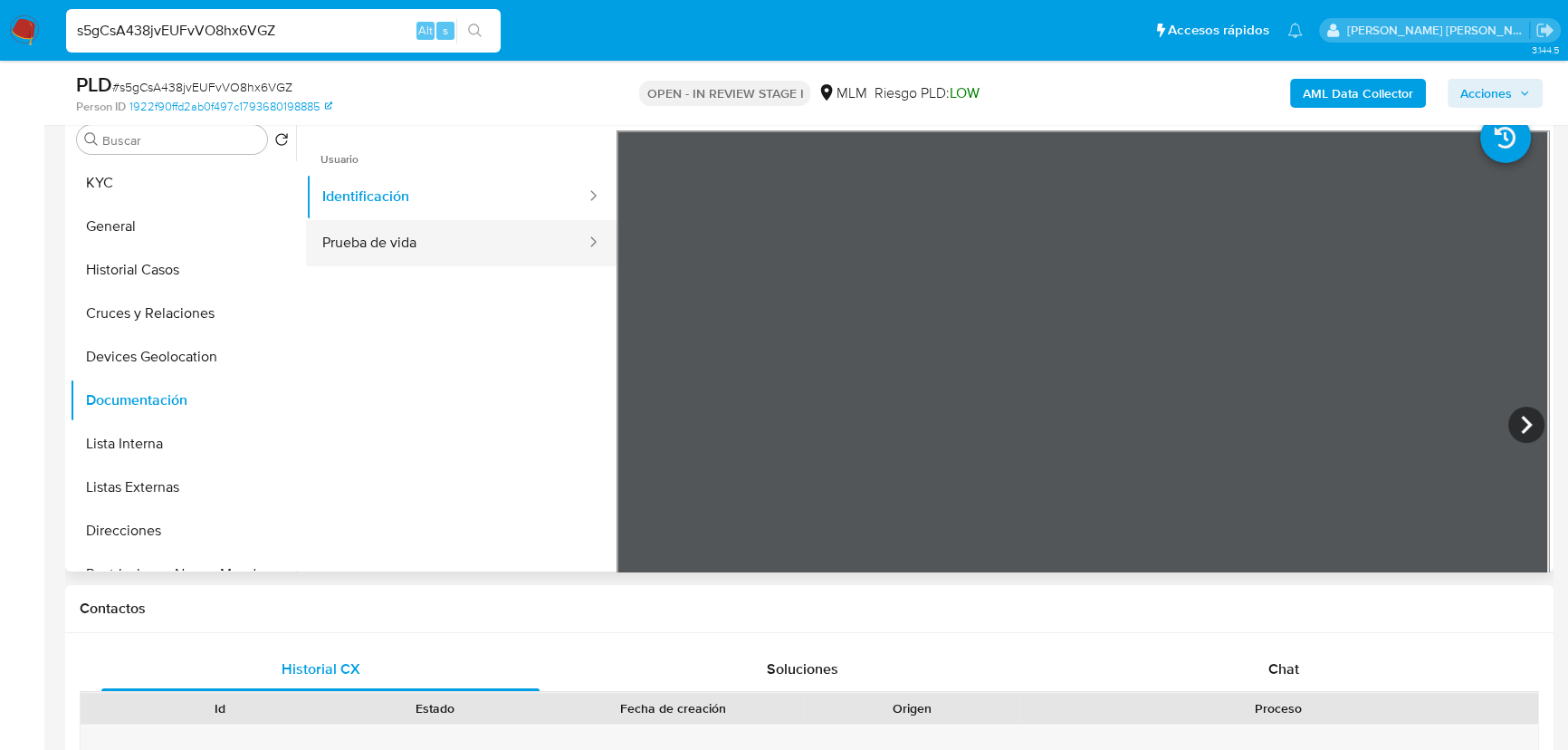 click on "Prueba de vida" at bounding box center [446, 243] 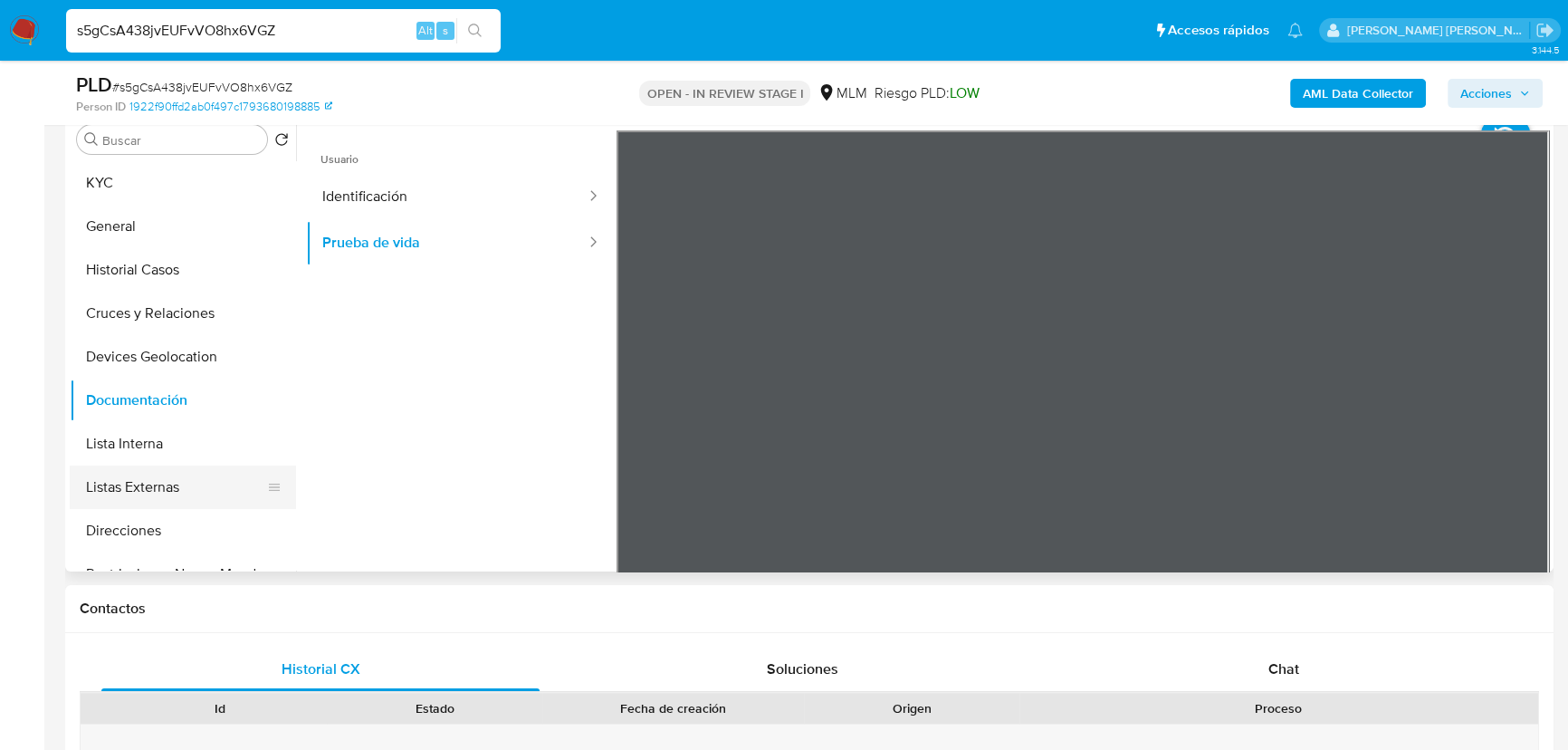 drag, startPoint x: 147, startPoint y: 449, endPoint x: 171, endPoint y: 482, distance: 41 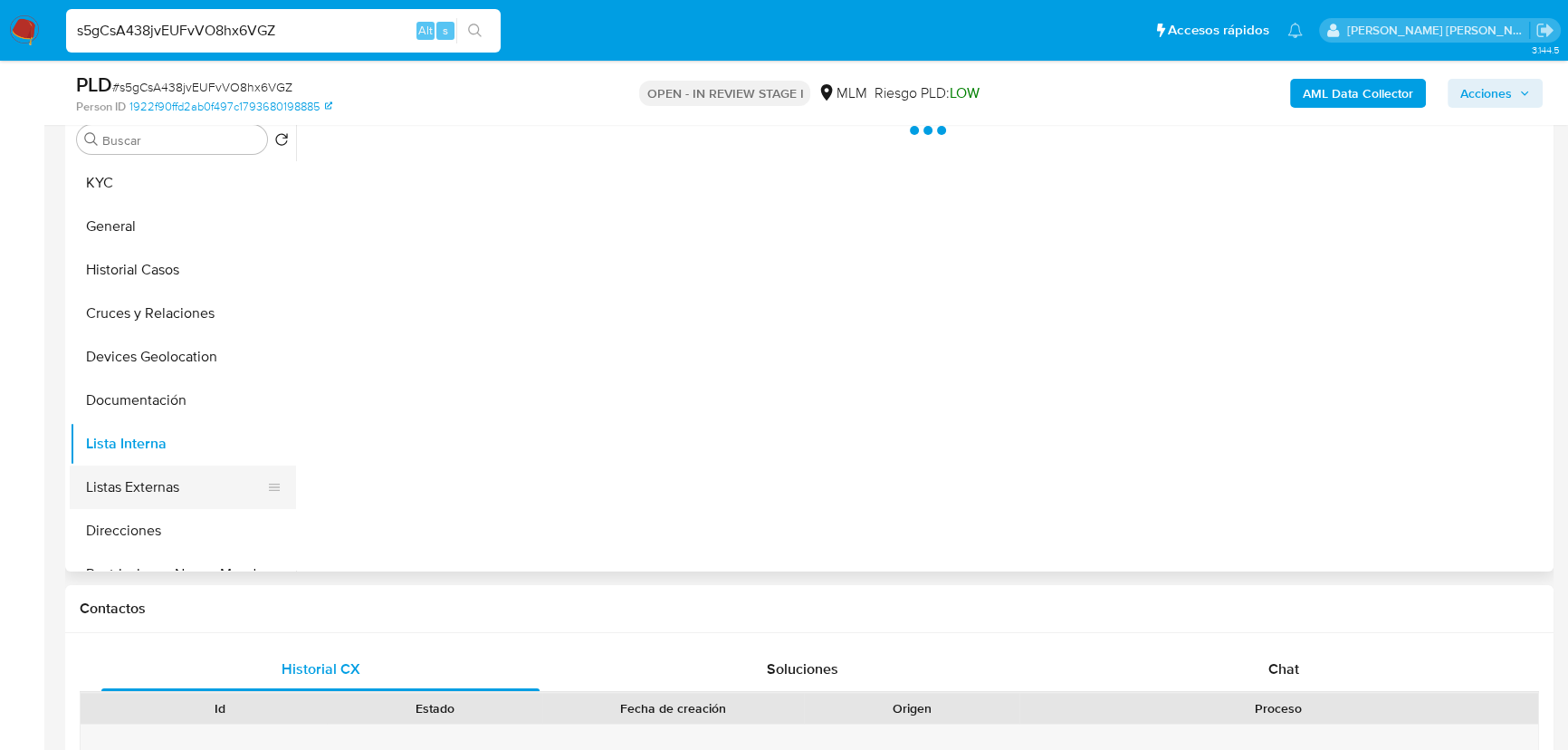 click on "Listas Externas" at bounding box center [176, 487] 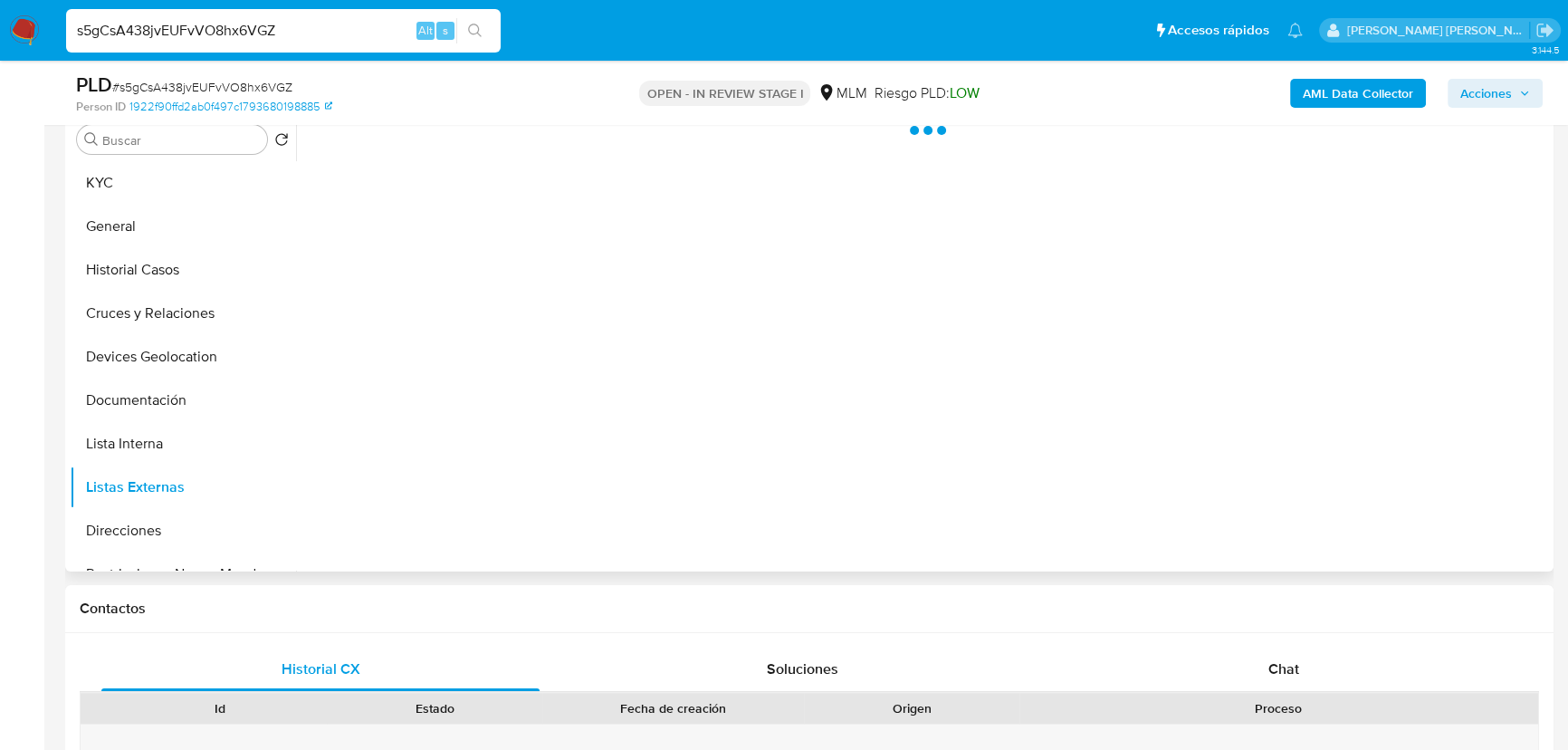 click at bounding box center [923, 340] 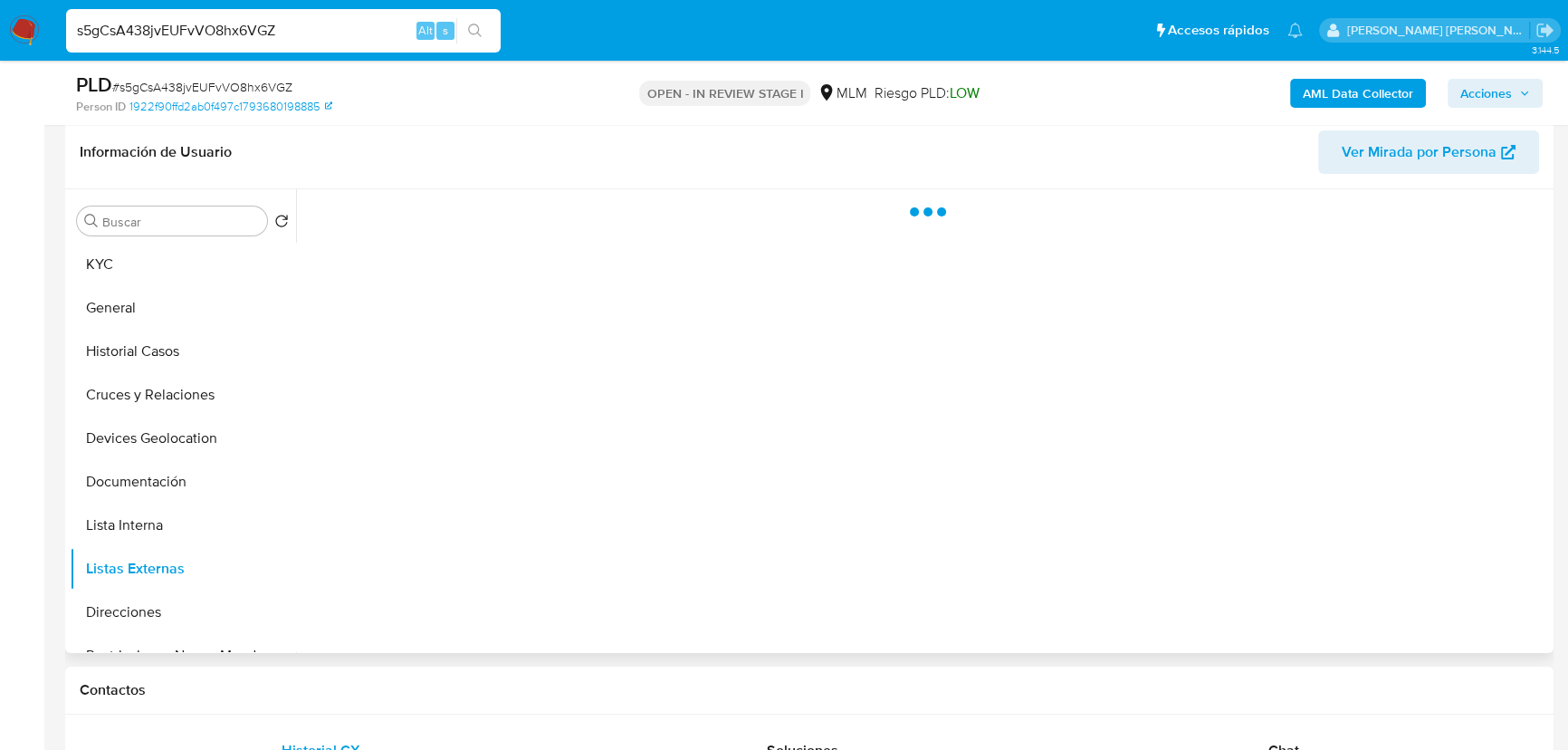 click at bounding box center [923, 421] 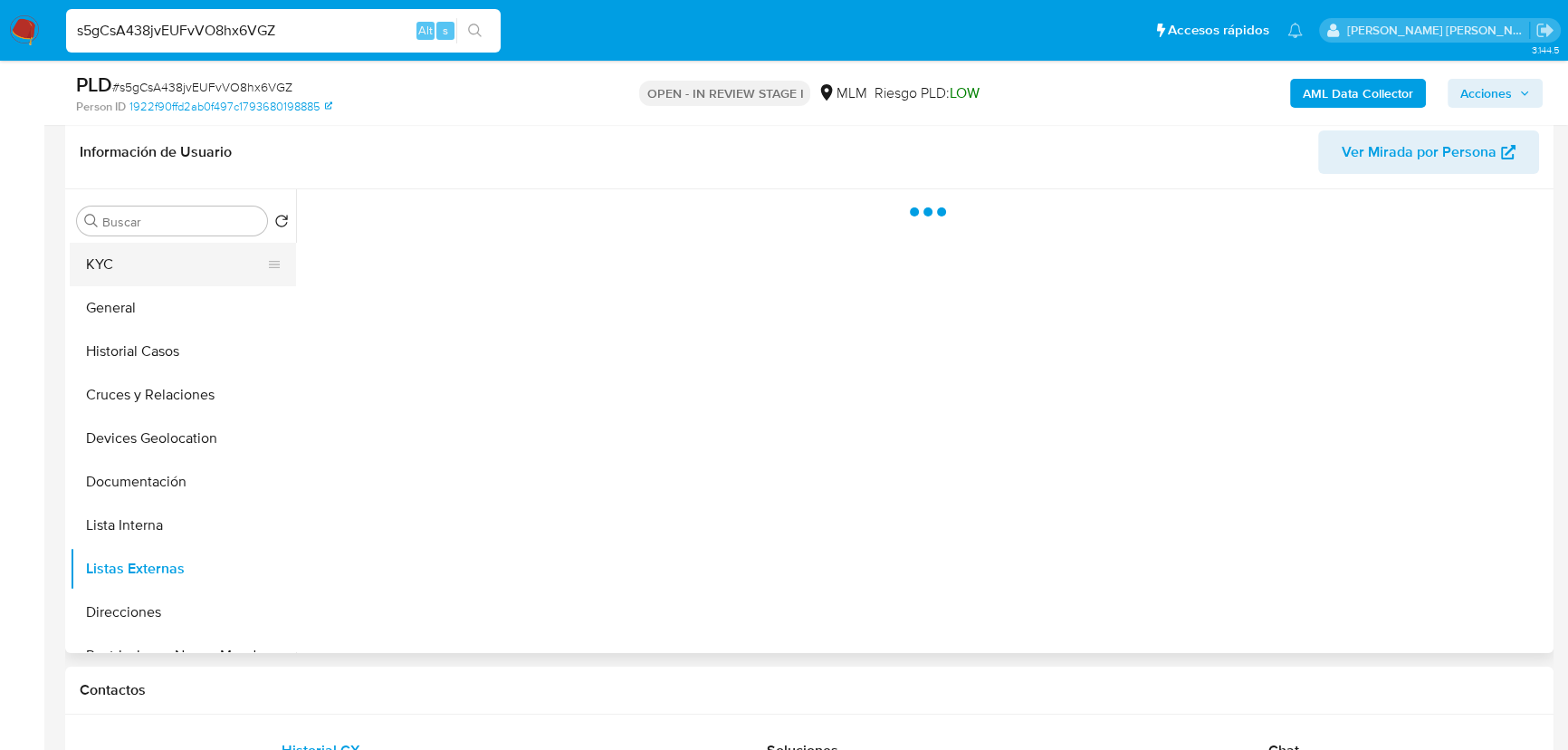 click on "KYC" at bounding box center (176, 264) 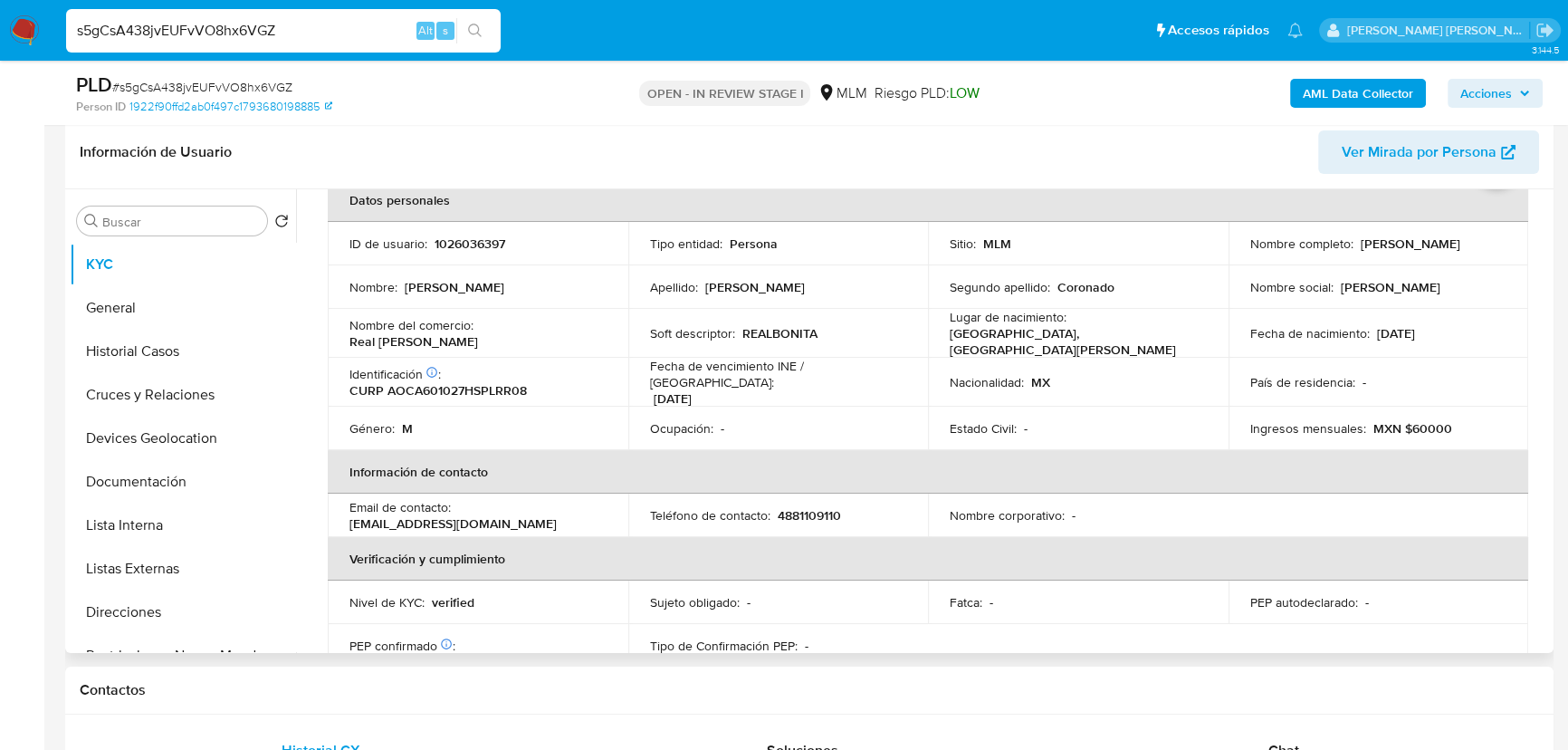 scroll, scrollTop: 246, scrollLeft: 0, axis: vertical 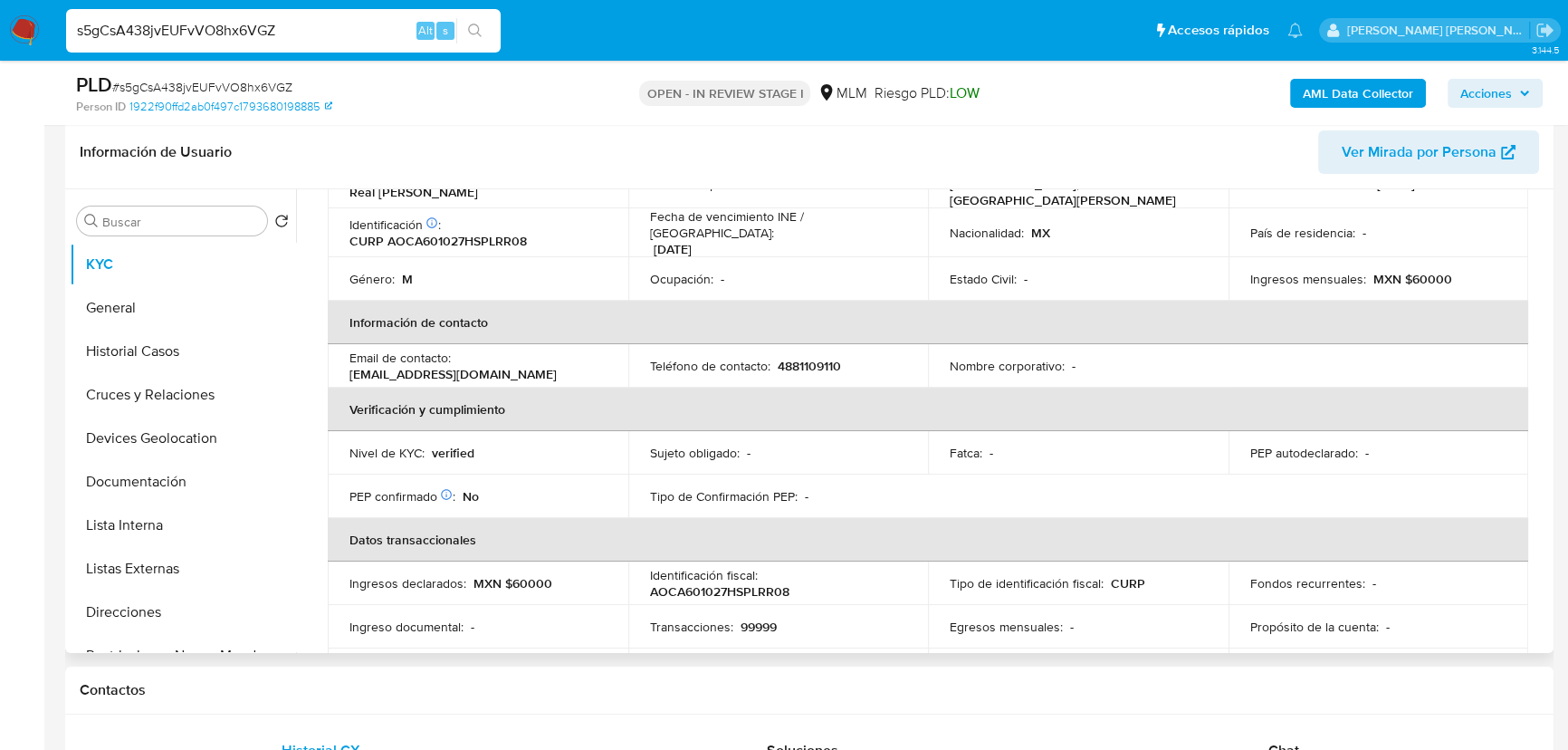 drag, startPoint x: 565, startPoint y: 368, endPoint x: 394, endPoint y: 362, distance: 171.10523 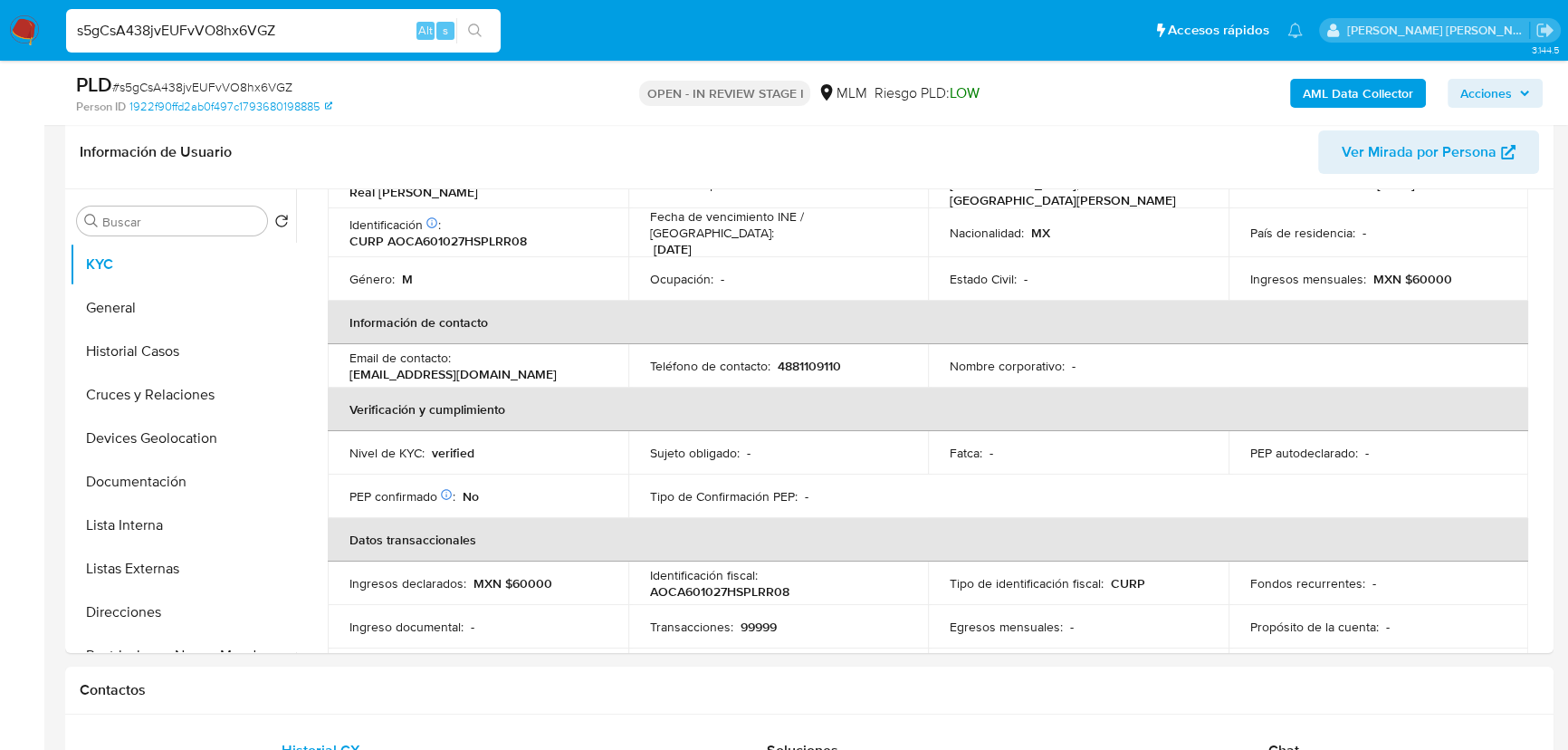 copy on "rmandoalonsocoronado@gmail.com" 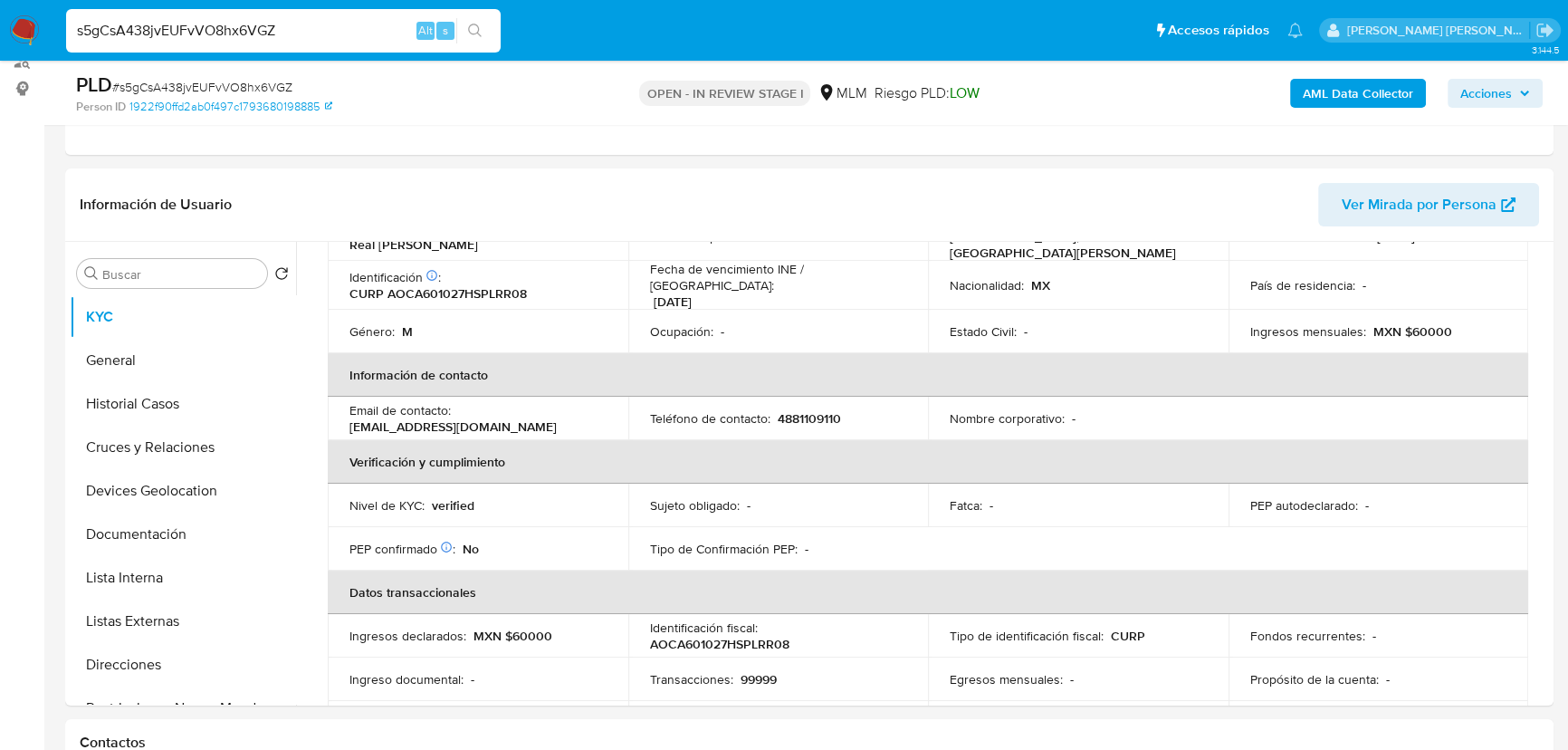 copy on "Información de Usuario Ver Mirada por Persona Buscar   Volver al orden por defecto KYC General Historial Casos Cruces y Relaciones Devices Geolocation Documentación Lista Interna Listas Externas Direcciones Restricciones Nuevo Mundo Historial de conversaciones Archivos adjuntos Dispositivos Point Historial Riesgo PLD Información de accesos Datos Modificados Fecha Compliant IV Challenges Marcas AML Créditos Anticipos de dinero Cuentas Bancarias Insurtech Items Perfiles Tarjetas Usuario KYC Status Actualizado hace un mes   Creado: 24/11/2021 22:58:01 Actualizado: 16/06/2025 10:55:33 Datos personales   ID de usuario :    1026036397   Tipo entidad :    Persona   Sitio :    MLM   Nombre completo :    Armando Alonso Coronado   Nombre :    Armando   Apellido :    Alonso   Segundo apellido :    Coronado   Nombre social :    Armando   Nombre del comercio :    Real Bonita    Soft descriptor :    REALBONITA   Lugar de nacimiento :    MEXICO, SAN LUIS POTOSÍ   Fecha de nacimiento :    27/10/1960   Identificación   CIC..." 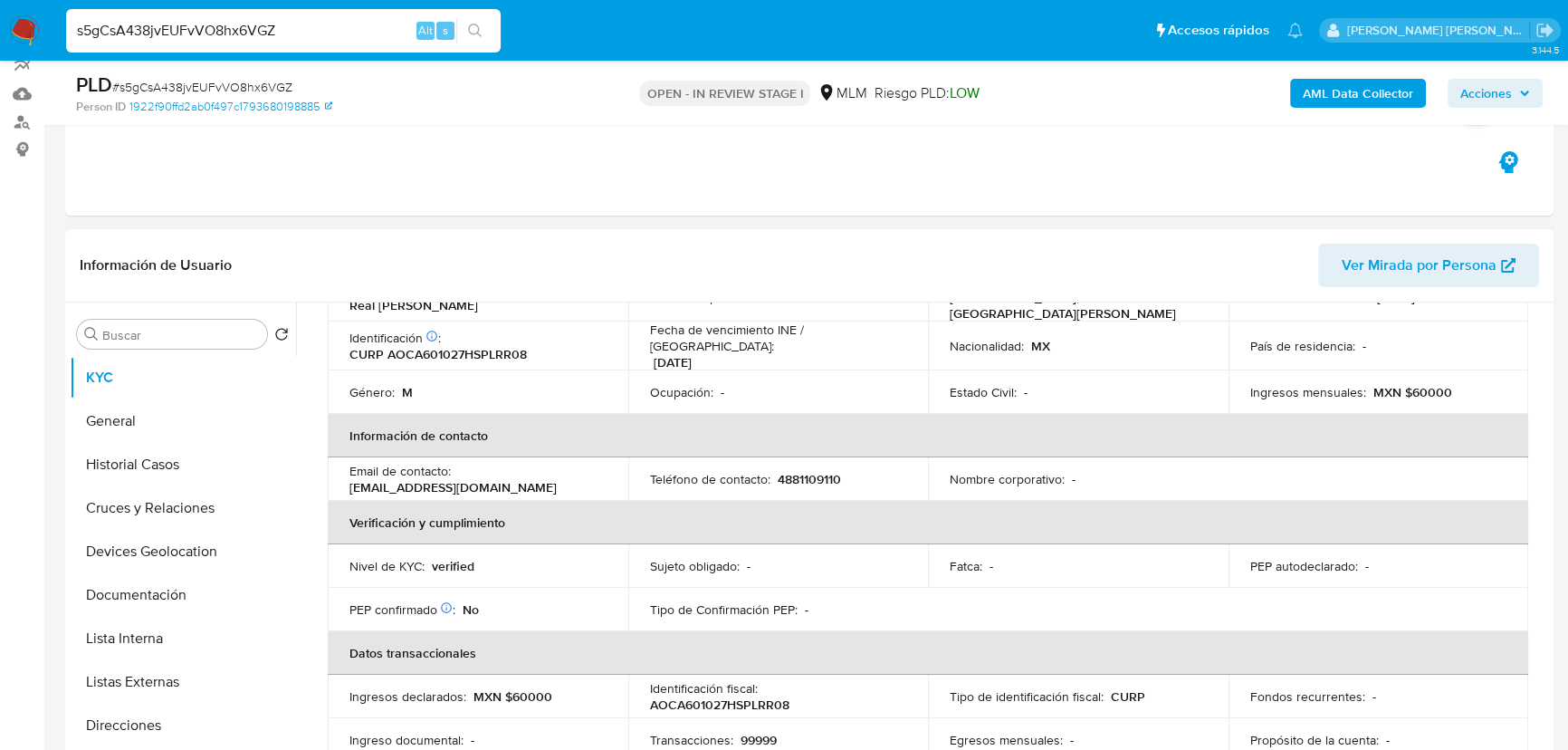 scroll, scrollTop: 246, scrollLeft: 0, axis: vertical 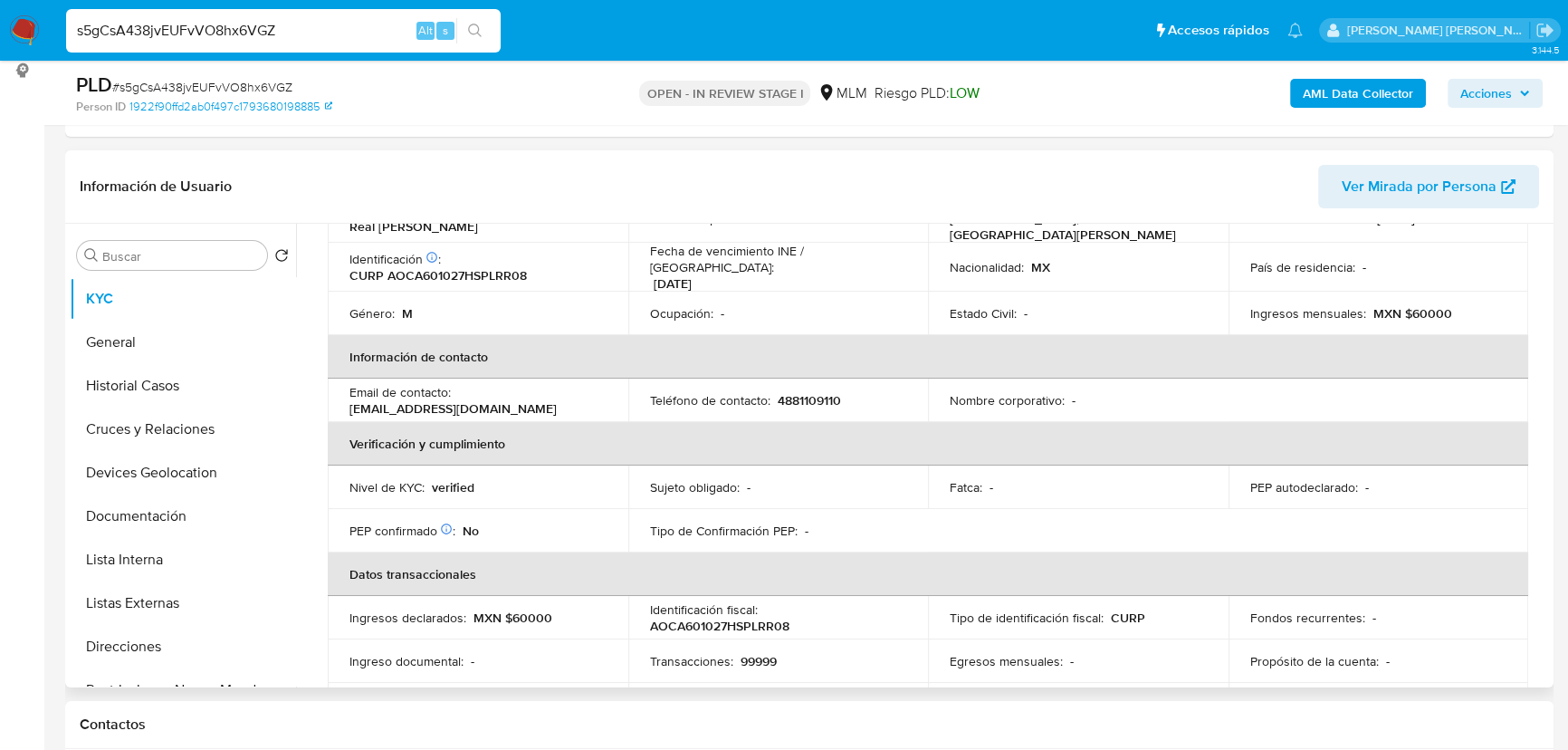 click on "Nivel de KYC :    verified   Sujeto obligado :    -   Fatca :    -   PEP autodeclarado :    -   PEP confirmado   Obtenido de listas internas :    No   Tipo de Confirmación PEP :    -" at bounding box center (928, 509) 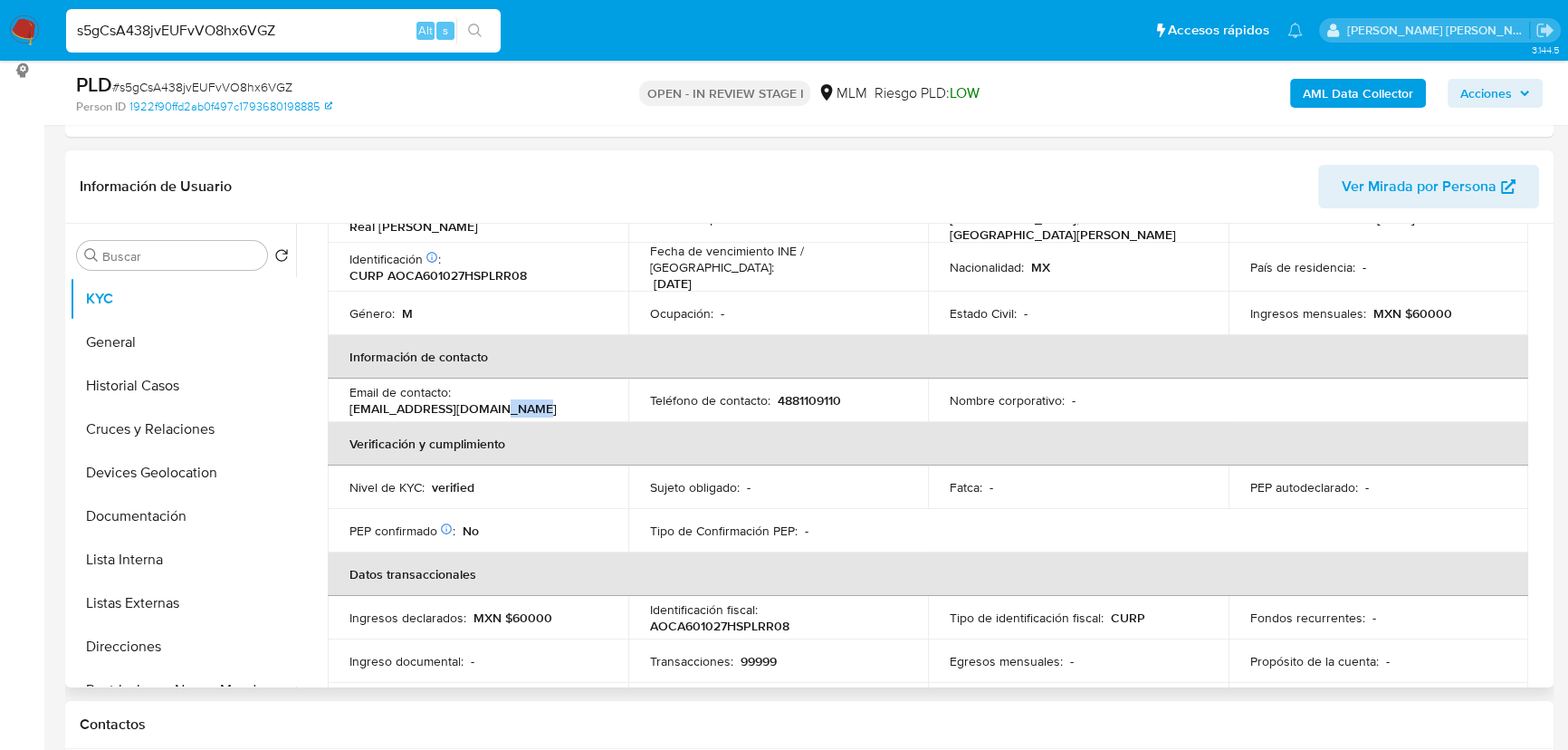 click on "armandoalonsocoronado@gmail.com" at bounding box center [453, 409] 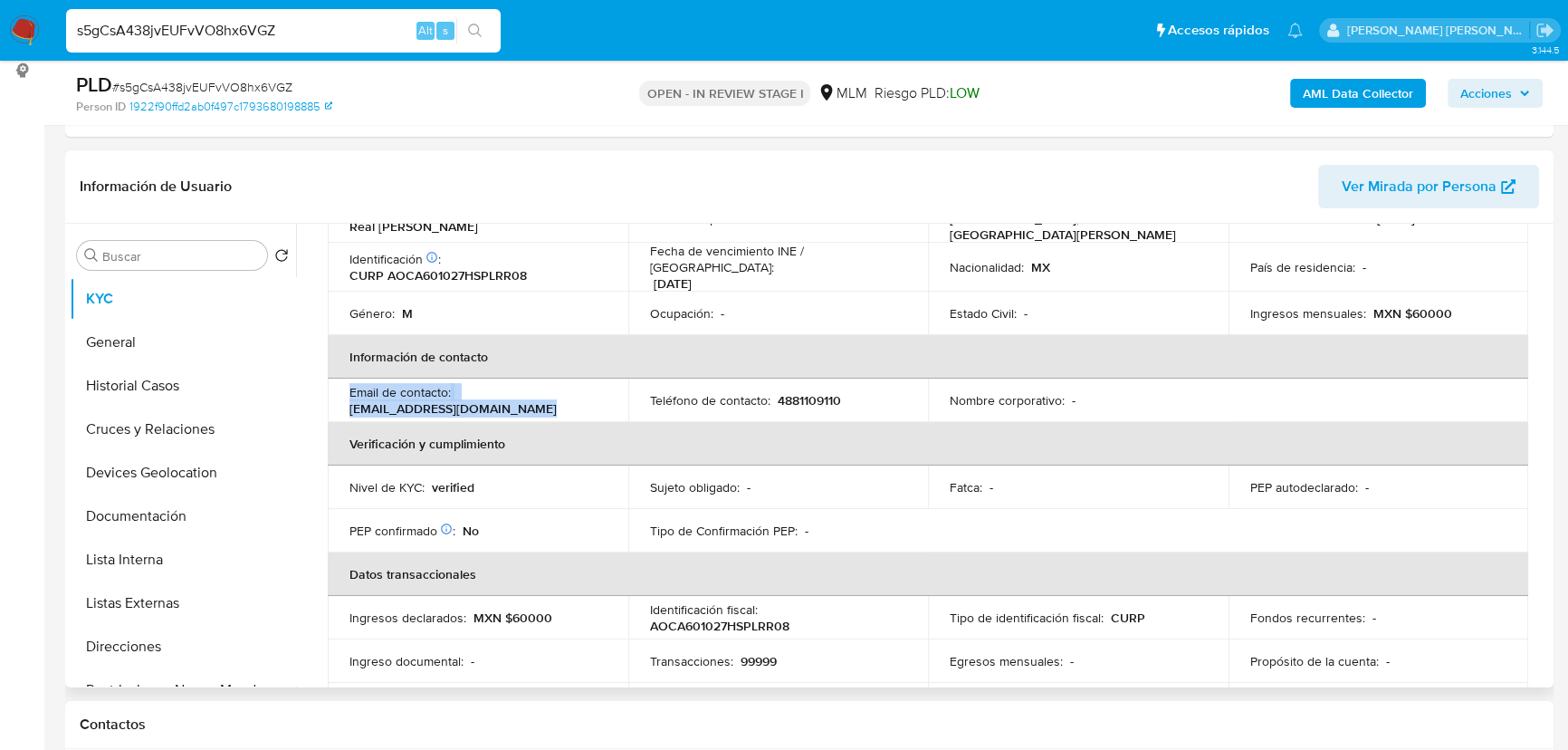 click on "armandoalonsocoronado@gmail.com" at bounding box center (453, 409) 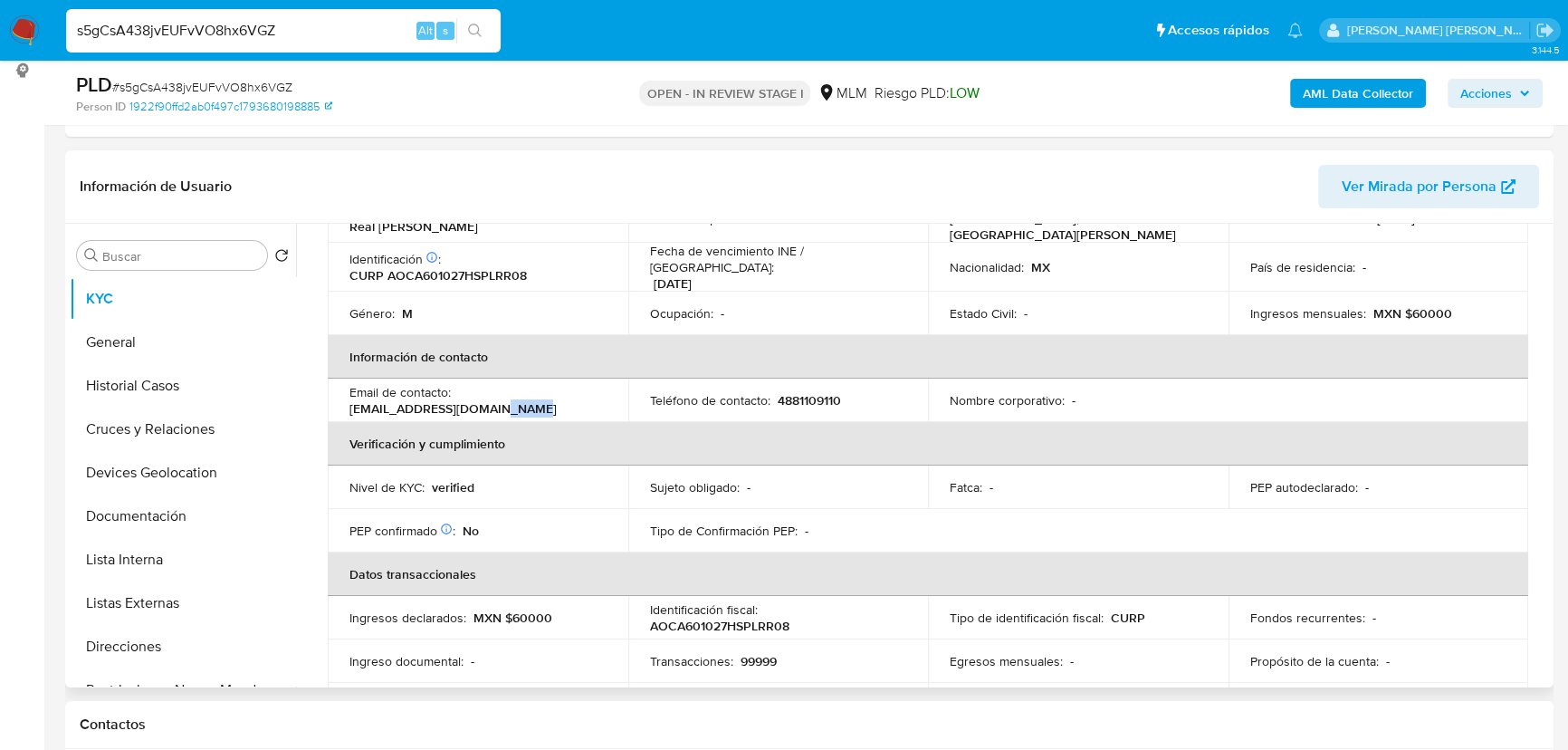 drag, startPoint x: 519, startPoint y: 395, endPoint x: 525, endPoint y: 404, distance: 10.816654 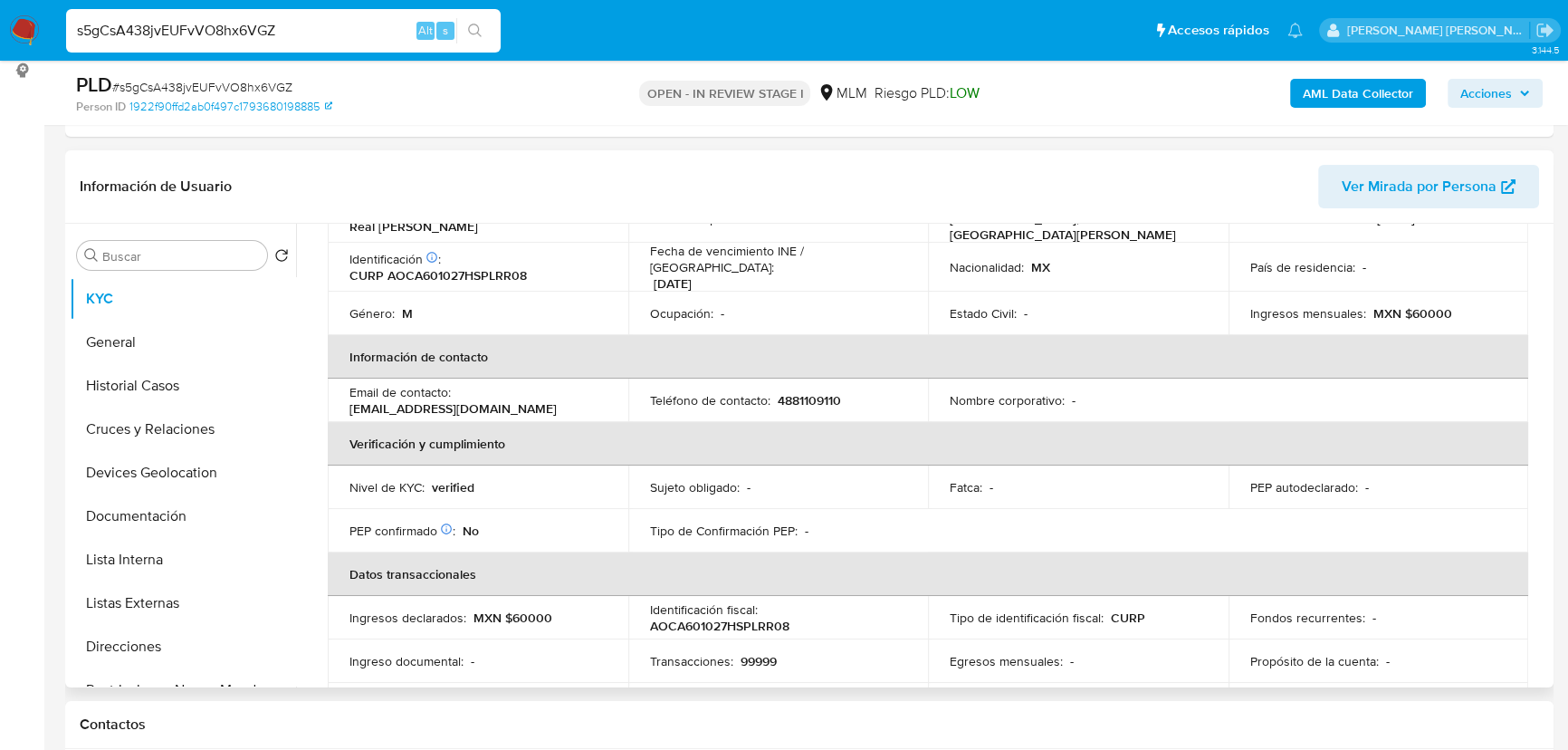 click on "4881109110" at bounding box center [809, 400] 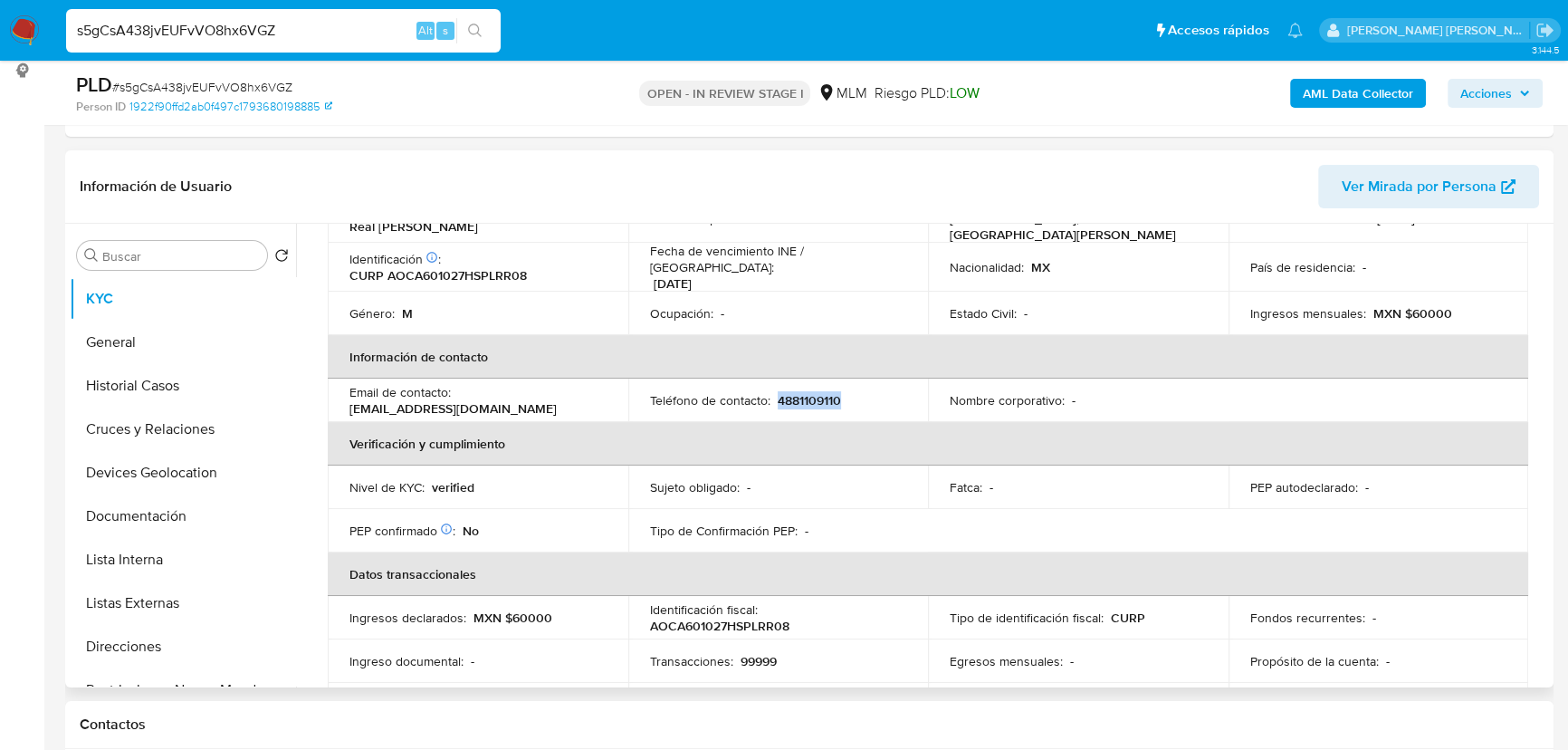 click on "4881109110" at bounding box center [809, 400] 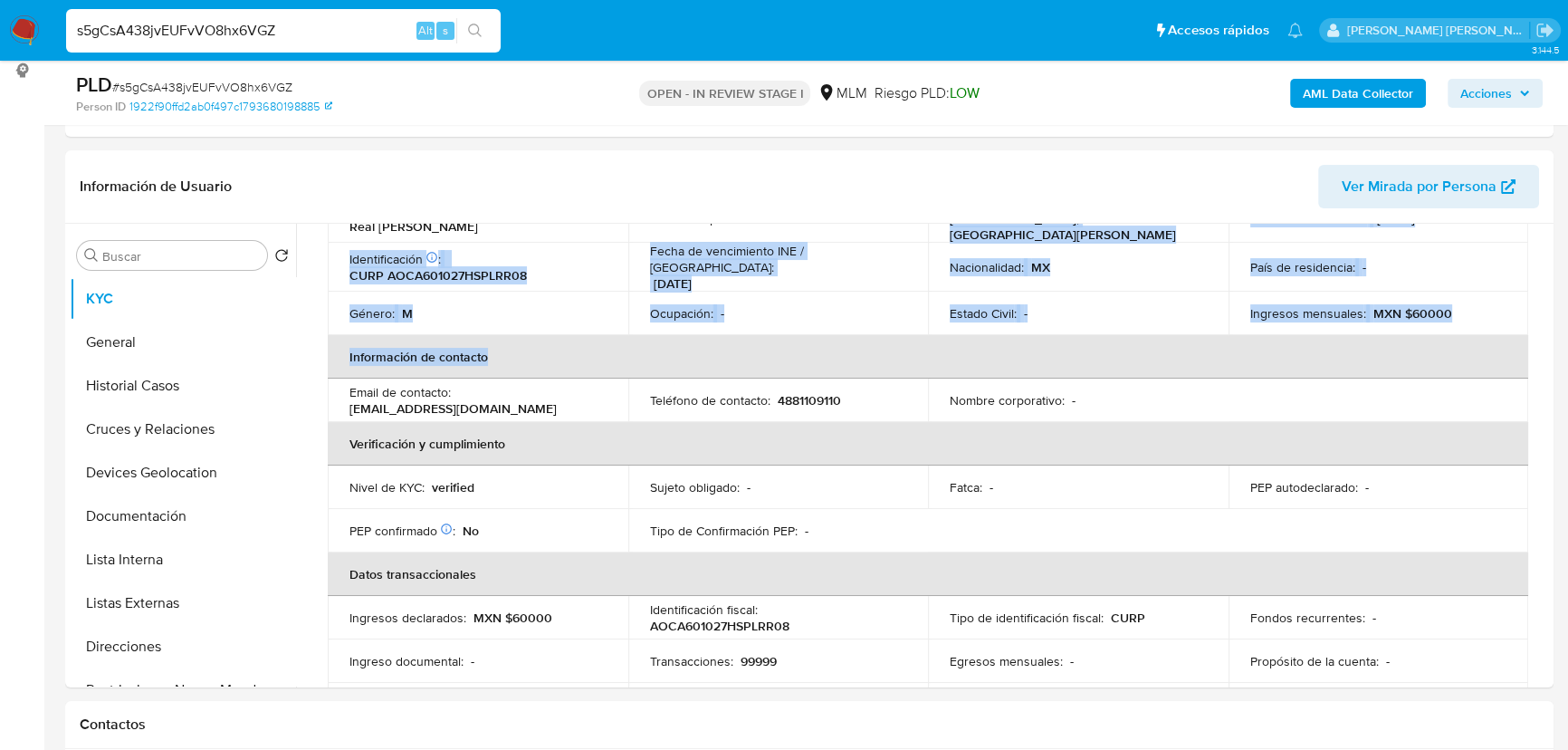 drag, startPoint x: 837, startPoint y: 366, endPoint x: 712, endPoint y: 65, distance: 325.9233 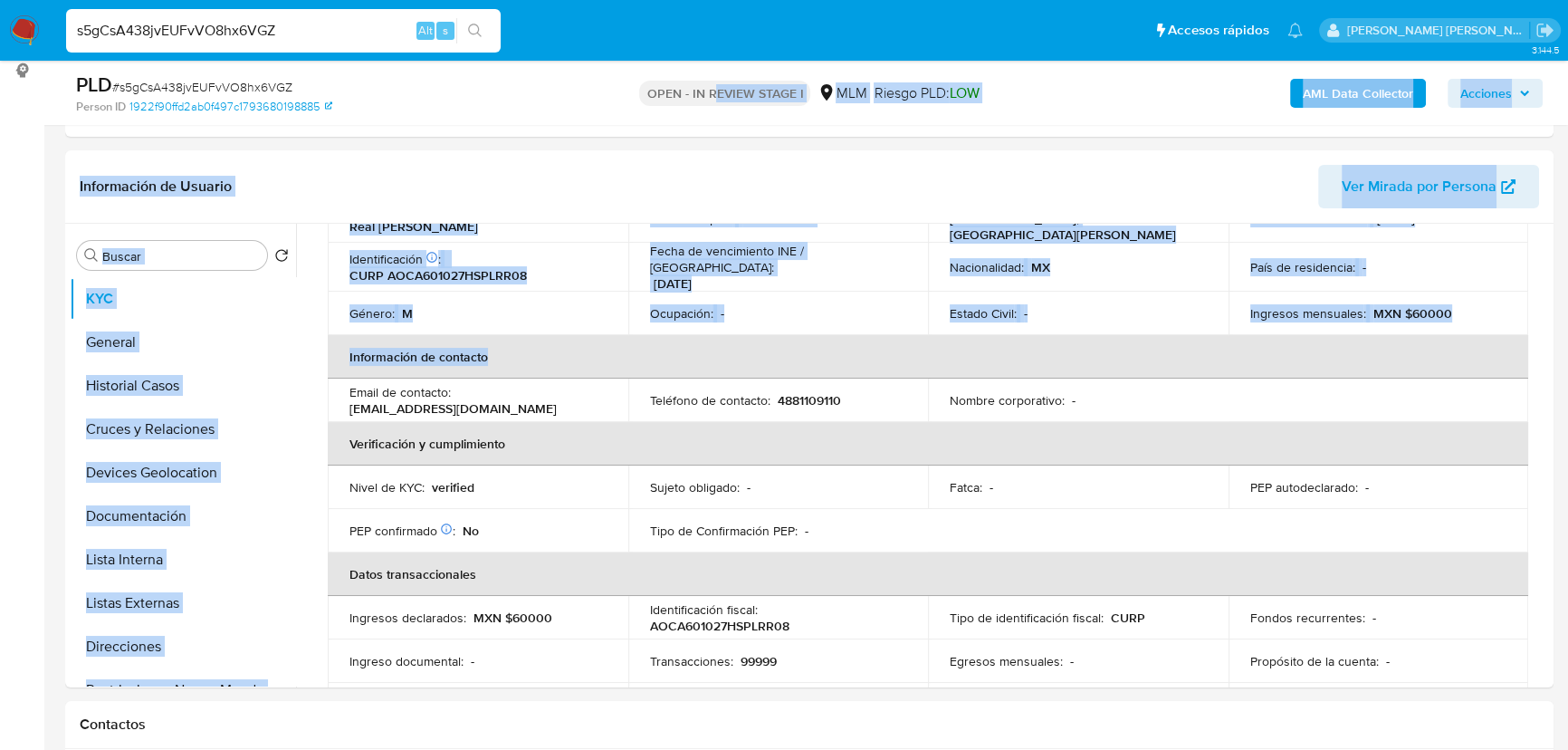 scroll, scrollTop: 0, scrollLeft: 0, axis: both 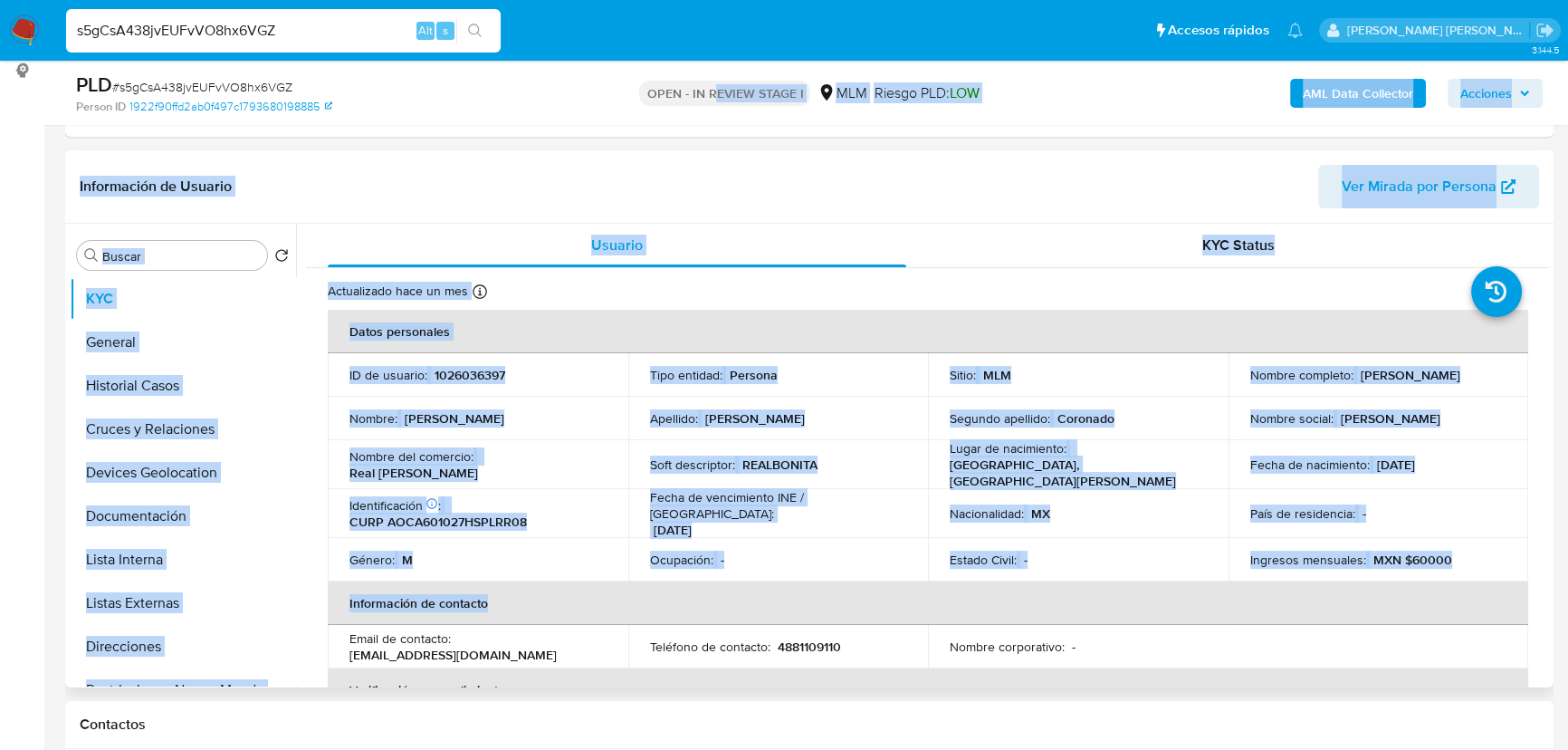 click on "Fecha de vencimiento INE / Pasaporte :" at bounding box center [779, 505] 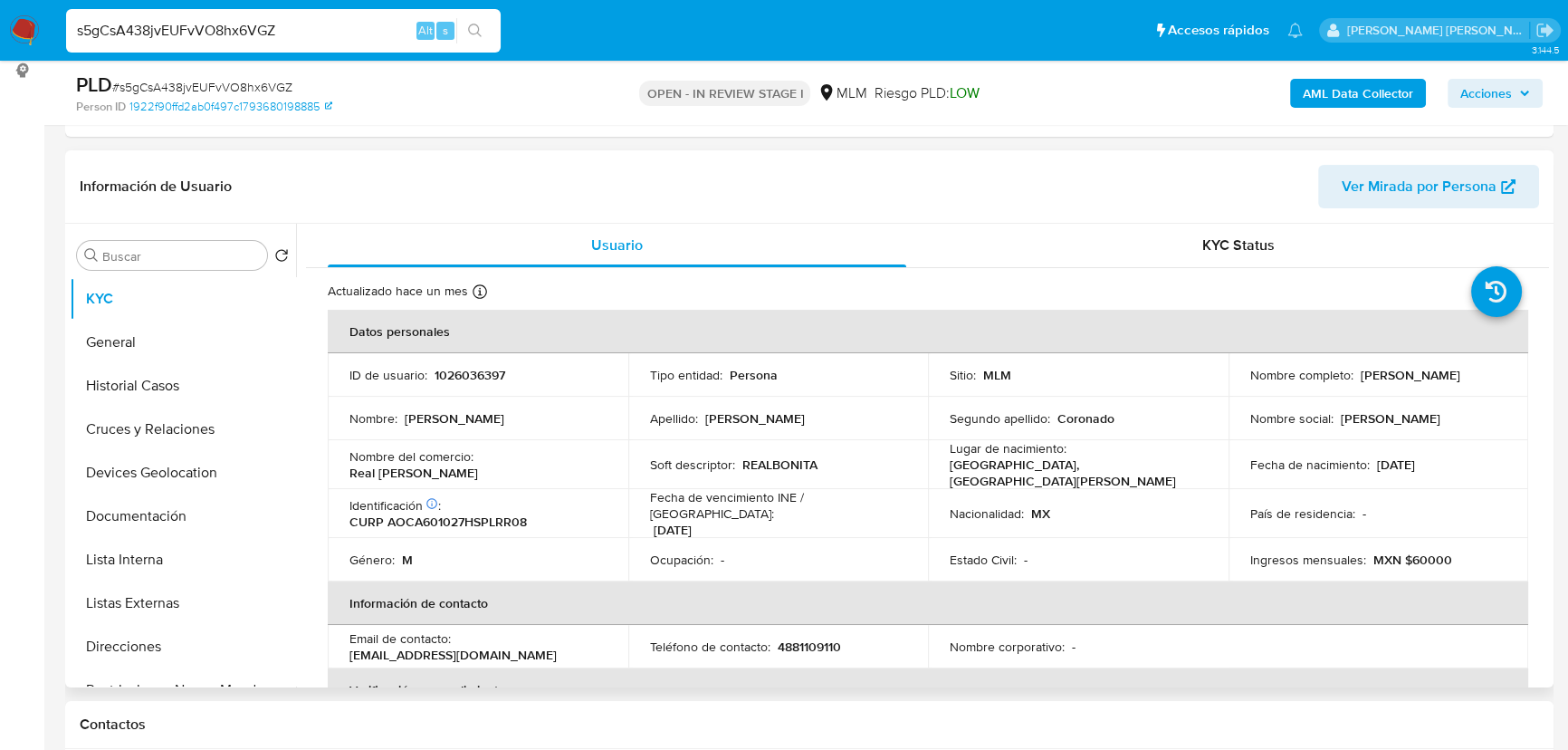 click on "4881109110" at bounding box center (809, 647) 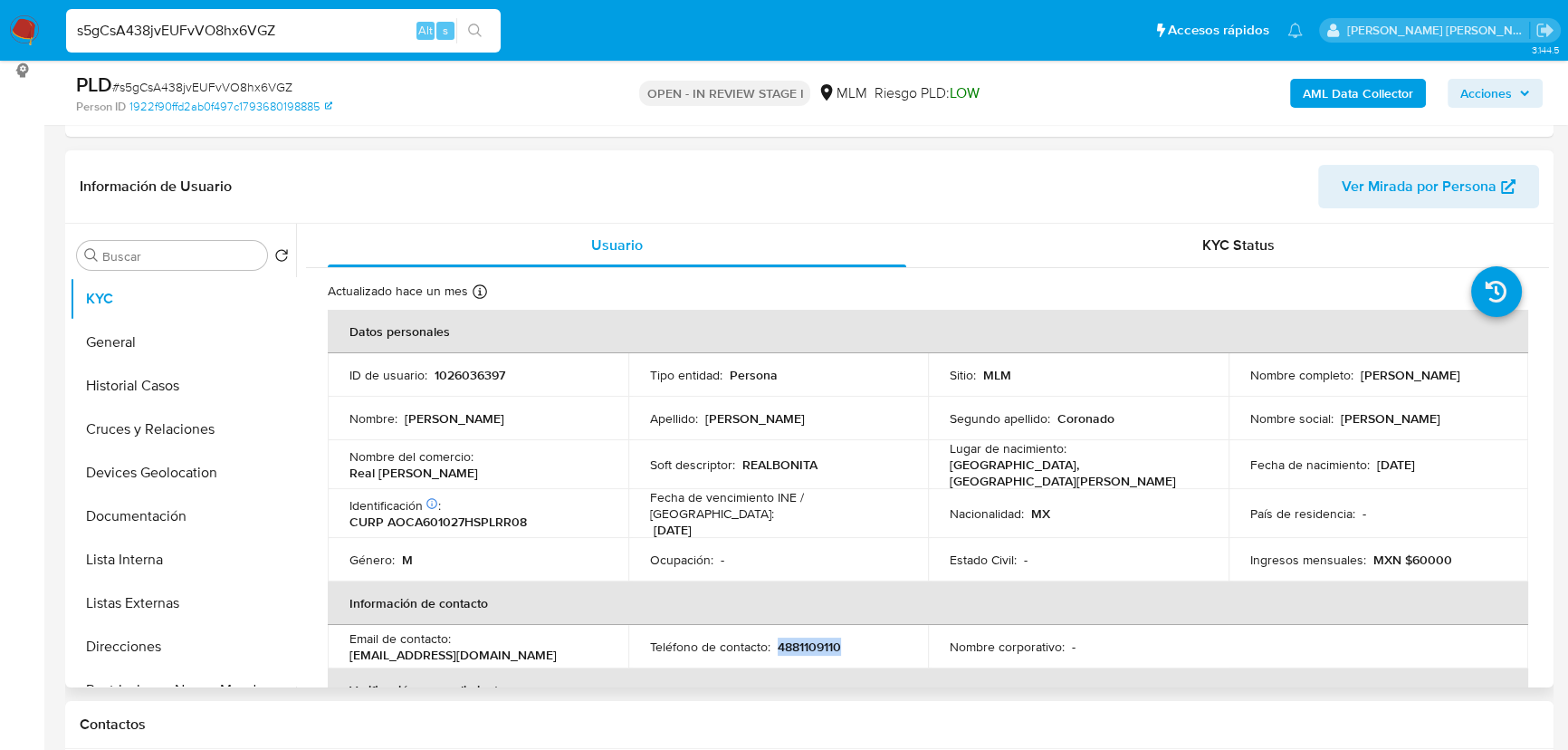 click on "4881109110" at bounding box center [809, 647] 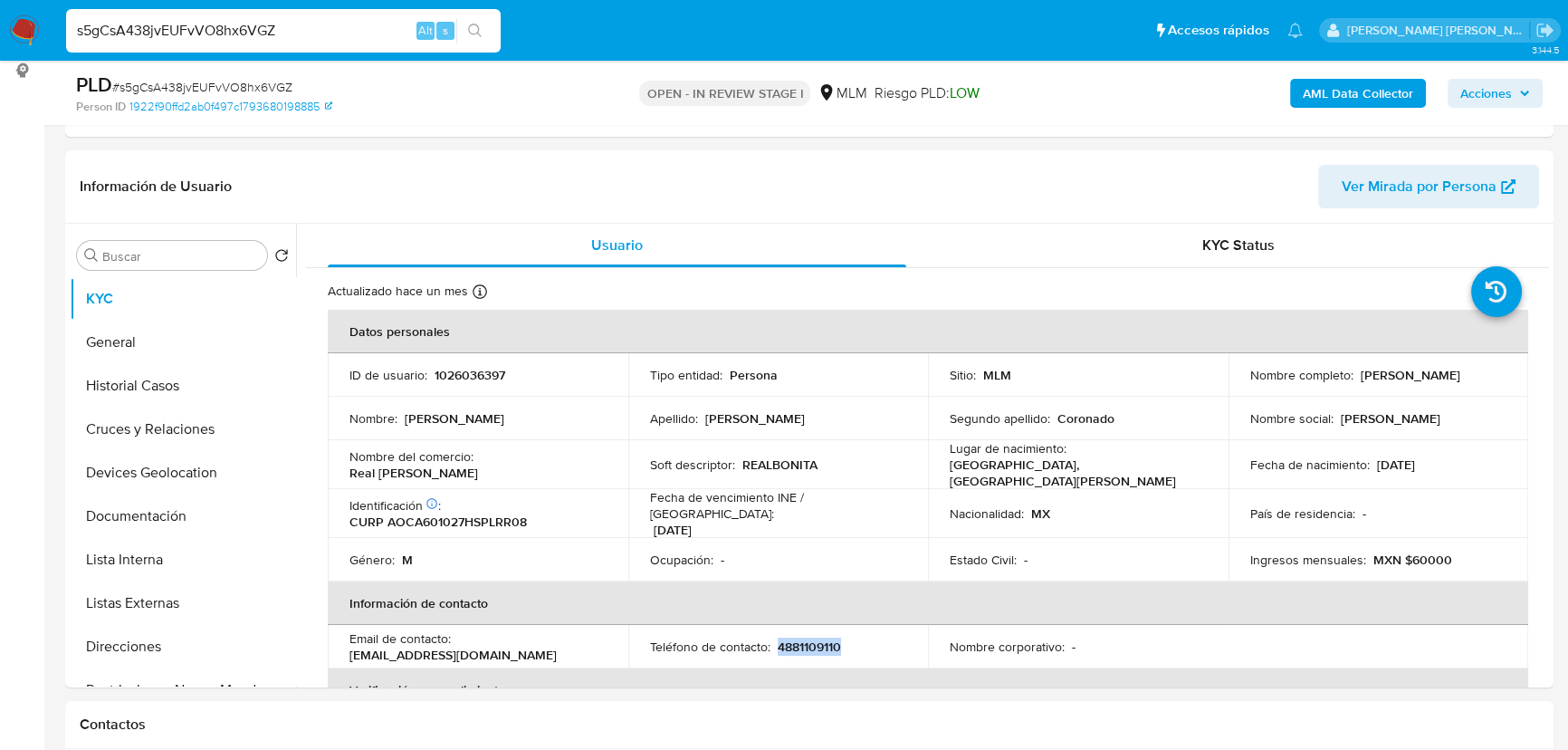 copy on "4881109110" 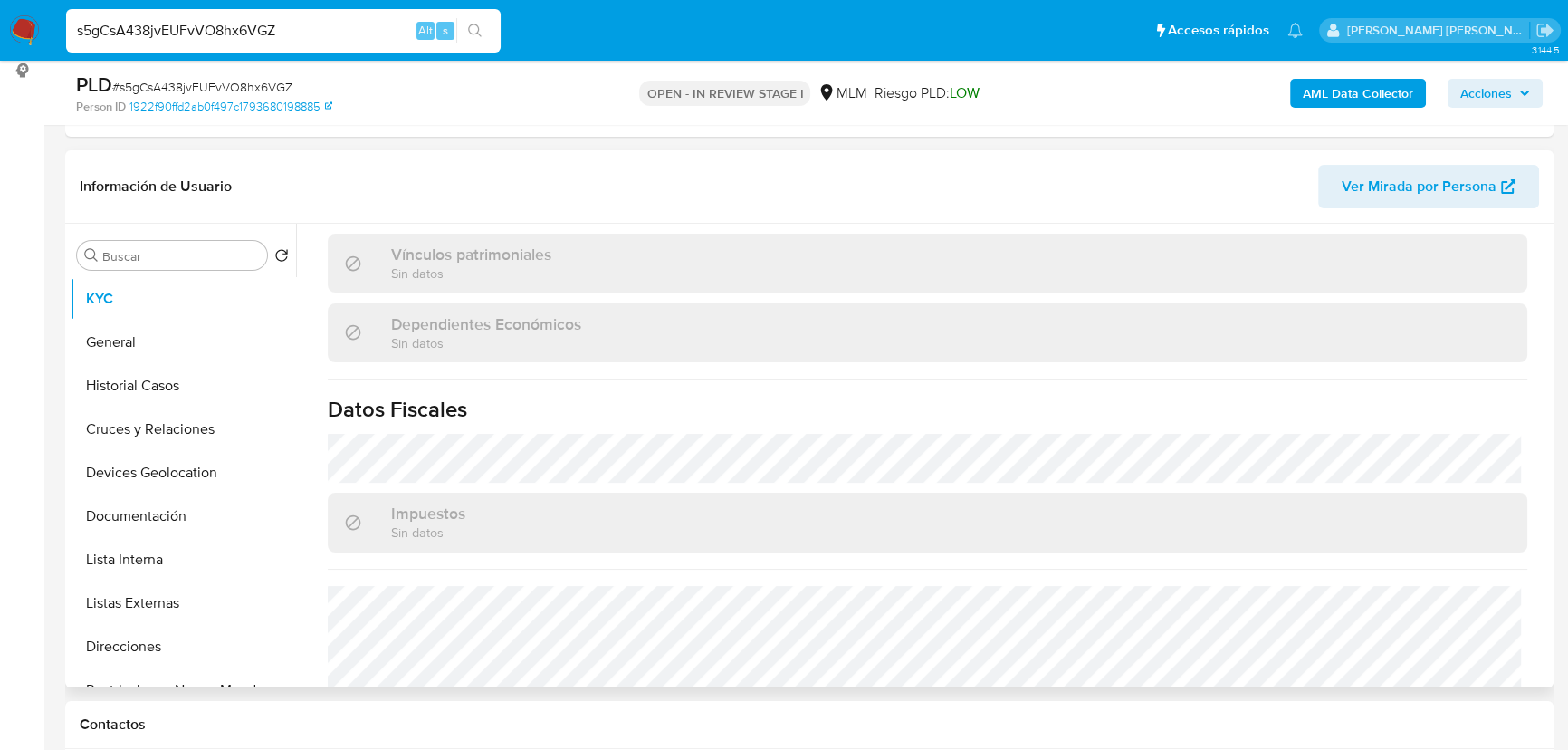 scroll, scrollTop: 1120, scrollLeft: 0, axis: vertical 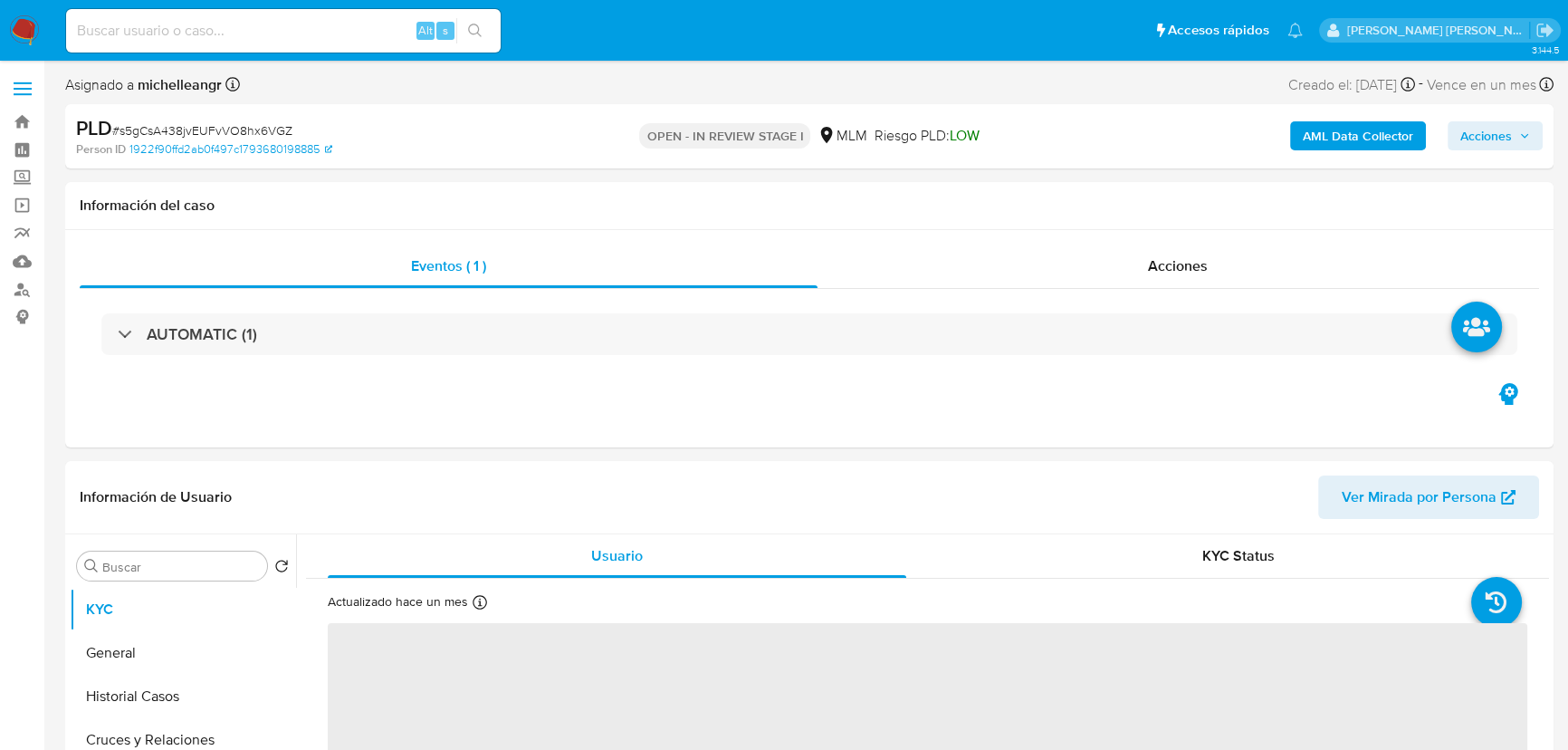 click at bounding box center [283, 31] 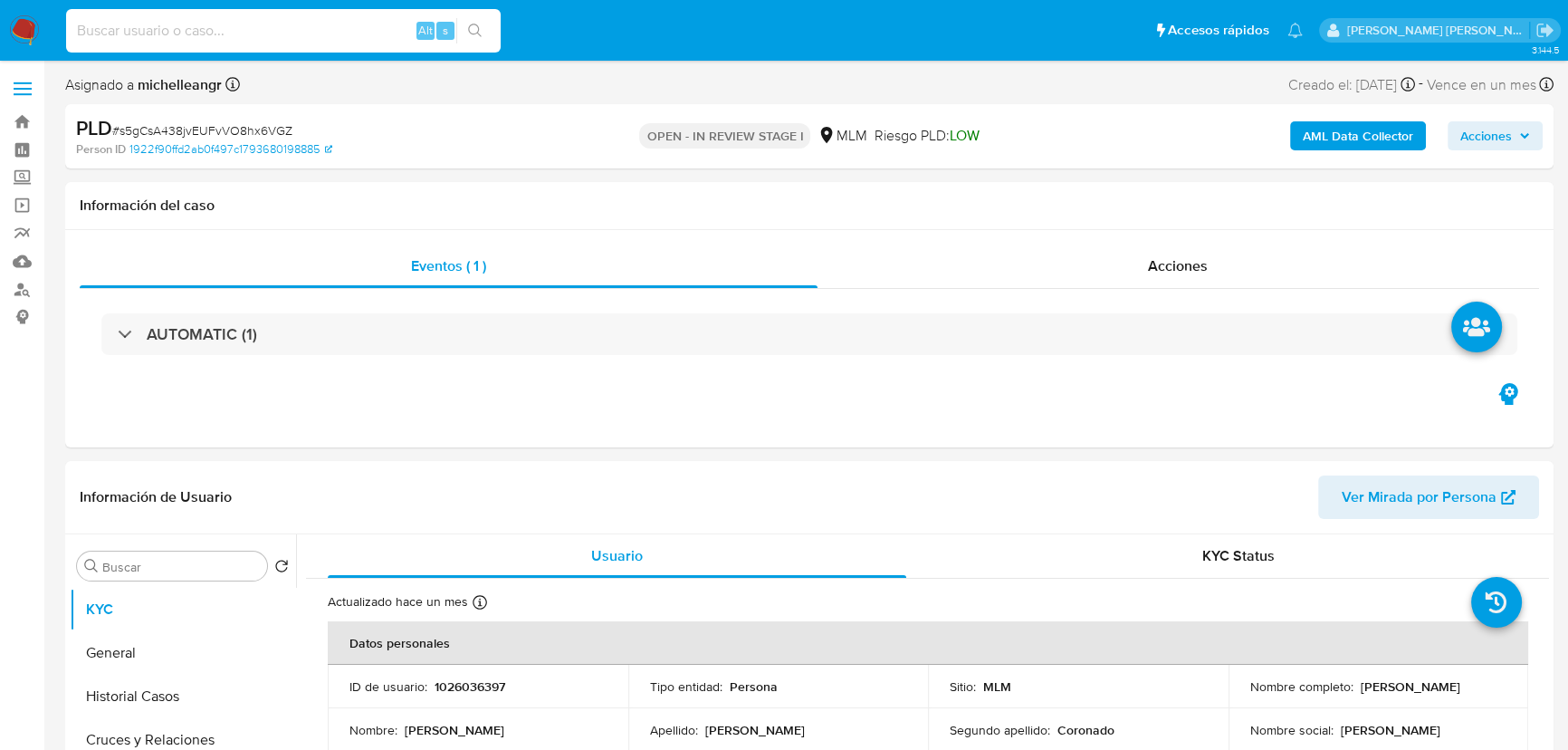 paste on "701419237" 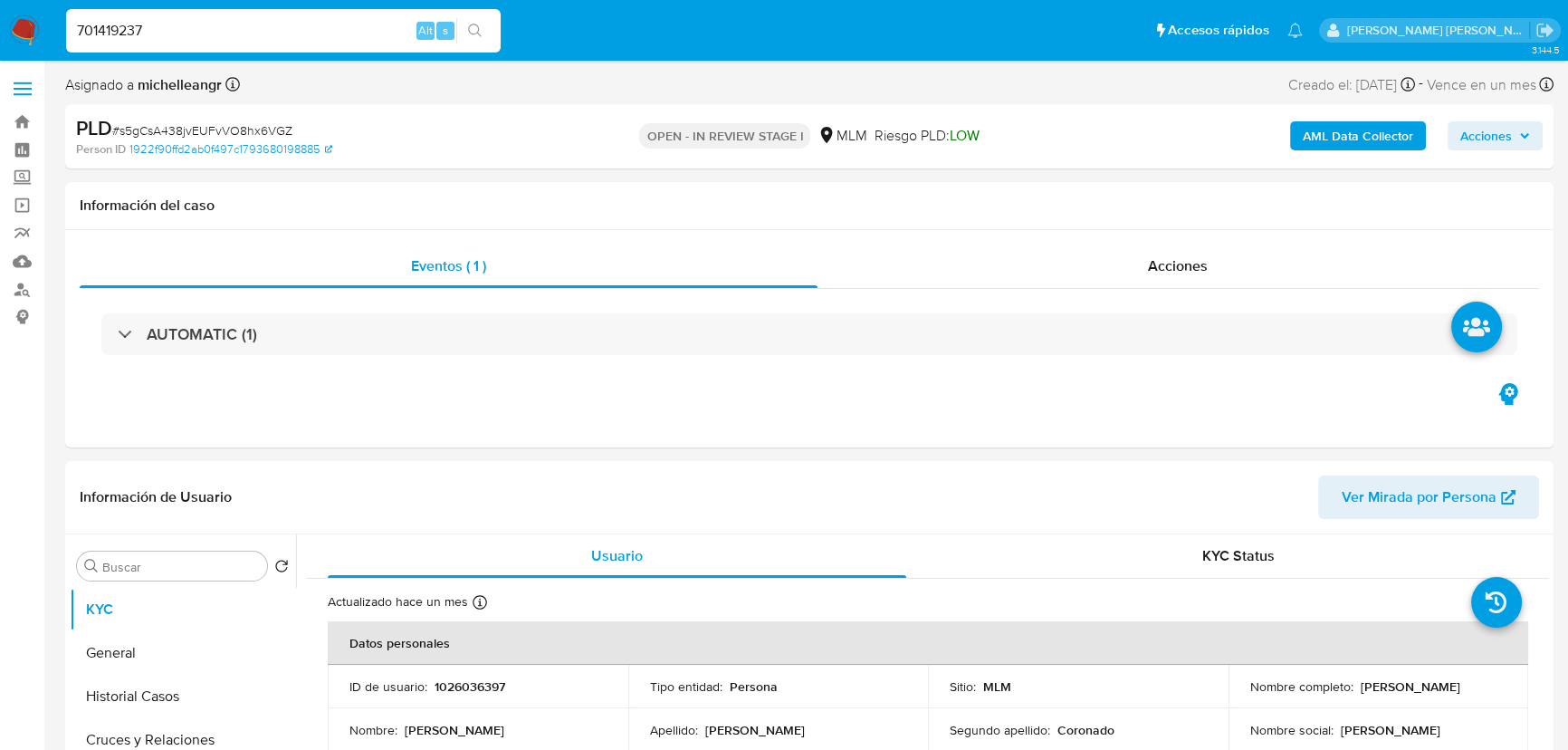 type on "701419237" 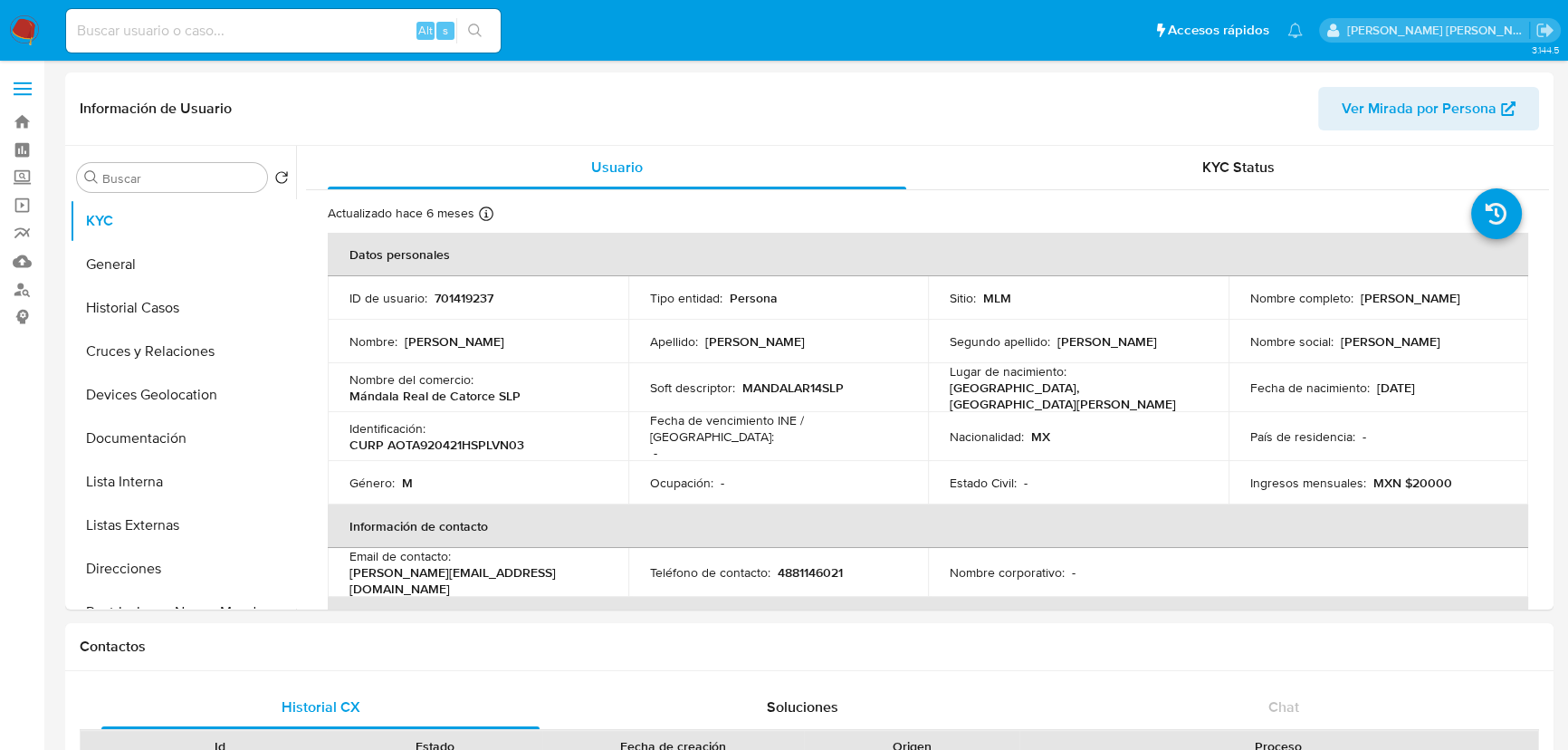 select on "10" 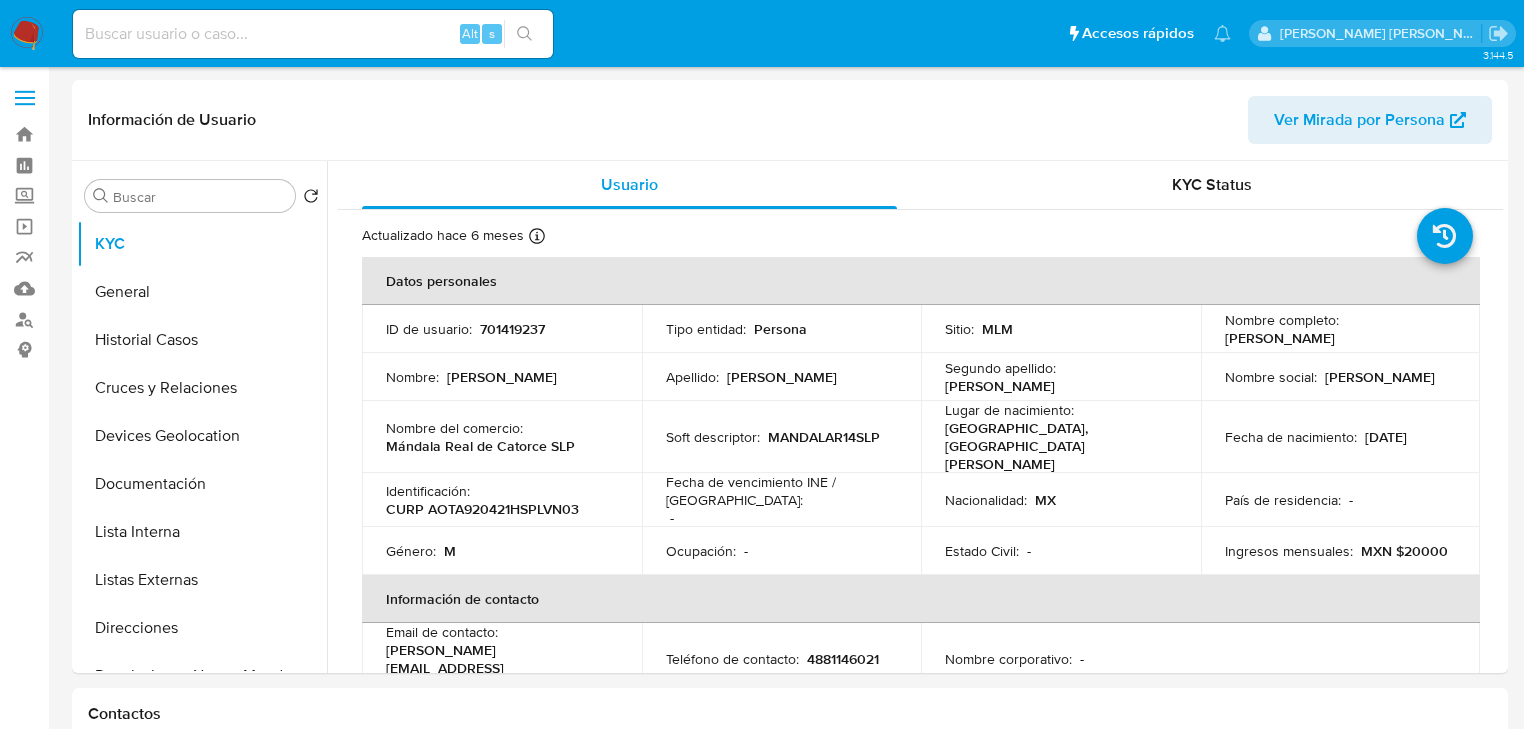 scroll, scrollTop: 80, scrollLeft: 0, axis: vertical 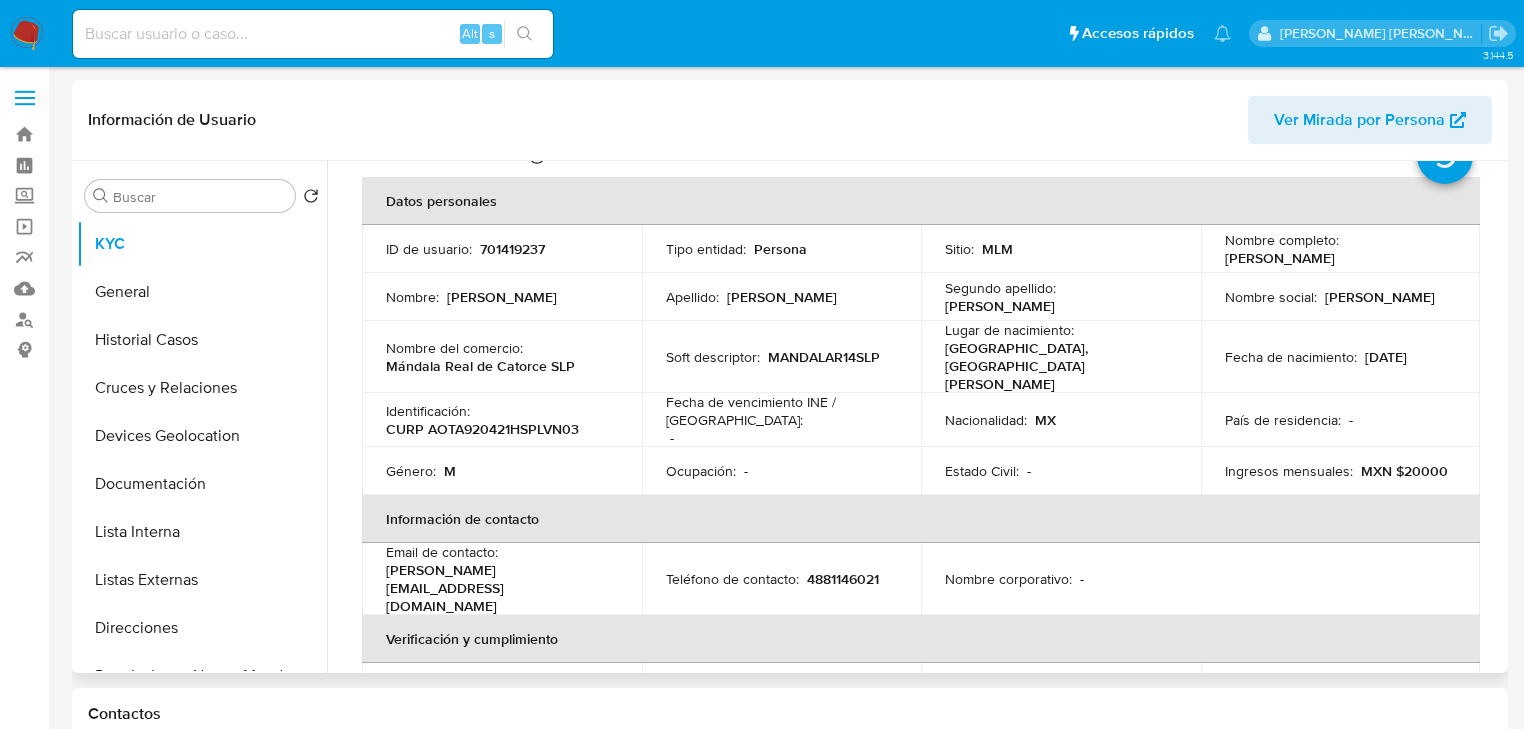 drag, startPoint x: 164, startPoint y: 580, endPoint x: 755, endPoint y: 480, distance: 599.4005 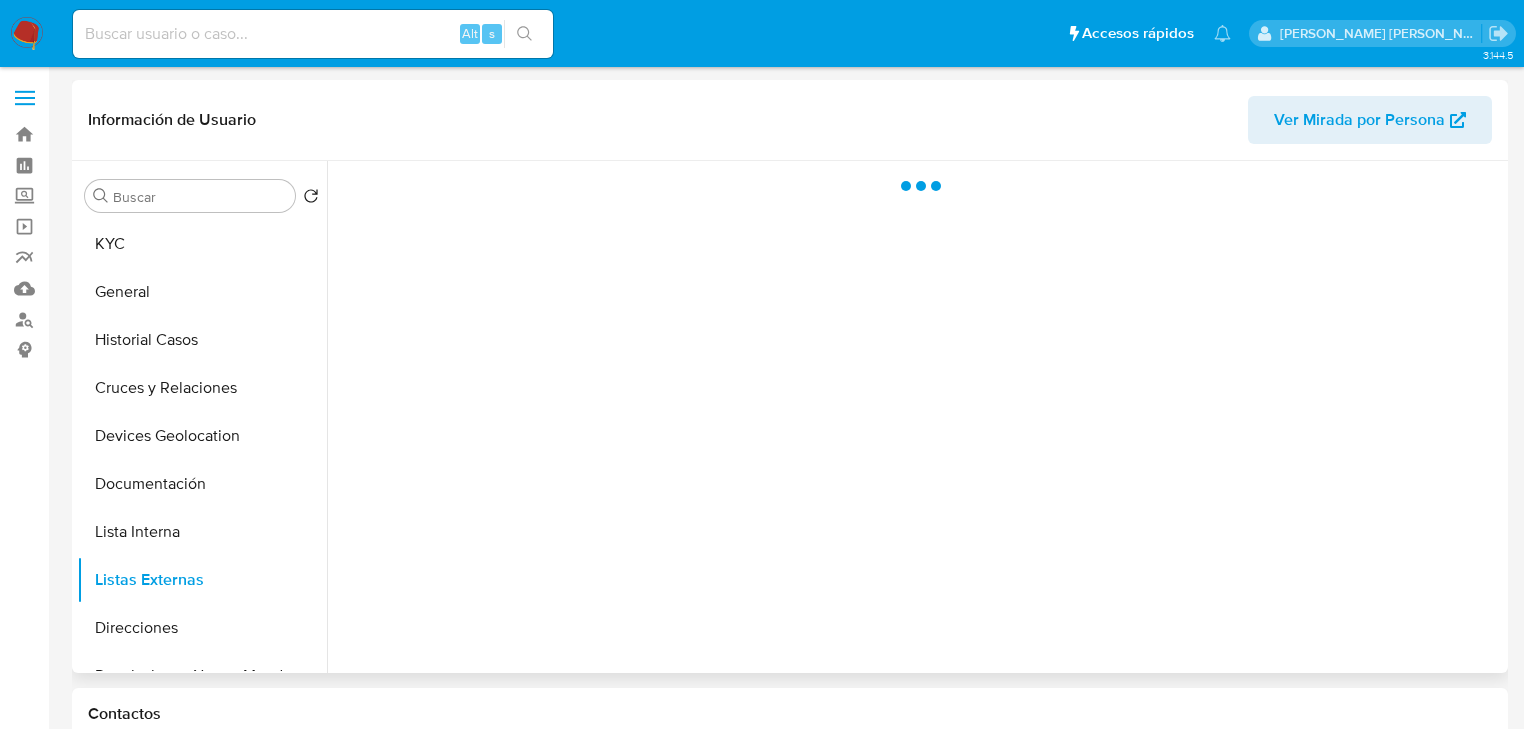 click at bounding box center [915, 417] 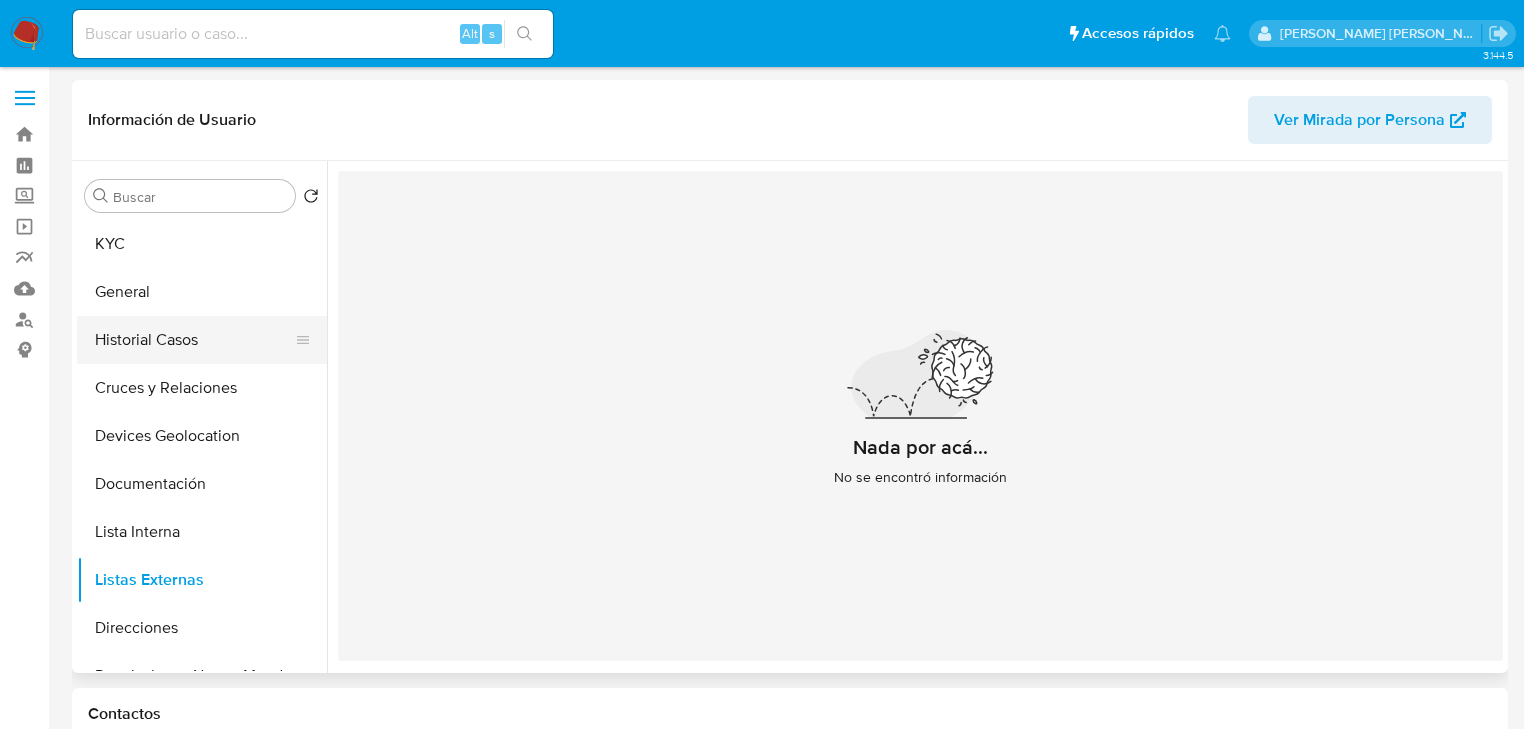 click on "Historial Casos" at bounding box center [194, 340] 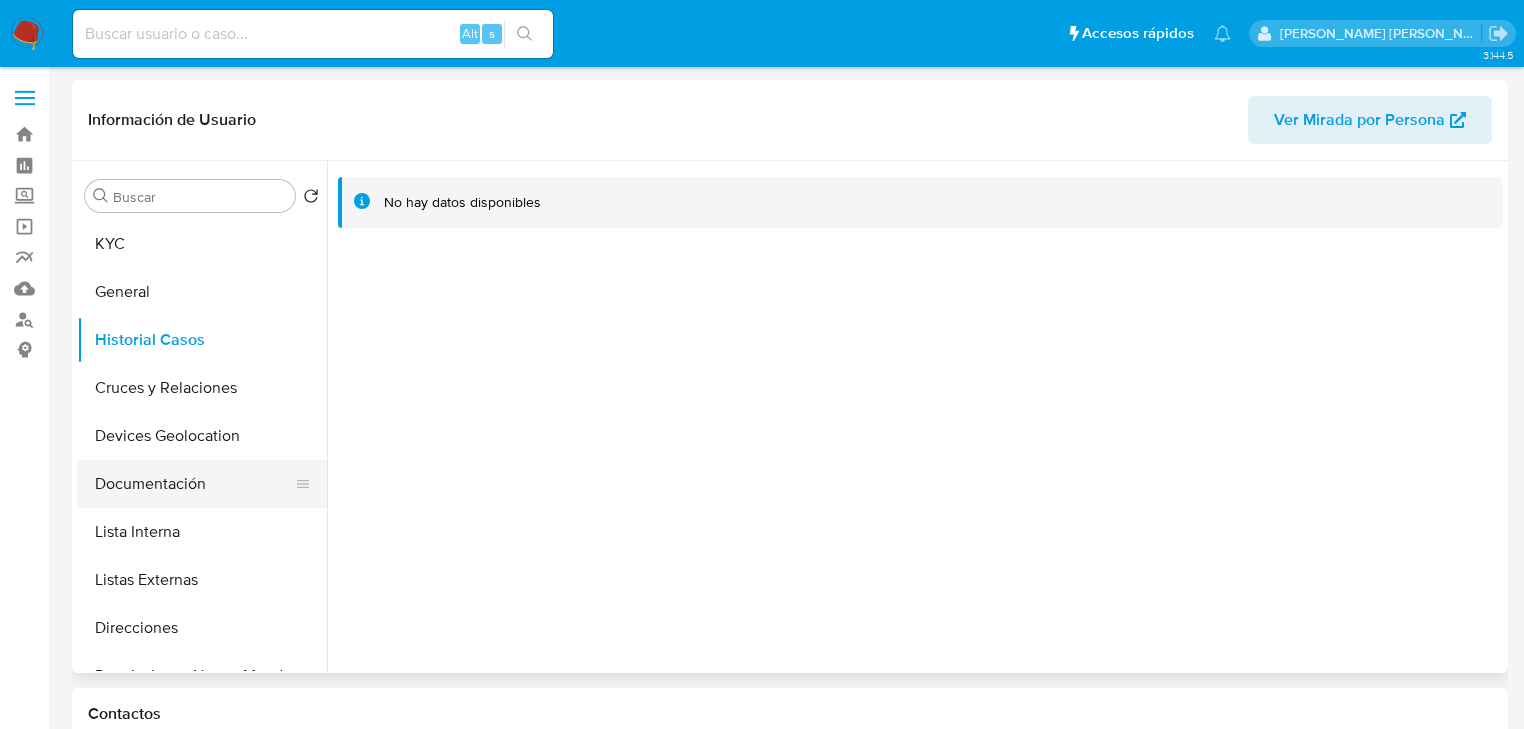 click on "Documentación" at bounding box center (194, 484) 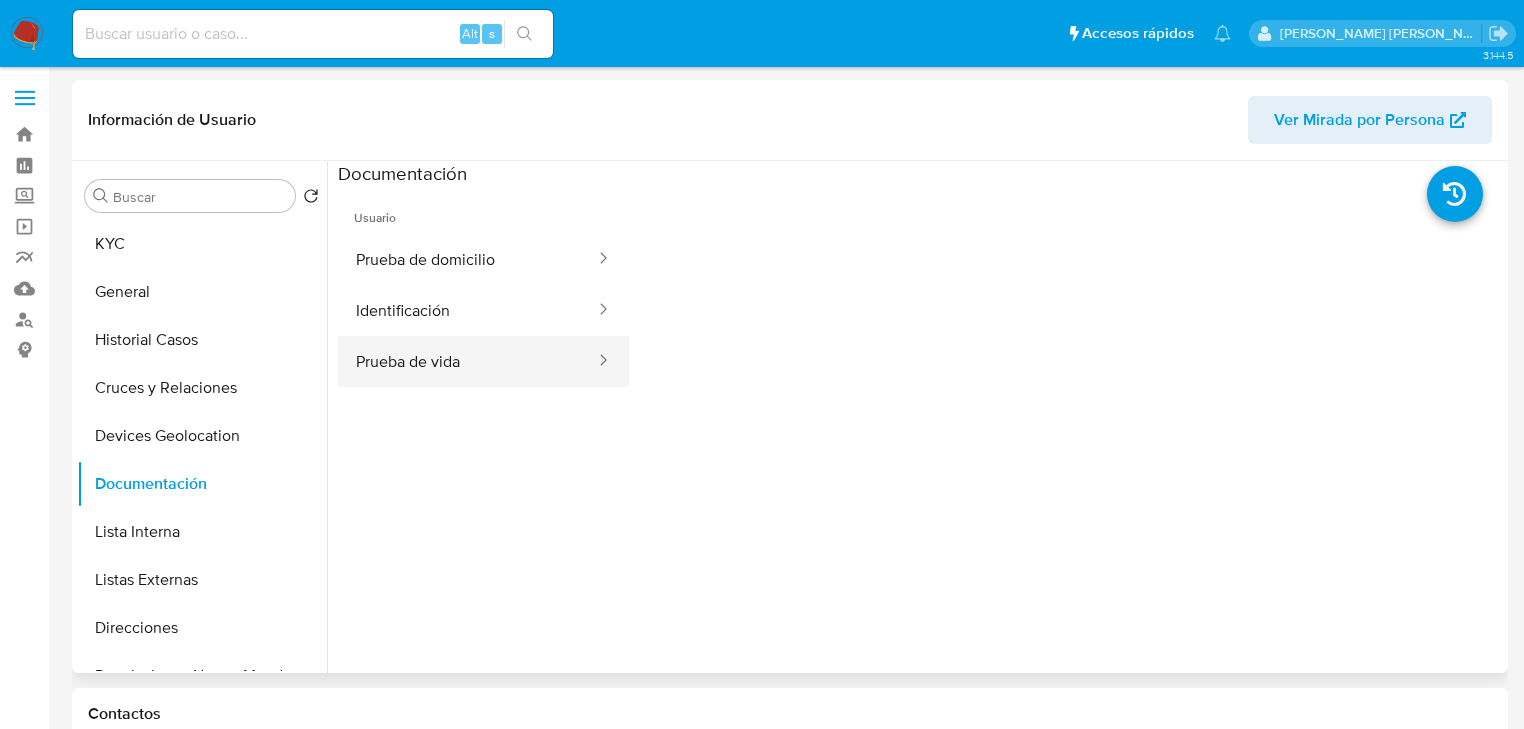 drag, startPoint x: 464, startPoint y: 320, endPoint x: 569, endPoint y: 372, distance: 117.170815 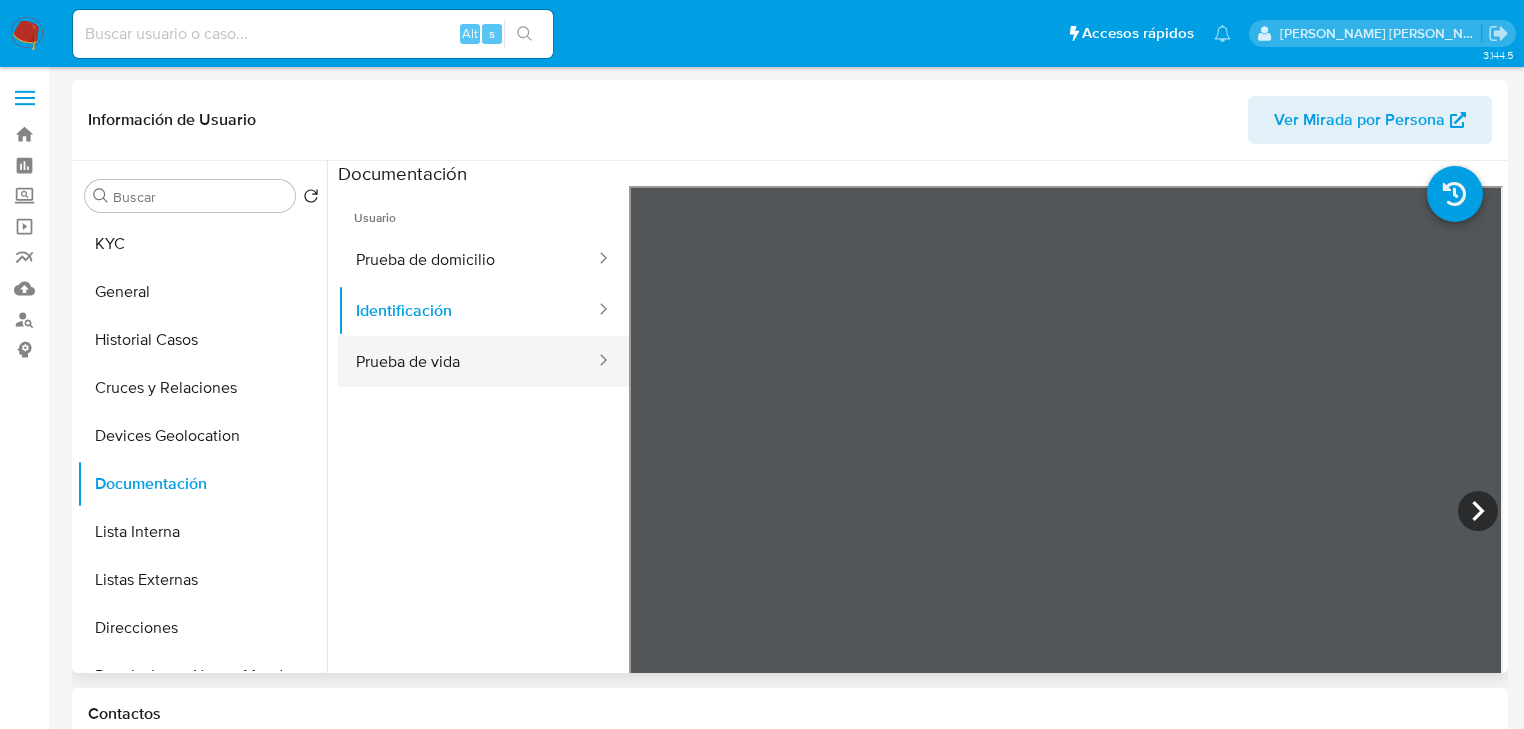 click on "Prueba de vida" at bounding box center [467, 361] 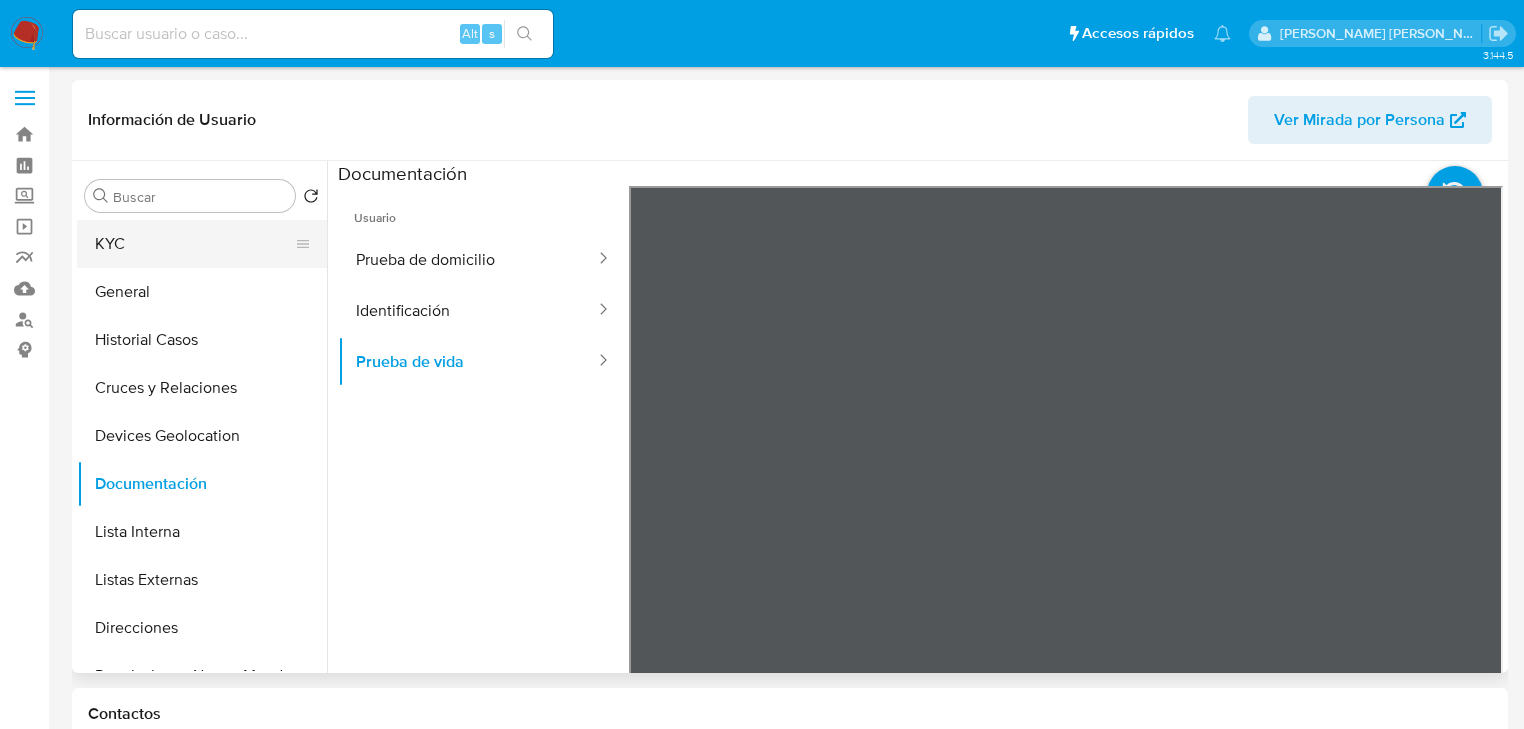 click on "KYC" at bounding box center (194, 244) 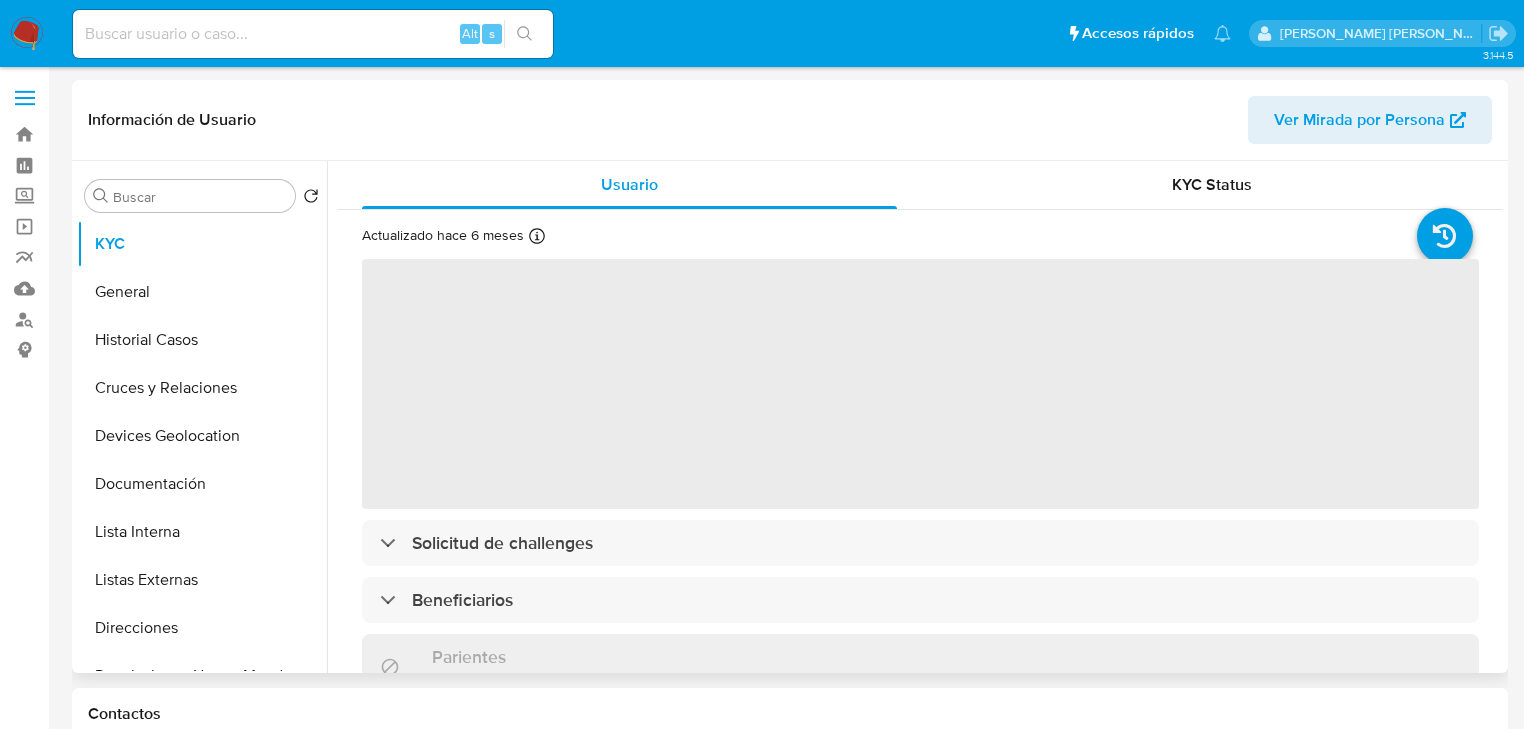 click on "‌" at bounding box center [920, 384] 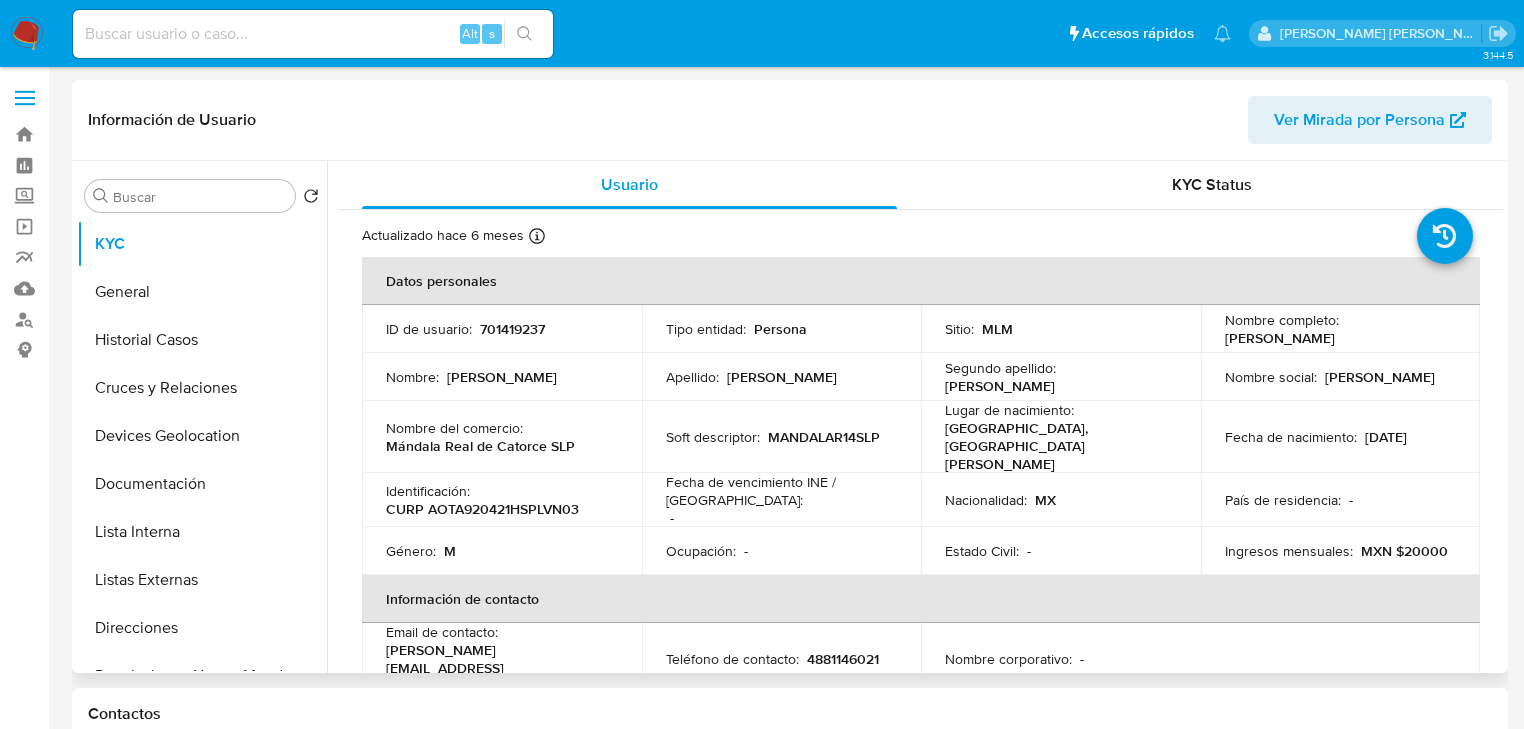 click on "Identificación :    CURP AOTA920421HSPLVN03" at bounding box center (502, 500) 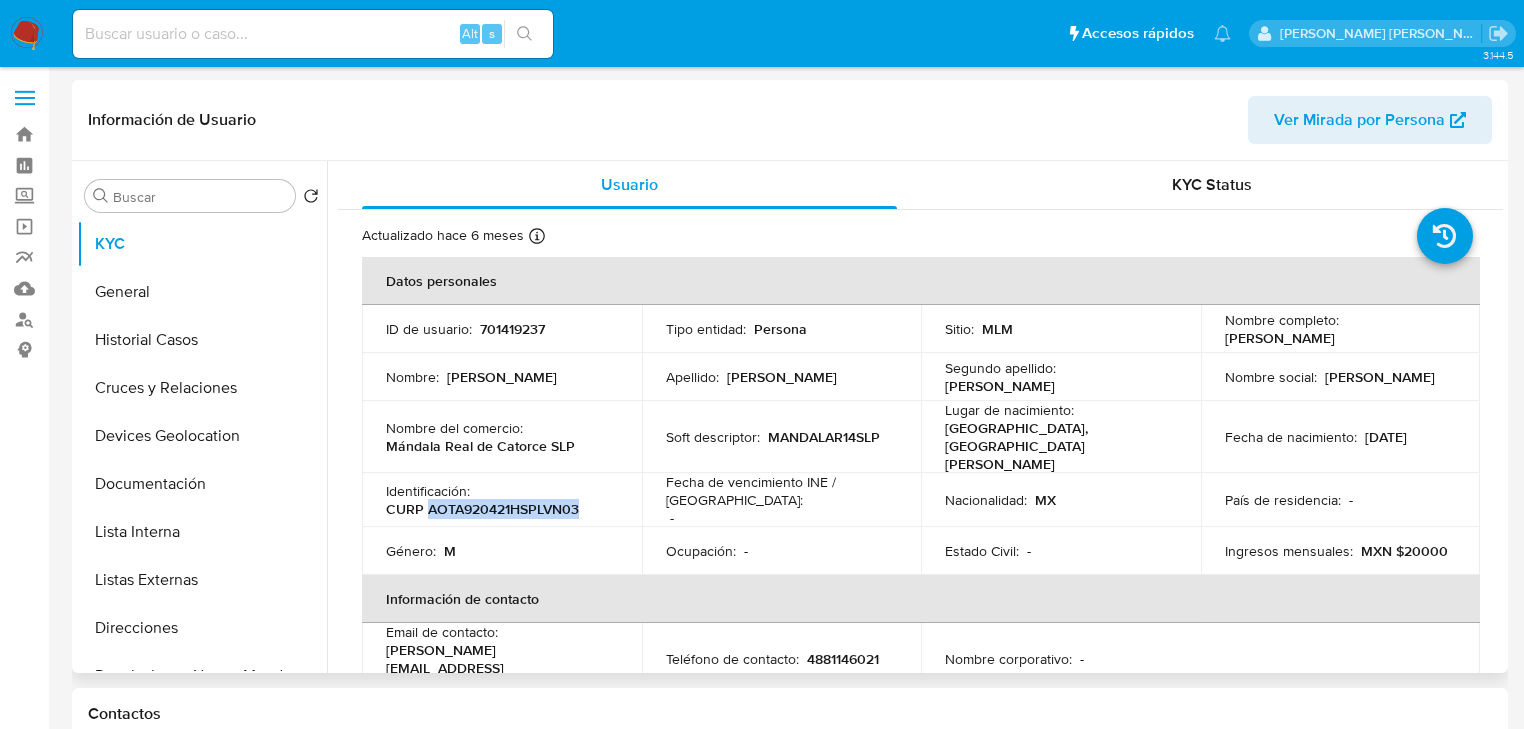 click on "CURP AOTA920421HSPLVN03" at bounding box center (482, 509) 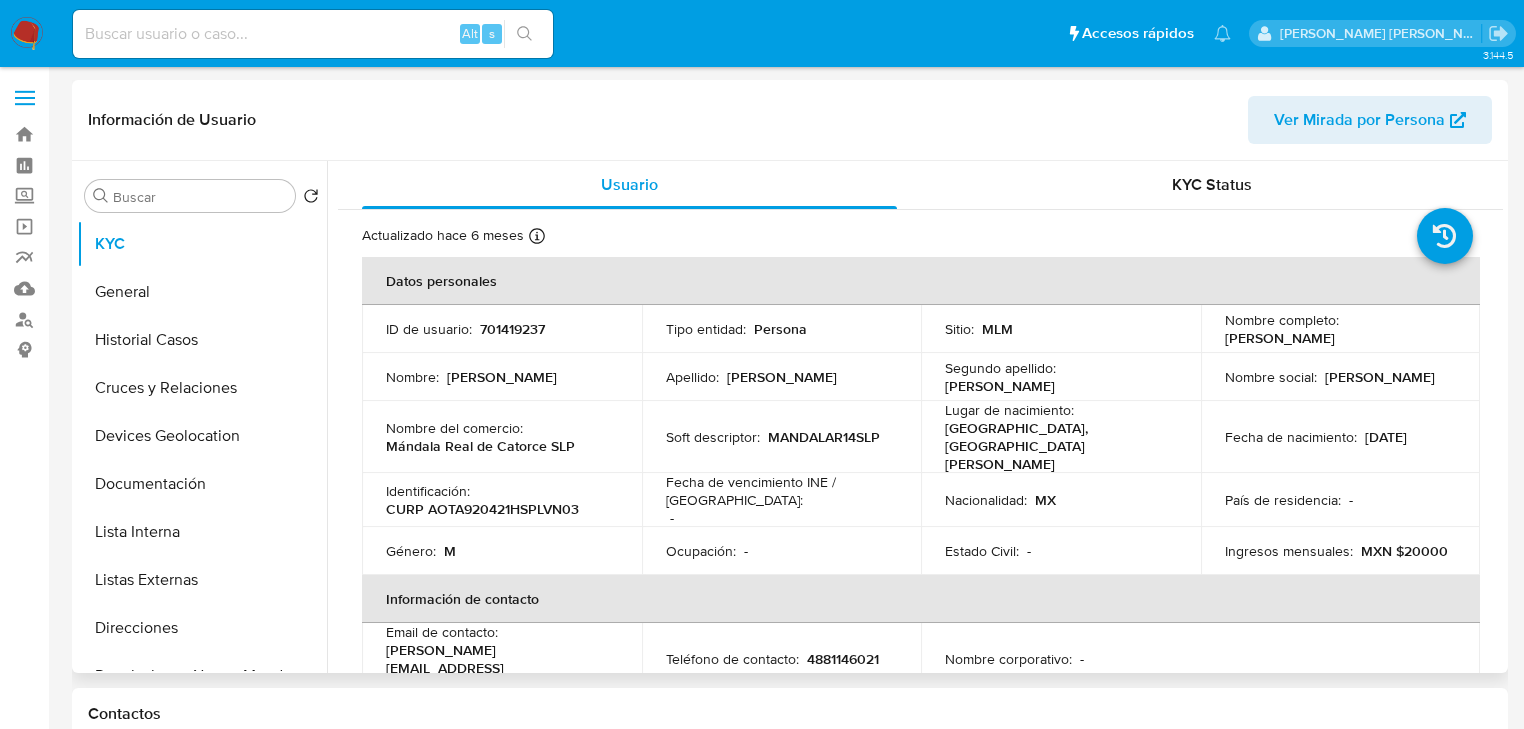 drag, startPoint x: 1388, startPoint y: 395, endPoint x: 1340, endPoint y: 403, distance: 48.6621 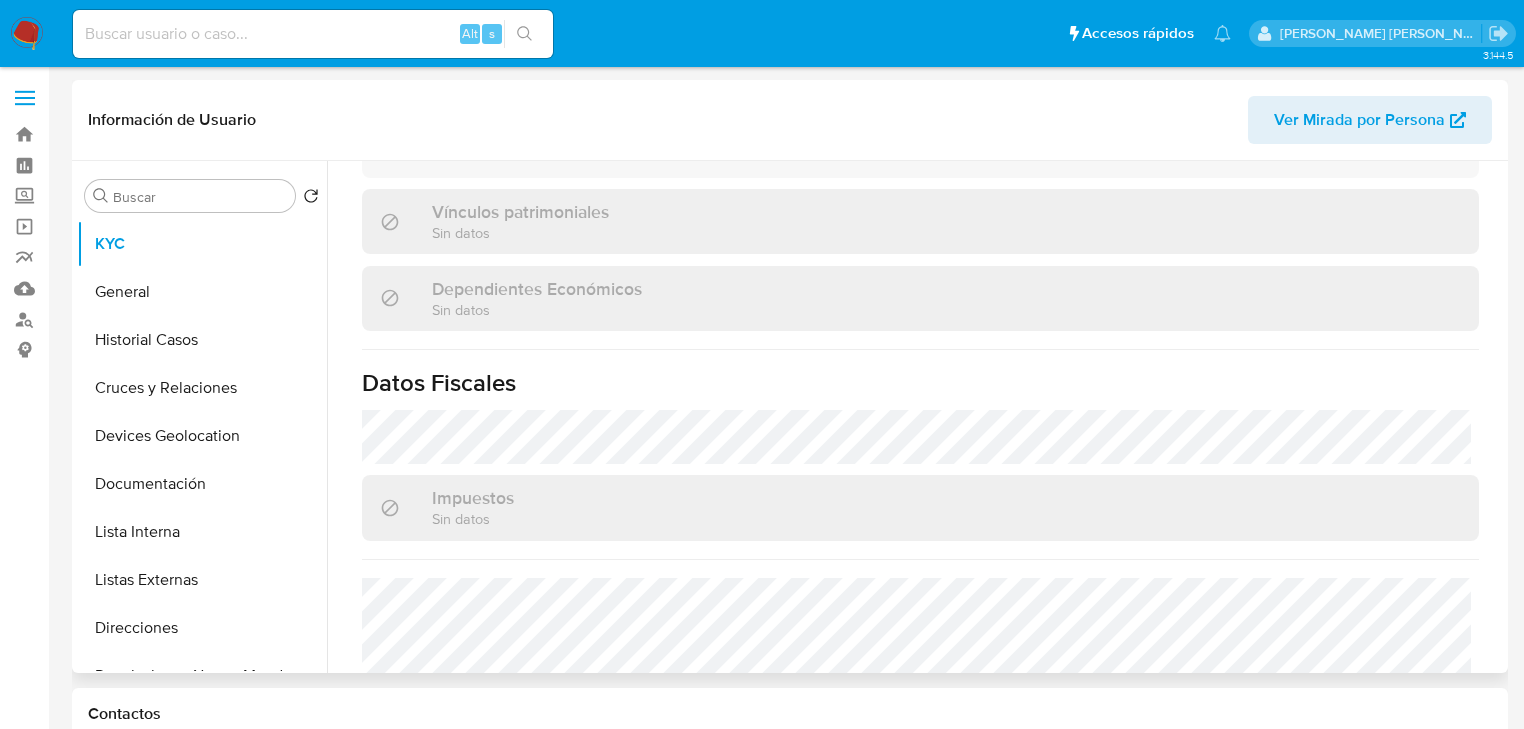 scroll, scrollTop: 1224, scrollLeft: 0, axis: vertical 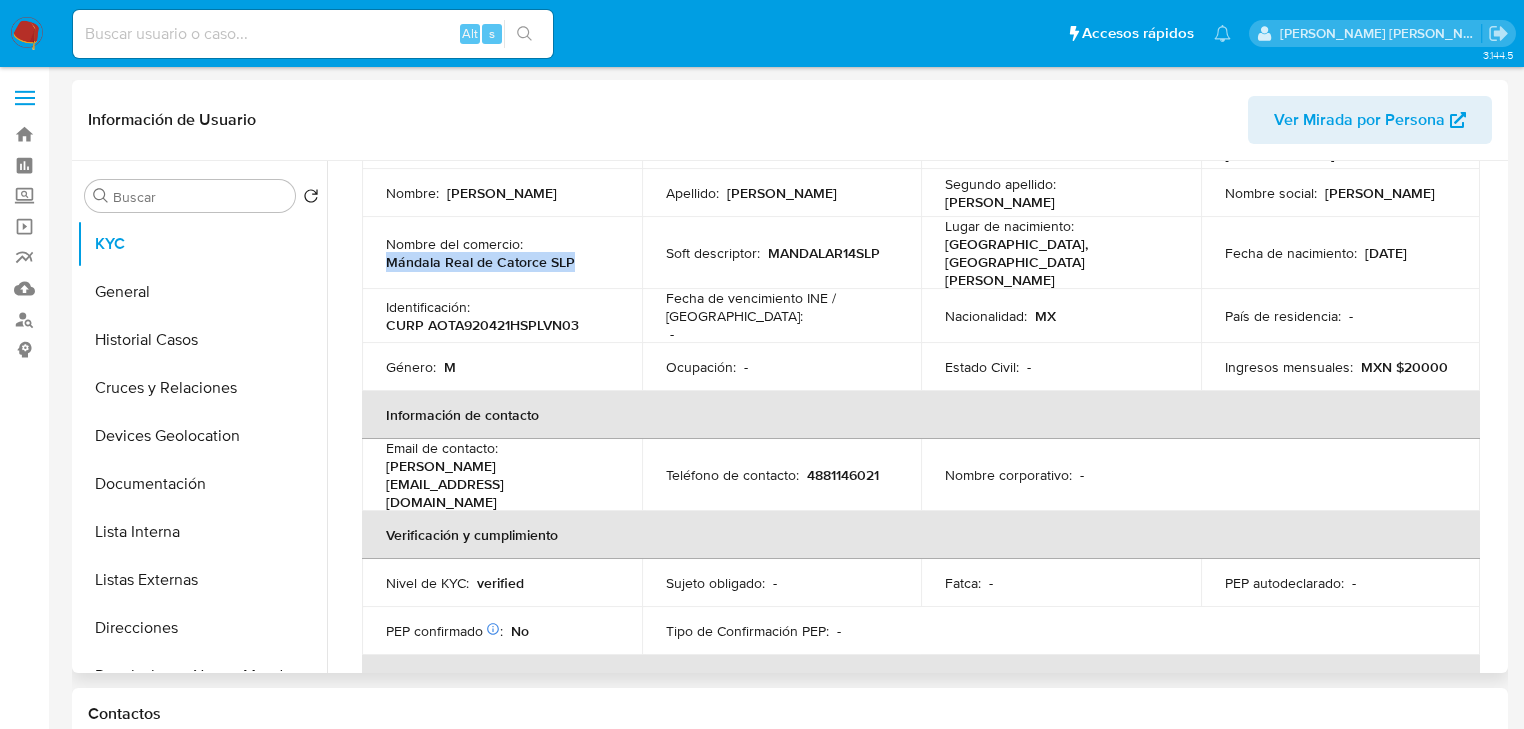 drag, startPoint x: 387, startPoint y: 245, endPoint x: 572, endPoint y: 249, distance: 185.04324 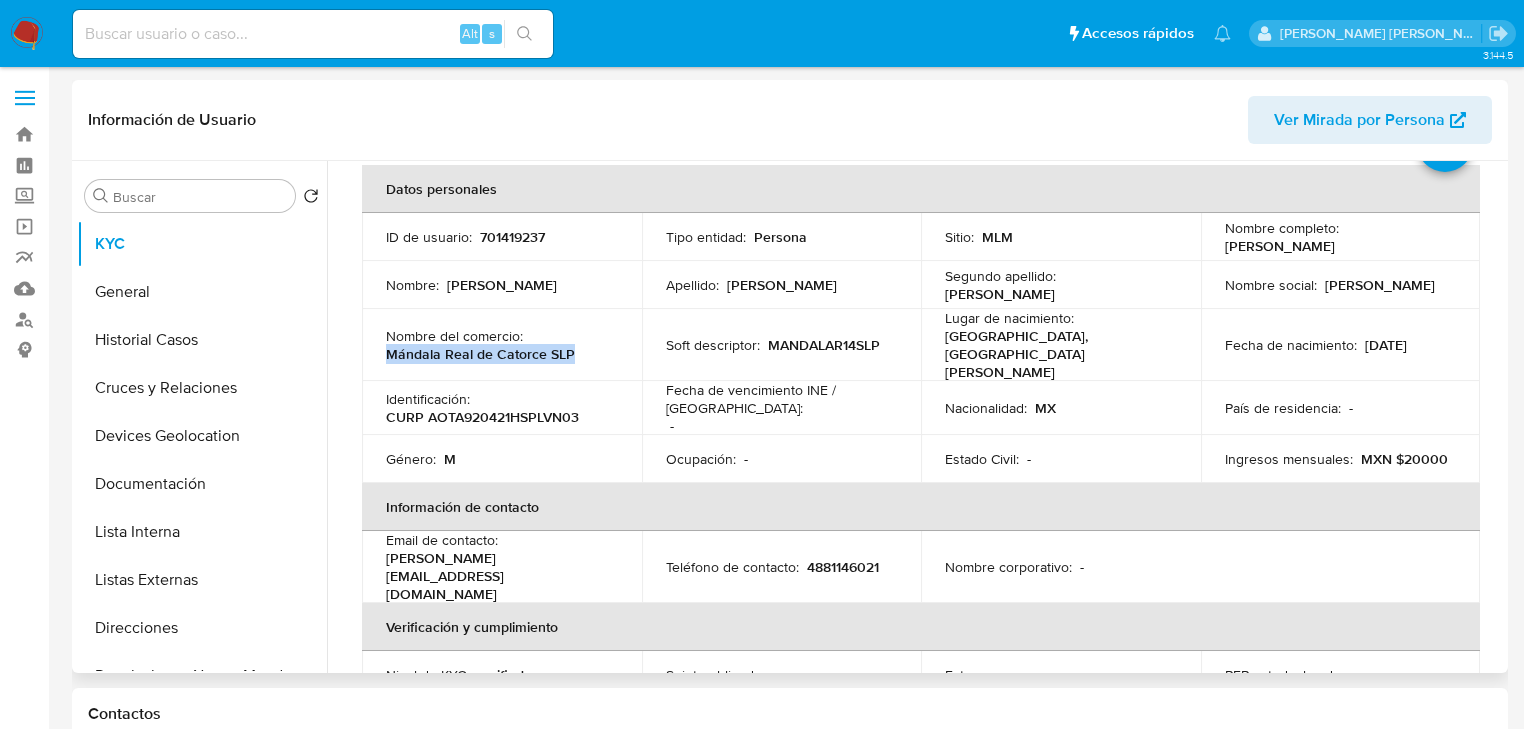 scroll, scrollTop: 0, scrollLeft: 0, axis: both 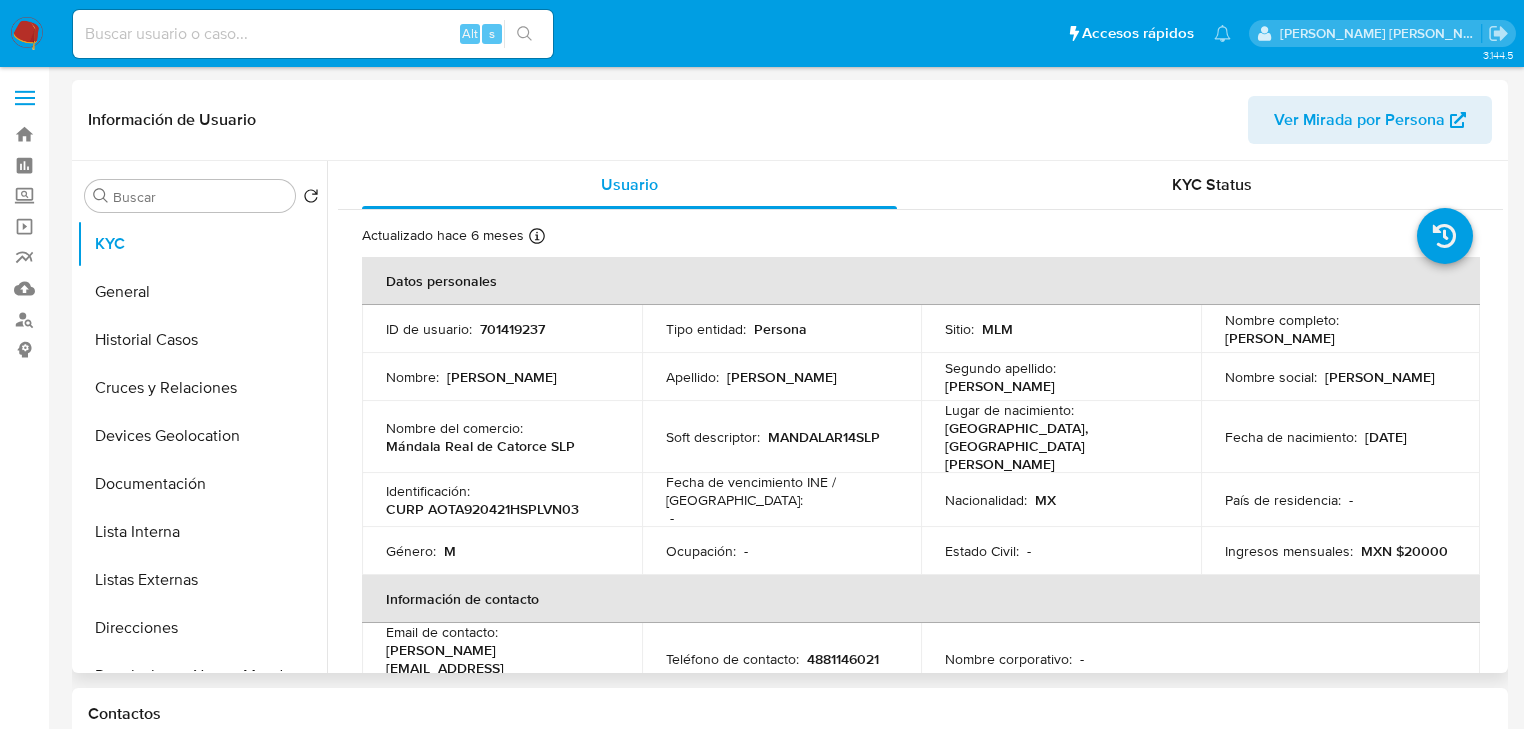 click on "CURP AOTA920421HSPLVN03" at bounding box center (482, 509) 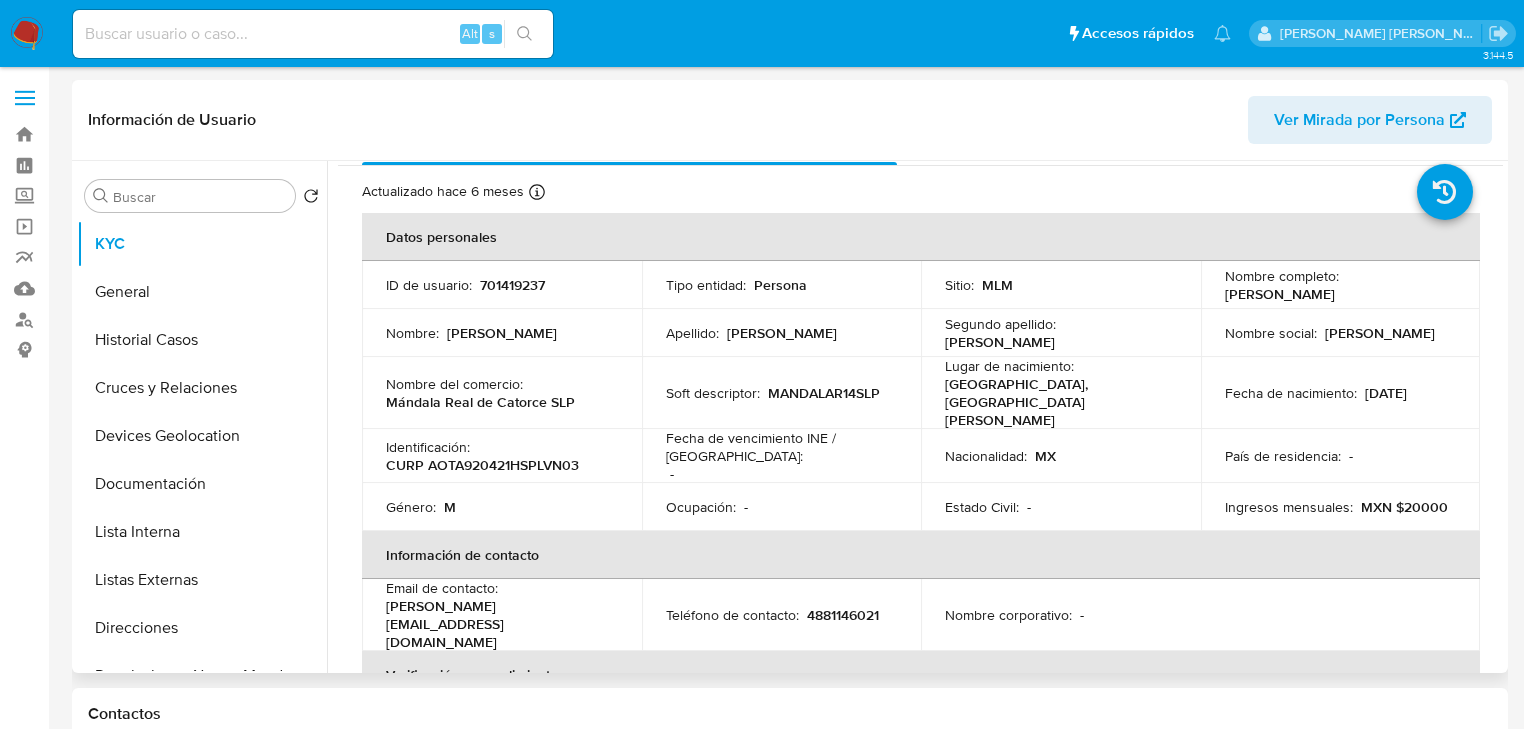 scroll, scrollTop: 80, scrollLeft: 0, axis: vertical 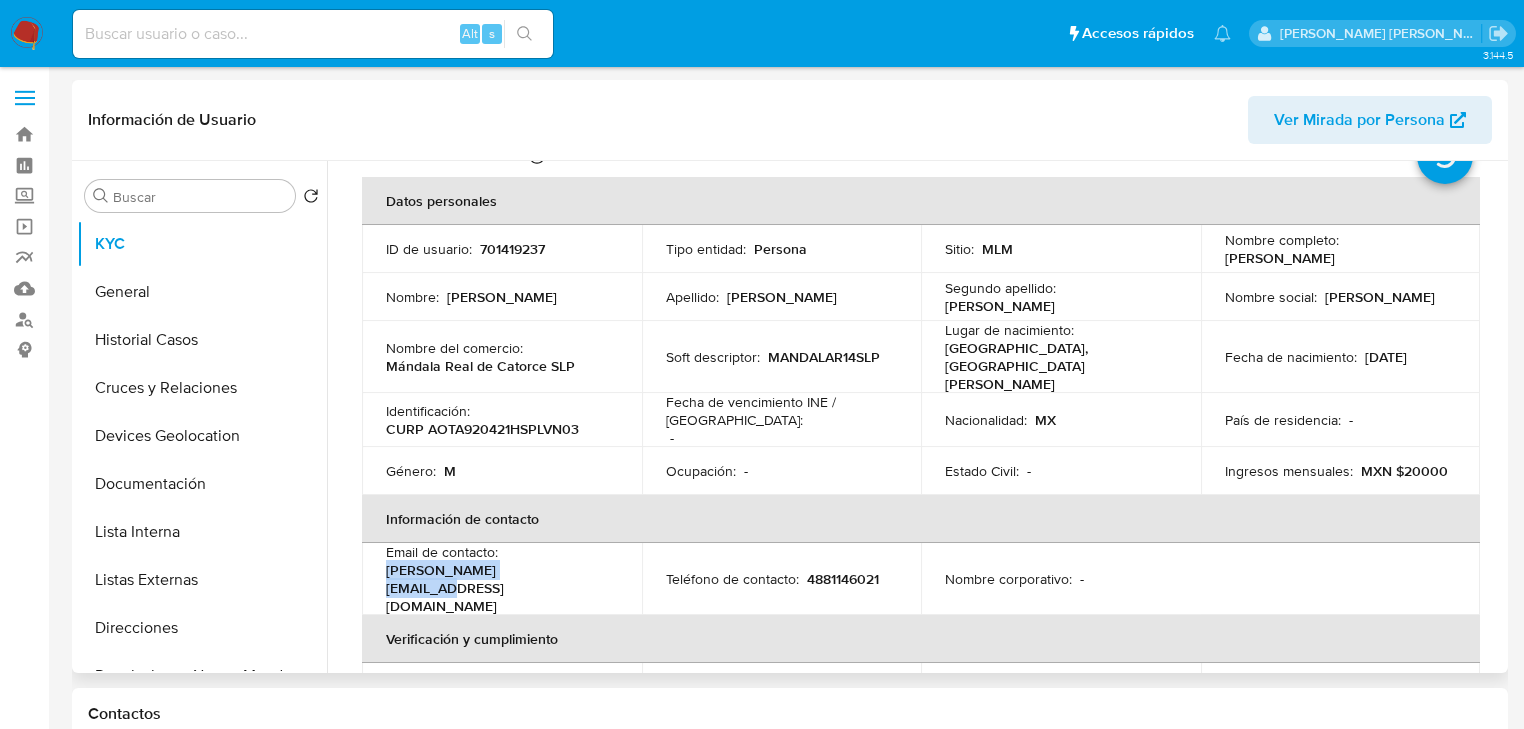 drag, startPoint x: 553, startPoint y: 554, endPoint x: 386, endPoint y: 557, distance: 167.02695 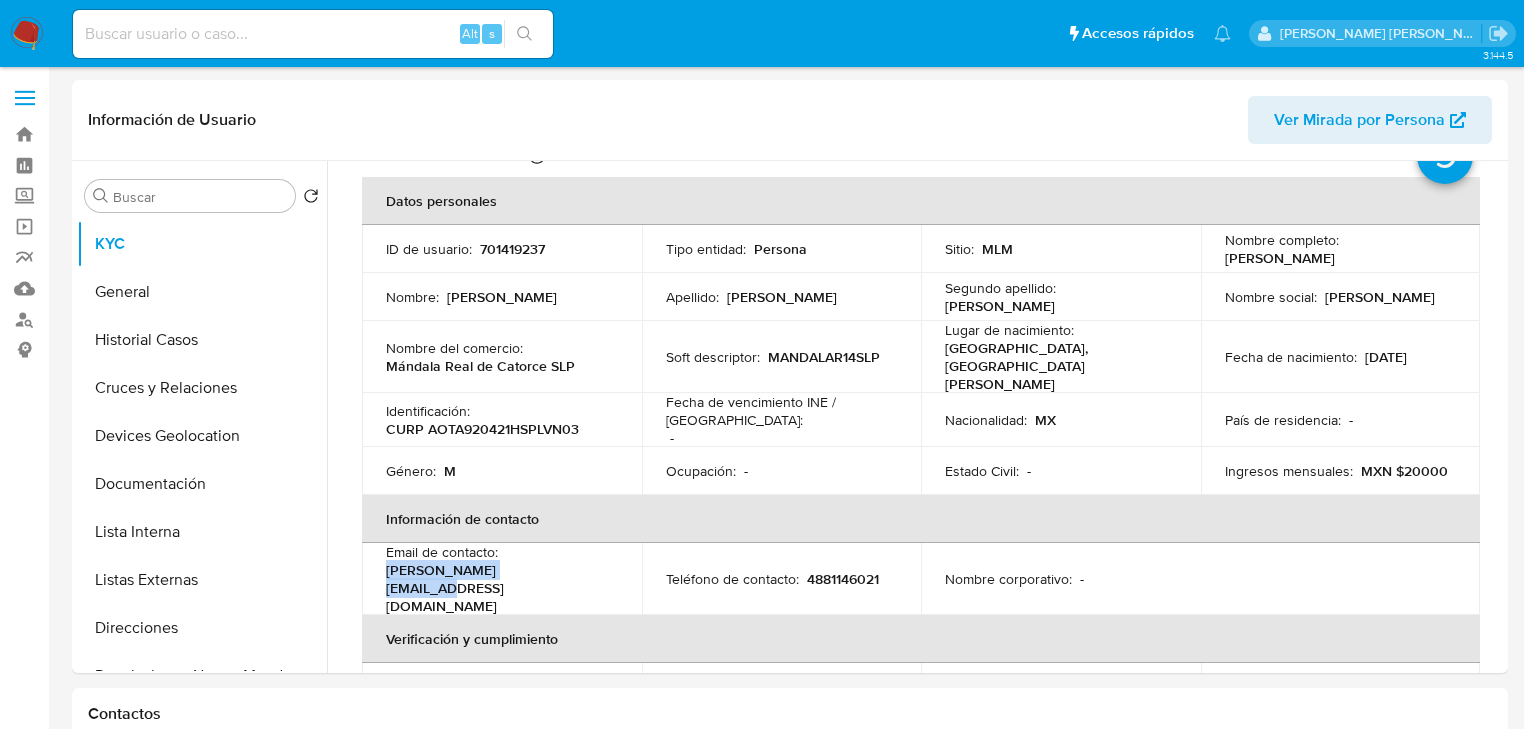 copy on "a.alonso.t01@gmail.com" 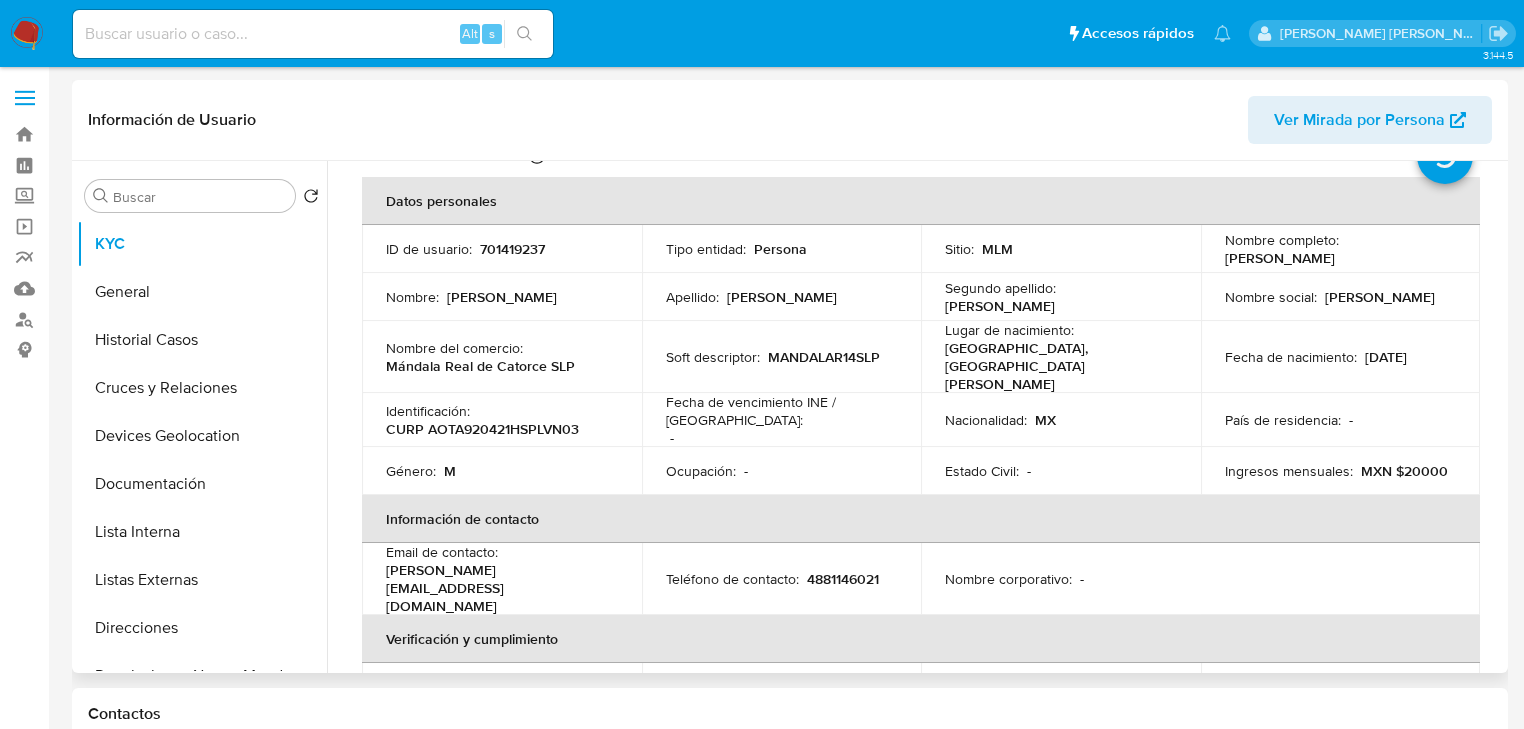 click on "Ocupación :    -" at bounding box center [782, 471] 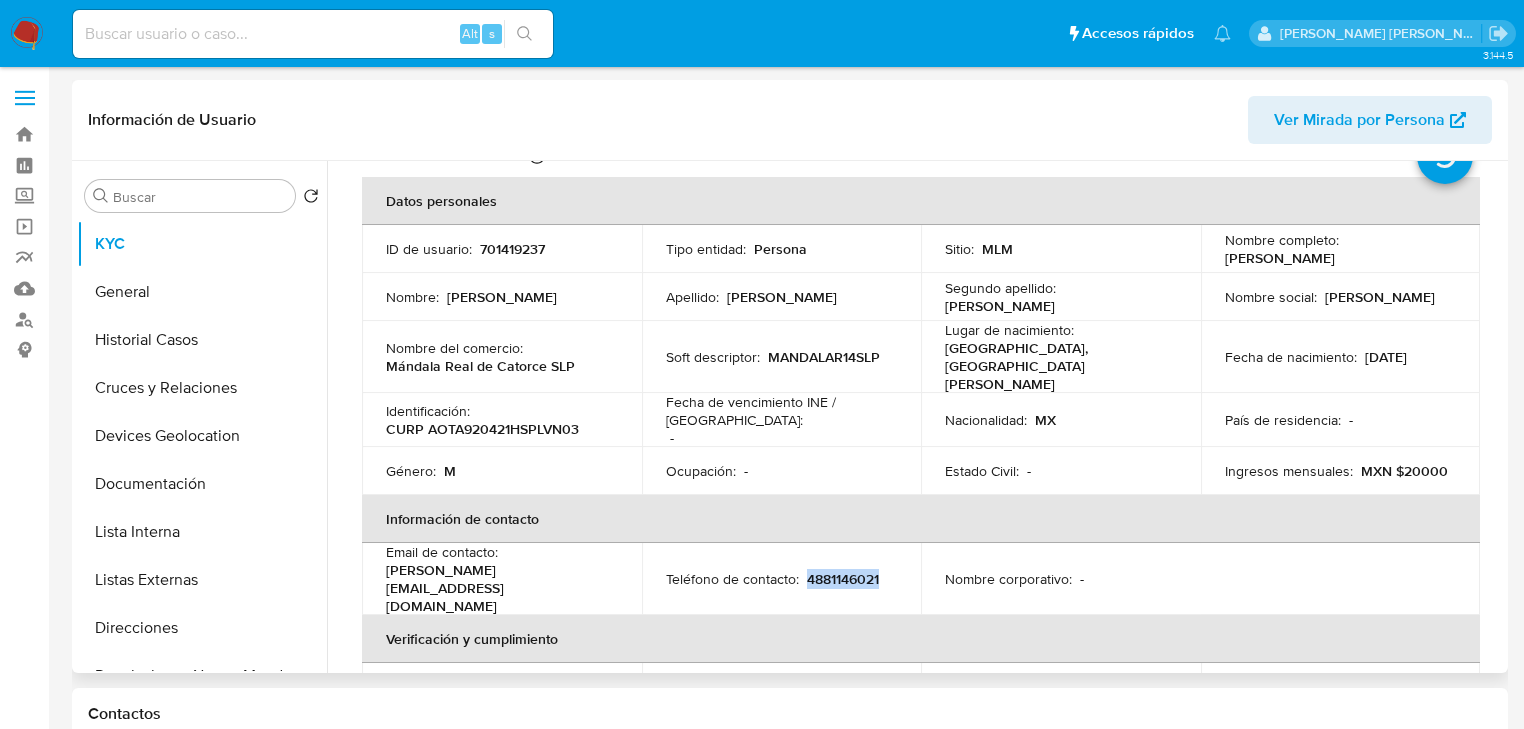 drag, startPoint x: 825, startPoint y: 542, endPoint x: 828, endPoint y: 508, distance: 34.132095 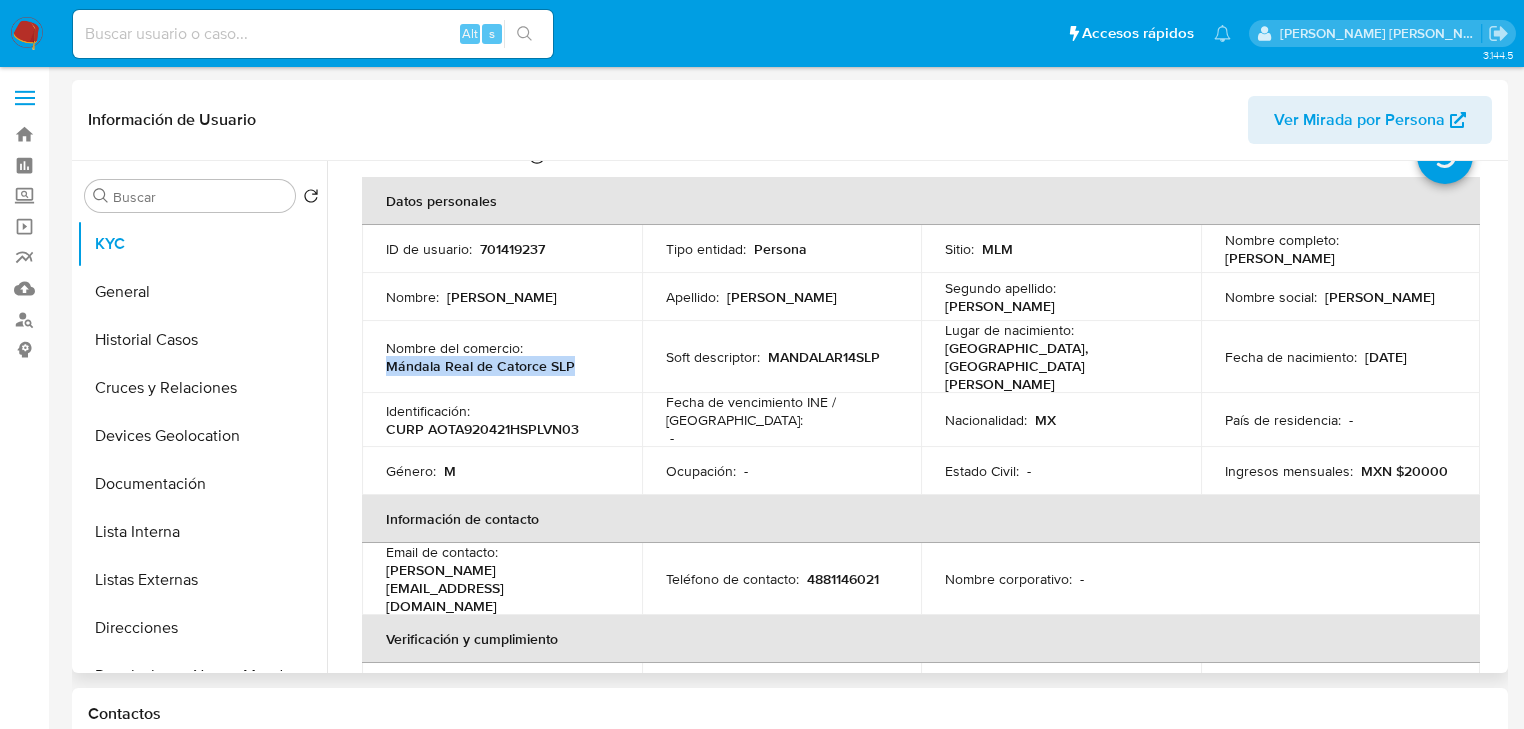 drag, startPoint x: 390, startPoint y: 353, endPoint x: 567, endPoint y: 354, distance: 177.00282 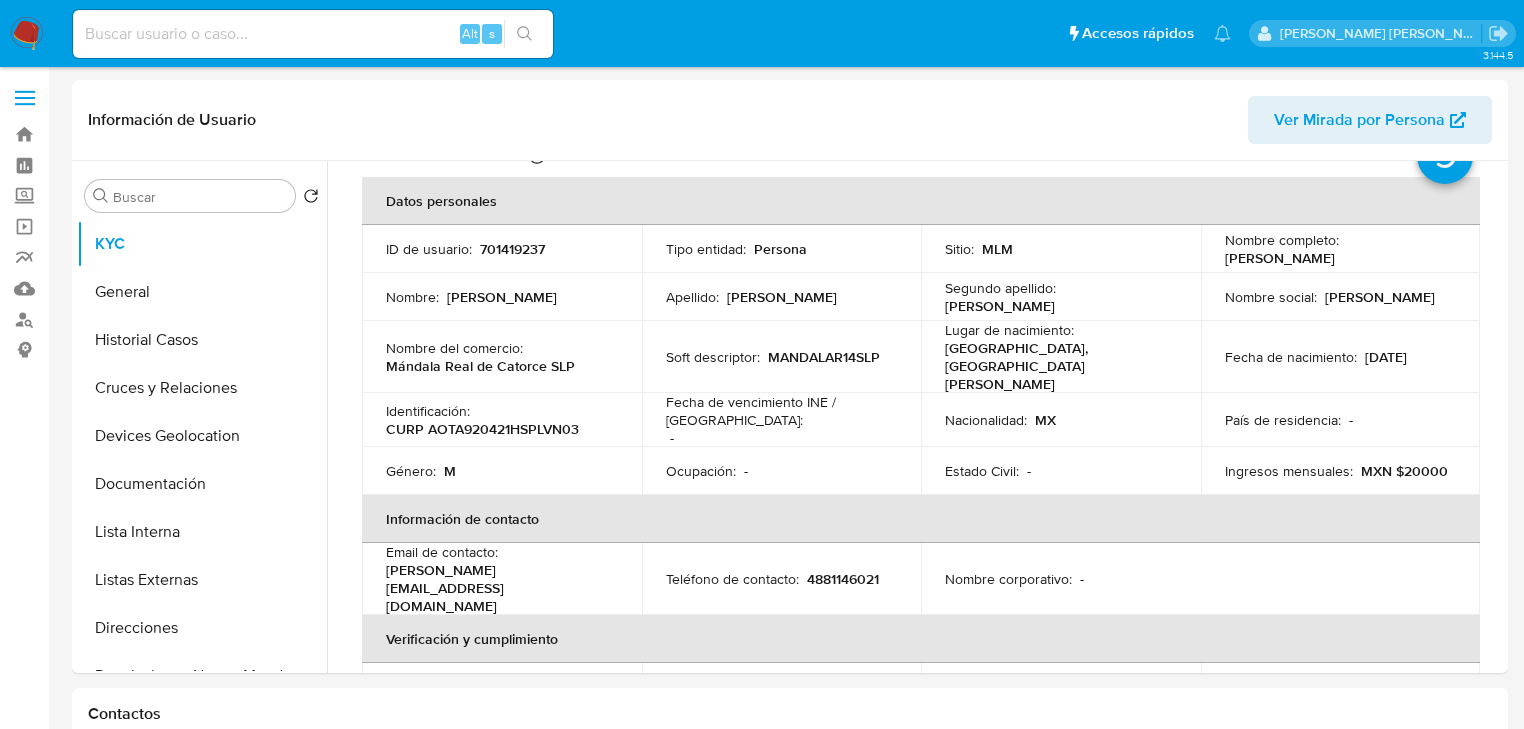 click at bounding box center [313, 34] 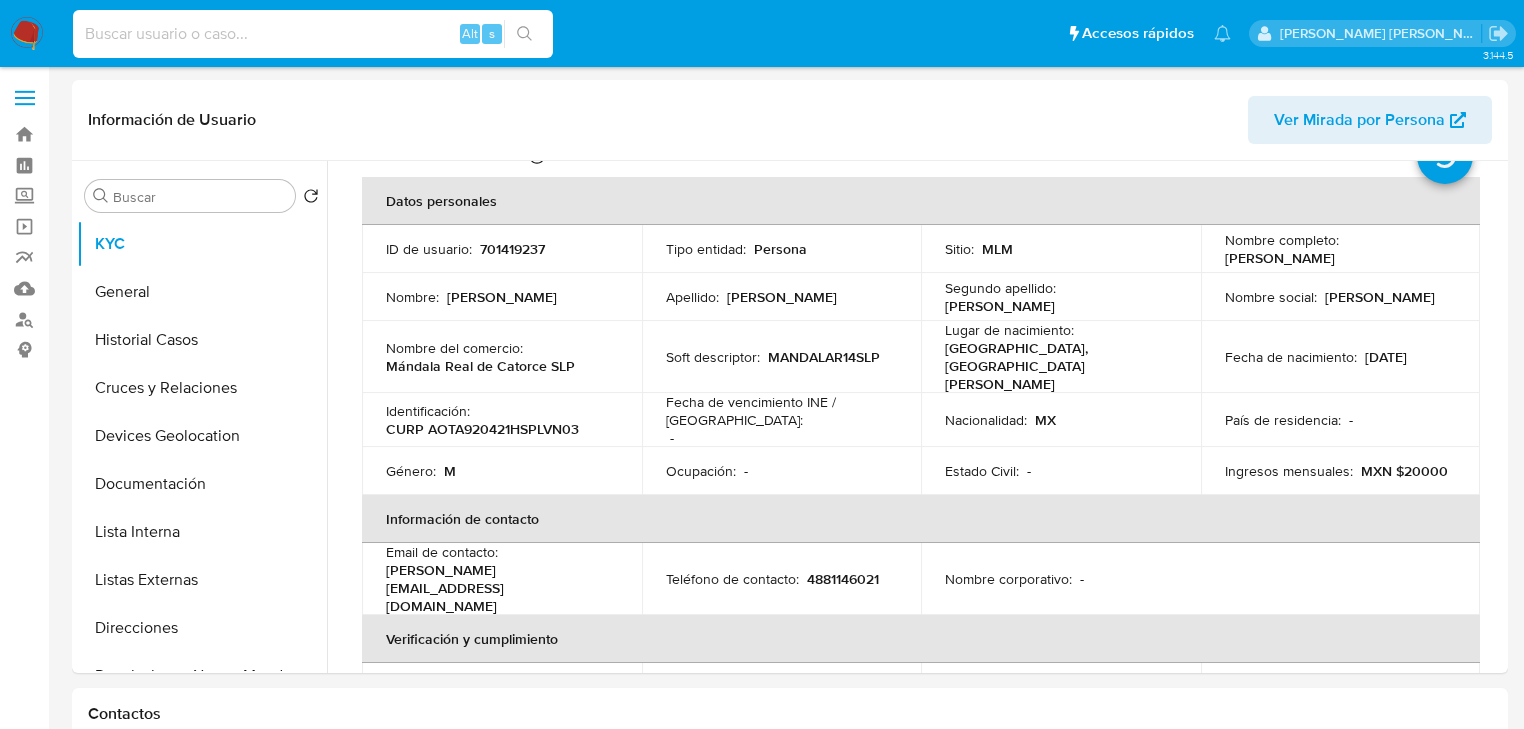 paste on "266681860" 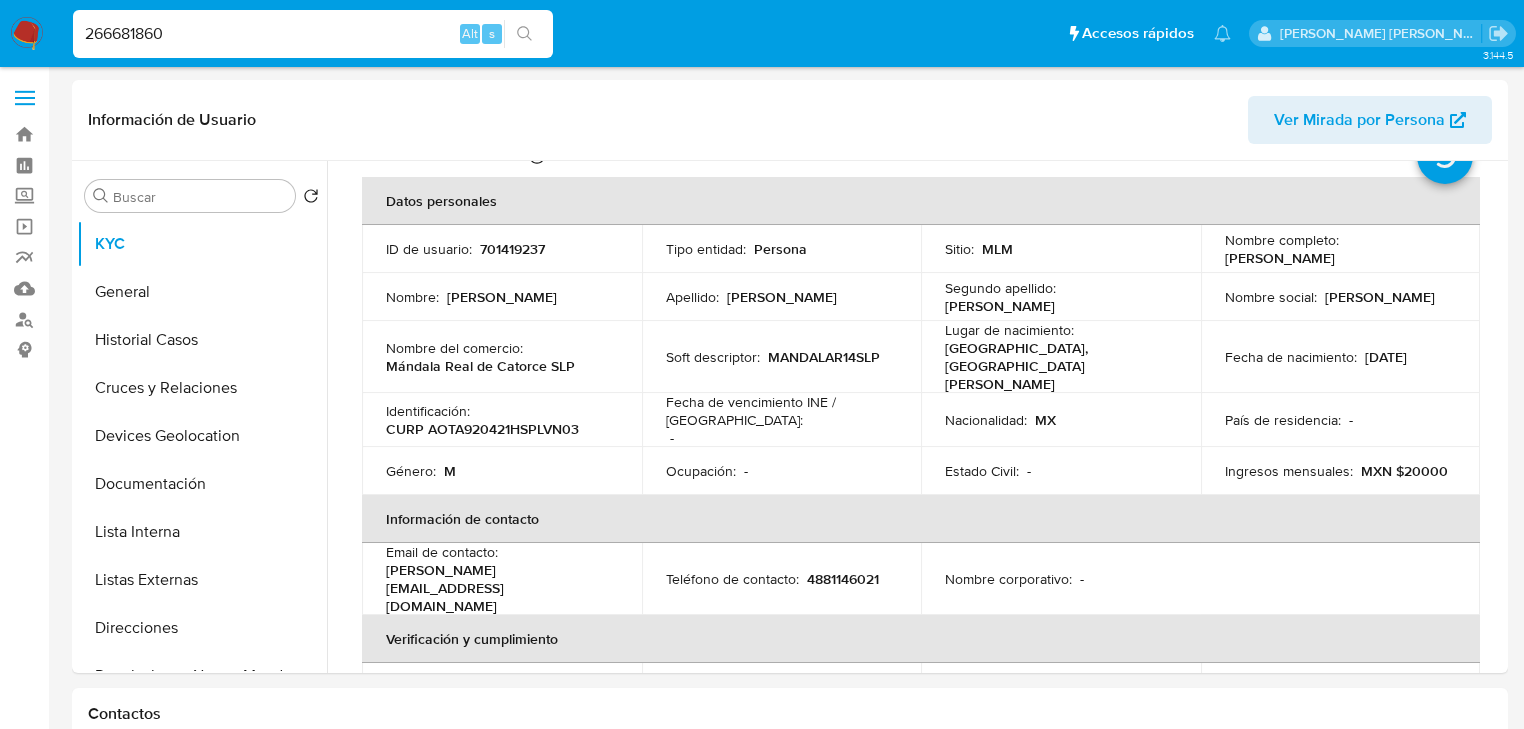 type on "266681860" 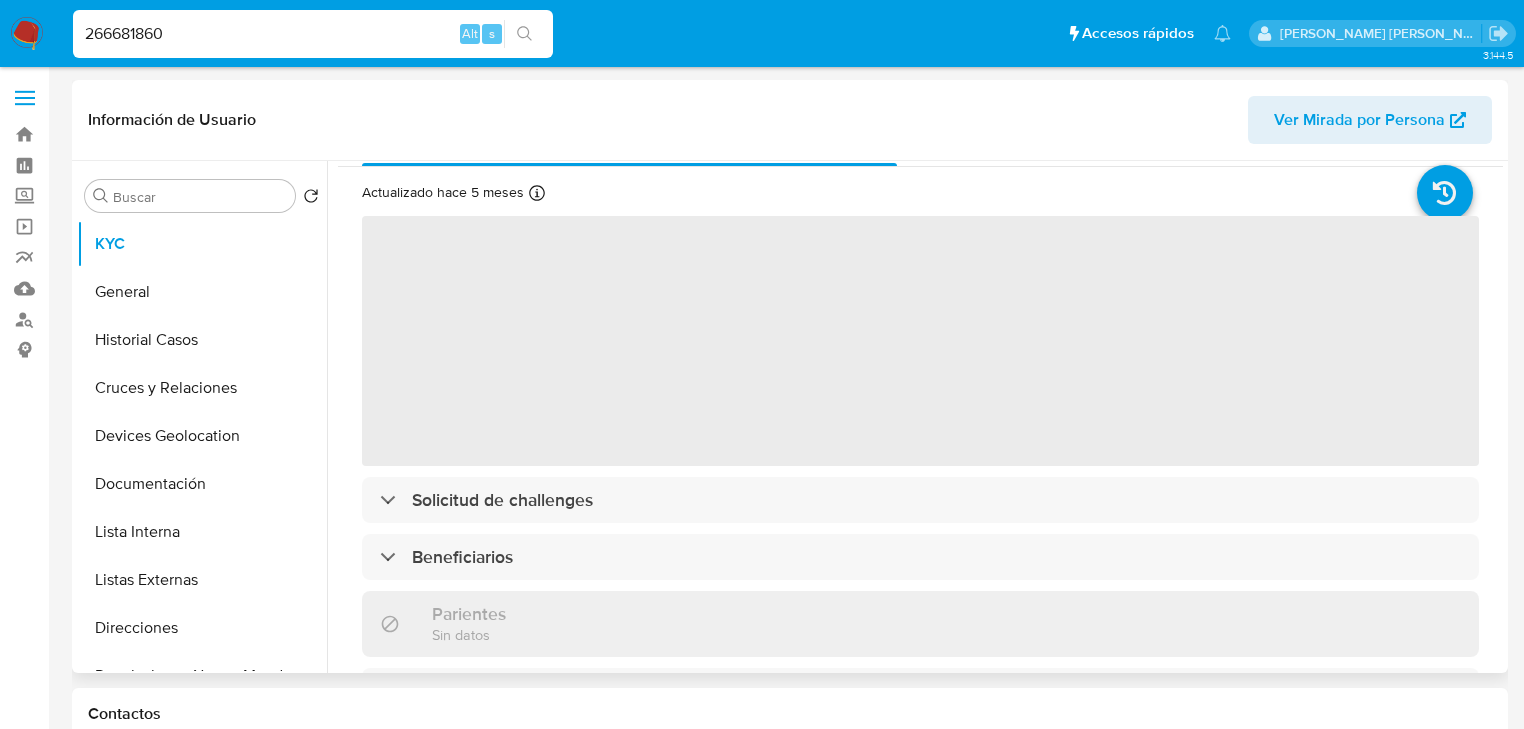 scroll, scrollTop: 80, scrollLeft: 0, axis: vertical 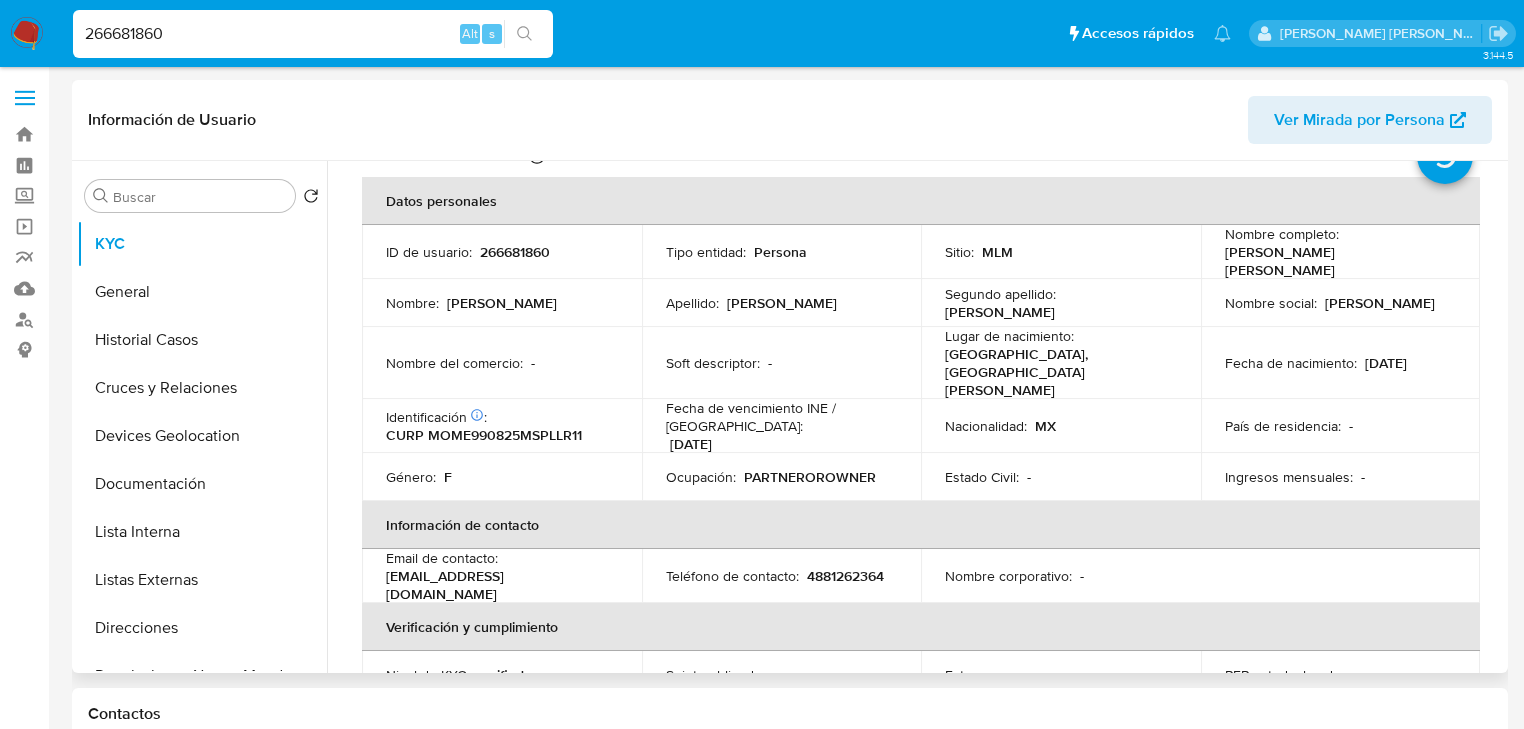 select on "10" 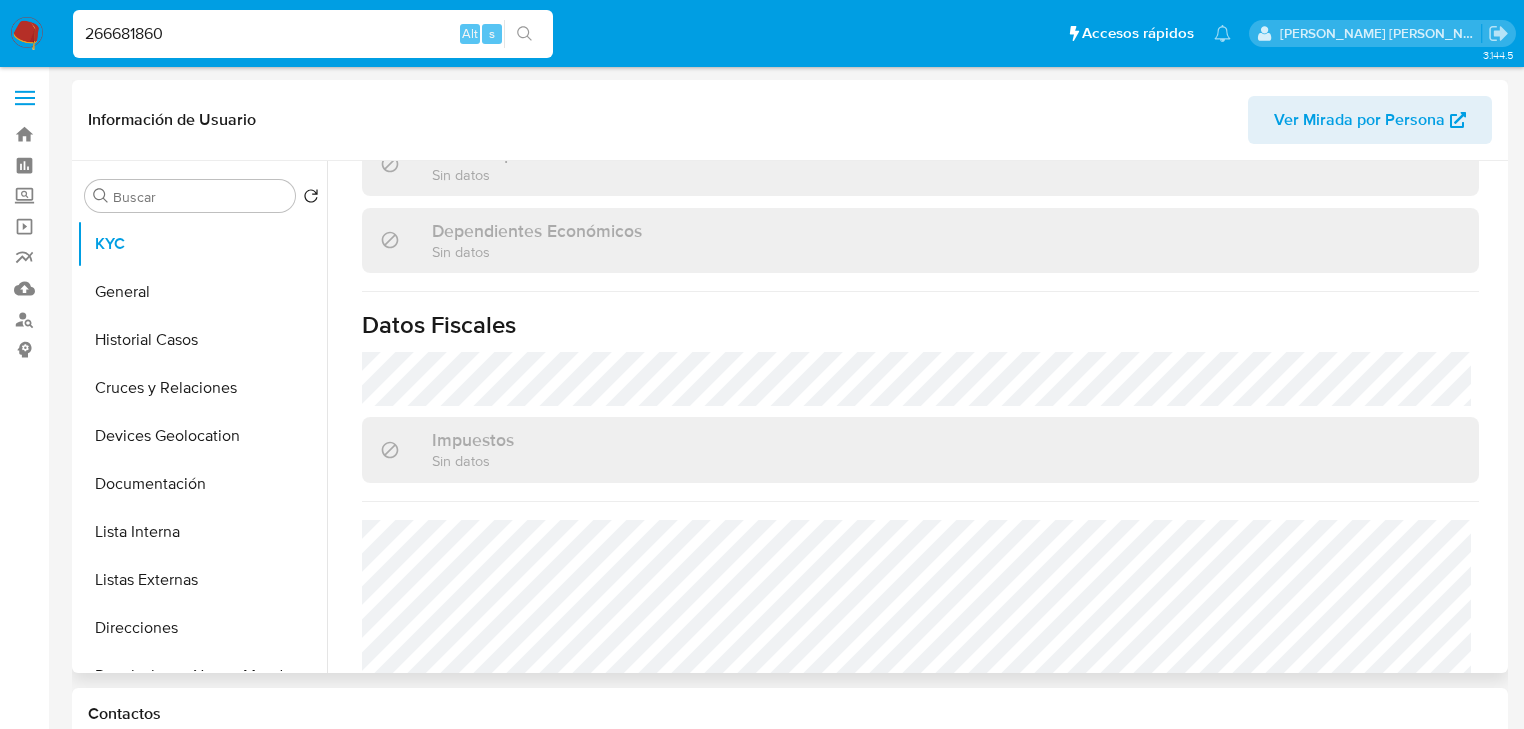 scroll, scrollTop: 1224, scrollLeft: 0, axis: vertical 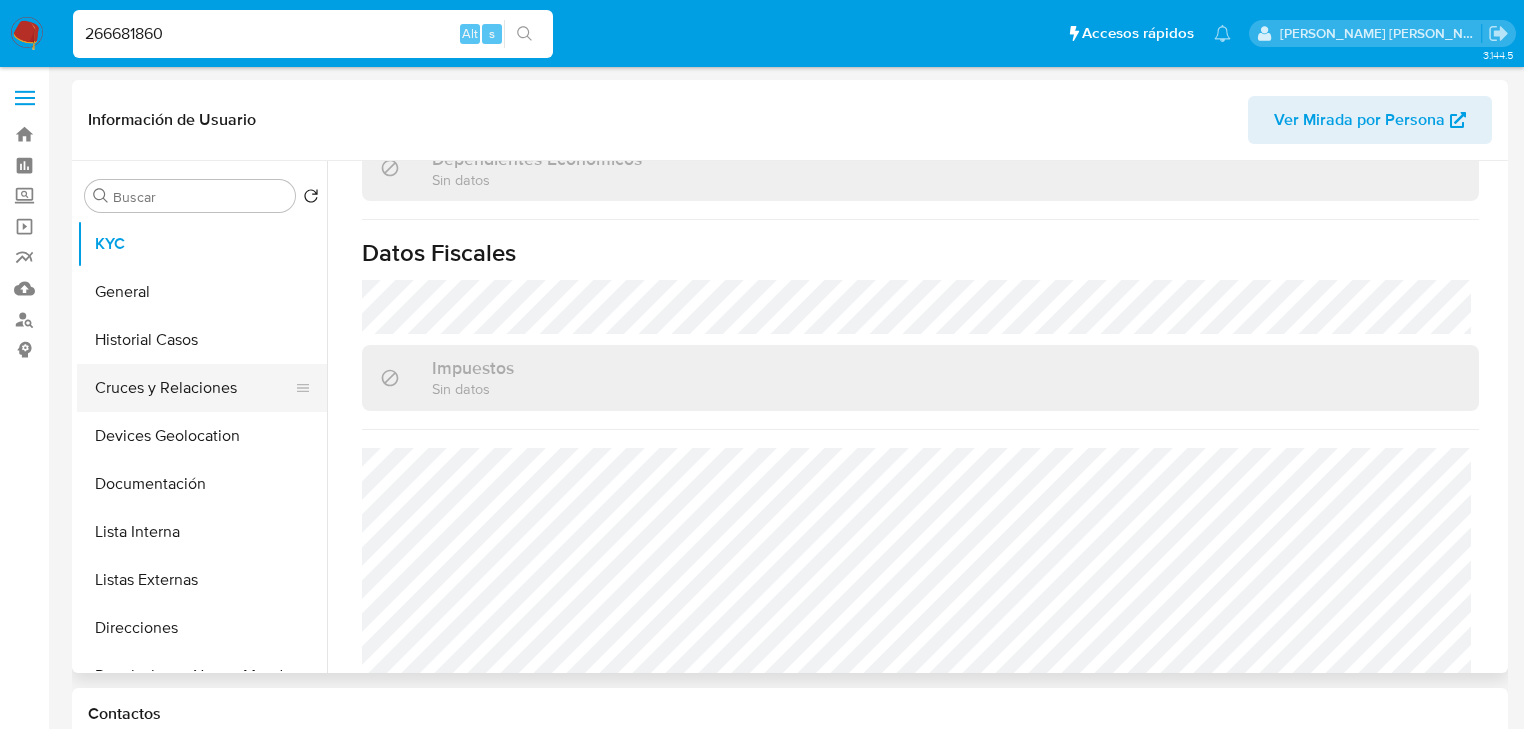 drag, startPoint x: 143, startPoint y: 341, endPoint x: 245, endPoint y: 407, distance: 121.49074 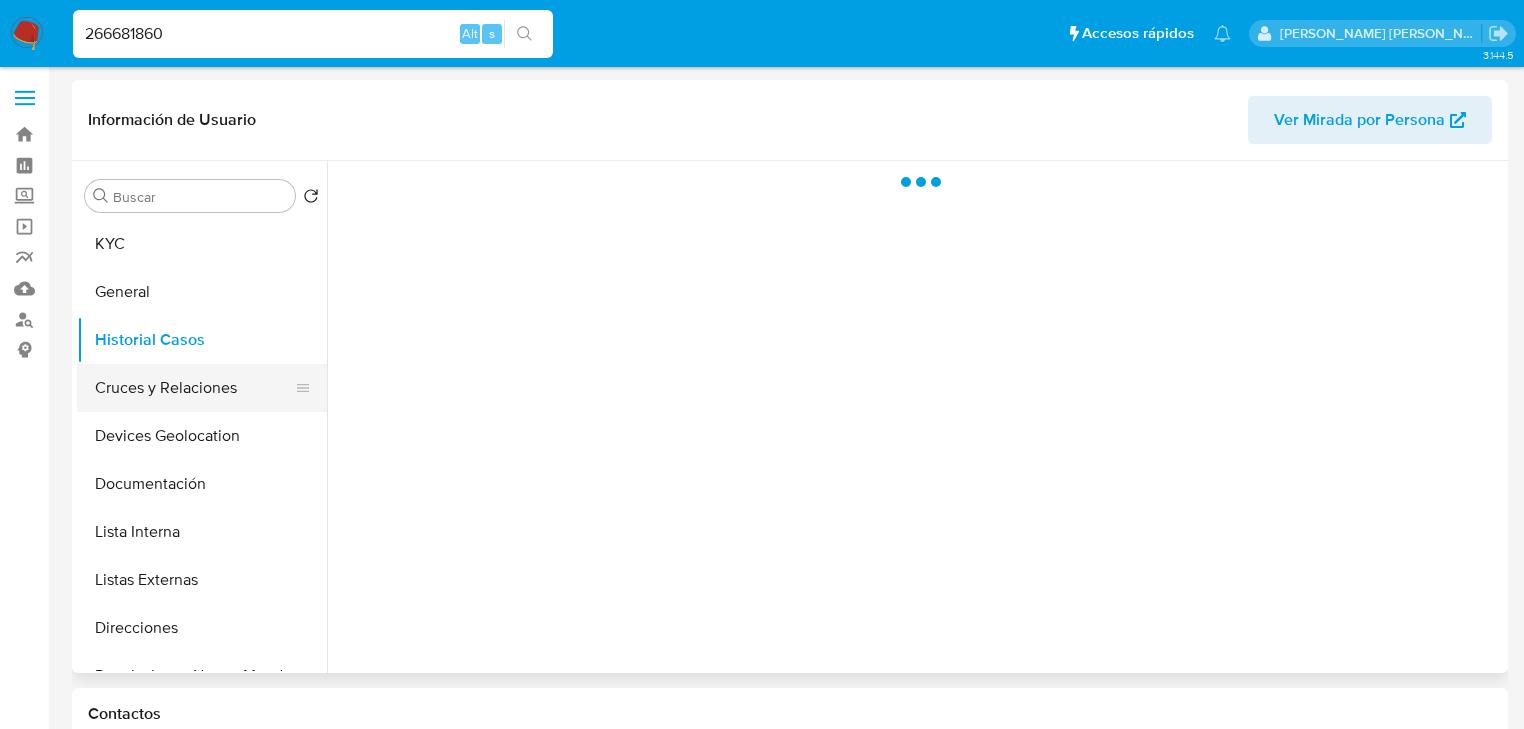 scroll, scrollTop: 0, scrollLeft: 0, axis: both 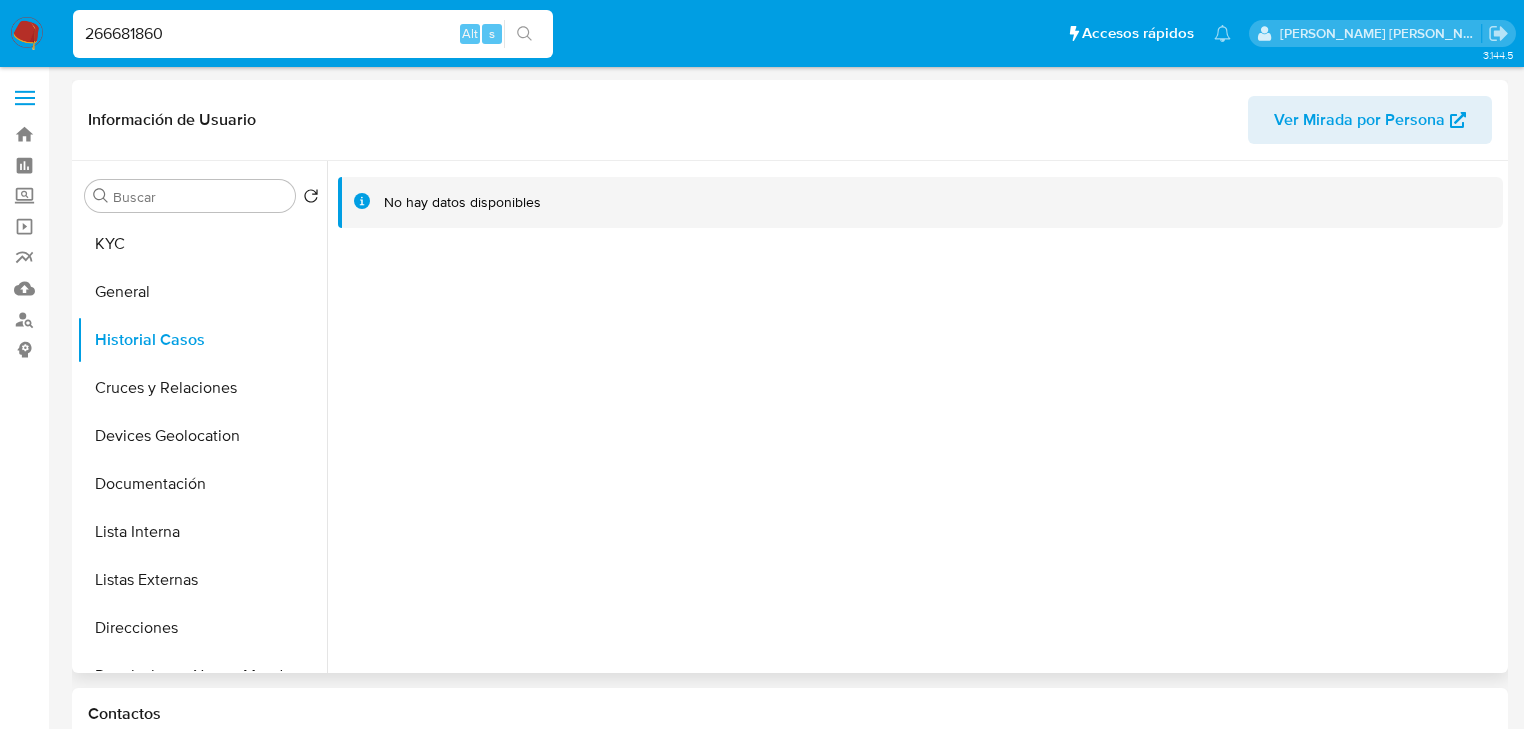 click on "Listas Externas" at bounding box center (202, 580) 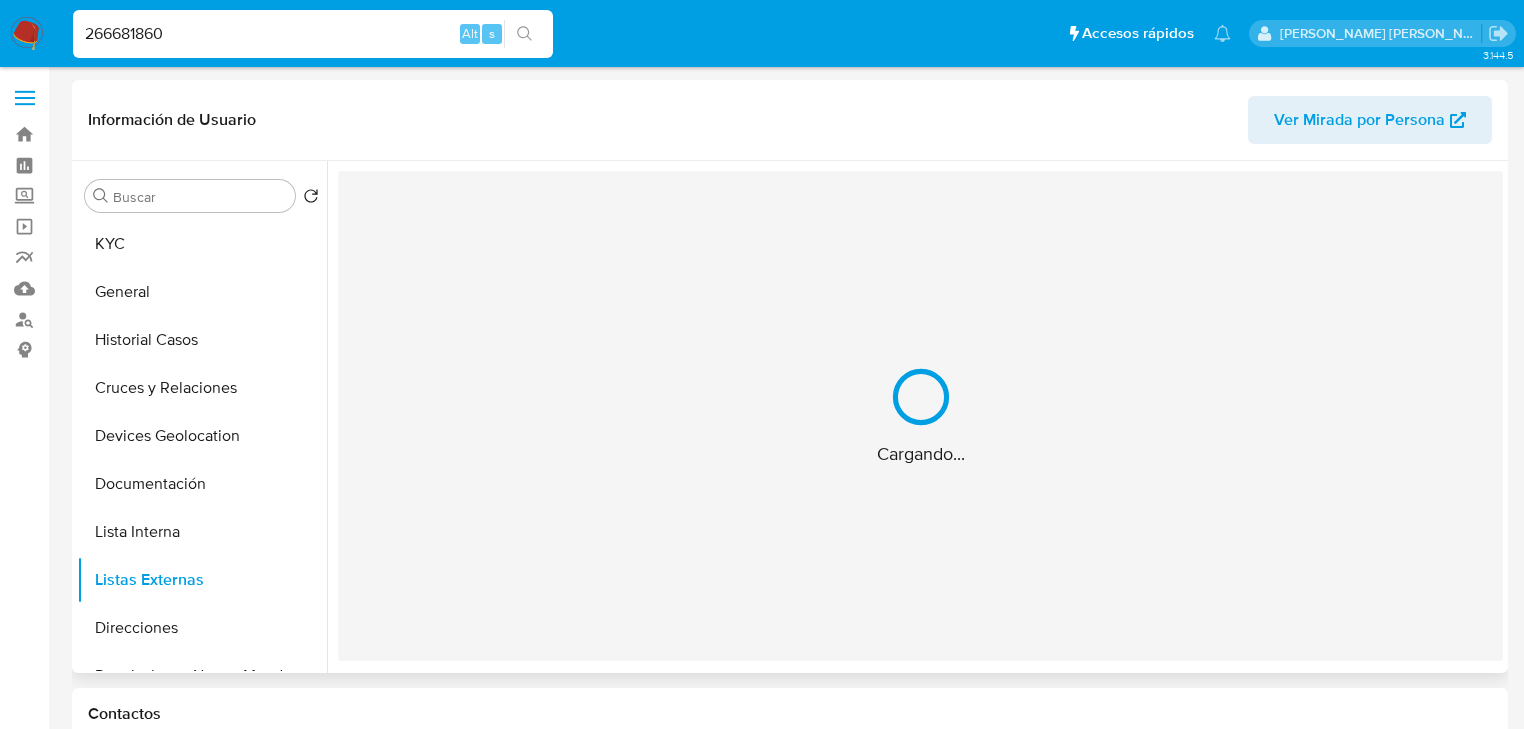 click on "Cargando..." at bounding box center [920, 416] 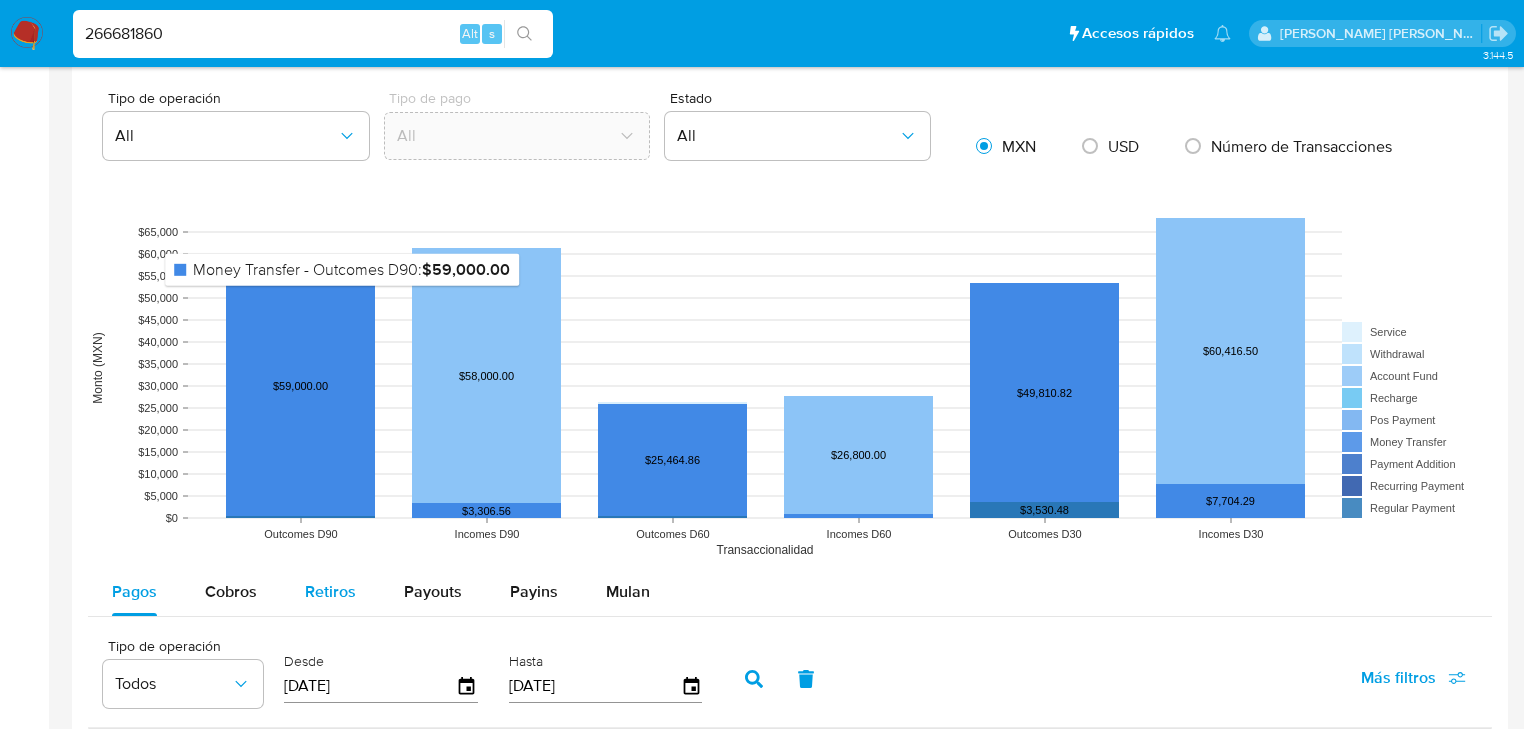 scroll, scrollTop: 1520, scrollLeft: 0, axis: vertical 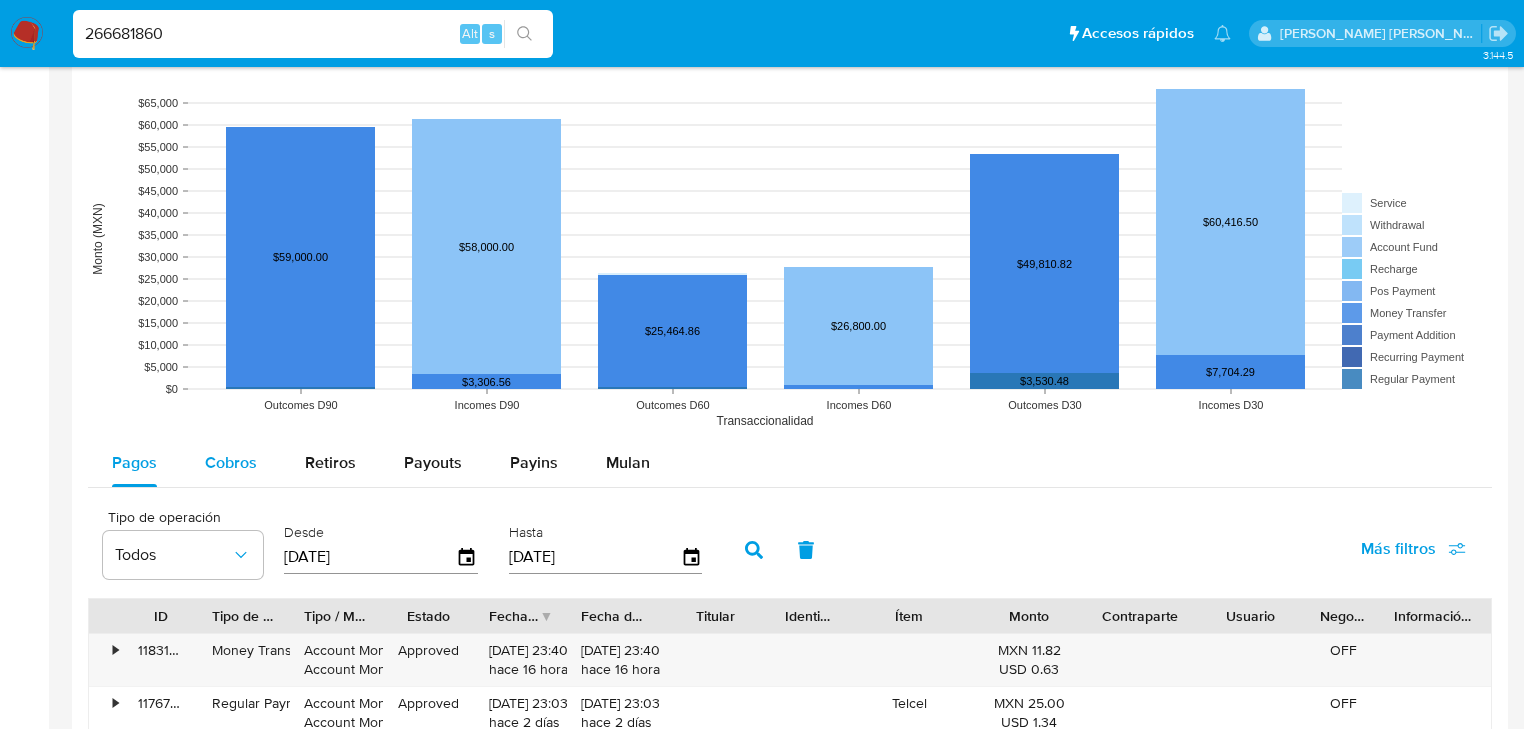 click on "Cobros" at bounding box center (231, 462) 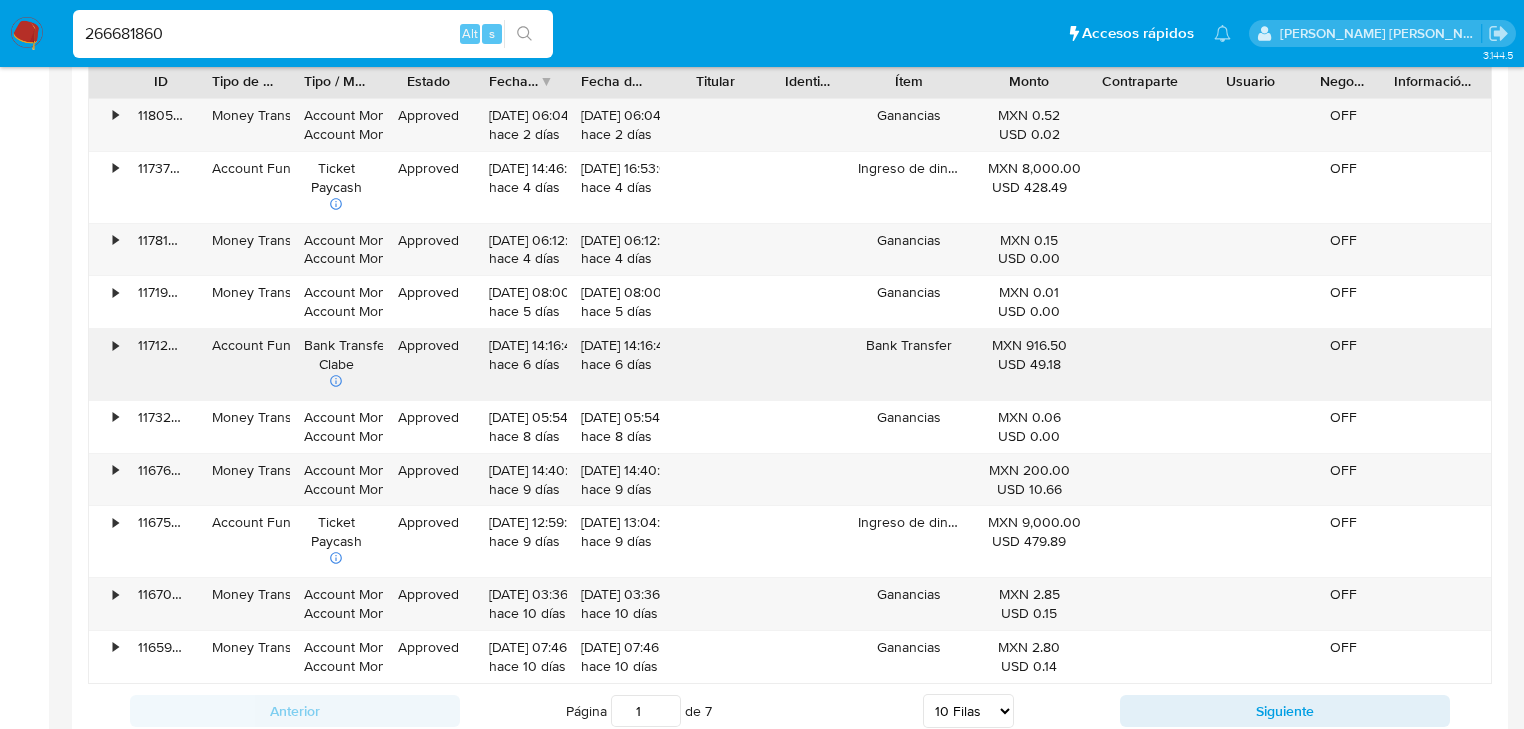scroll, scrollTop: 2160, scrollLeft: 0, axis: vertical 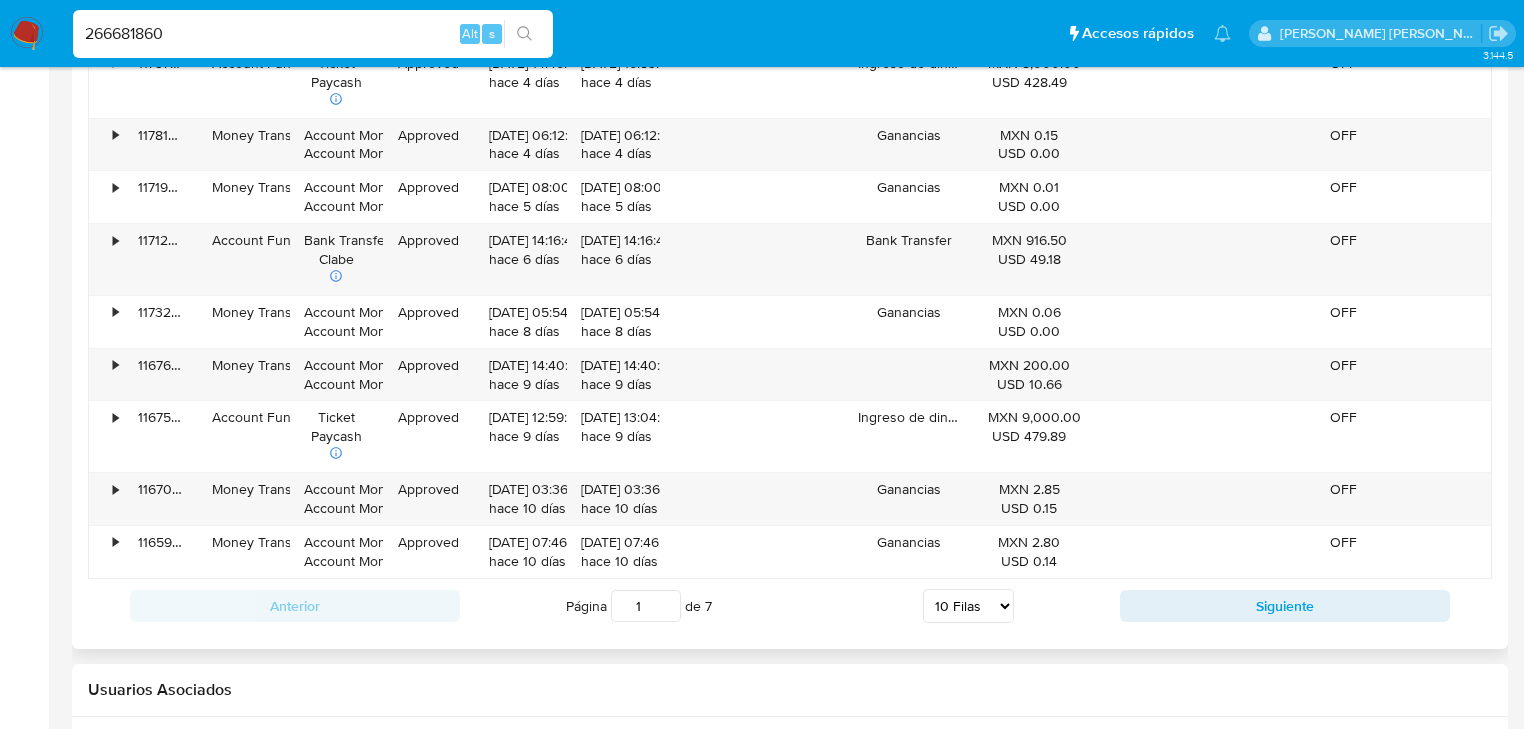 click on "Página   1   de   7 5   Filas 10   Filas 20   Filas 25   Filas 50   Filas 100   Filas" at bounding box center (790, 606) 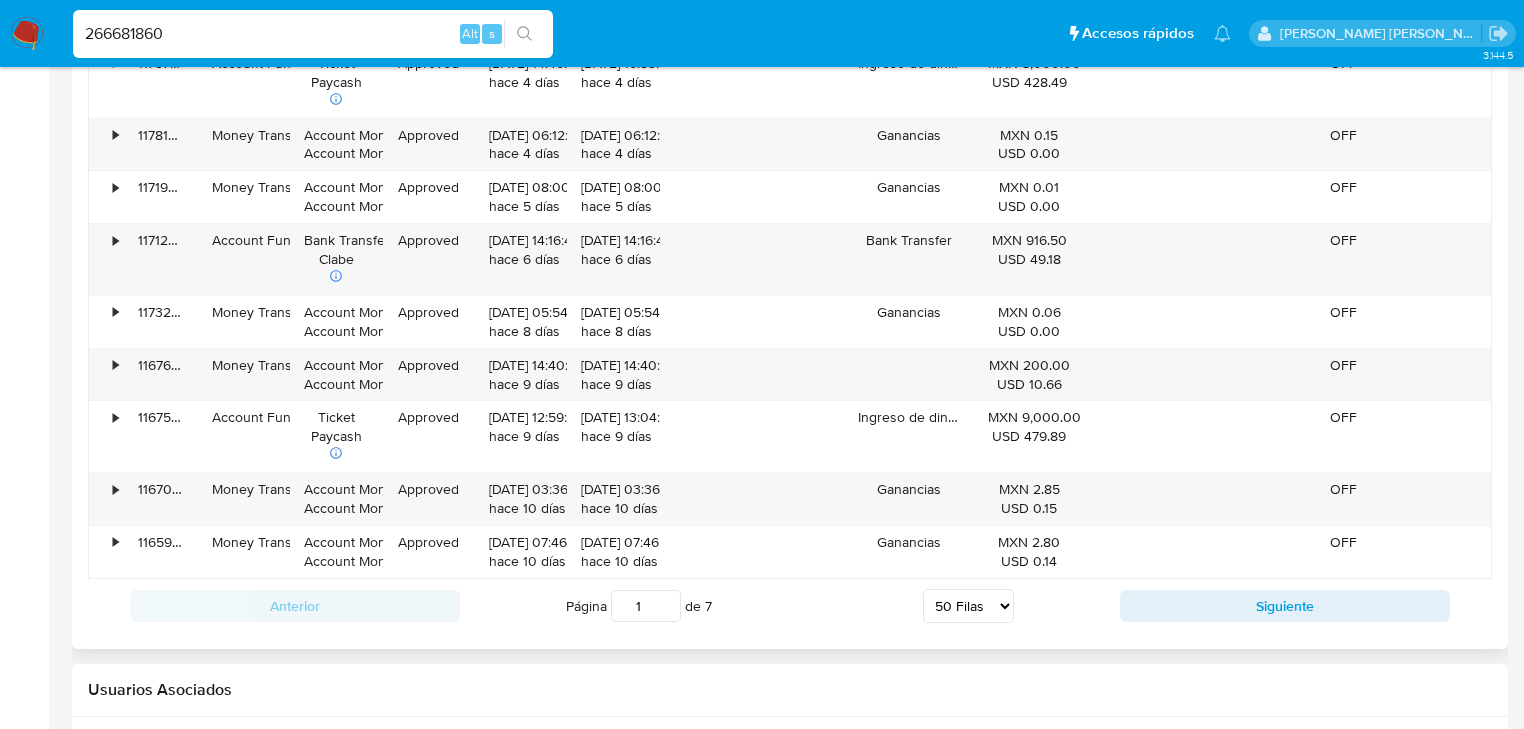 click on "5   Filas 10   Filas 20   Filas 25   Filas 50   Filas 100   Filas" at bounding box center [968, 606] 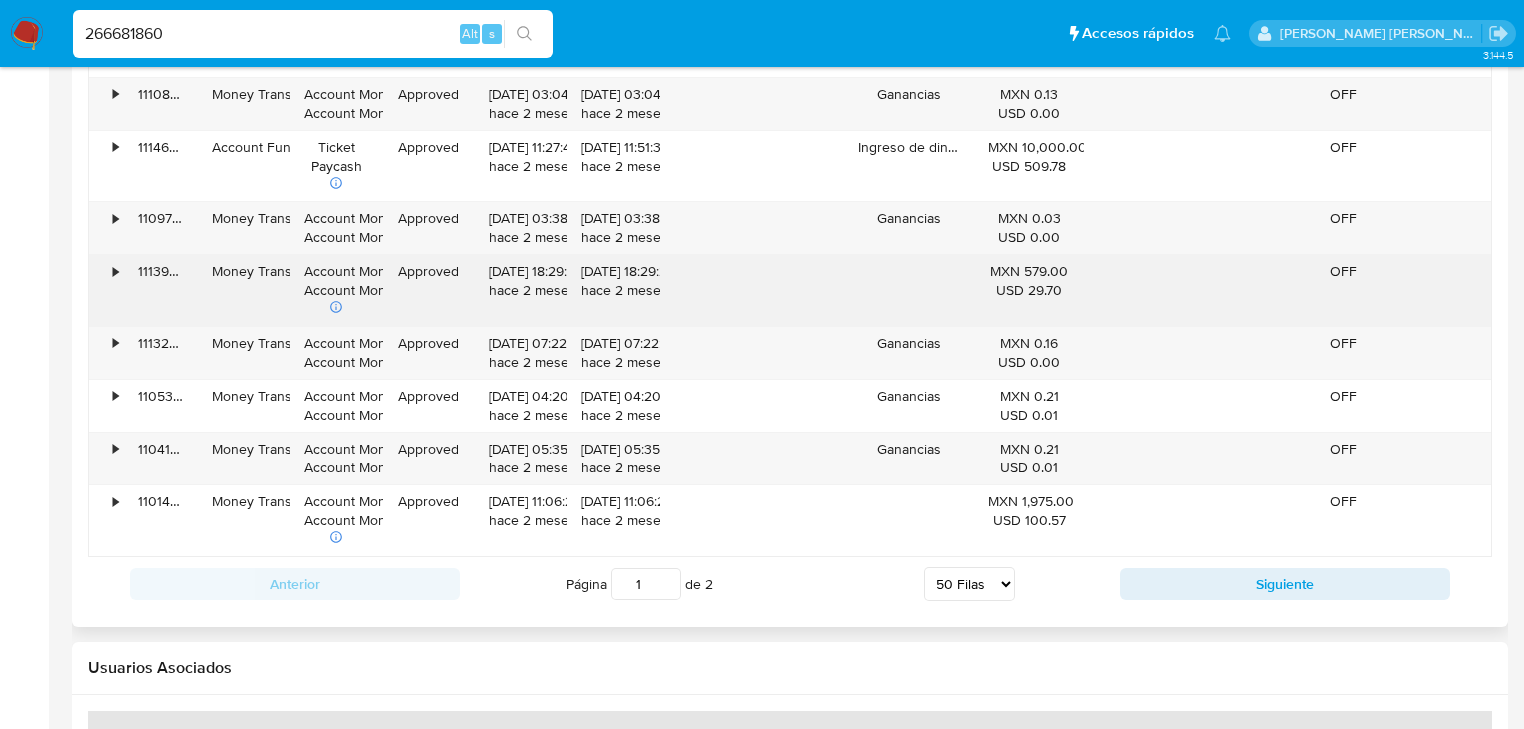scroll, scrollTop: 4560, scrollLeft: 0, axis: vertical 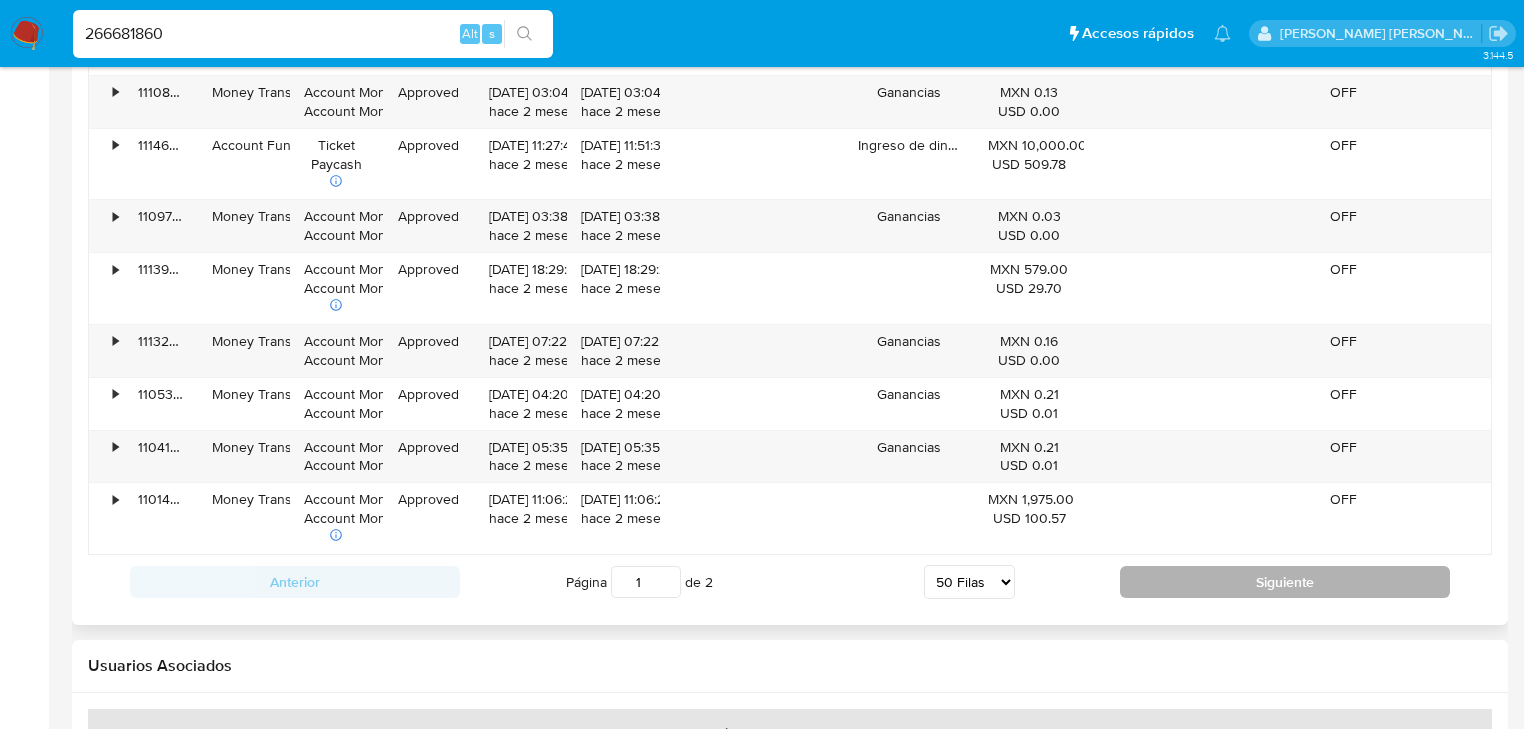 click on "Siguiente" at bounding box center (1285, 582) 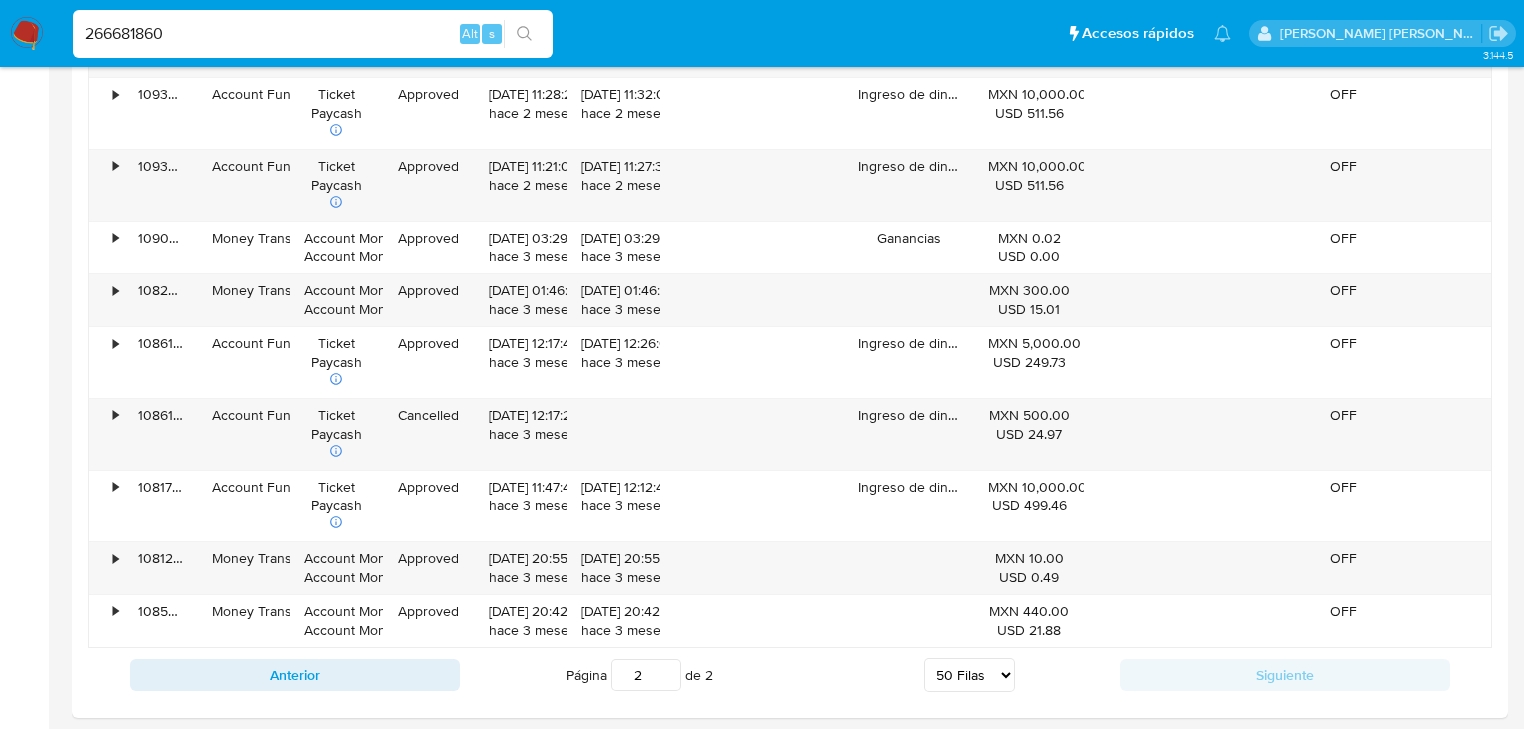 scroll, scrollTop: 2244, scrollLeft: 0, axis: vertical 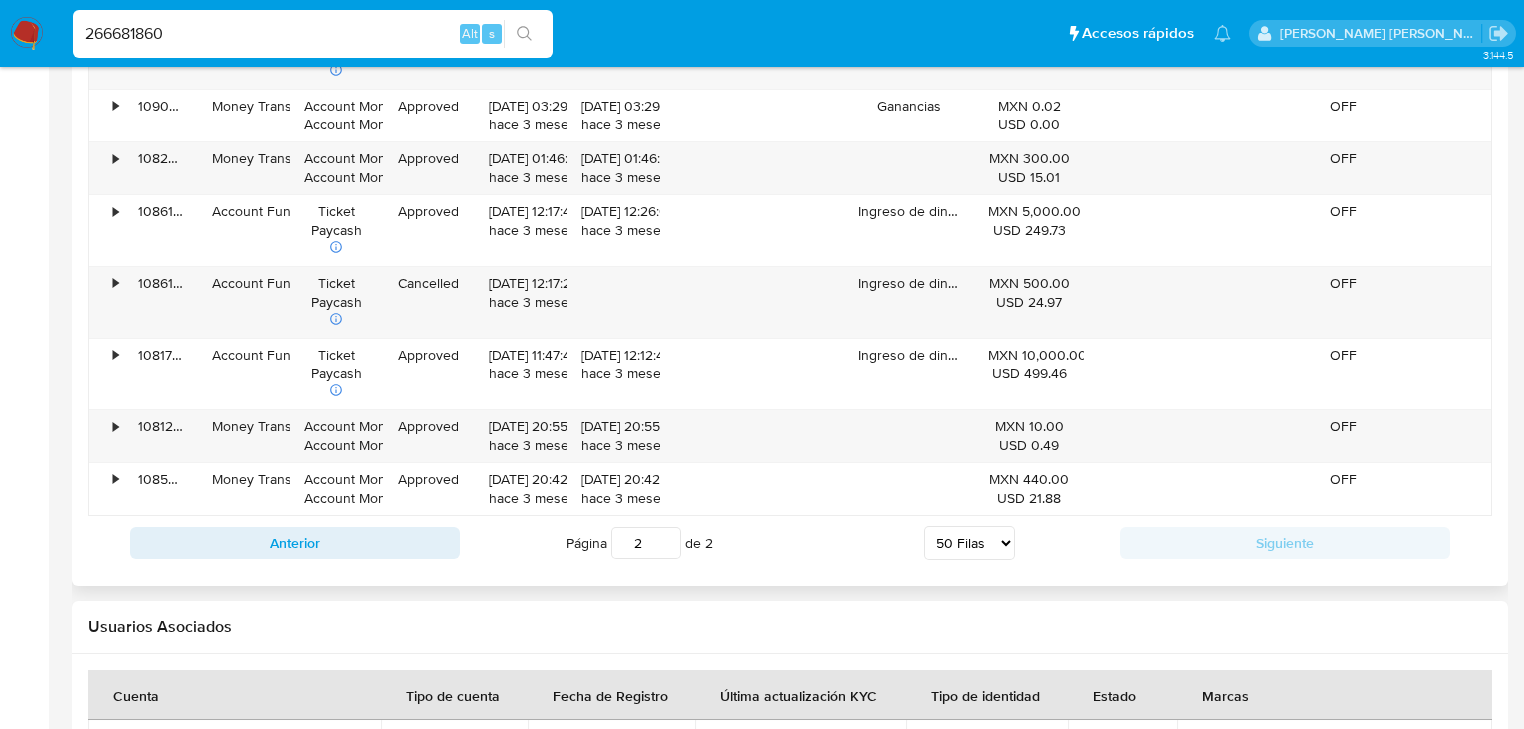 click on "Anterior Página   2   de   2 5   Filas 10   Filas 20   Filas 25   Filas 50   Filas 100   Filas Siguiente" at bounding box center (790, 543) 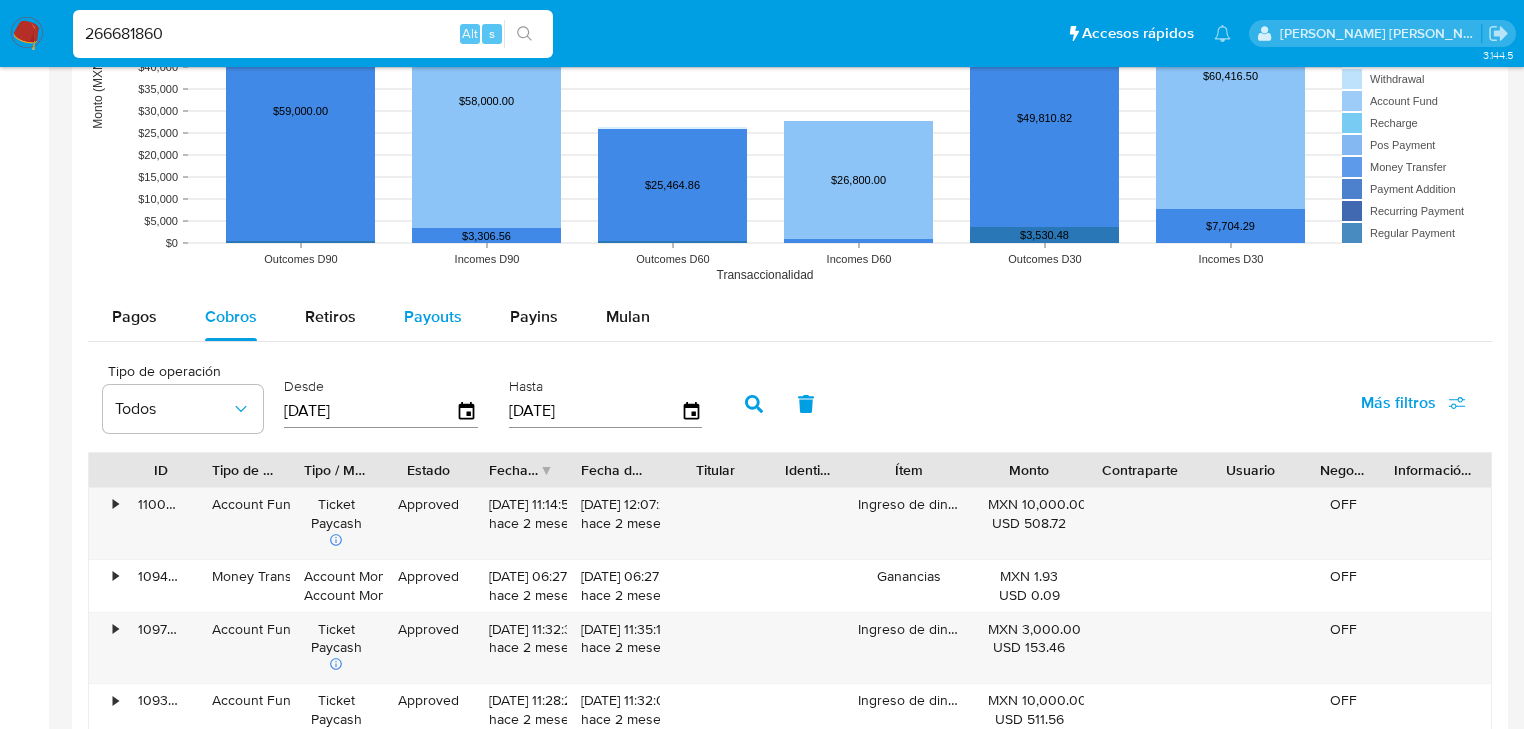 scroll, scrollTop: 1684, scrollLeft: 0, axis: vertical 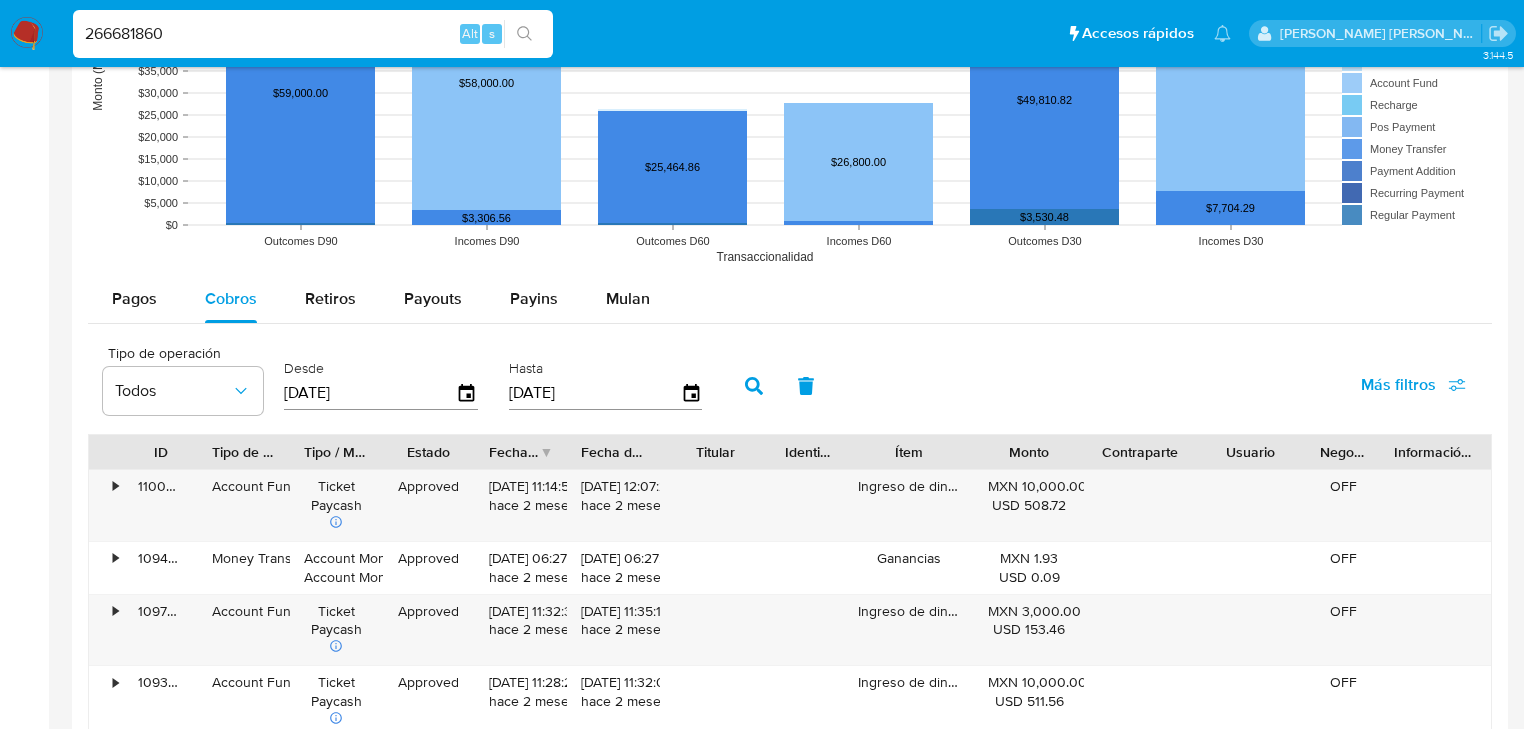 click 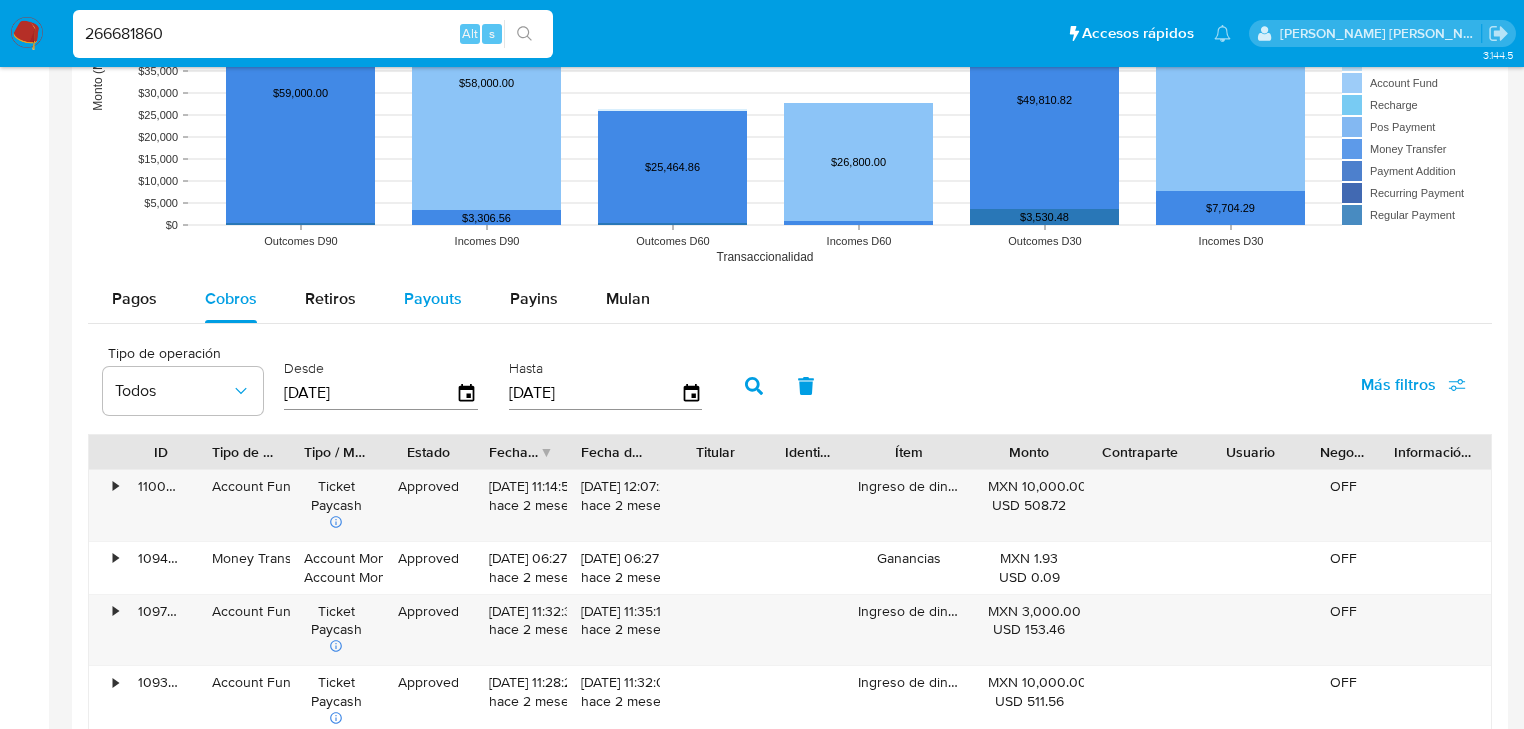 drag, startPoint x: 419, startPoint y: 294, endPoint x: 380, endPoint y: 308, distance: 41.4367 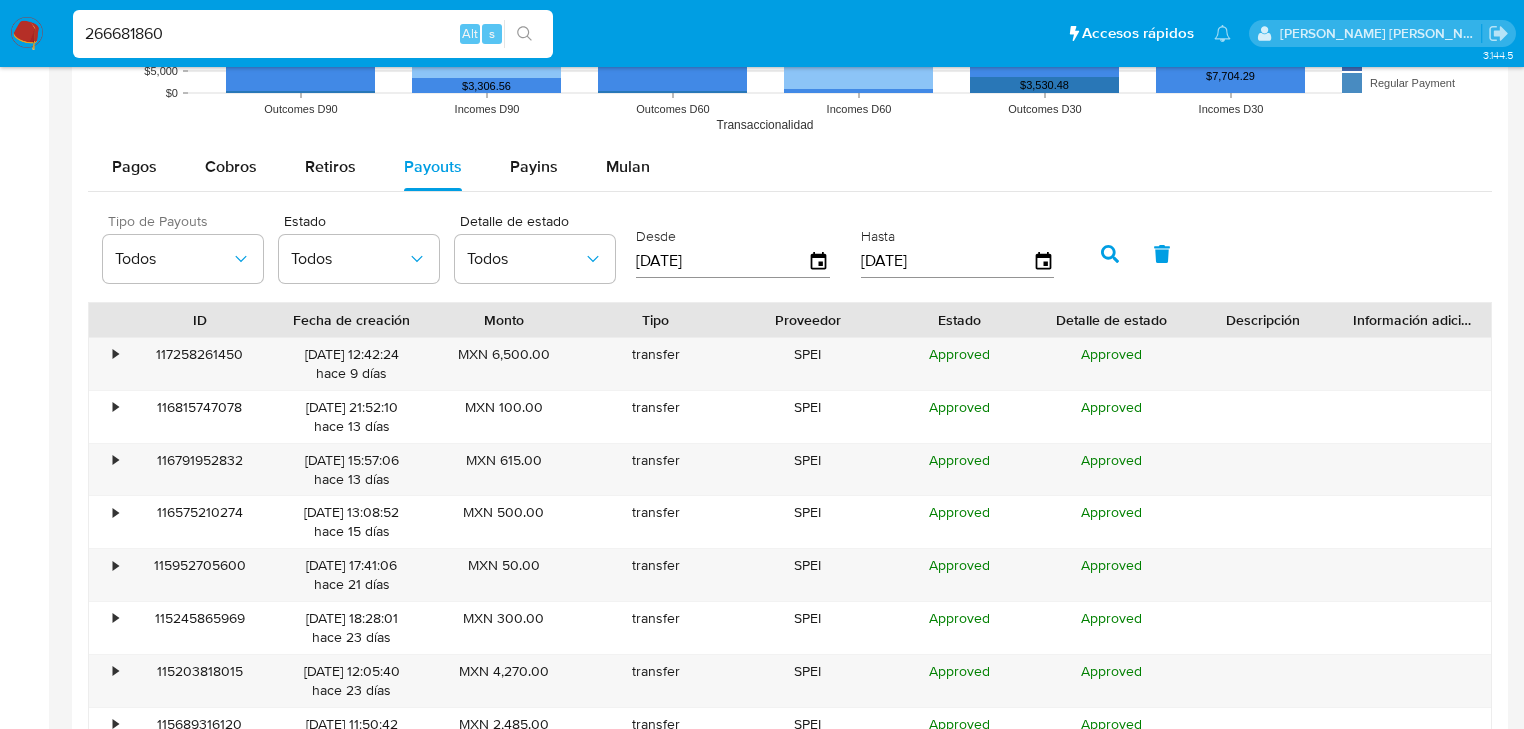 scroll, scrollTop: 1844, scrollLeft: 0, axis: vertical 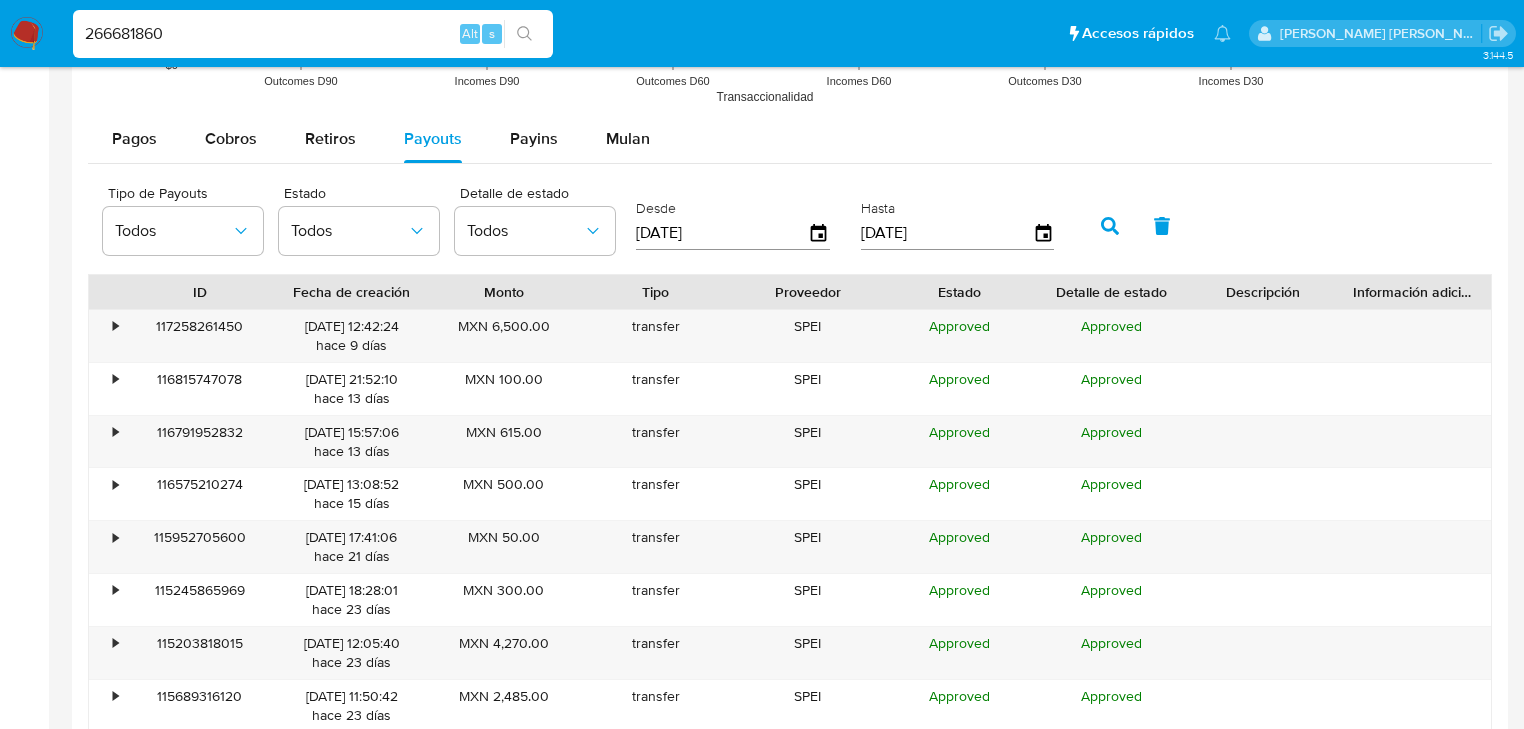 drag, startPoint x: 142, startPoint y: 138, endPoint x: 309, endPoint y: 189, distance: 174.61386 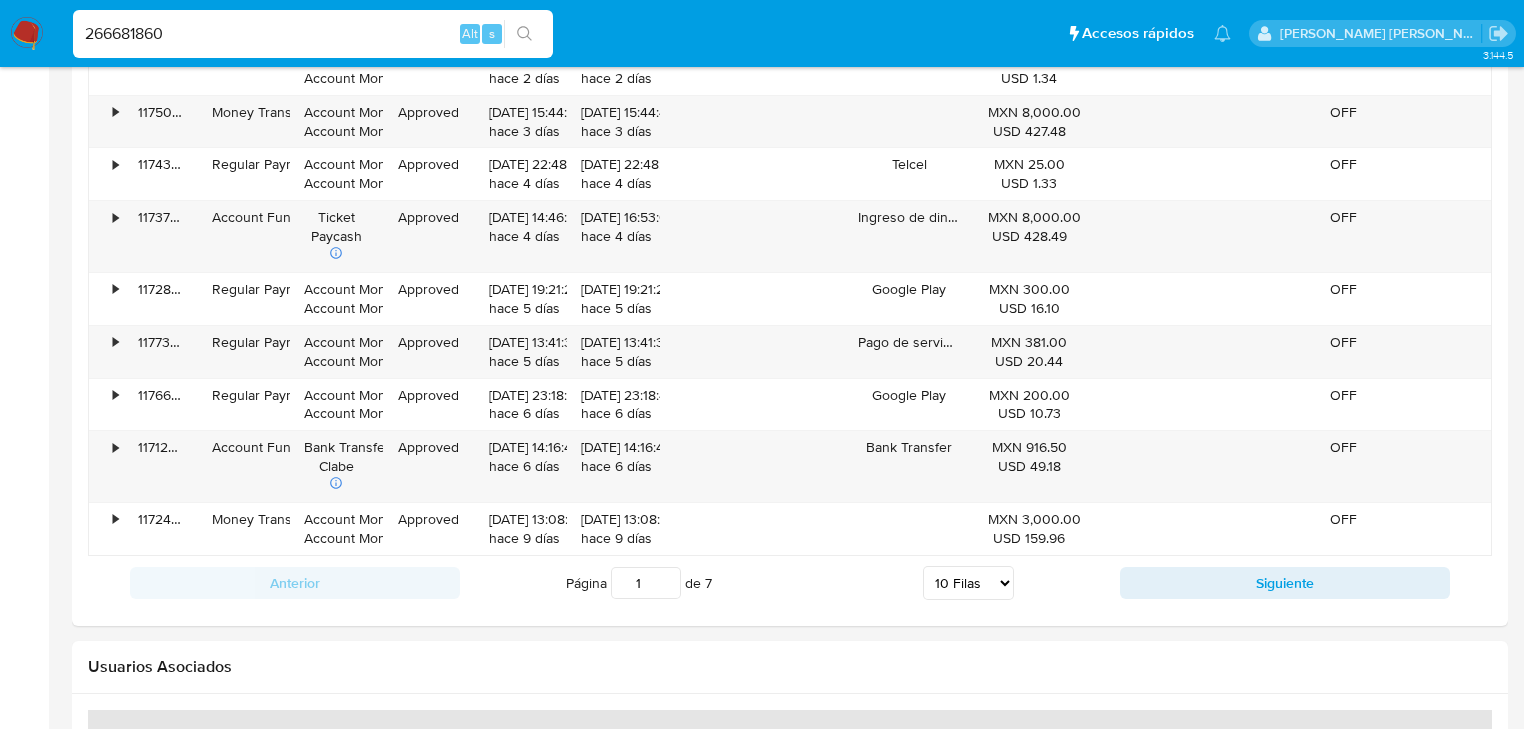click on "Siguiente" at bounding box center (1285, 583) 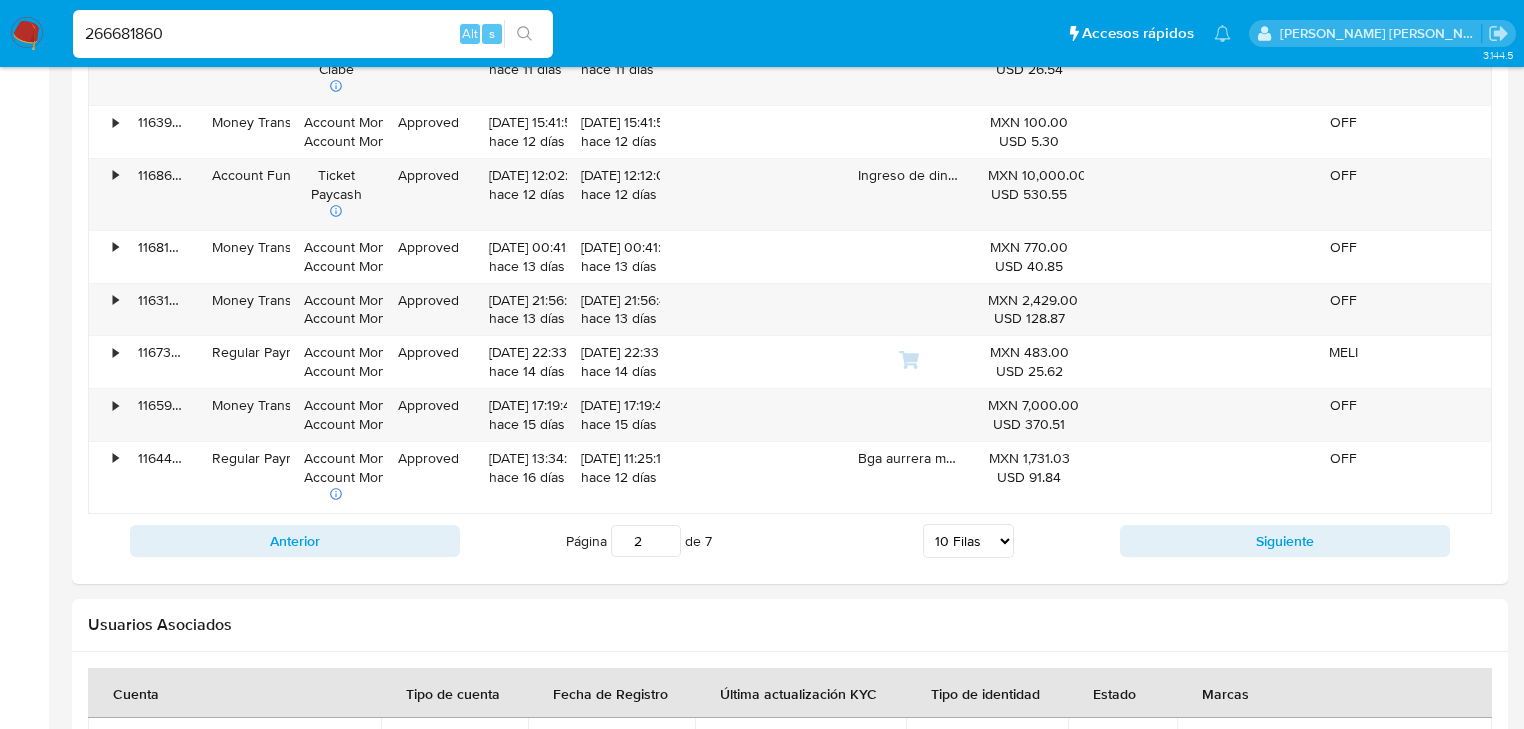 scroll, scrollTop: 2244, scrollLeft: 0, axis: vertical 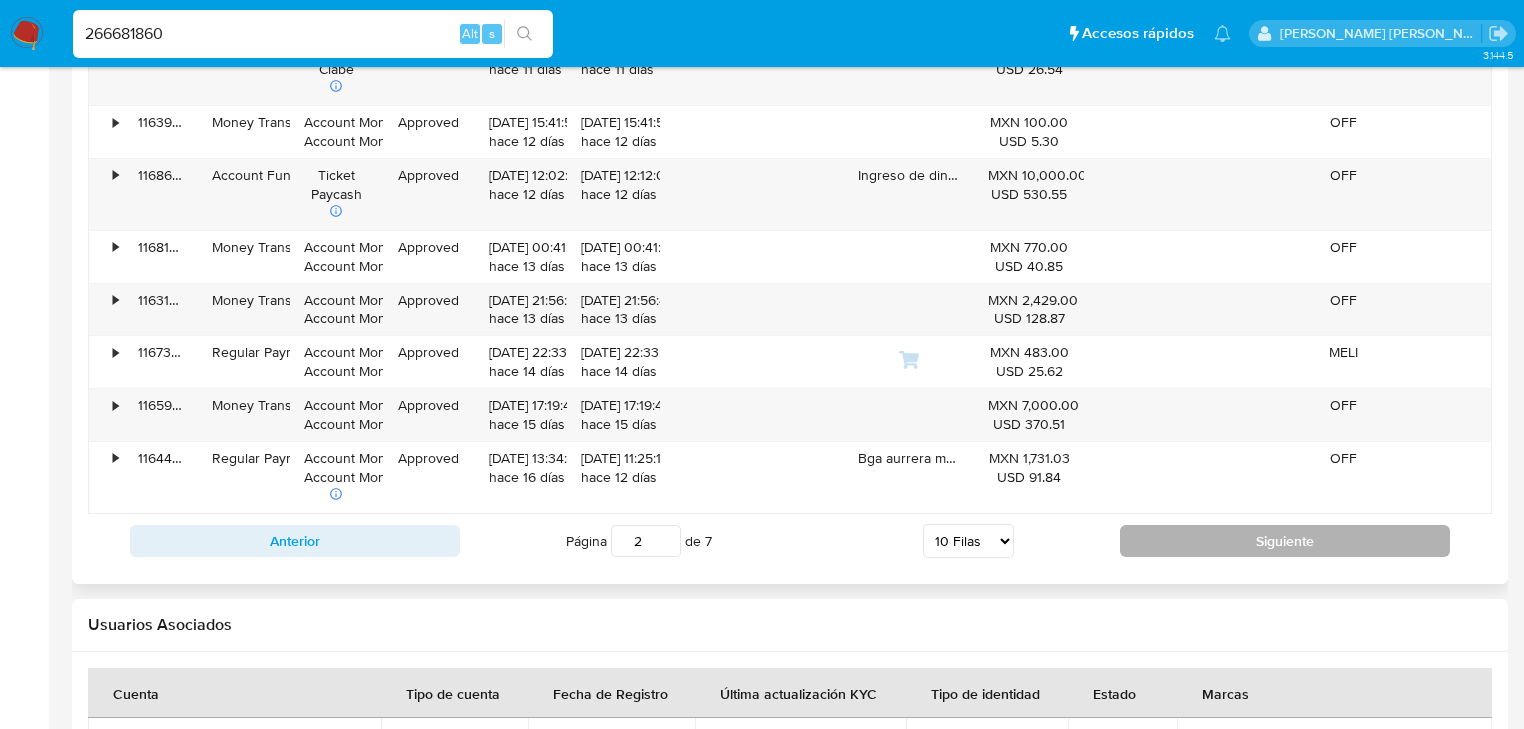 drag, startPoint x: 1198, startPoint y: 550, endPoint x: 1188, endPoint y: 546, distance: 10.770329 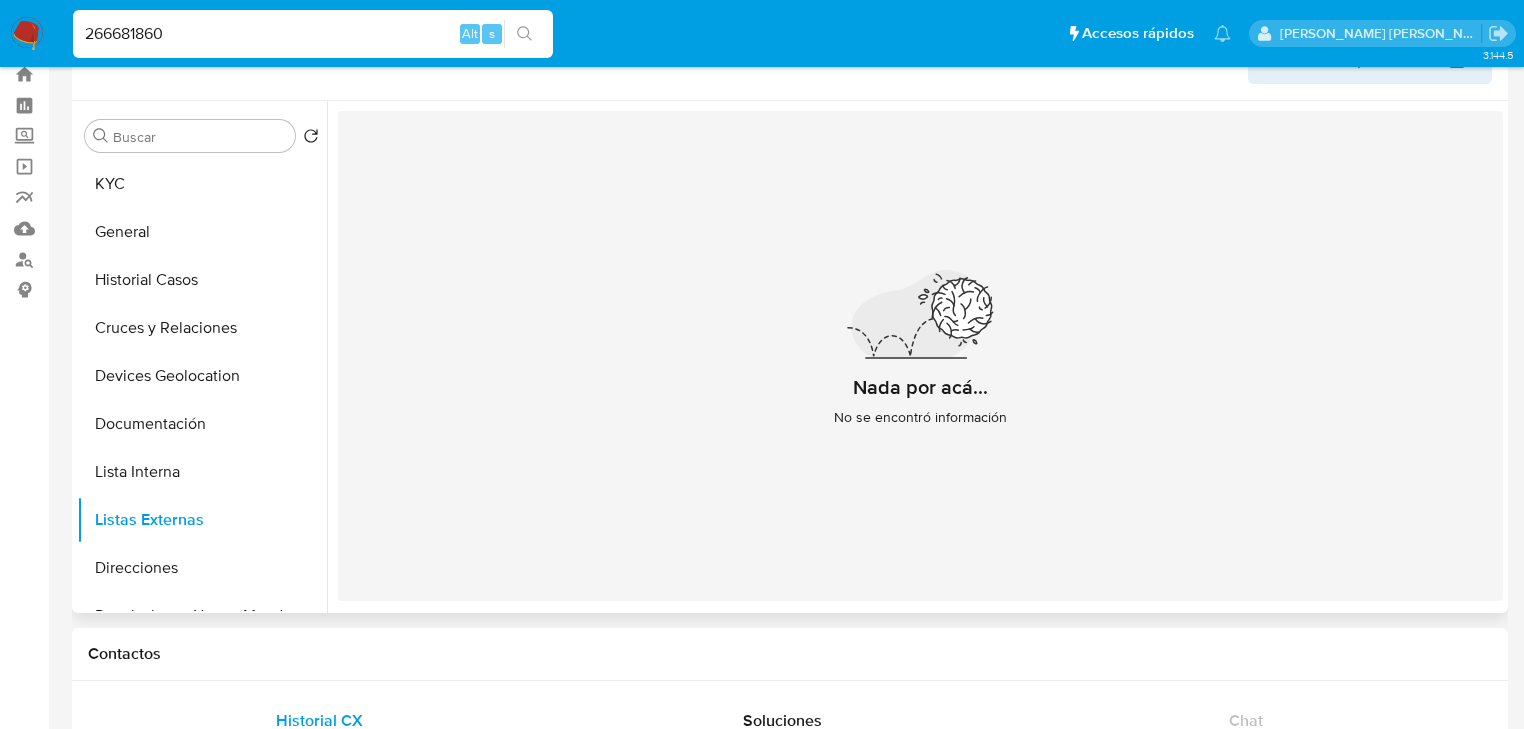 scroll, scrollTop: 84, scrollLeft: 0, axis: vertical 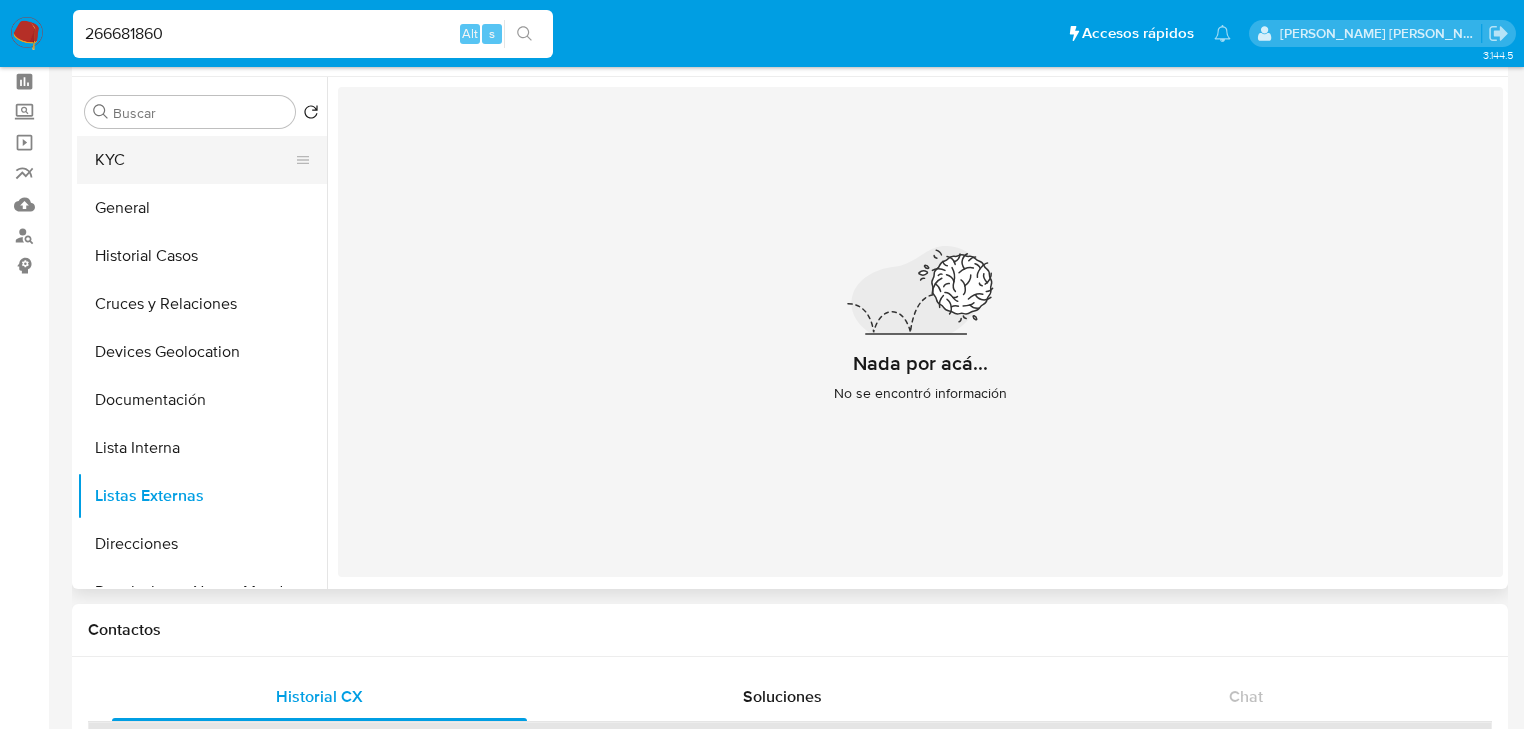drag, startPoint x: 112, startPoint y: 154, endPoint x: 275, endPoint y: 157, distance: 163.0276 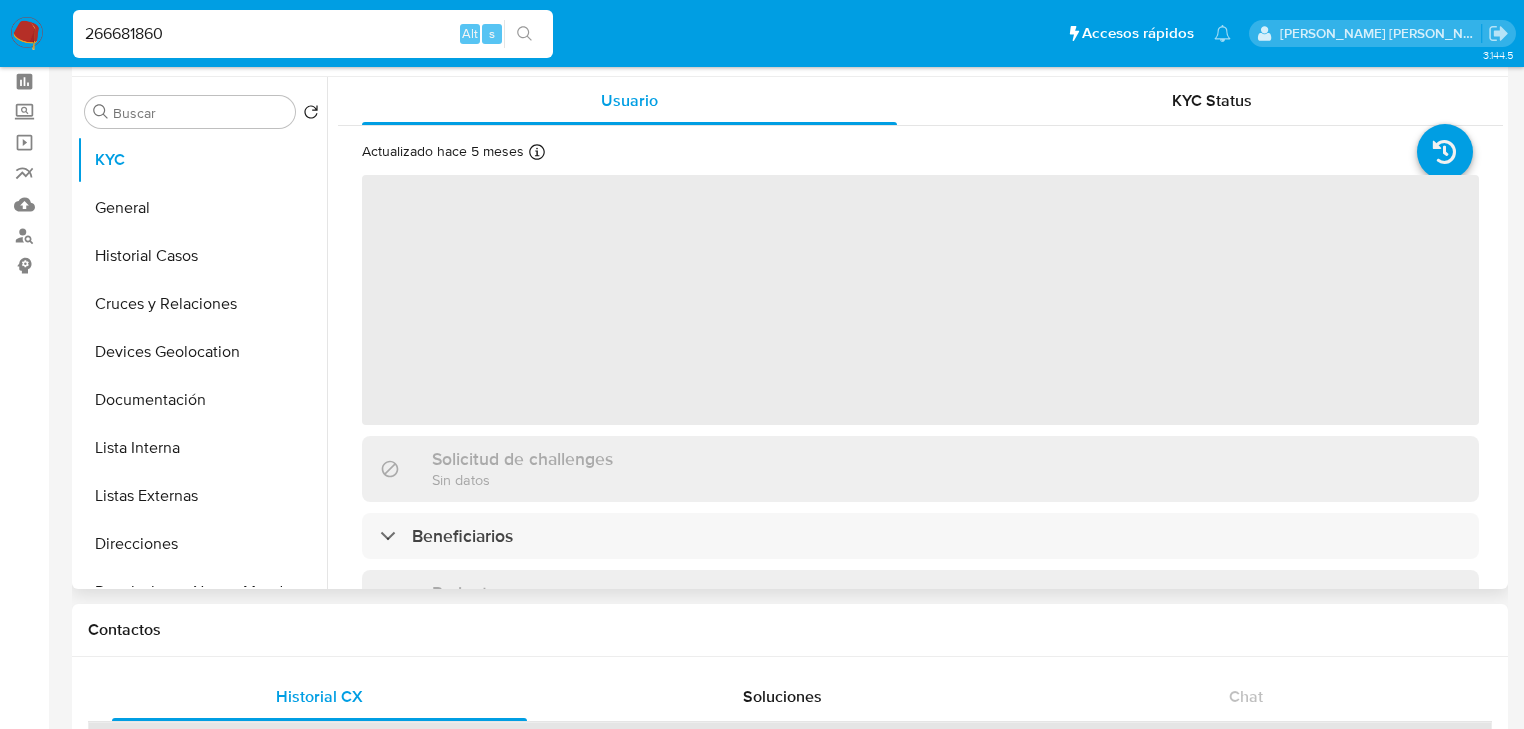 type 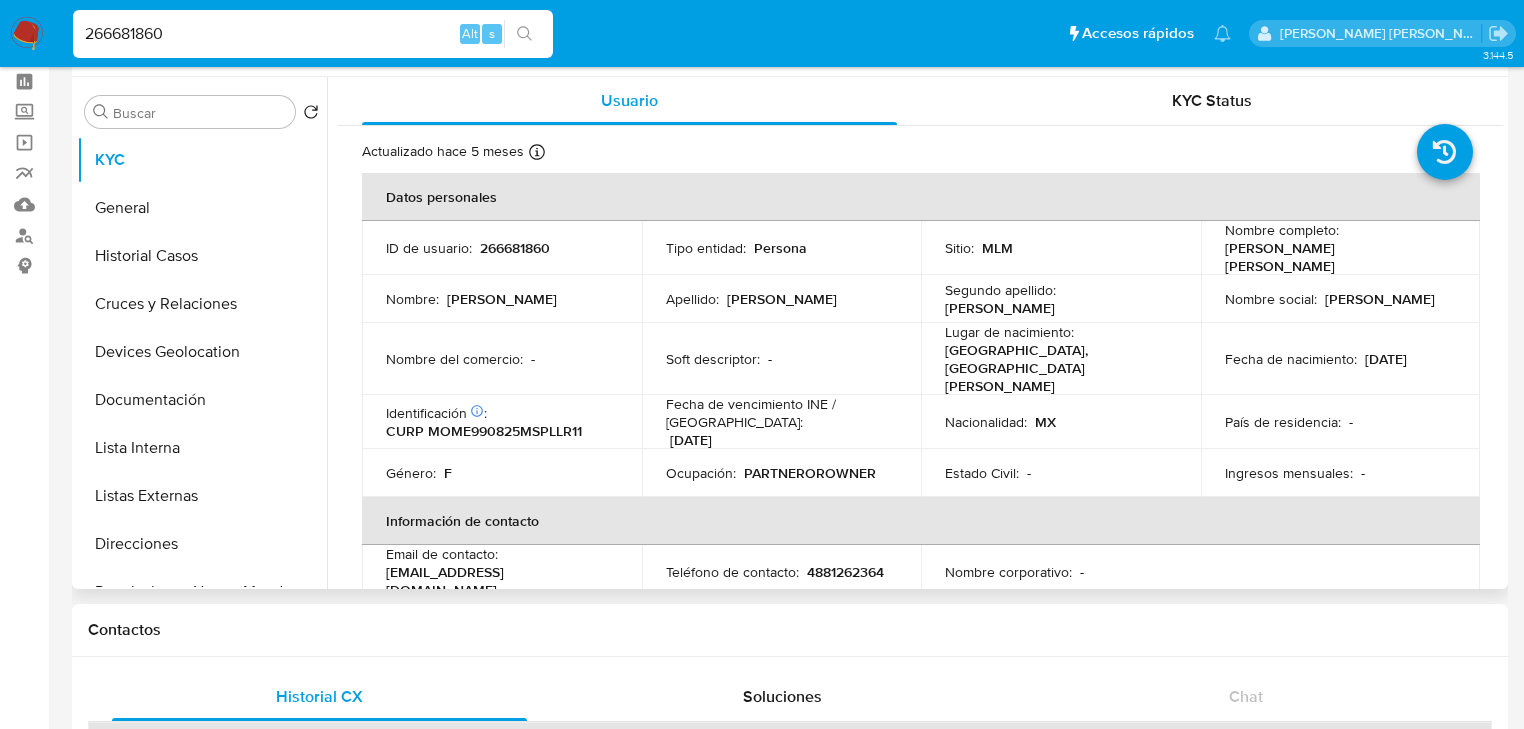 click on "Soft descriptor :" at bounding box center (713, 359) 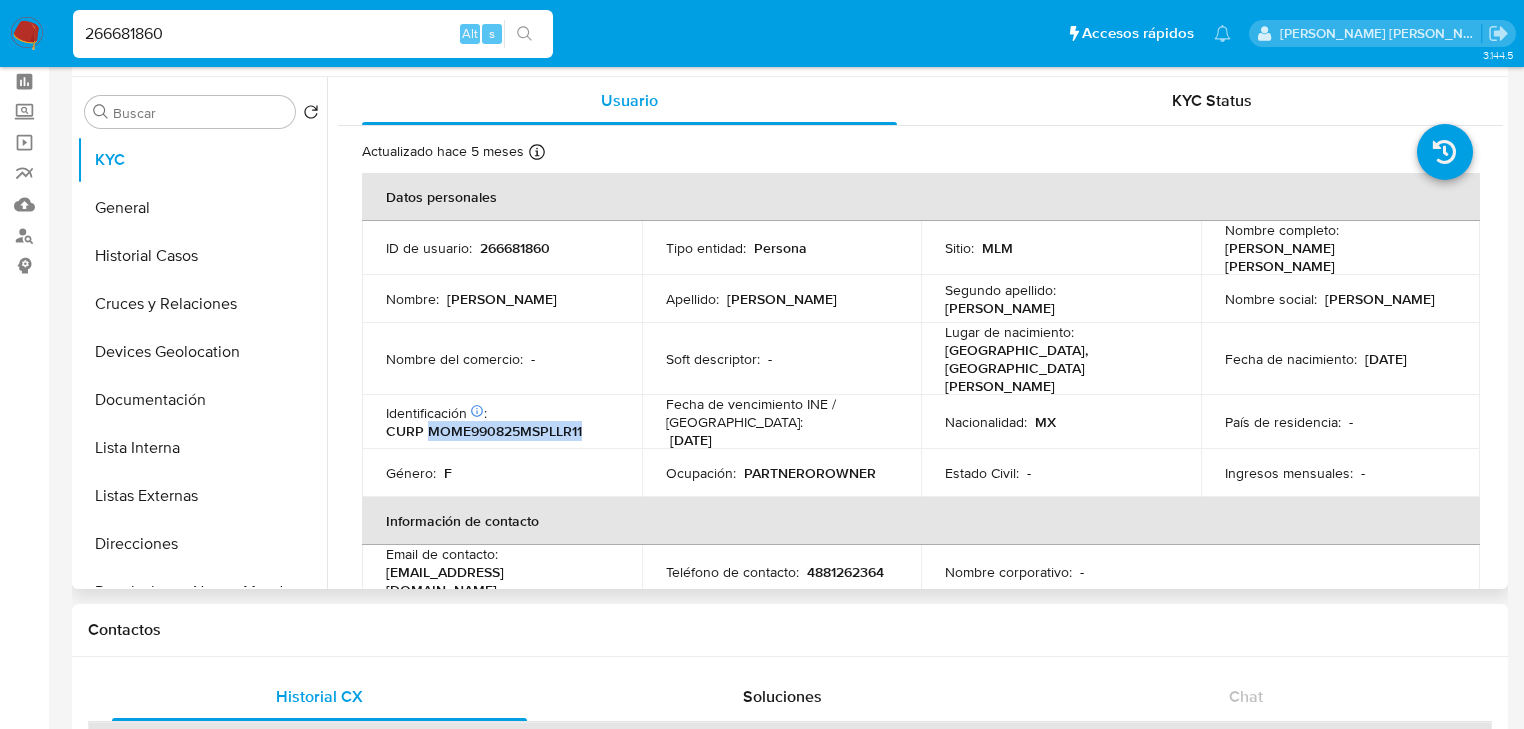 click on "CURP MOME990825MSPLLR11" at bounding box center (484, 431) 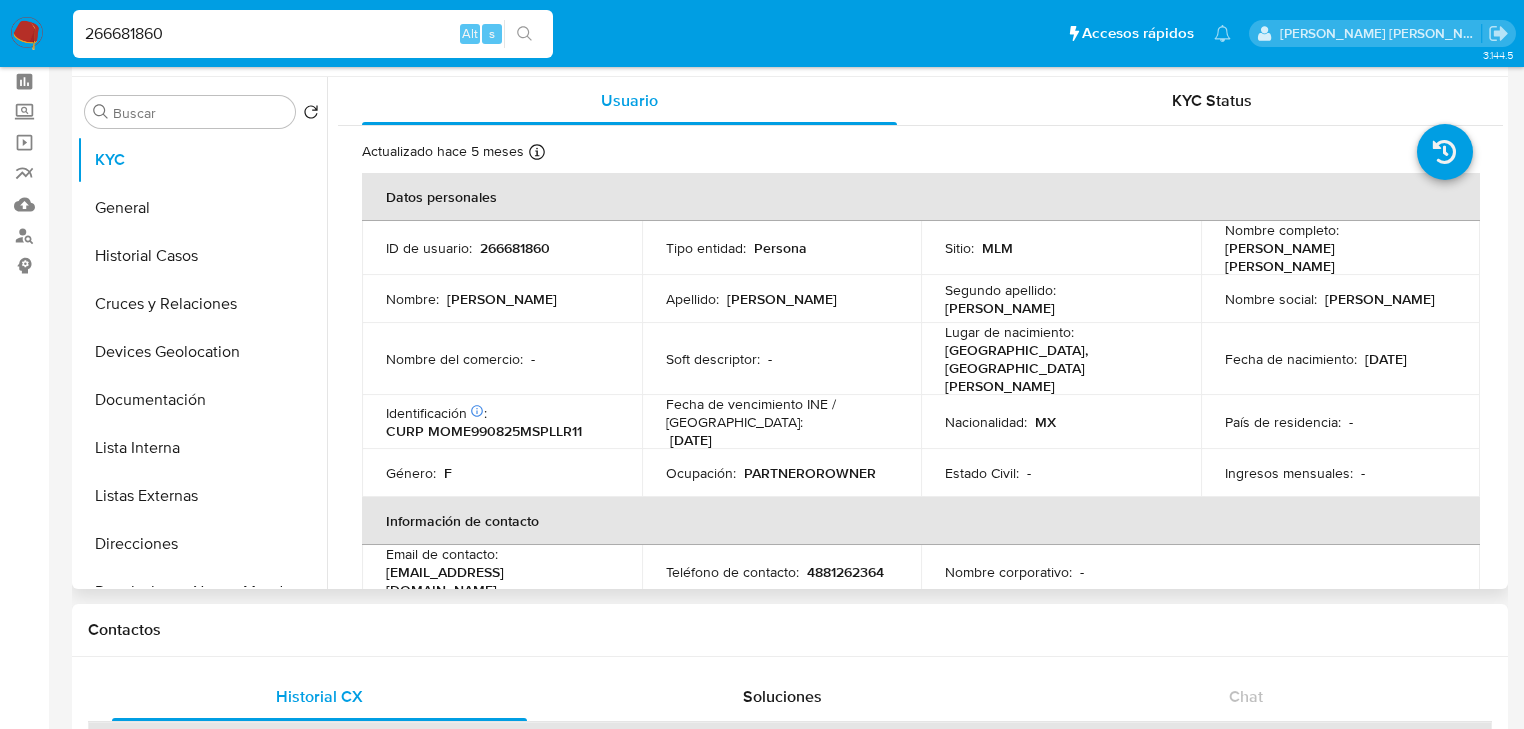 click on "País de residencia :    -" at bounding box center [1341, 422] 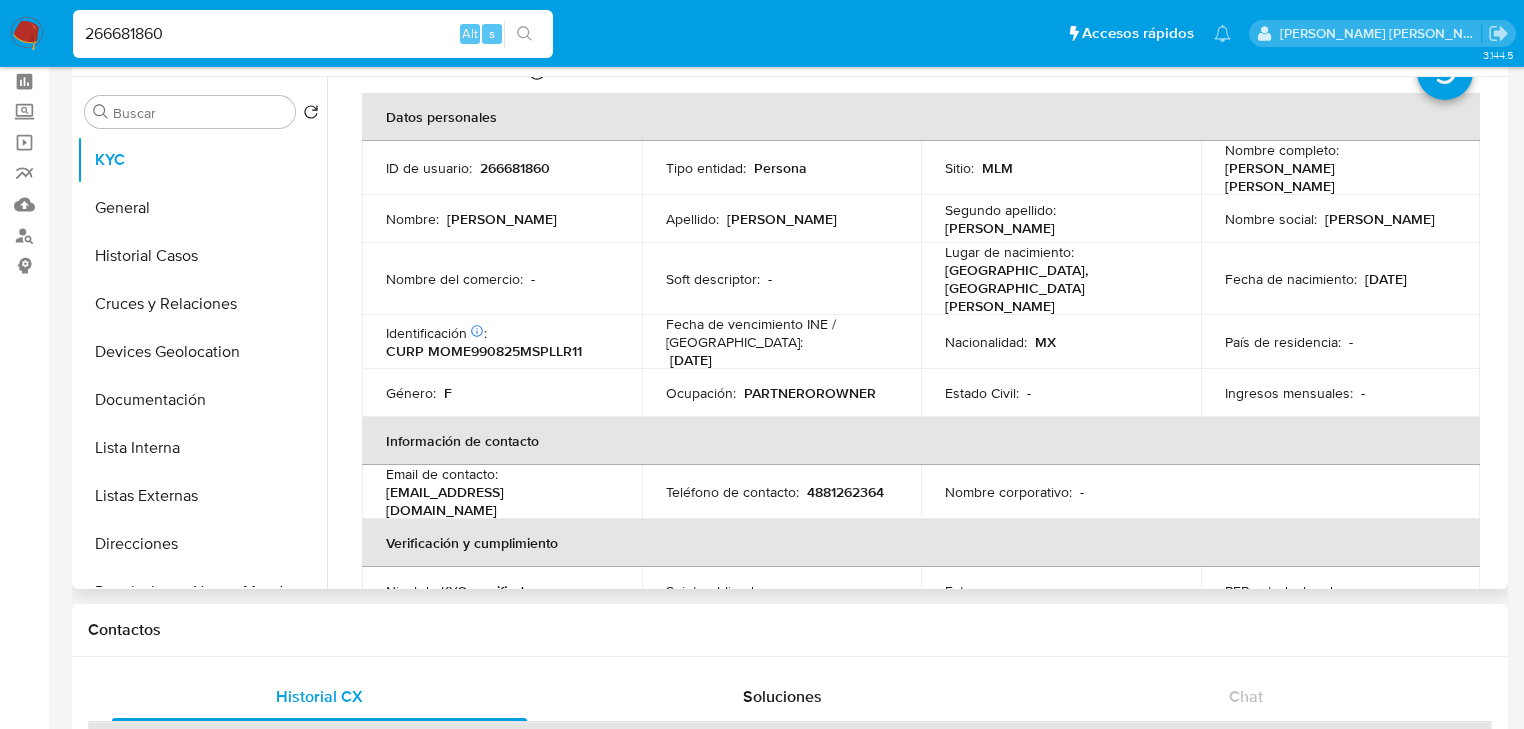 drag, startPoint x: 864, startPoint y: 234, endPoint x: 1127, endPoint y: 261, distance: 264.3823 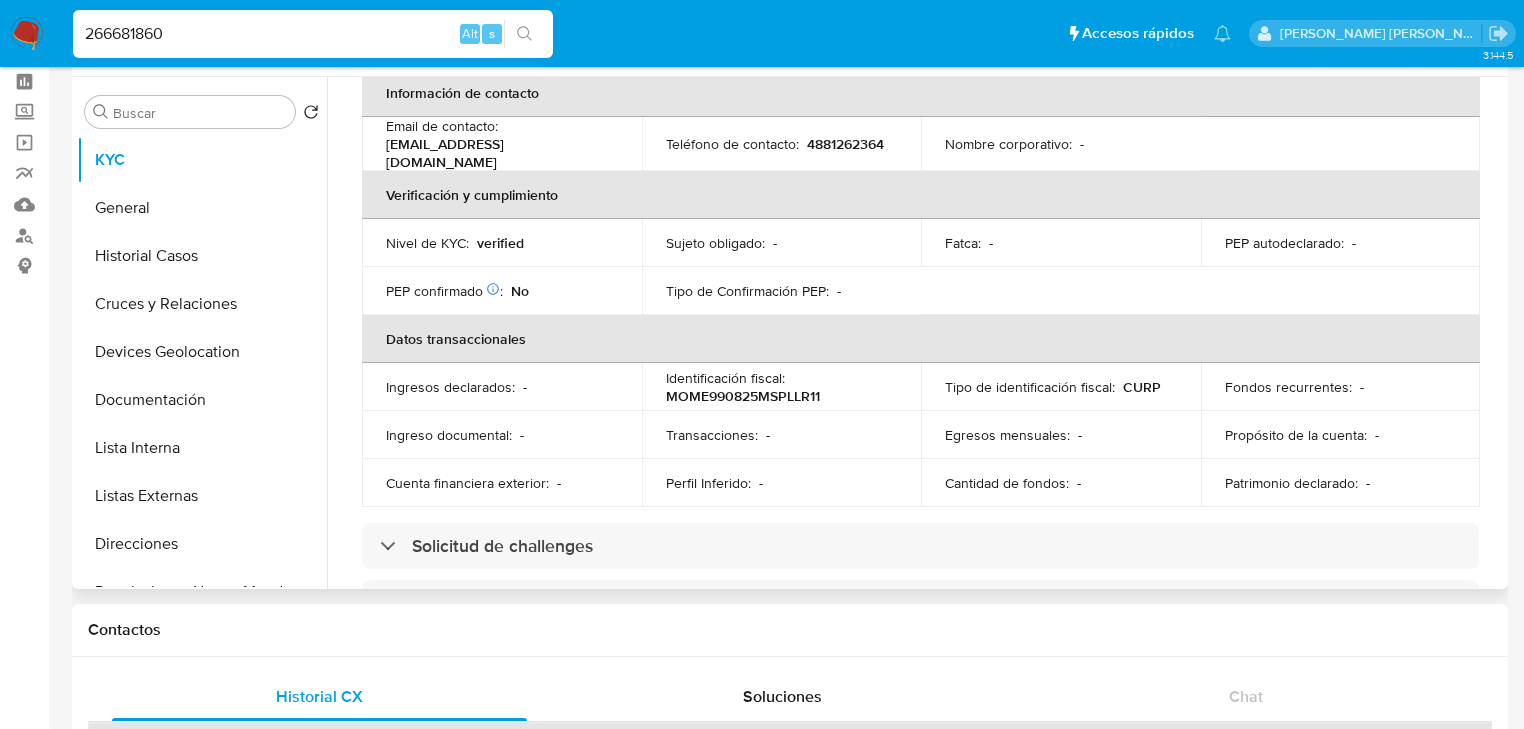 scroll, scrollTop: 400, scrollLeft: 0, axis: vertical 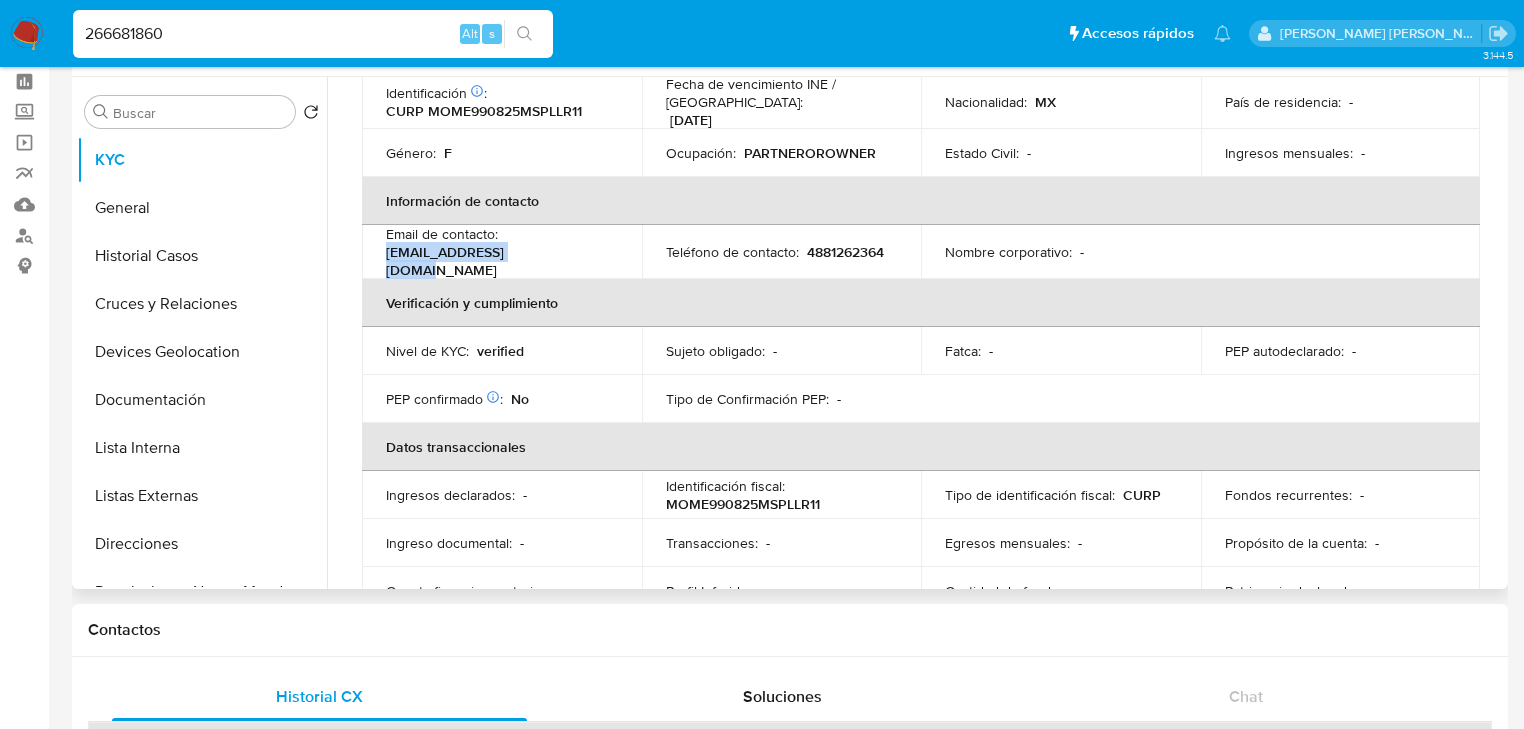 drag, startPoint x: 554, startPoint y: 225, endPoint x: 383, endPoint y: 224, distance: 171.00293 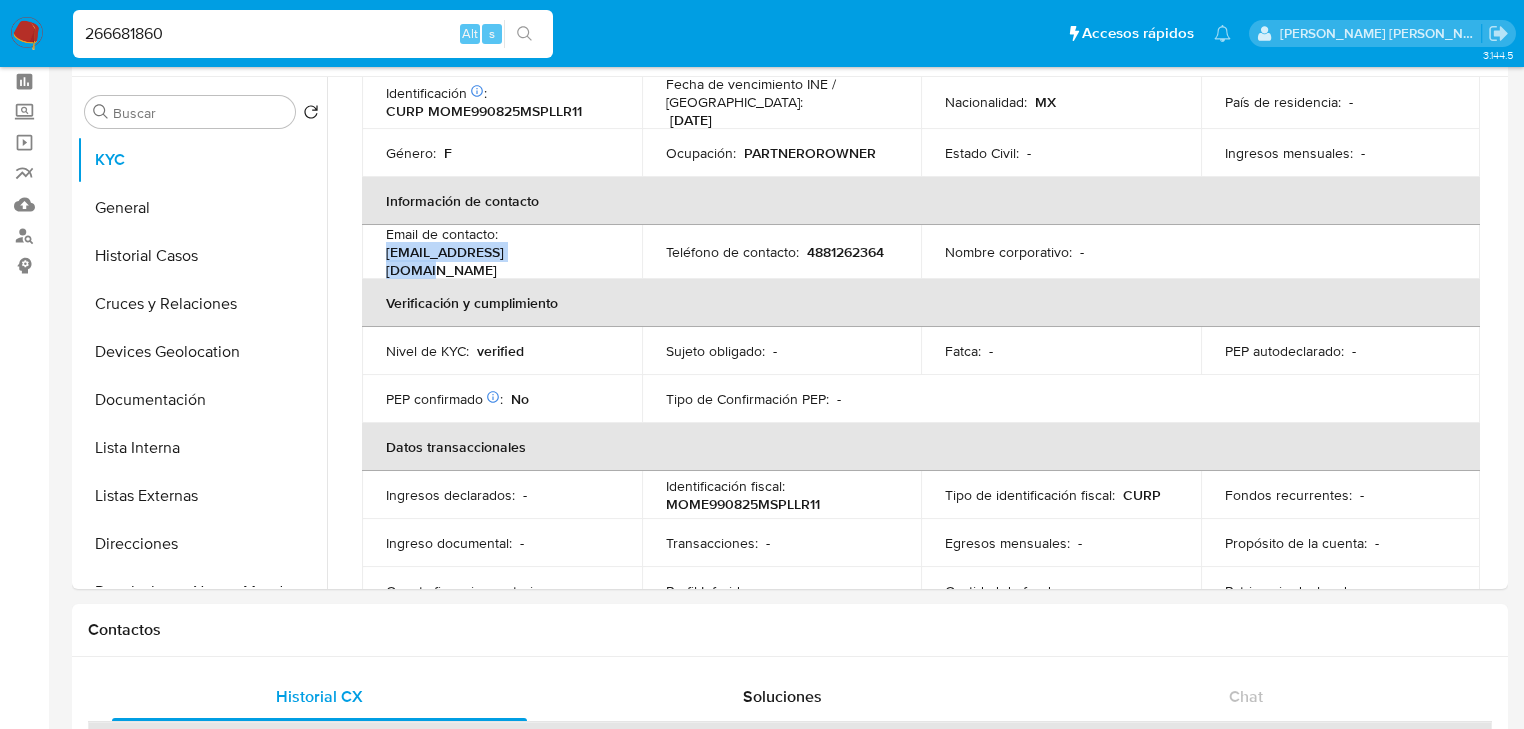 copy on "ram.mota123@gmail.com" 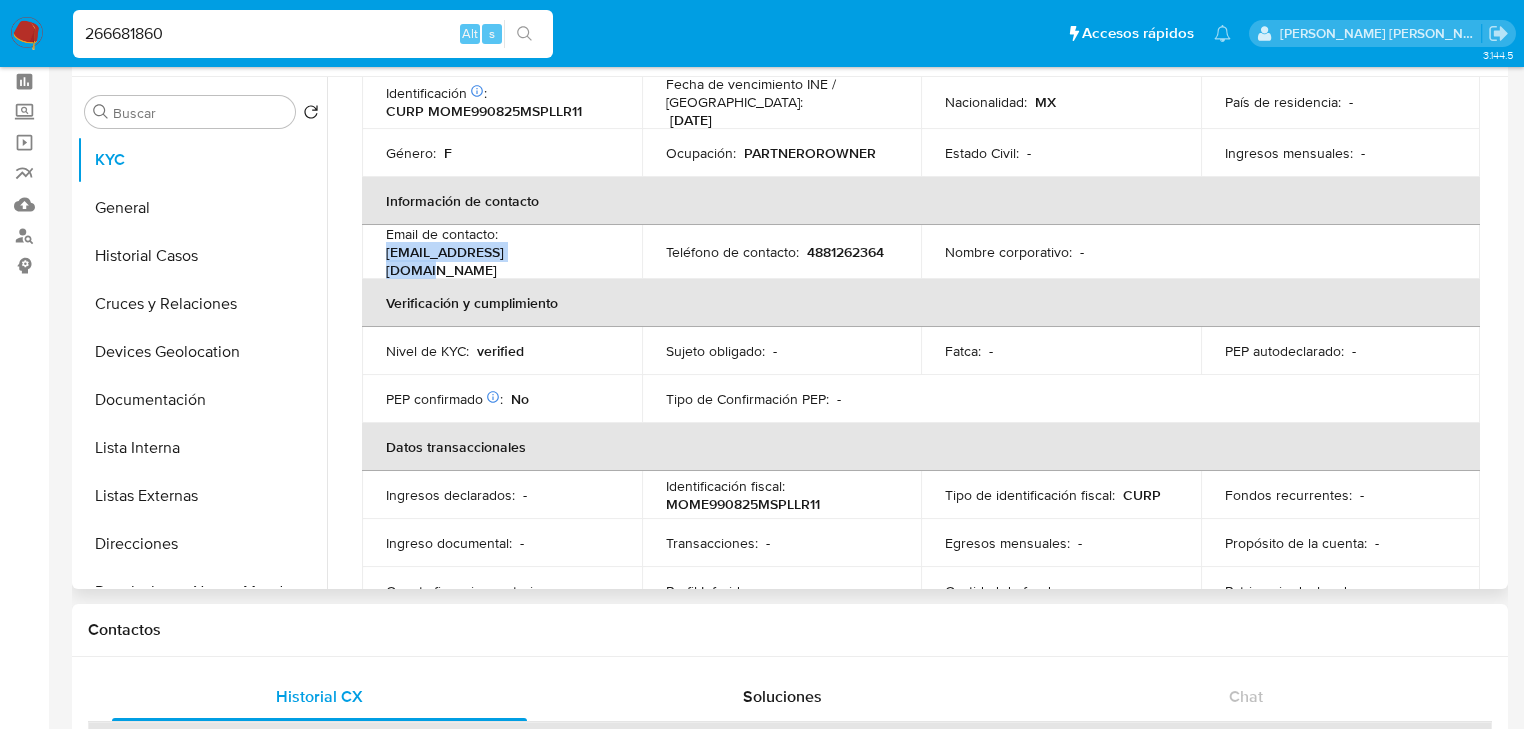 scroll, scrollTop: 160, scrollLeft: 0, axis: vertical 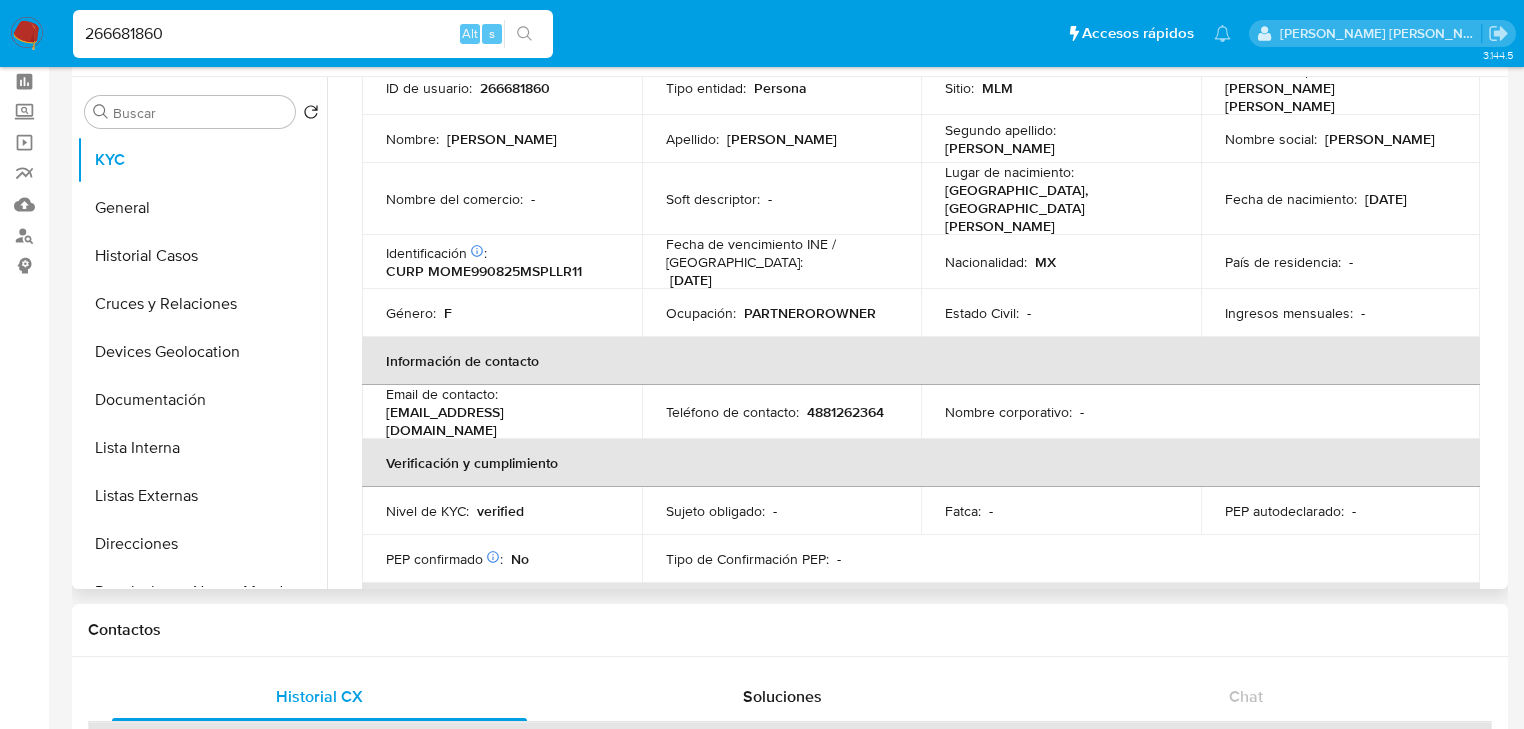 click on "4881262364" at bounding box center [845, 412] 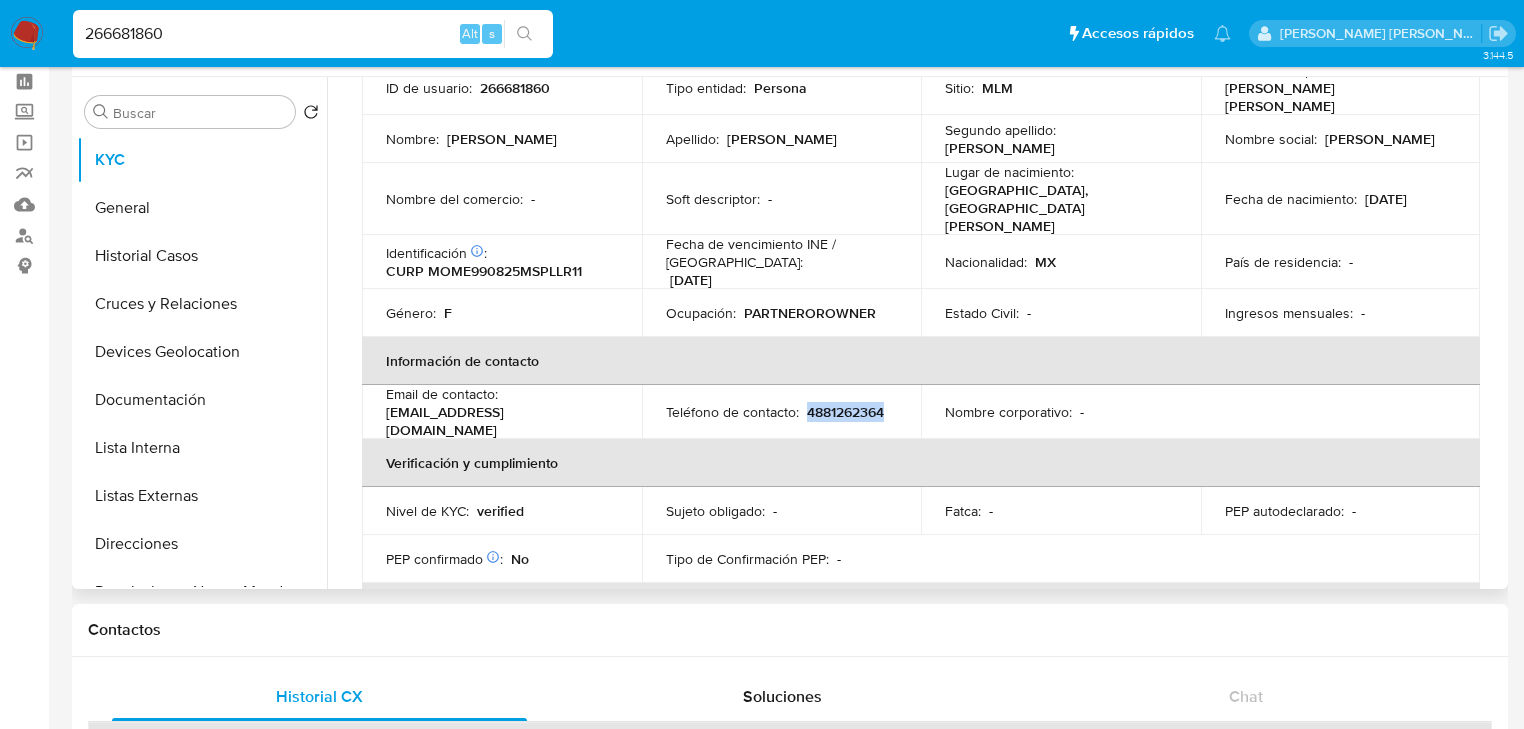 click on "4881262364" at bounding box center [845, 412] 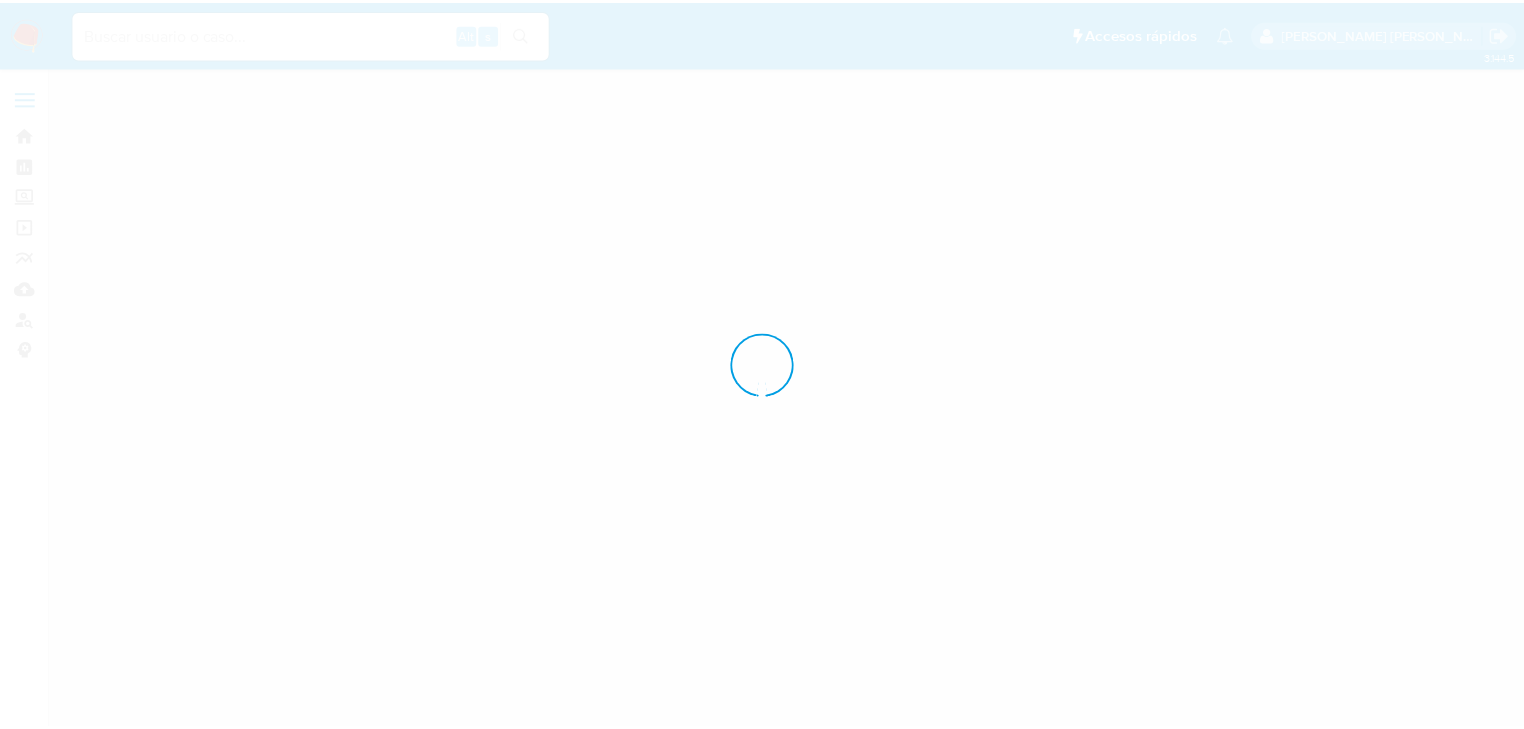 scroll, scrollTop: 0, scrollLeft: 0, axis: both 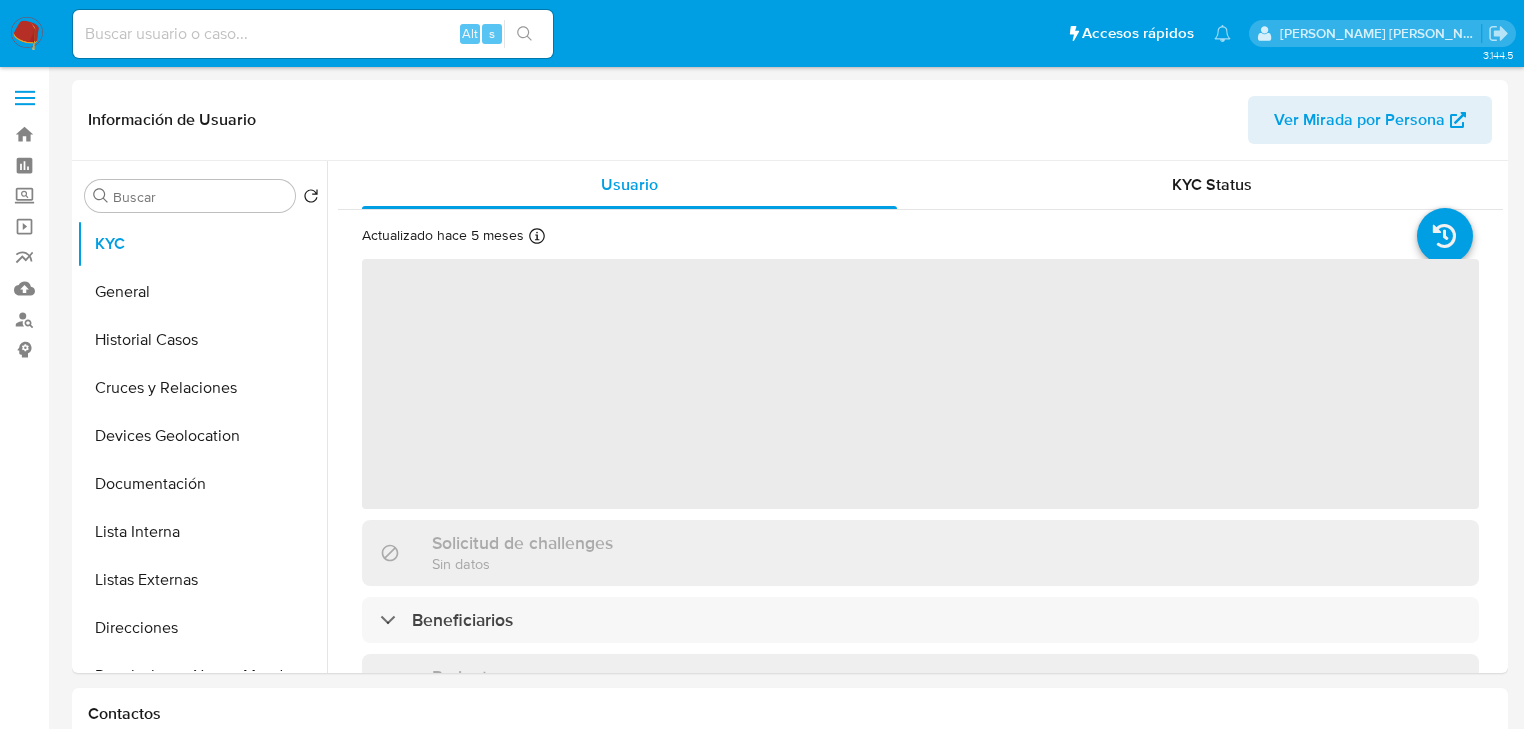 click on "Alt s" at bounding box center [313, 34] 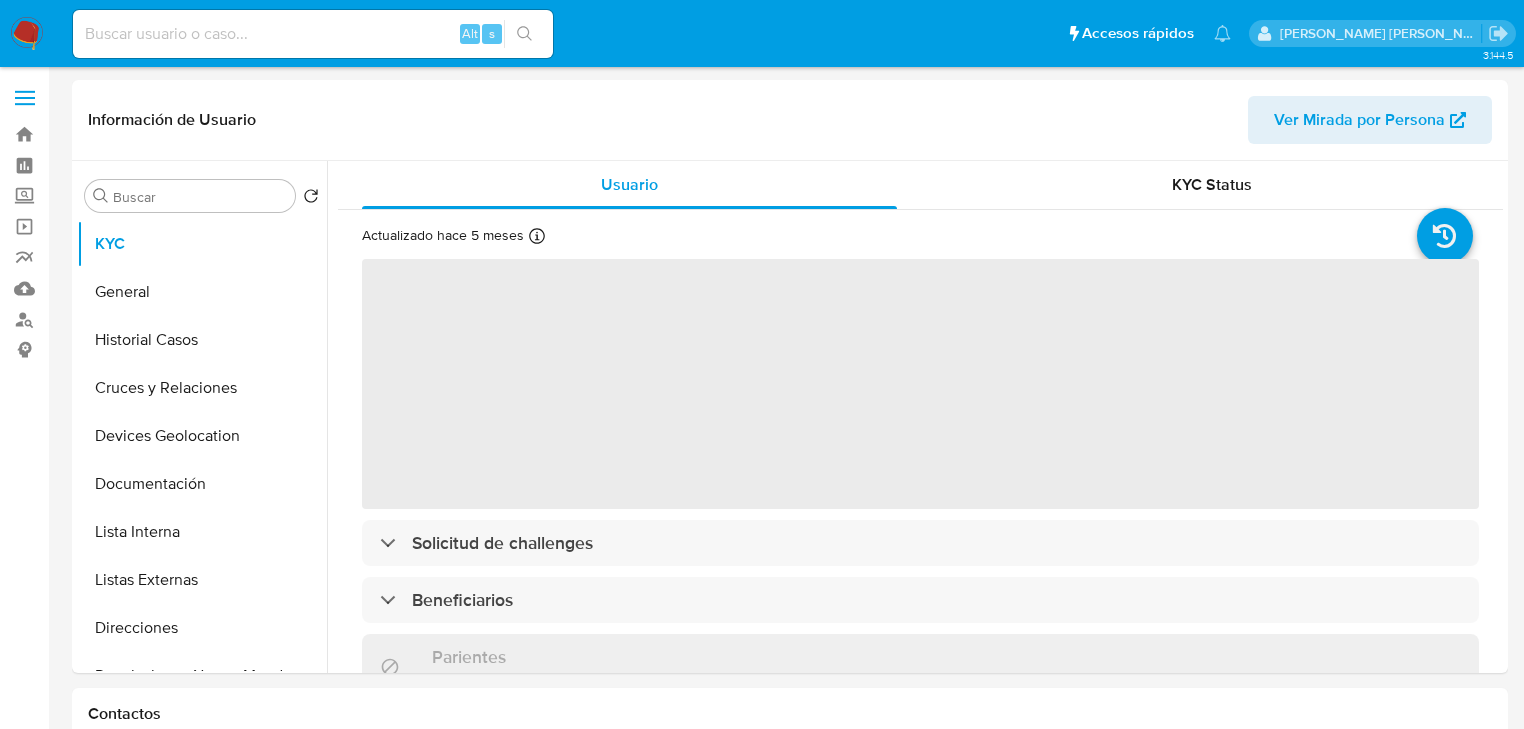 click at bounding box center [313, 34] 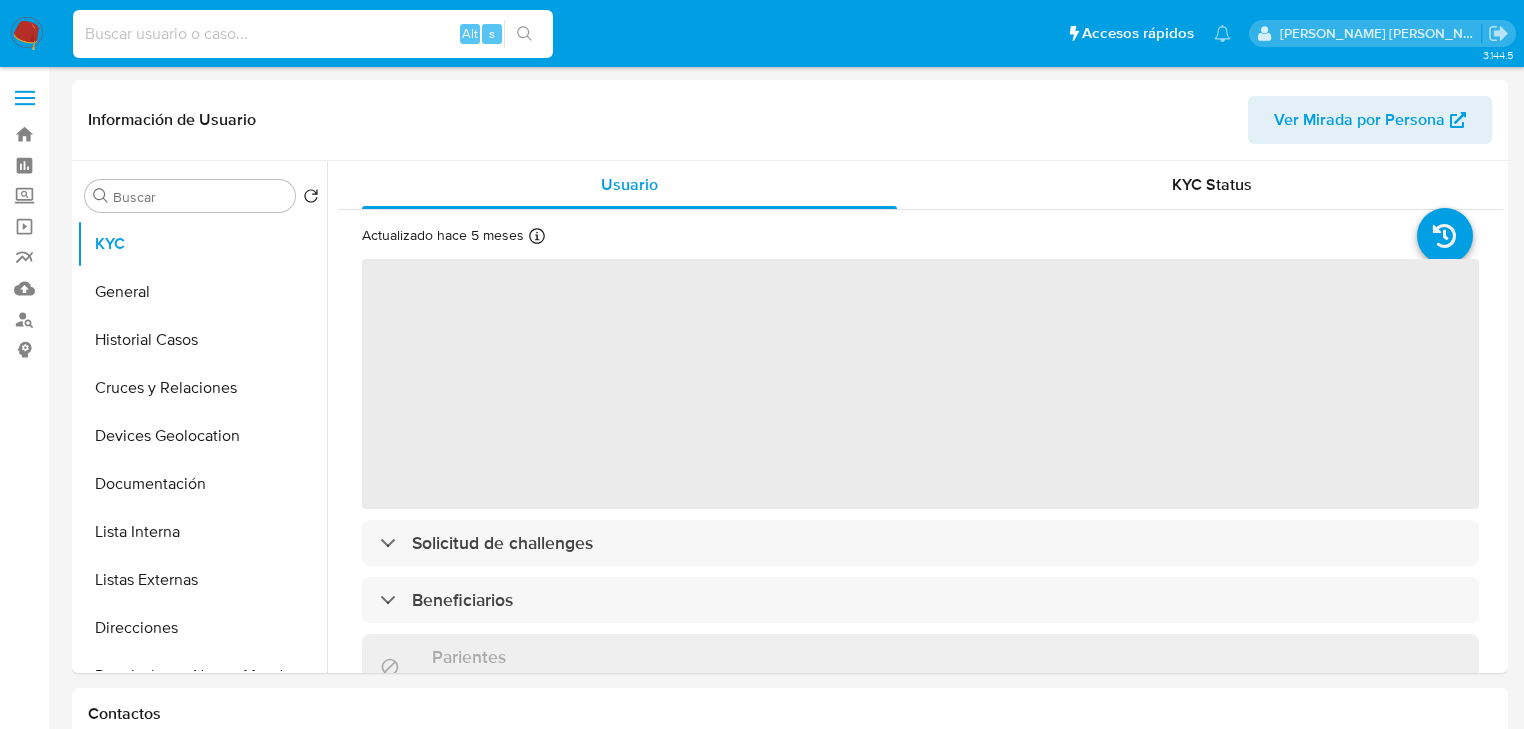 paste on "s5gCsA438jvEUFvVO8hx6VGZ" 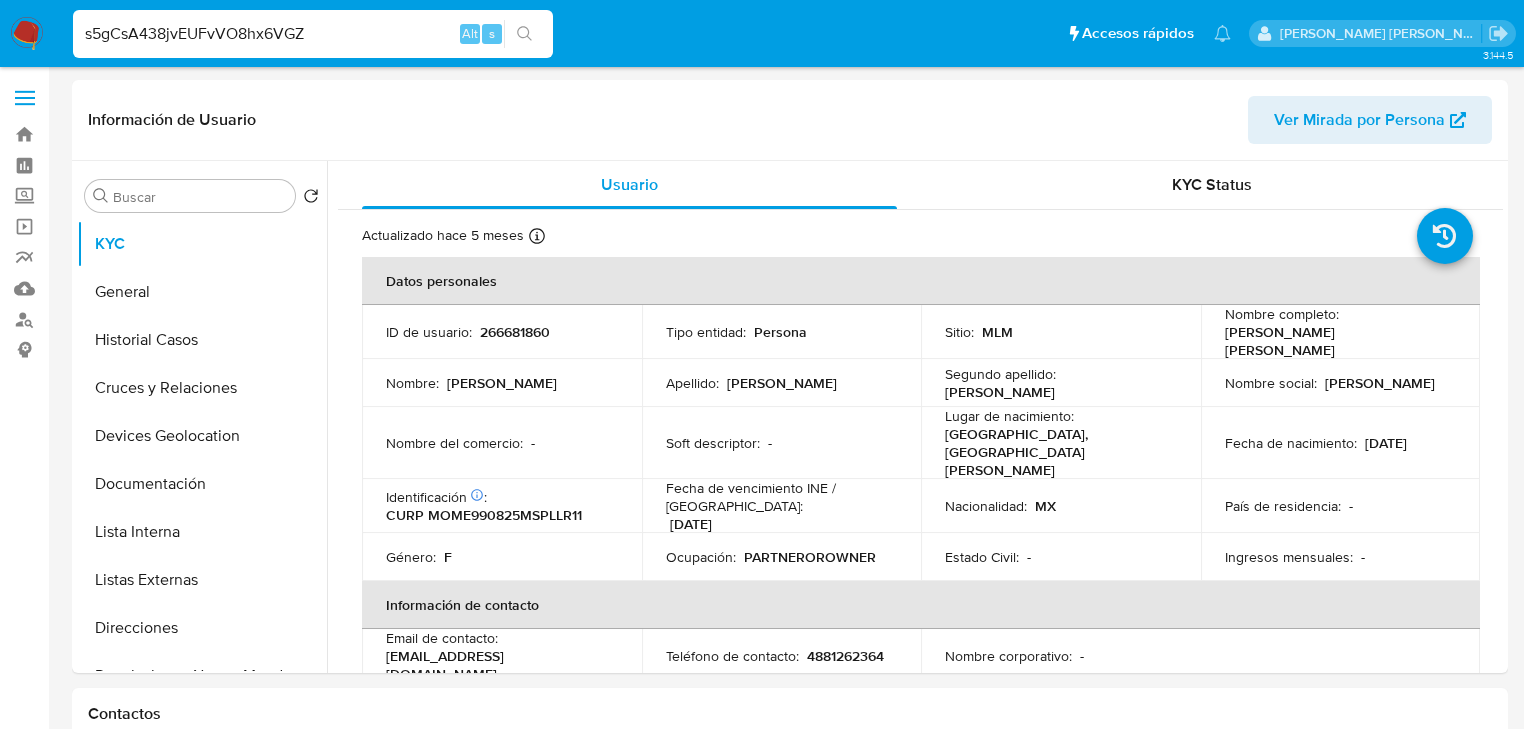 type on "s5gCsA438jvEUFvVO8hx6VGZ" 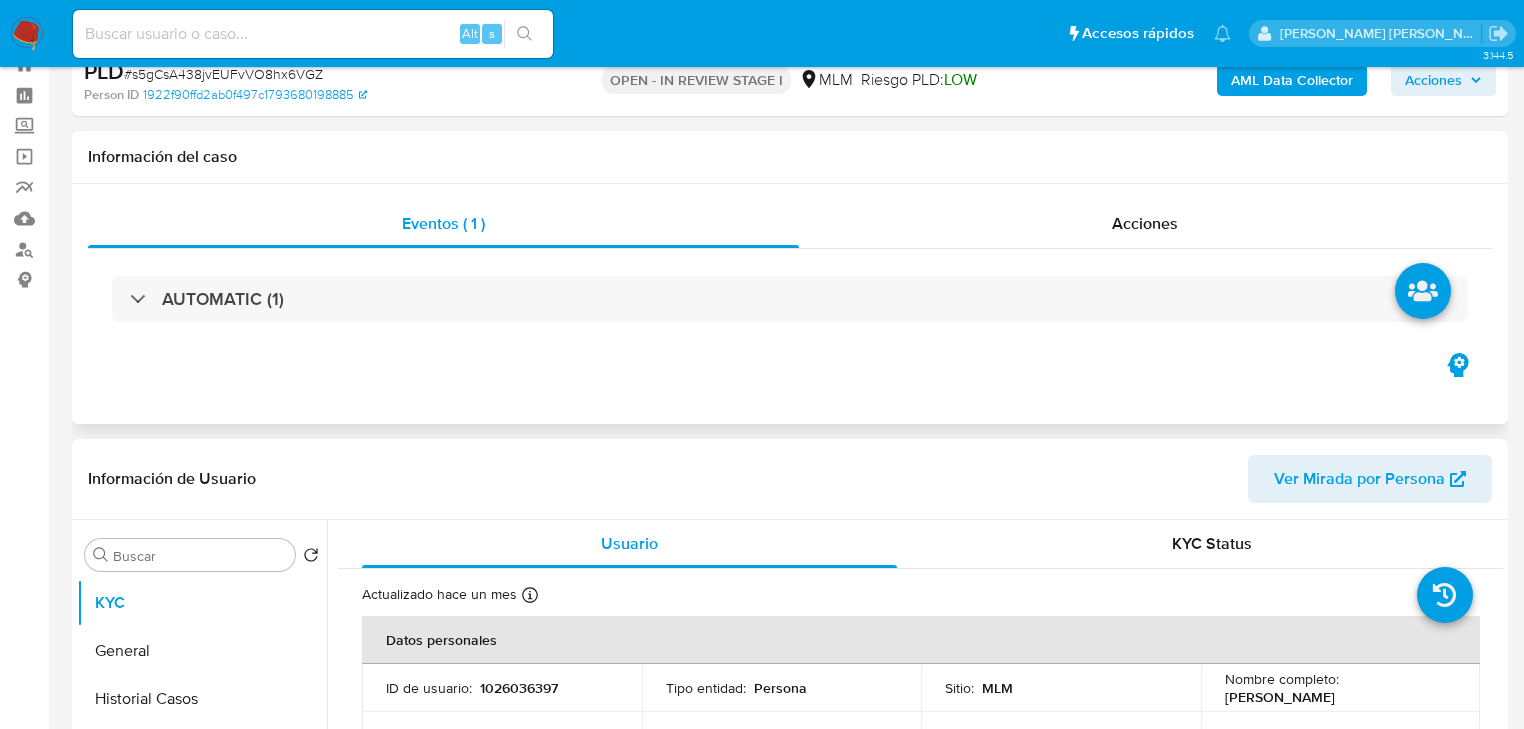 scroll, scrollTop: 80, scrollLeft: 0, axis: vertical 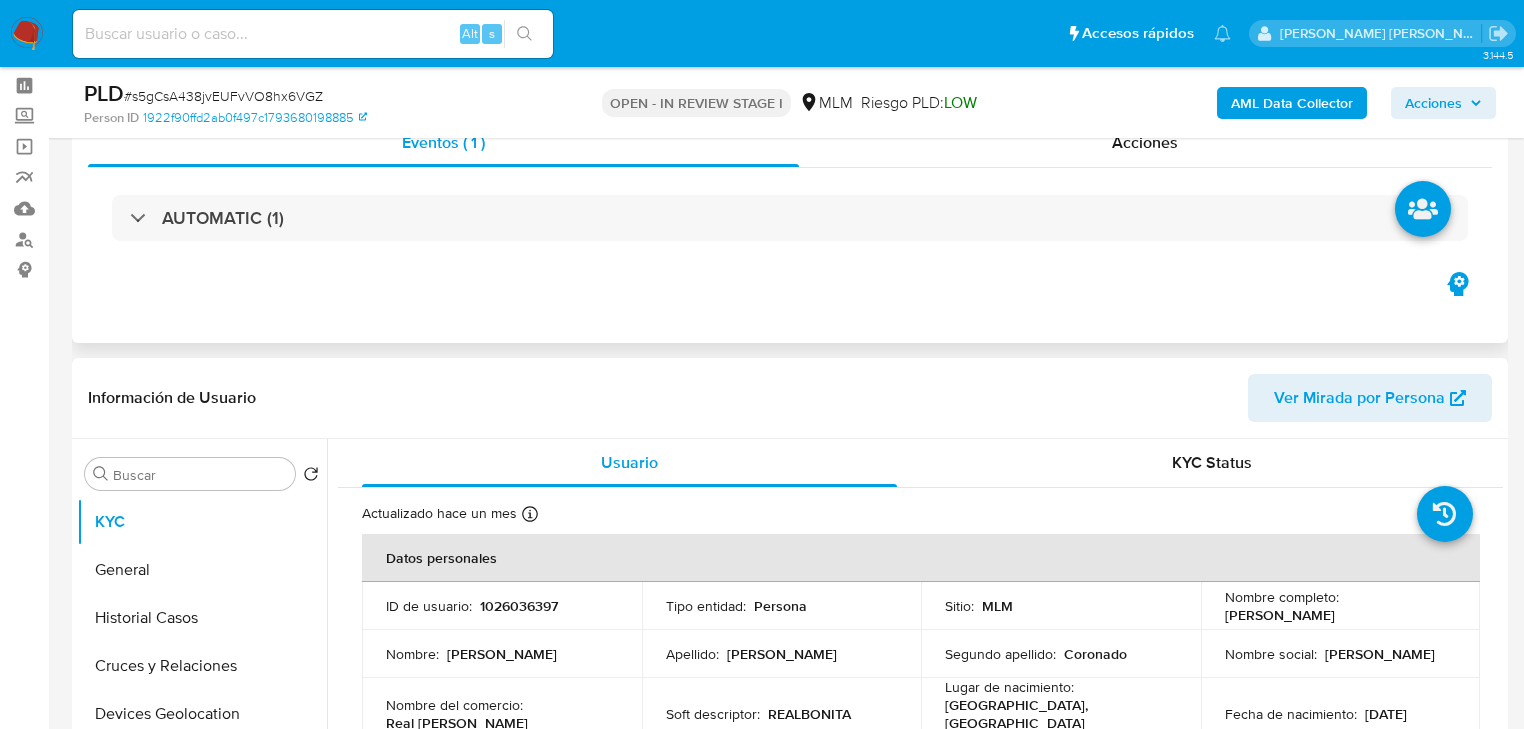 select on "10" 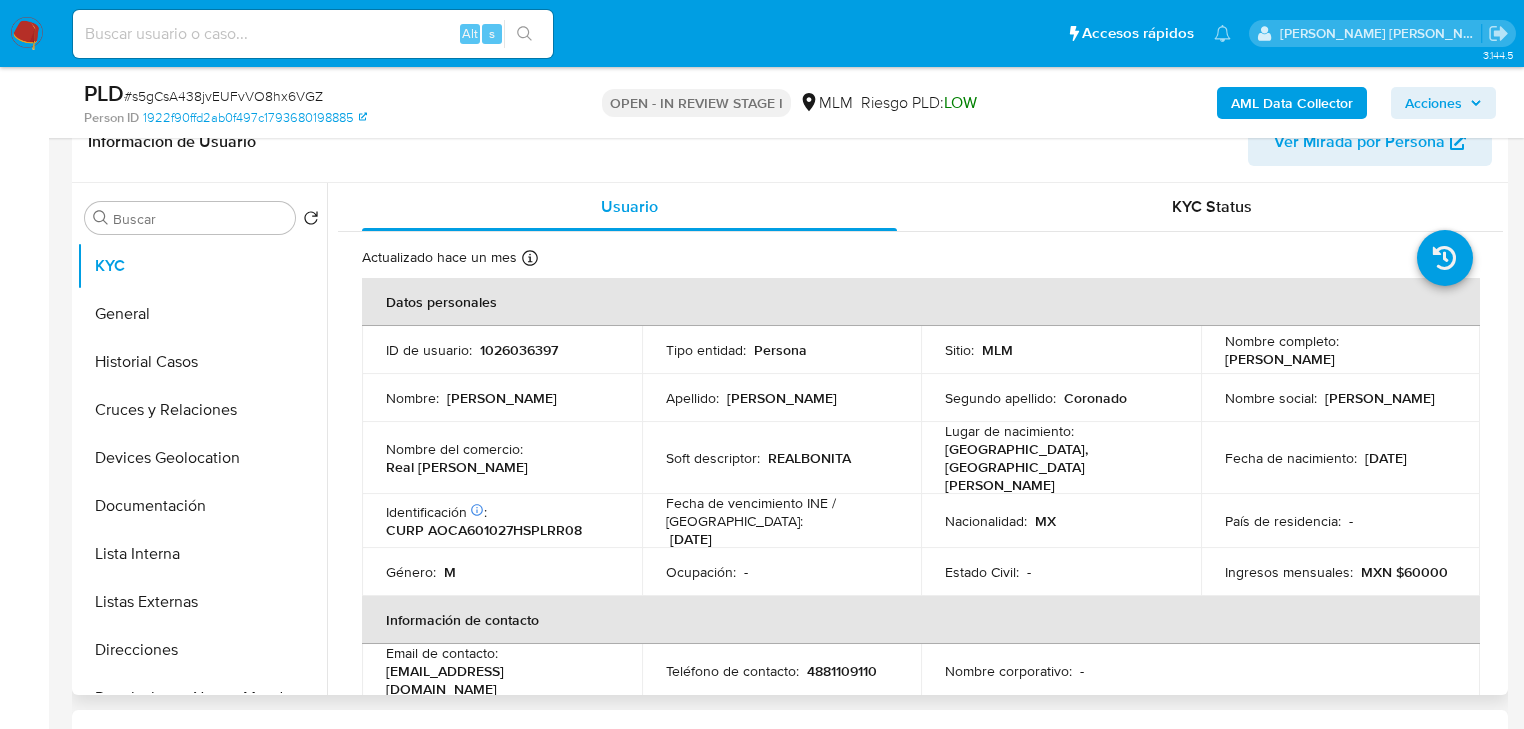 scroll, scrollTop: 400, scrollLeft: 0, axis: vertical 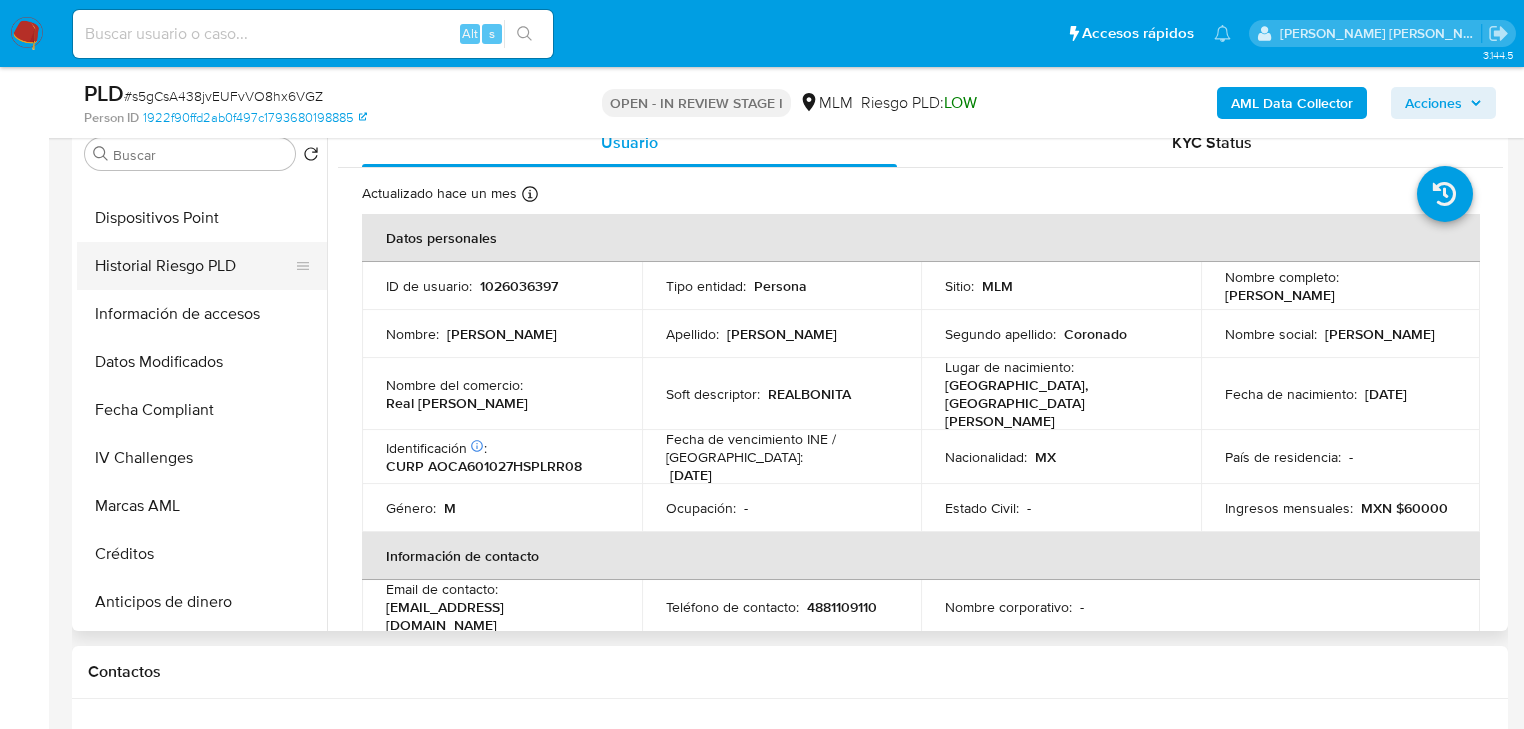 click on "Historial Riesgo PLD" at bounding box center [194, 266] 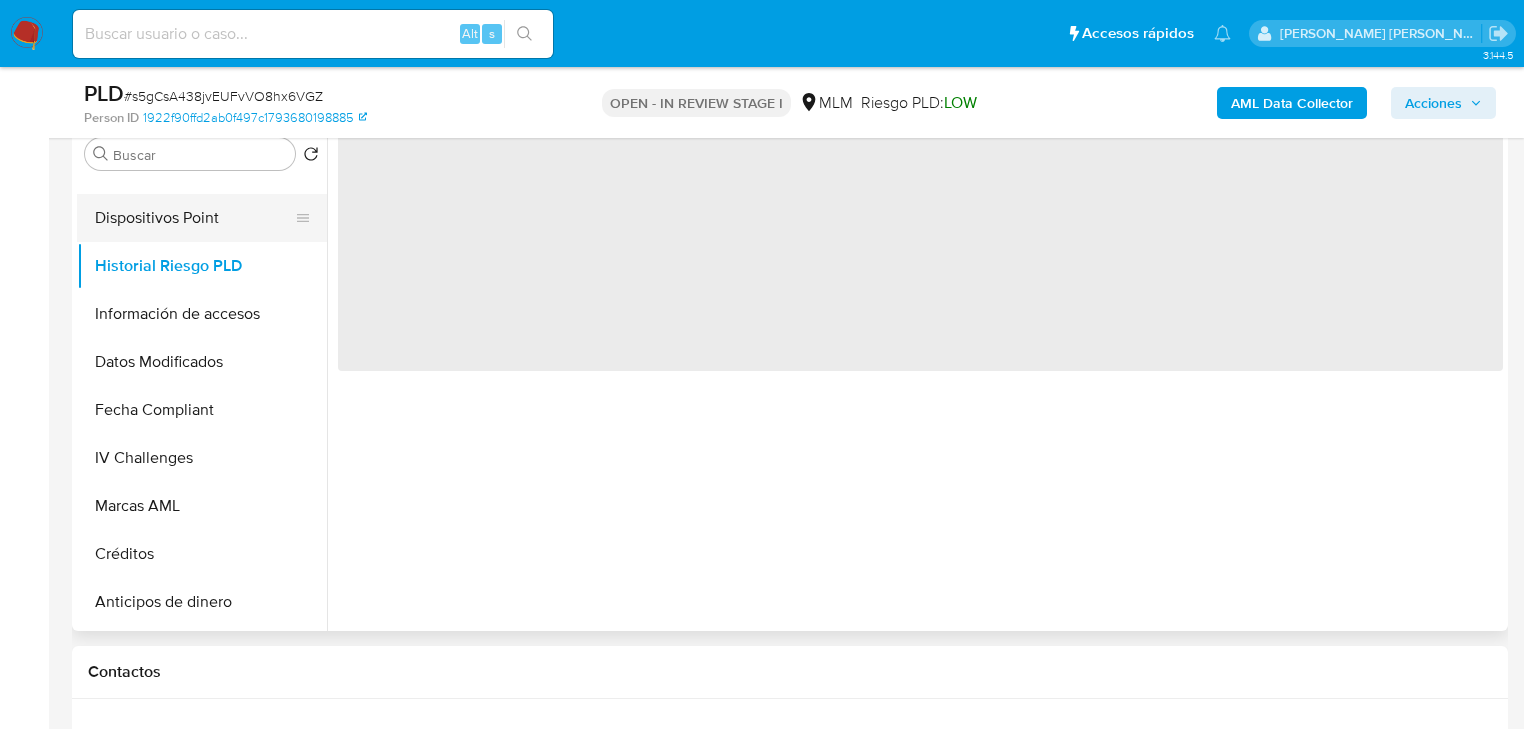 click on "Dispositivos Point" at bounding box center [194, 218] 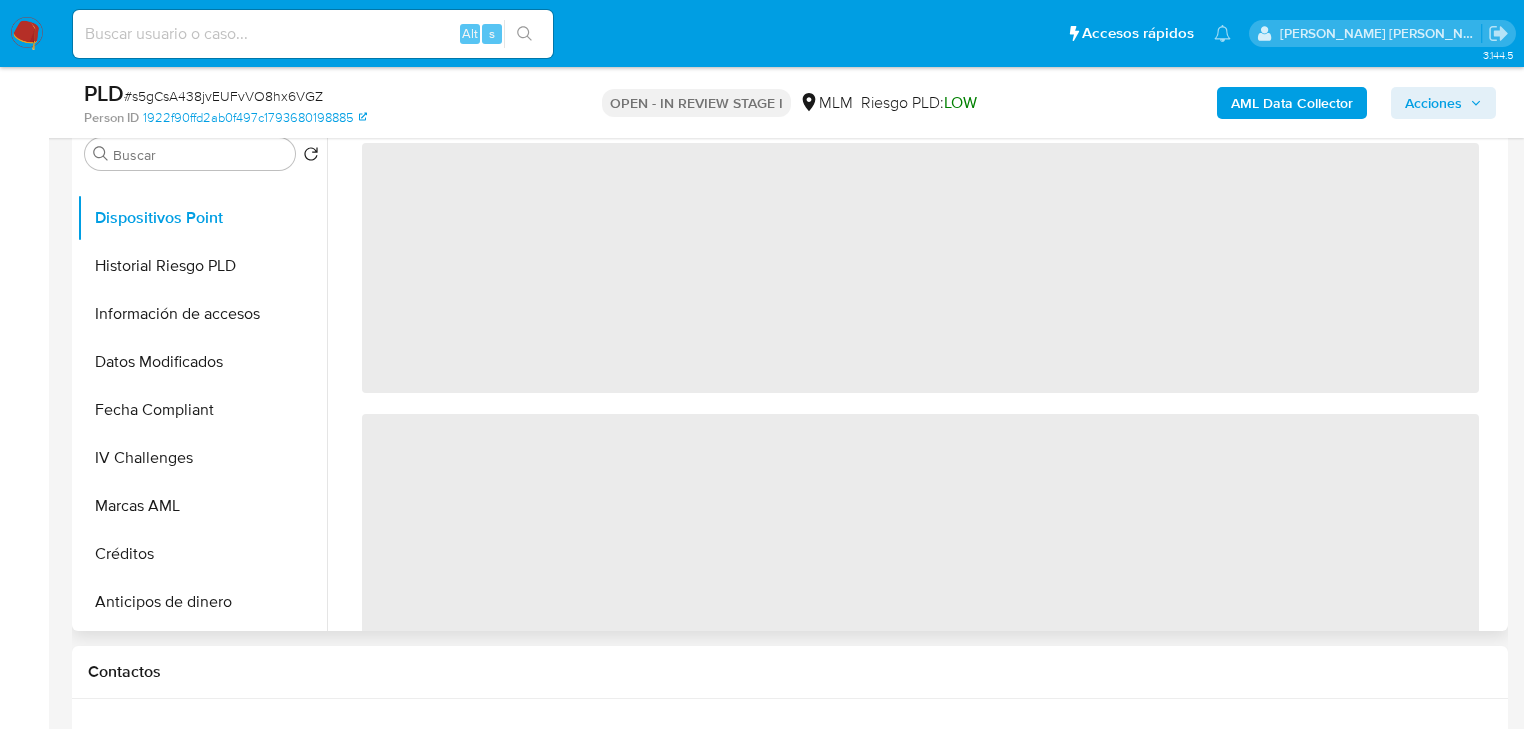 scroll, scrollTop: 320, scrollLeft: 0, axis: vertical 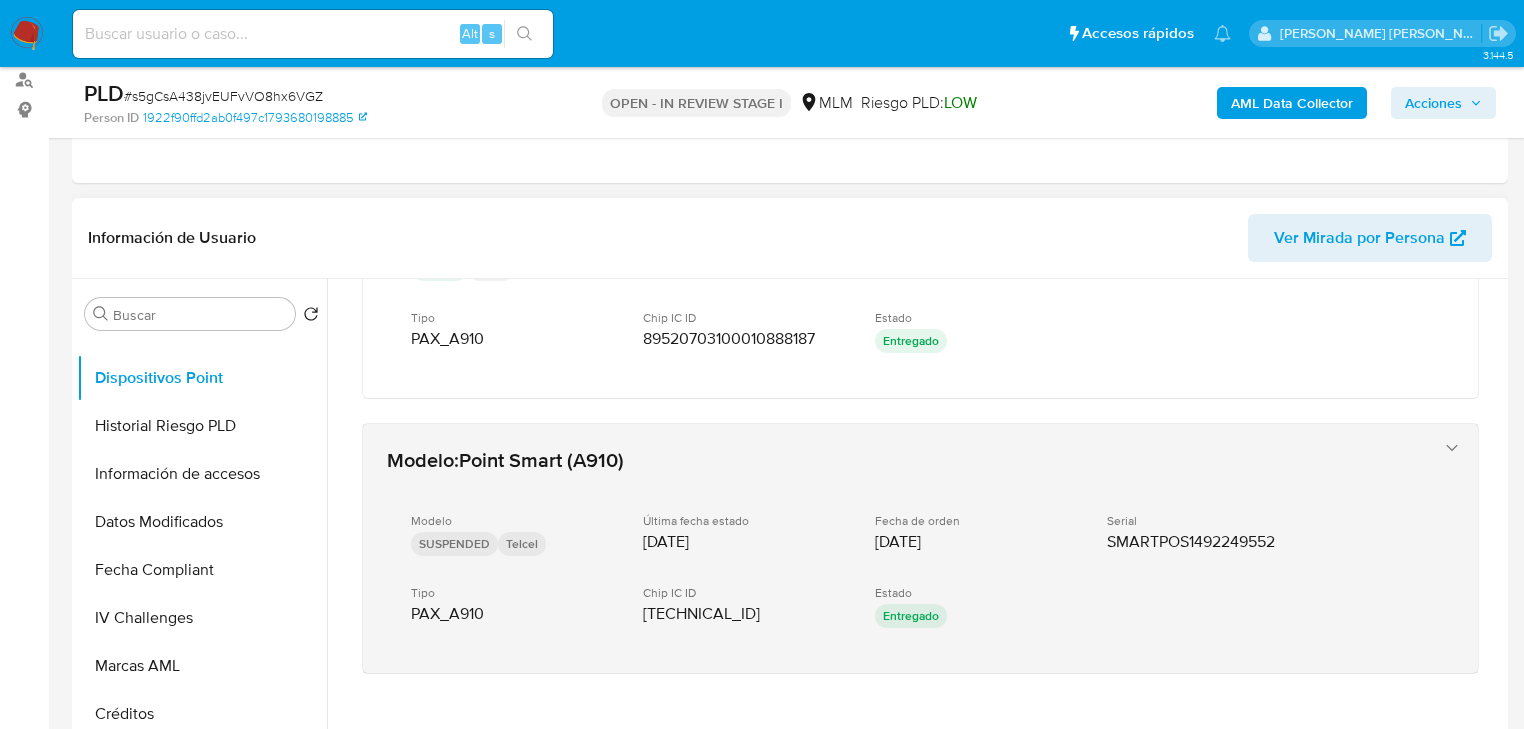 type 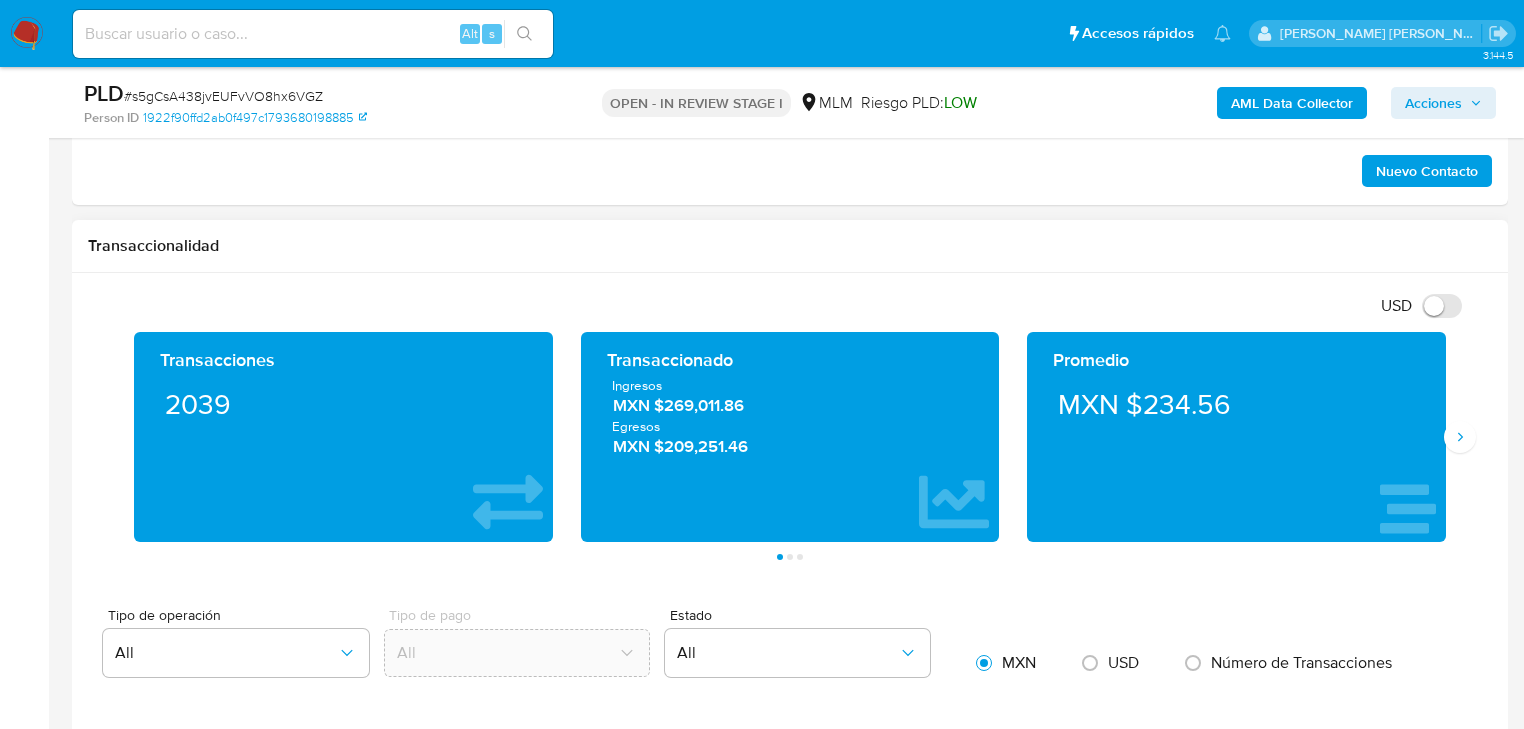 scroll, scrollTop: 1360, scrollLeft: 0, axis: vertical 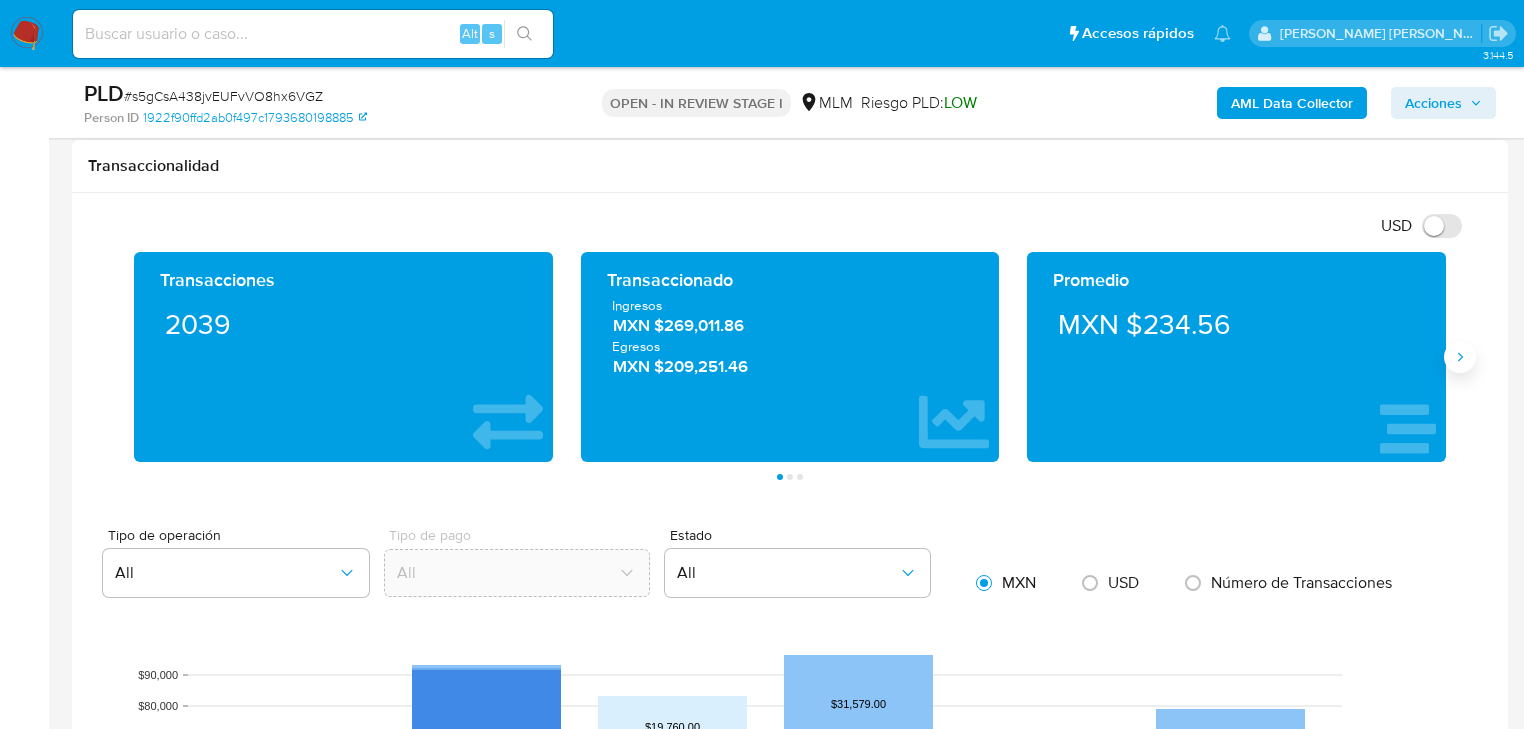 click 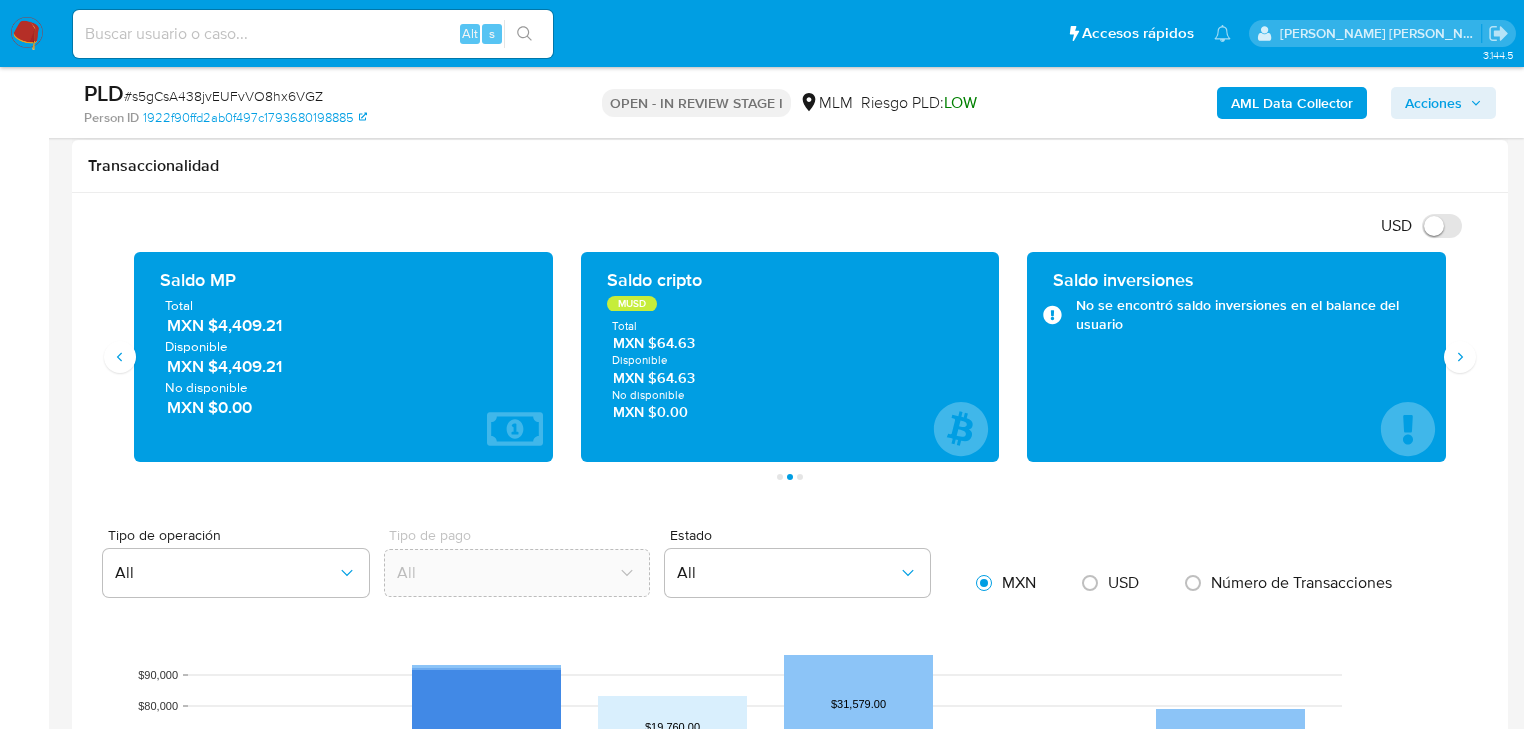 type 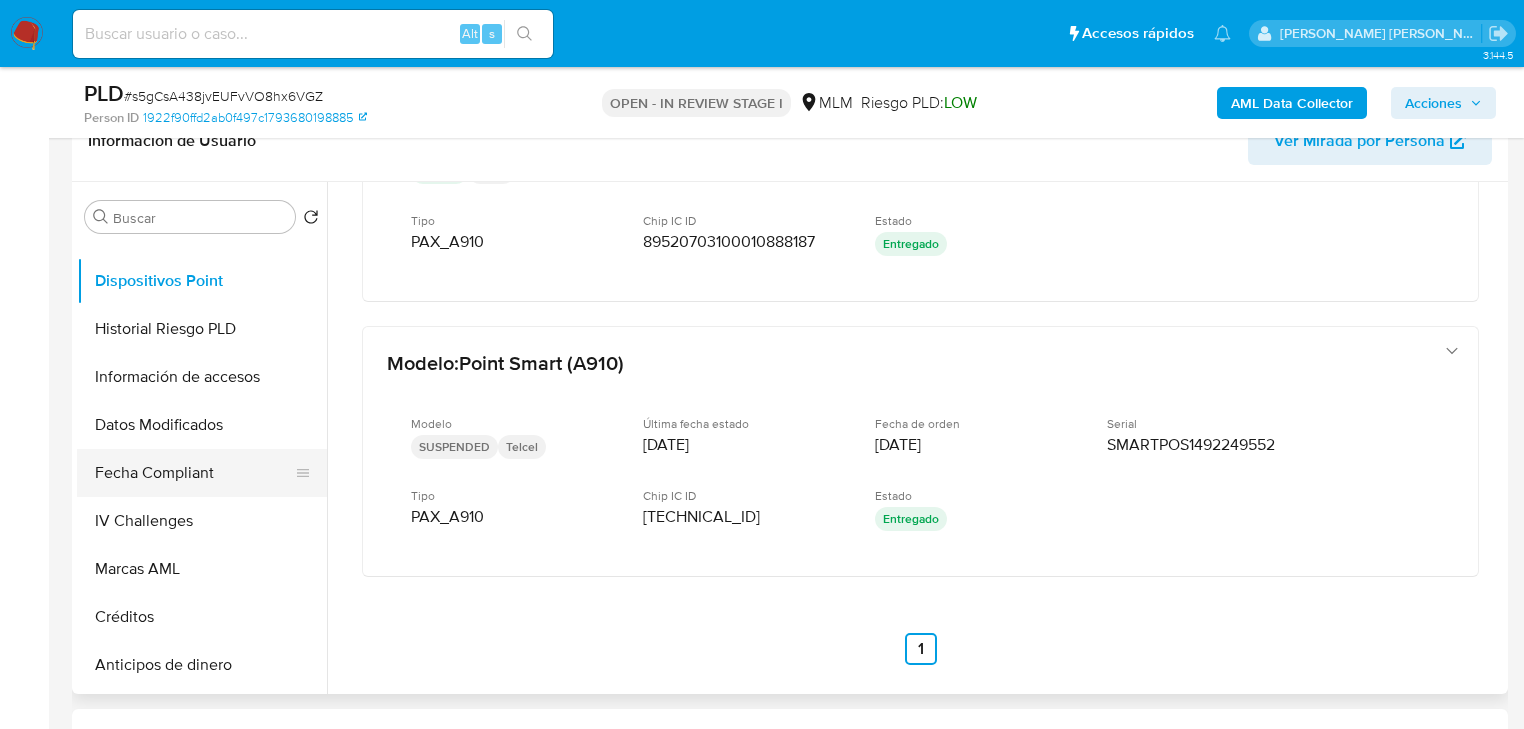 scroll, scrollTop: 320, scrollLeft: 0, axis: vertical 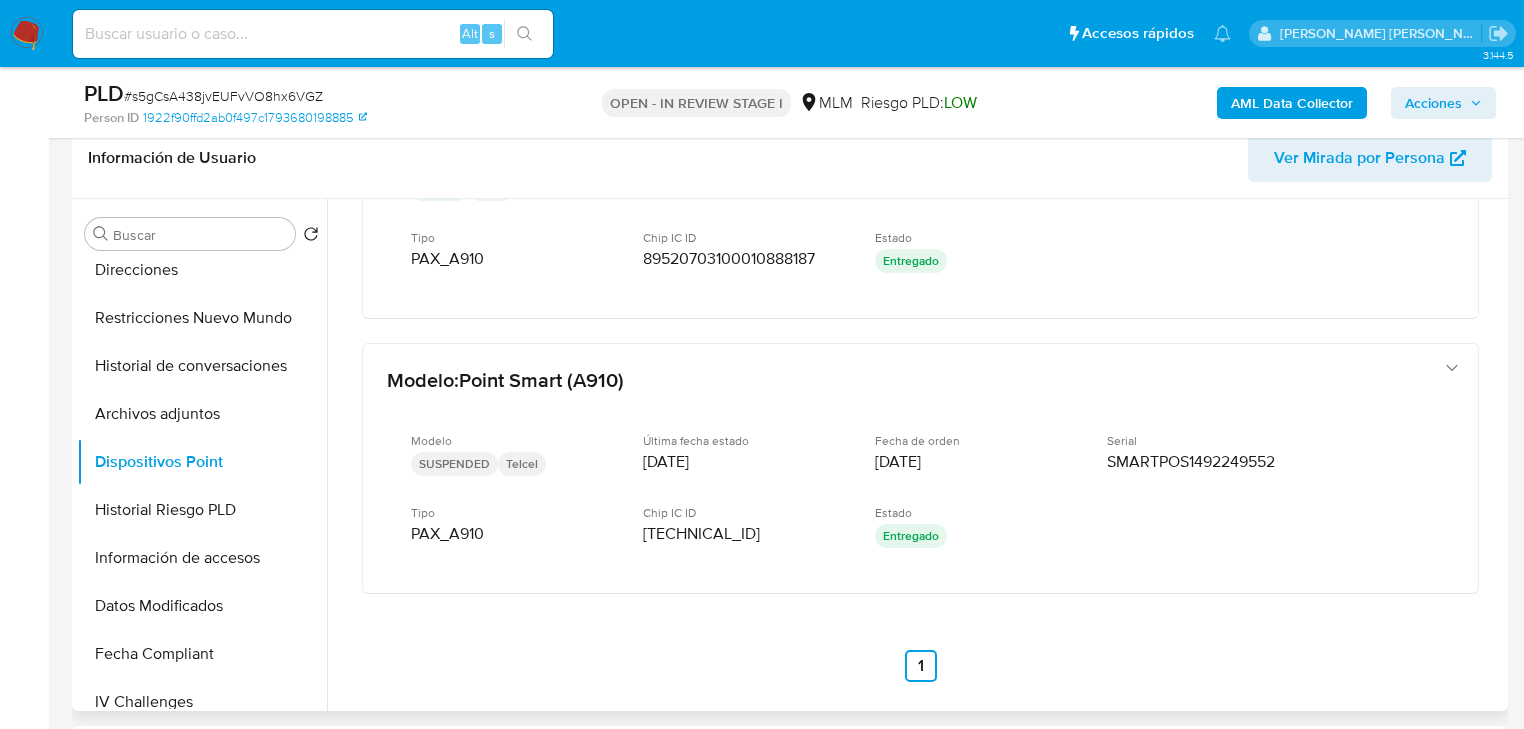 drag, startPoint x: 184, startPoint y: 418, endPoint x: 832, endPoint y: 500, distance: 653.16766 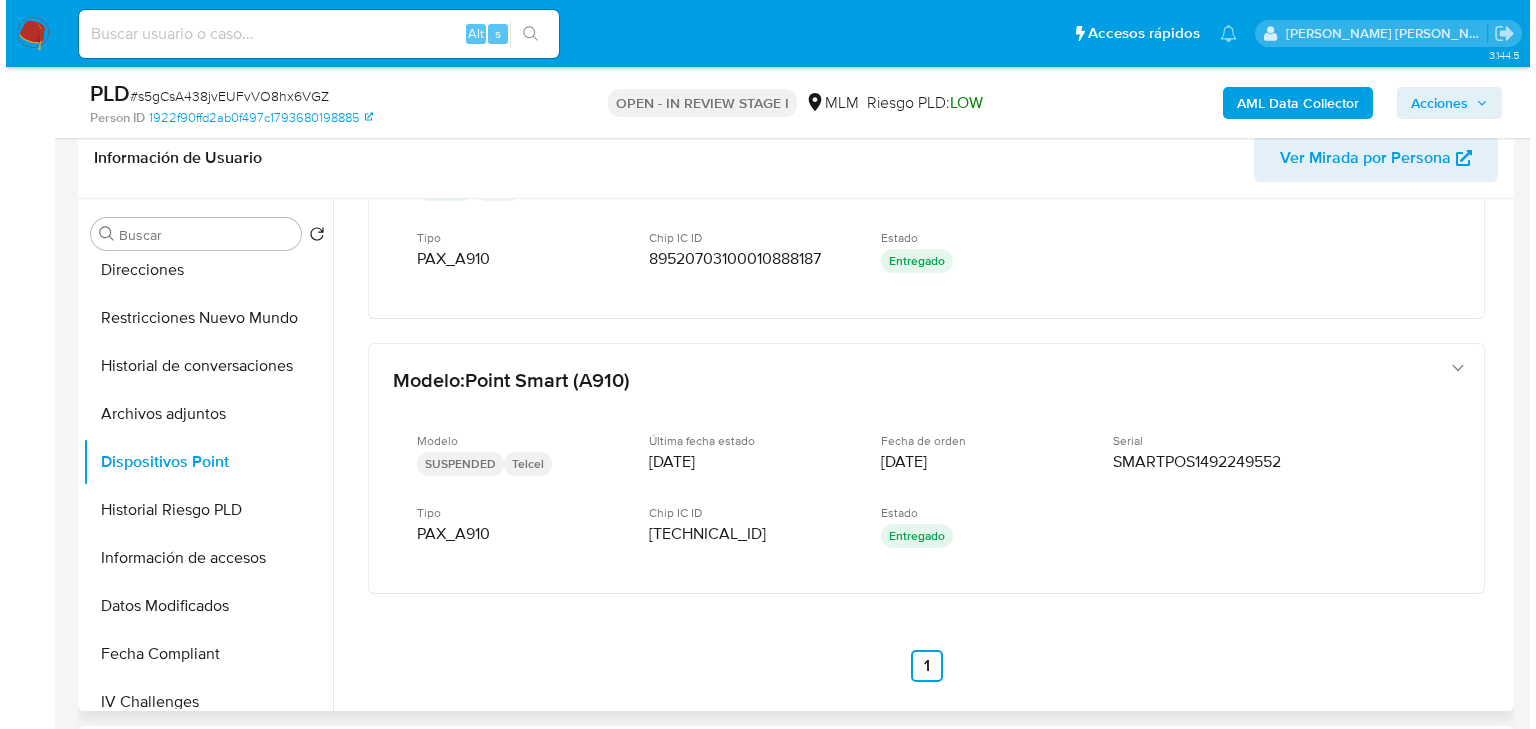 scroll, scrollTop: 0, scrollLeft: 0, axis: both 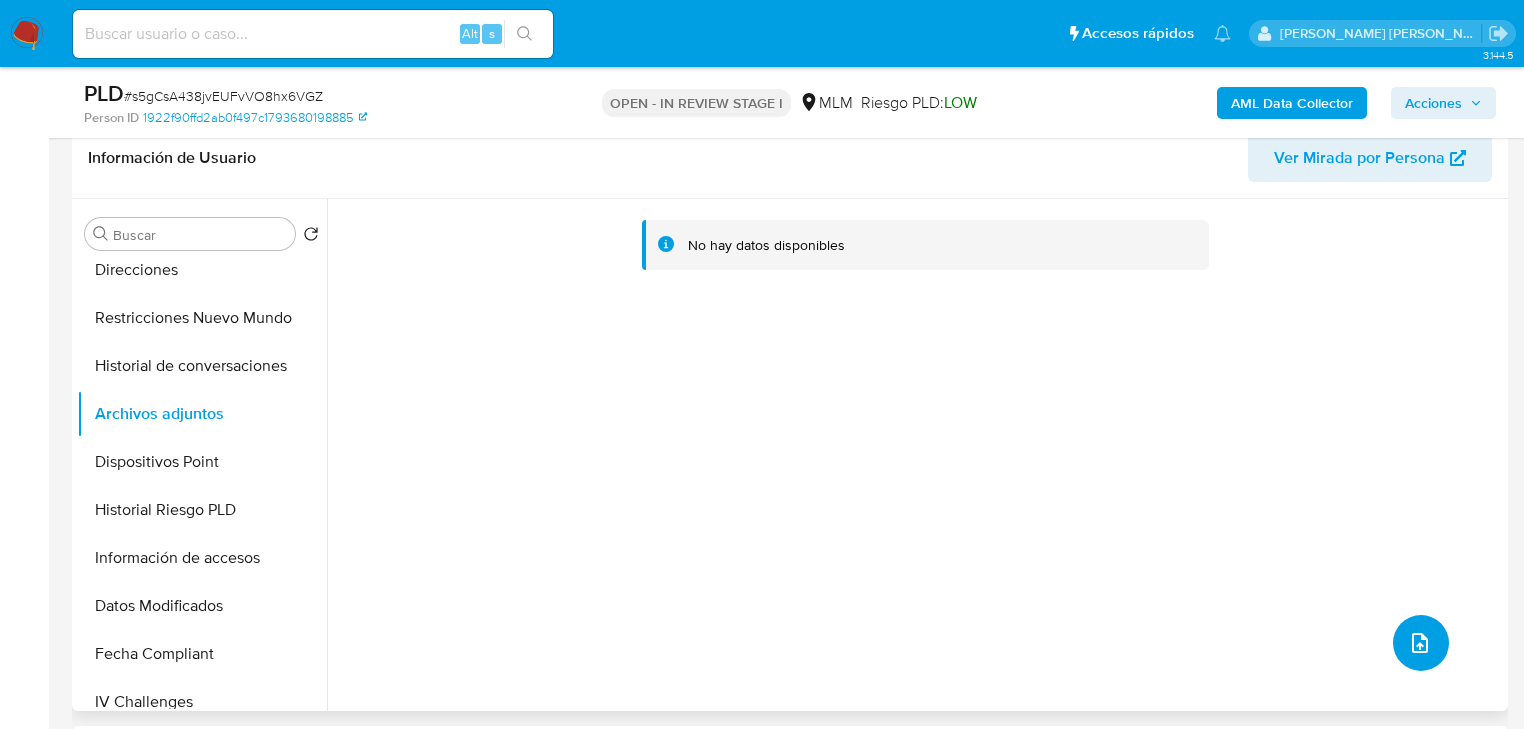 click 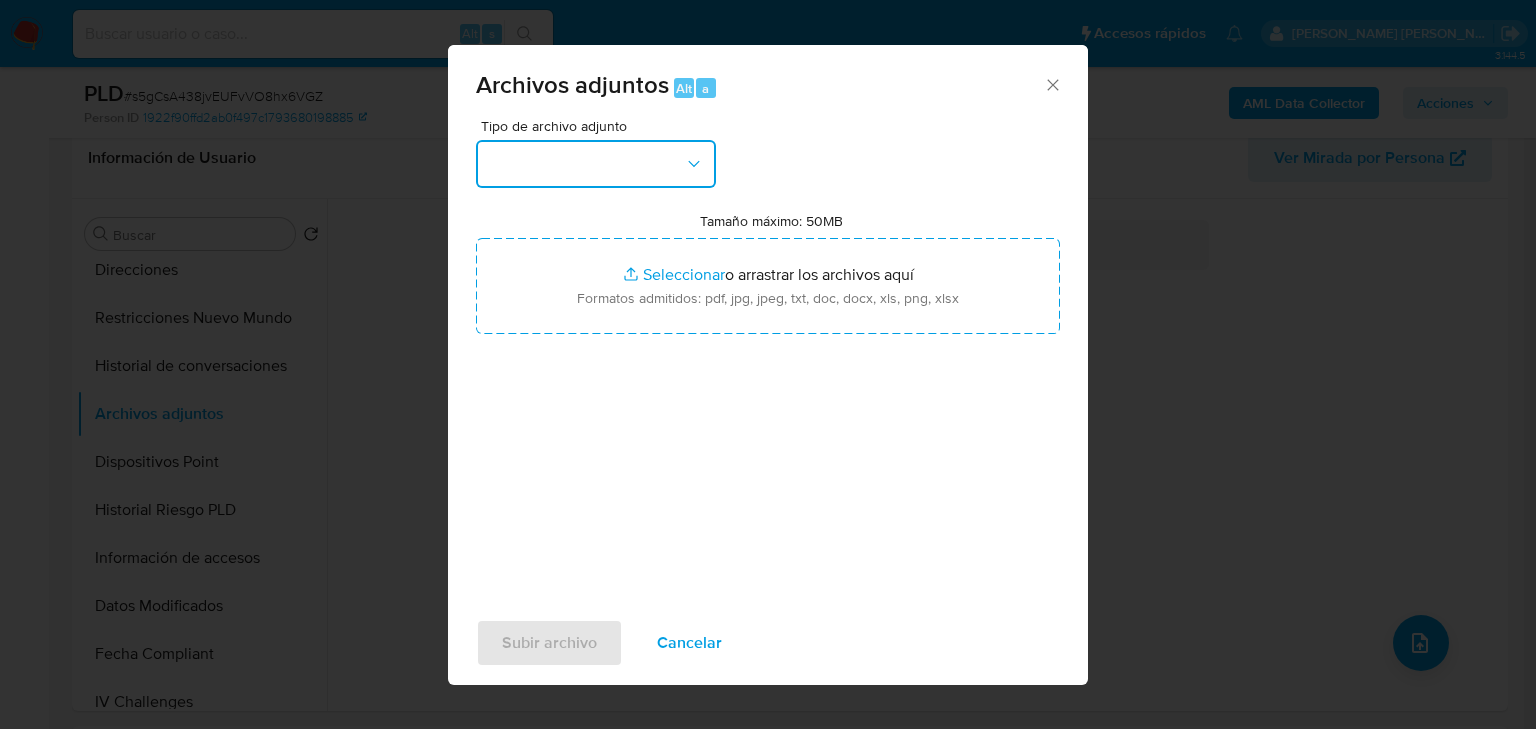 click at bounding box center [596, 164] 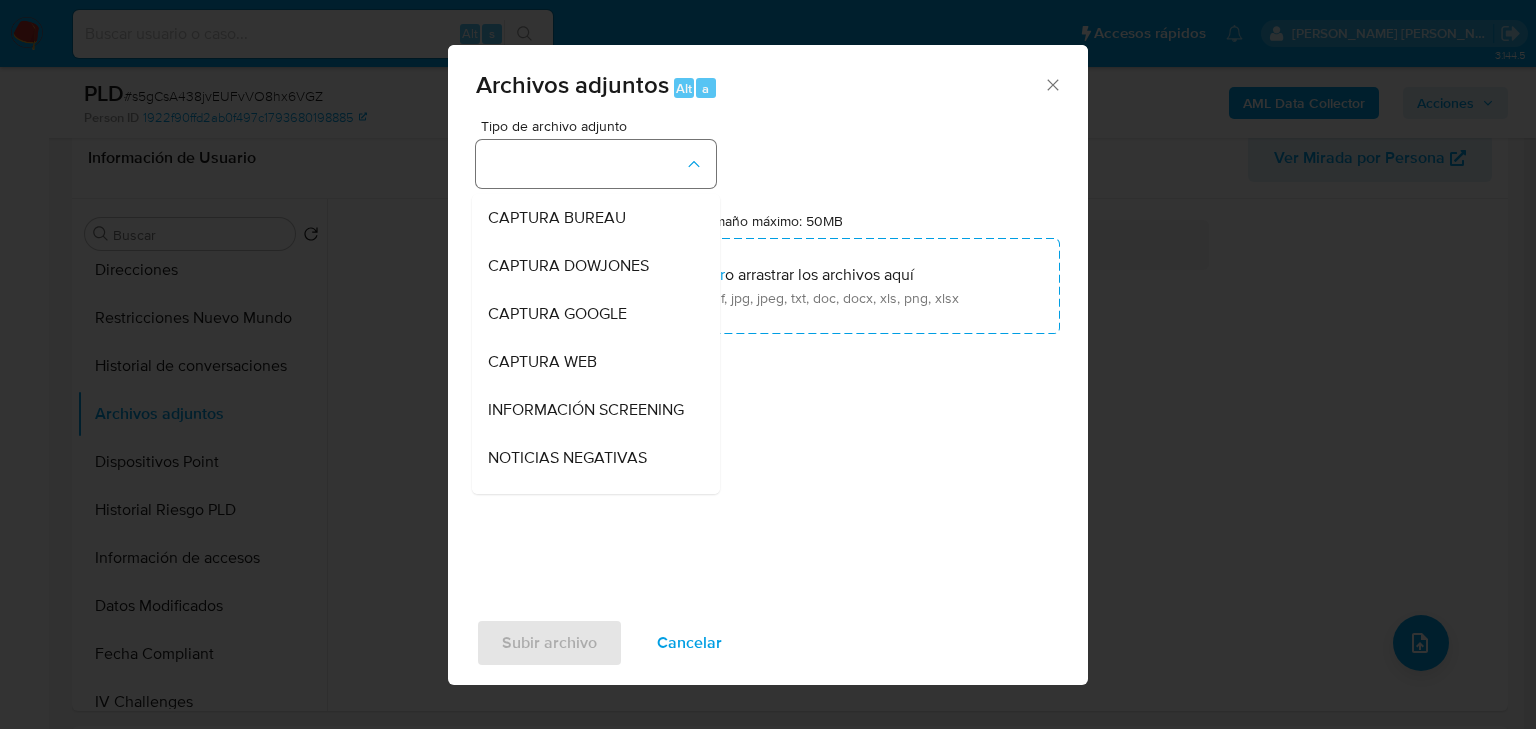type 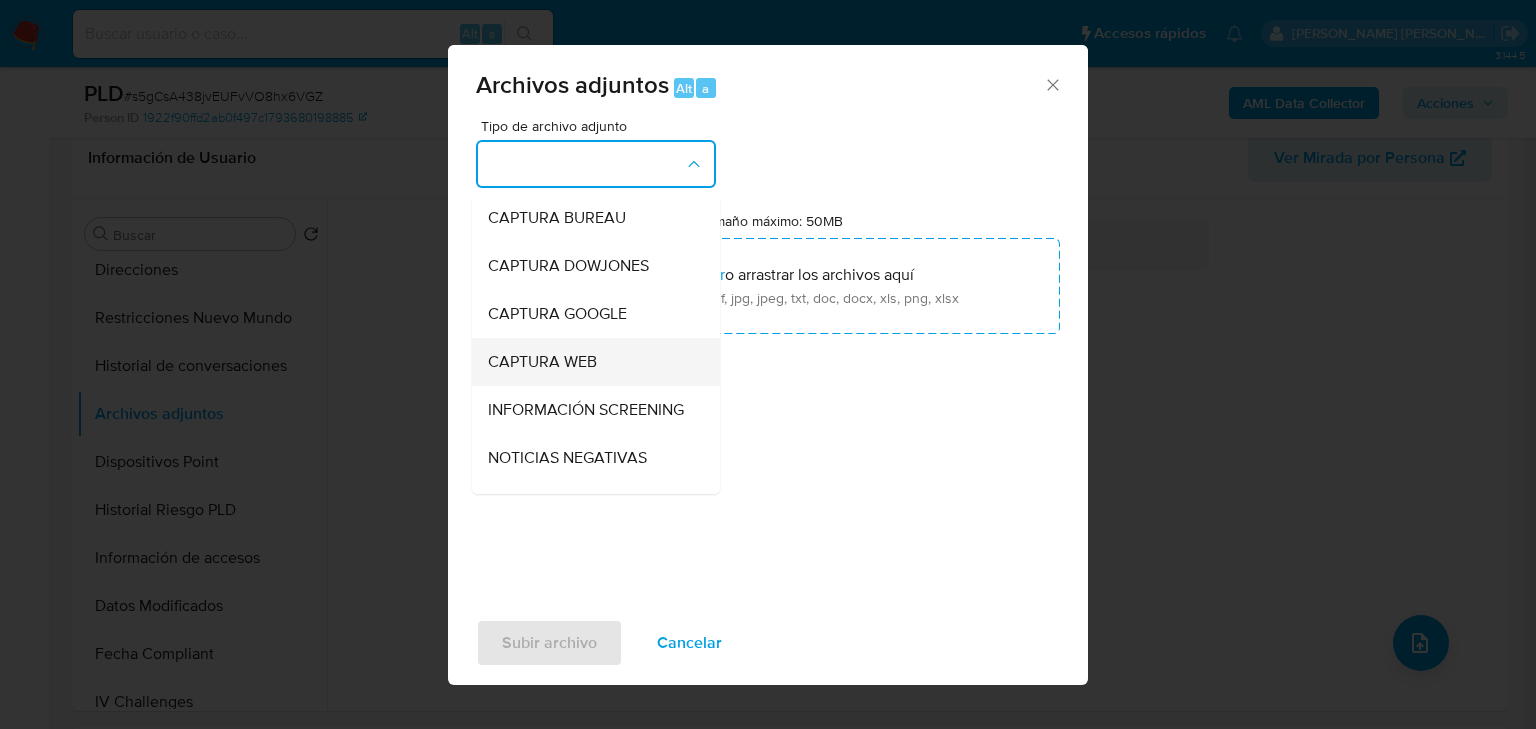 type 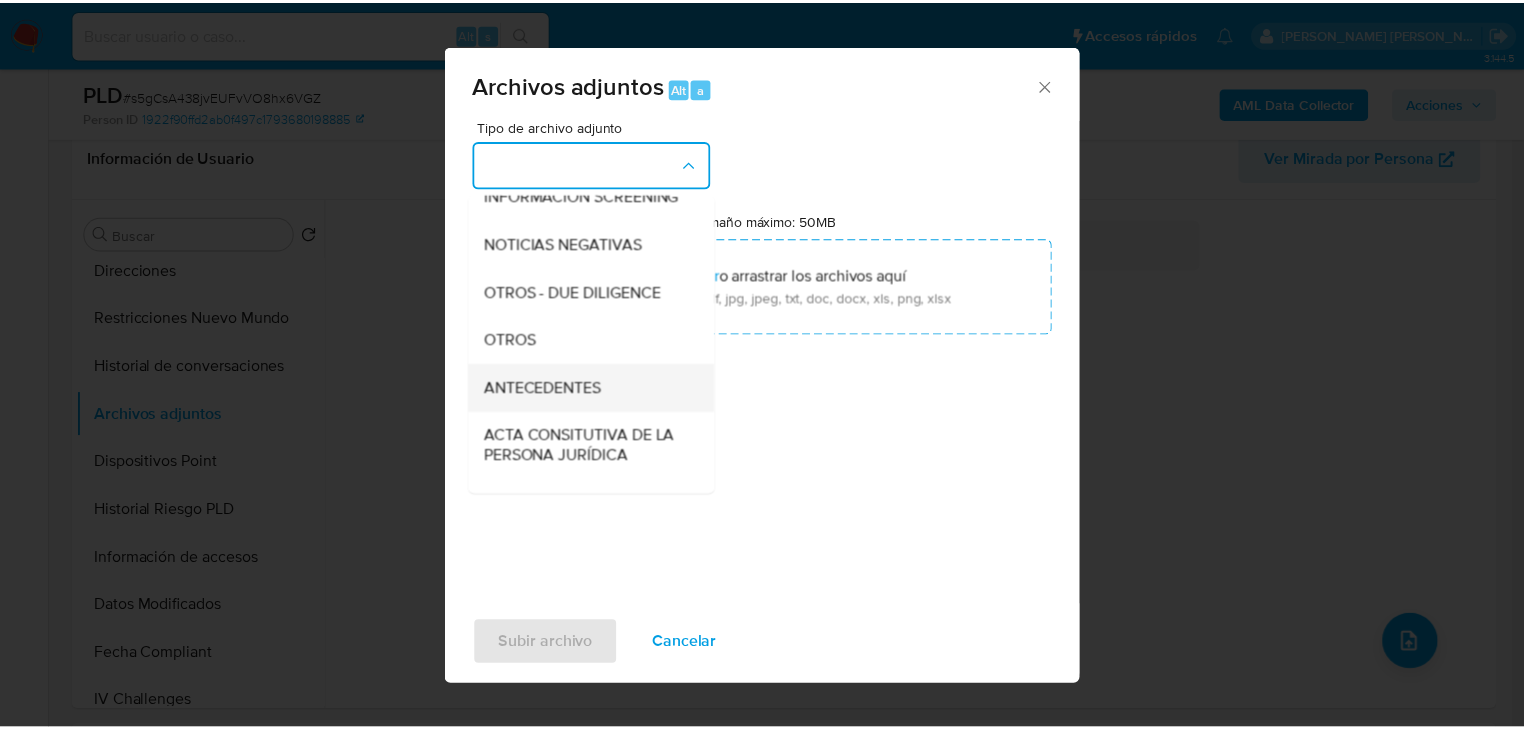 scroll, scrollTop: 216, scrollLeft: 0, axis: vertical 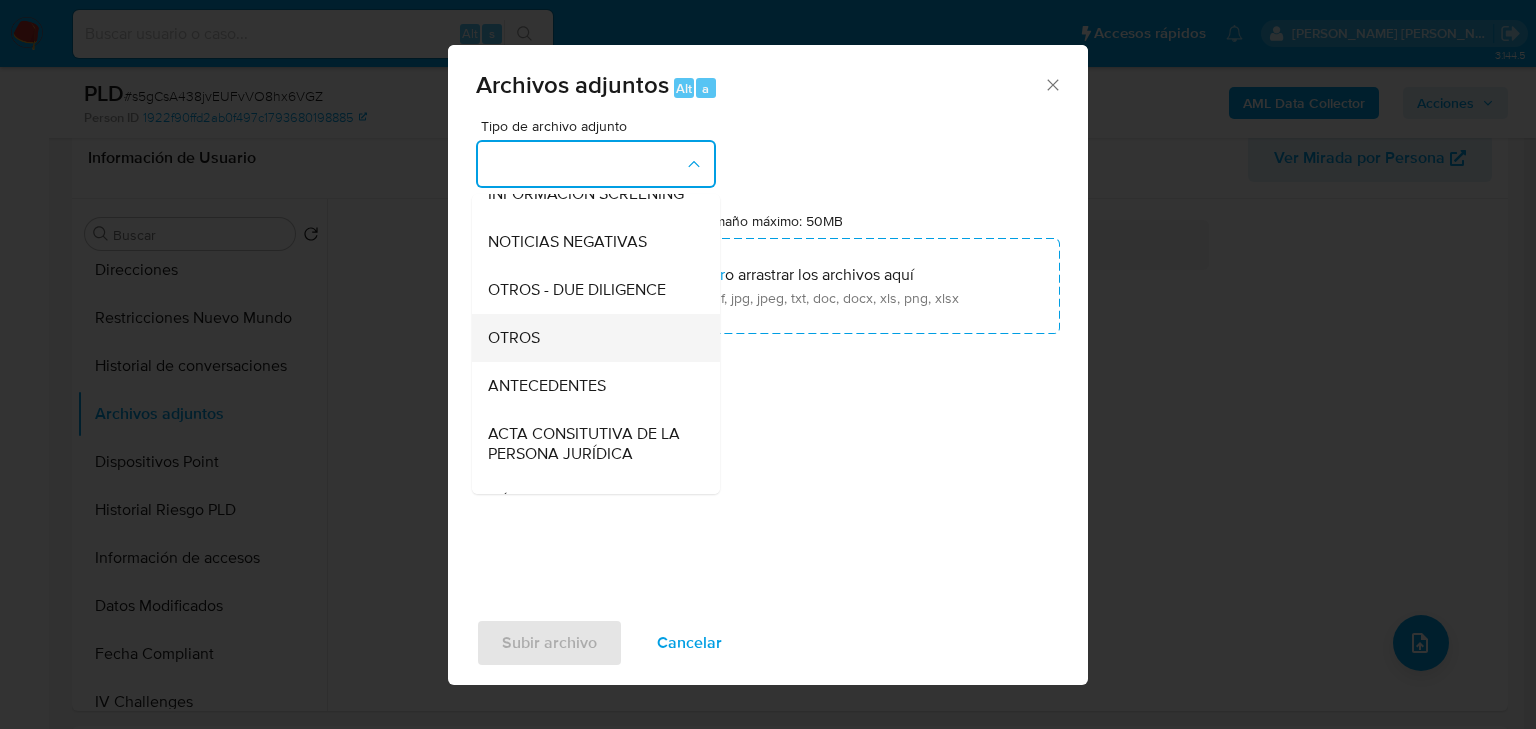 click on "OTROS" at bounding box center (590, 338) 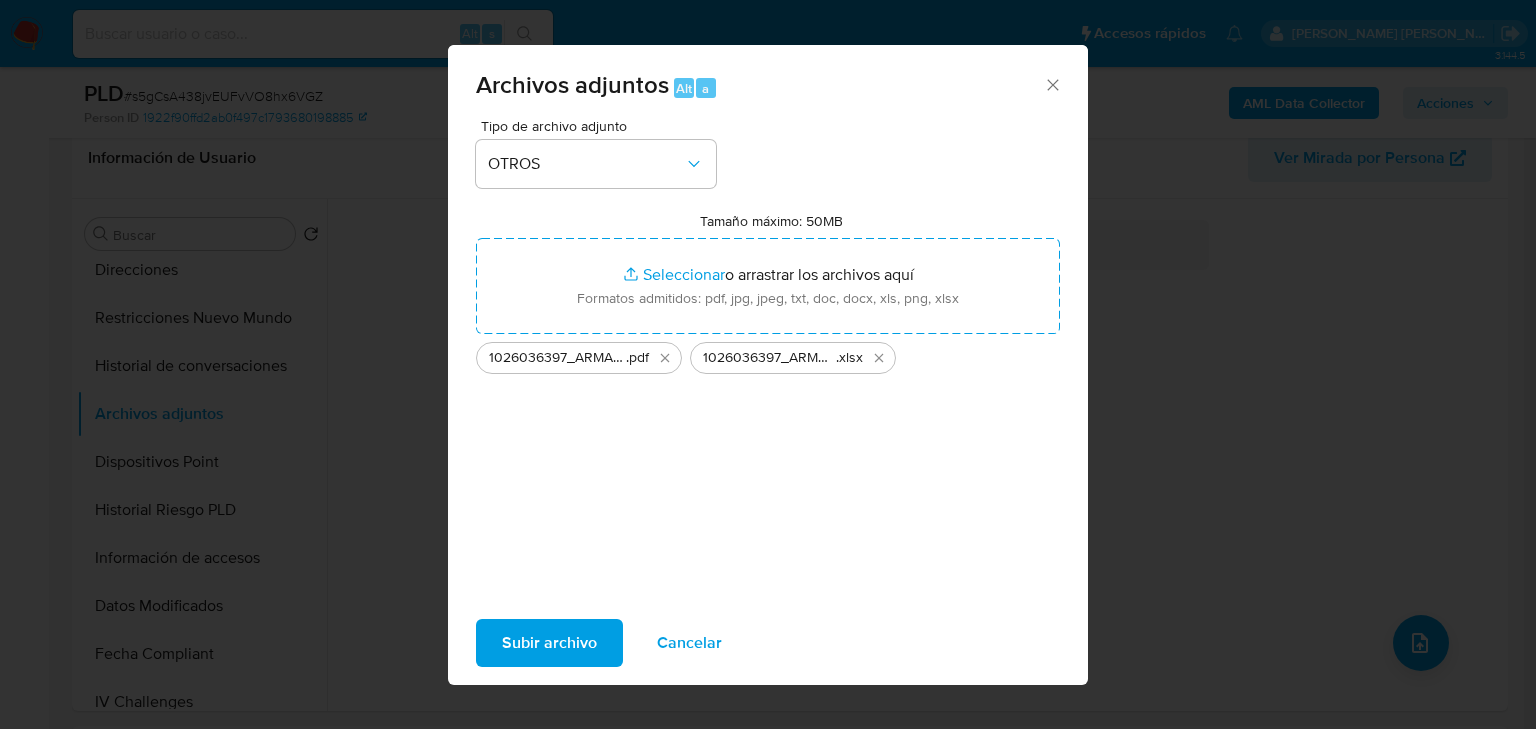 click on "Tipo de archivo adjunto OTROS Tamaño máximo: 50MB Seleccionar archivos Seleccionar  o arrastrar los archivos aquí Formatos admitidos: pdf, jpg, jpeg, txt, doc, docx, xls, png, xlsx 1026036397_ARMANDO ALONSO CORONADO_JUN25 .pdf 1026036397_ARMANDO ALONSO CORONADO_JUN25 .xlsx" at bounding box center (768, 355) 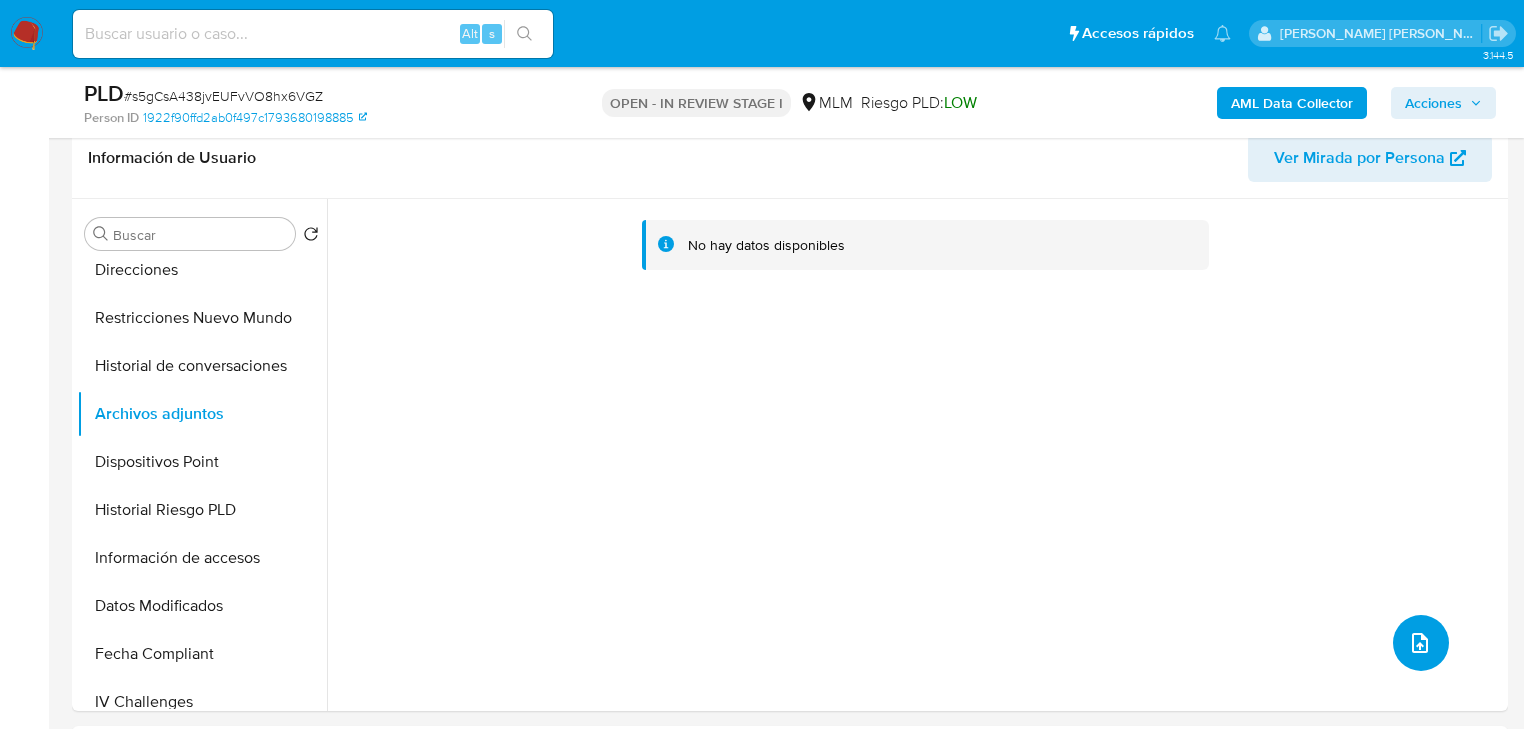 type 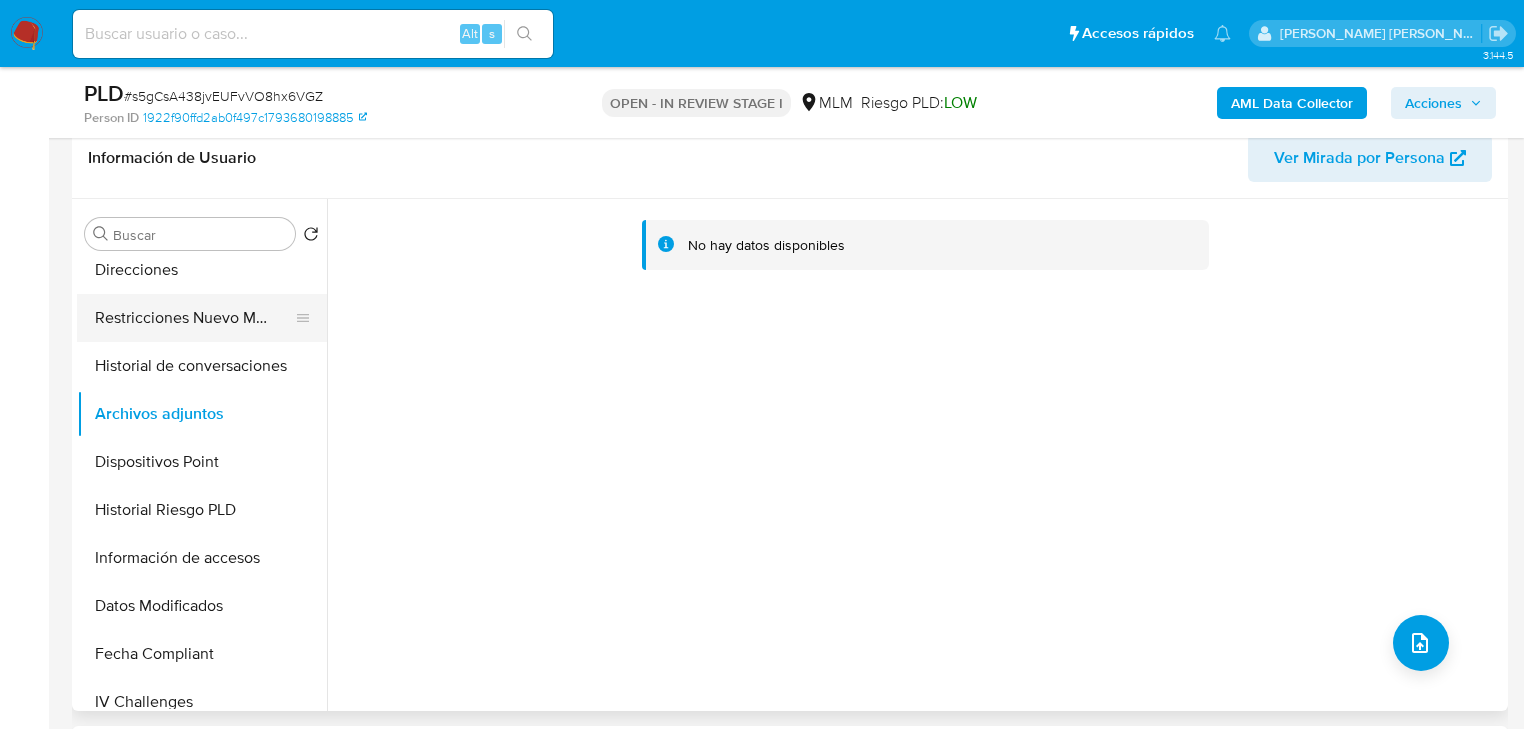 click on "Restricciones Nuevo Mundo" at bounding box center [194, 318] 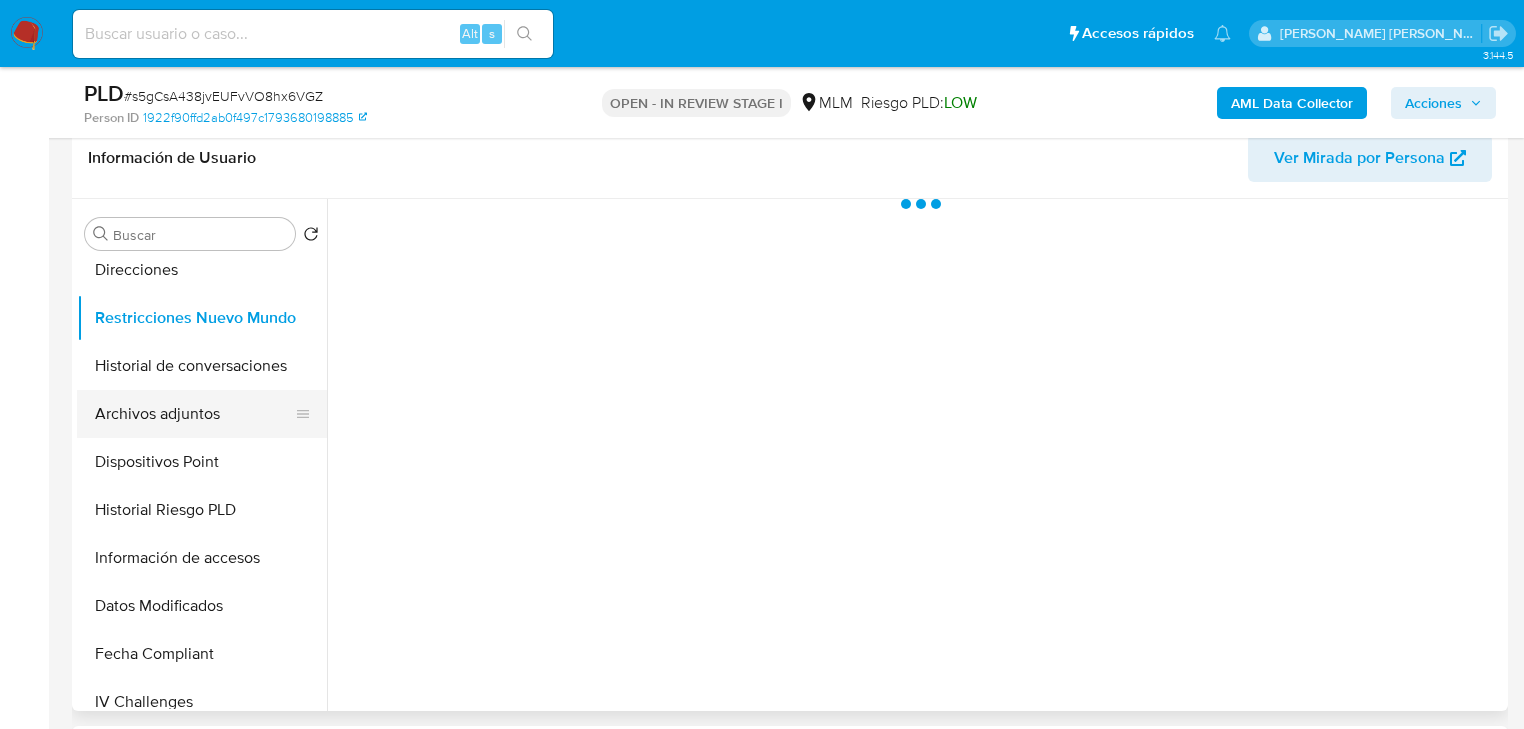 click on "Archivos adjuntos" at bounding box center (194, 414) 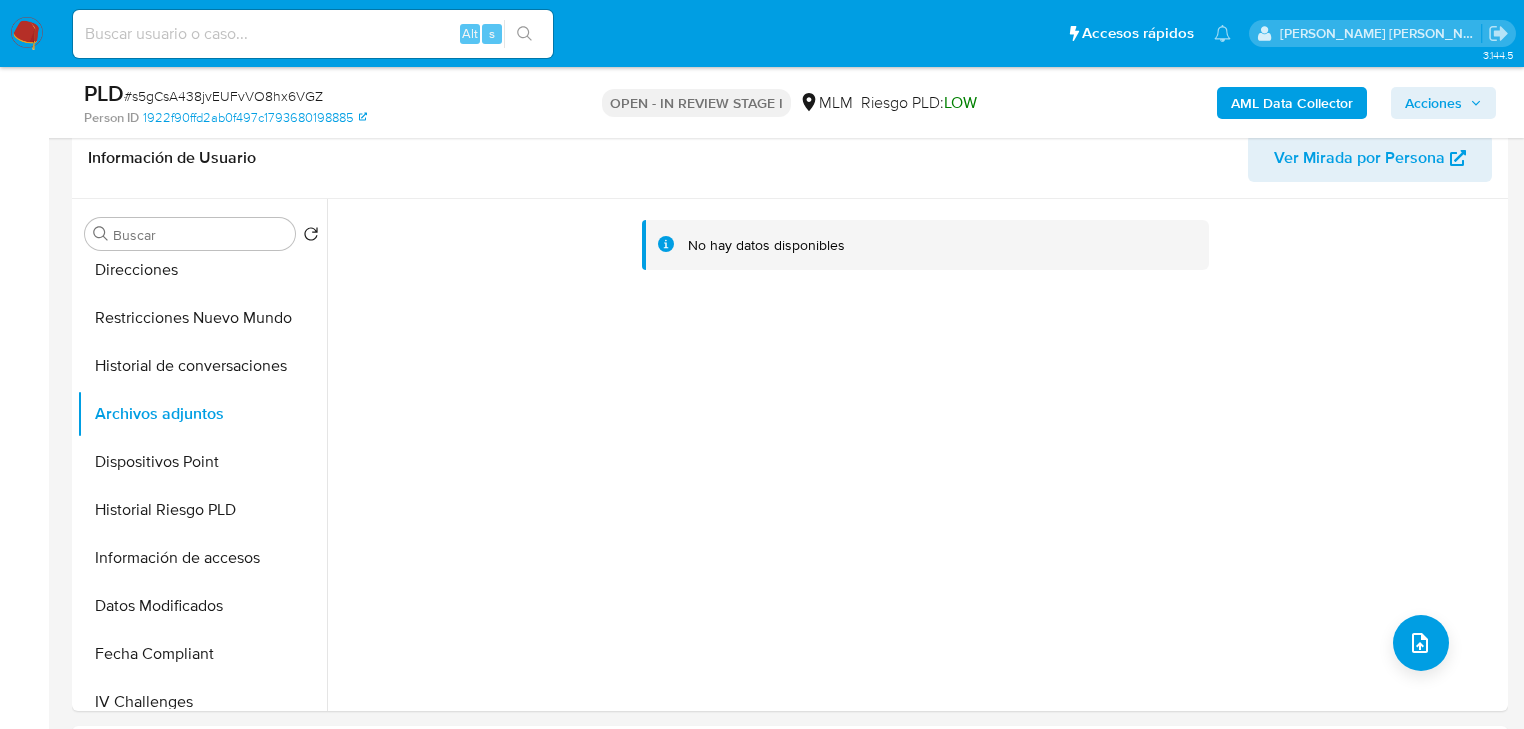 scroll, scrollTop: 0, scrollLeft: 0, axis: both 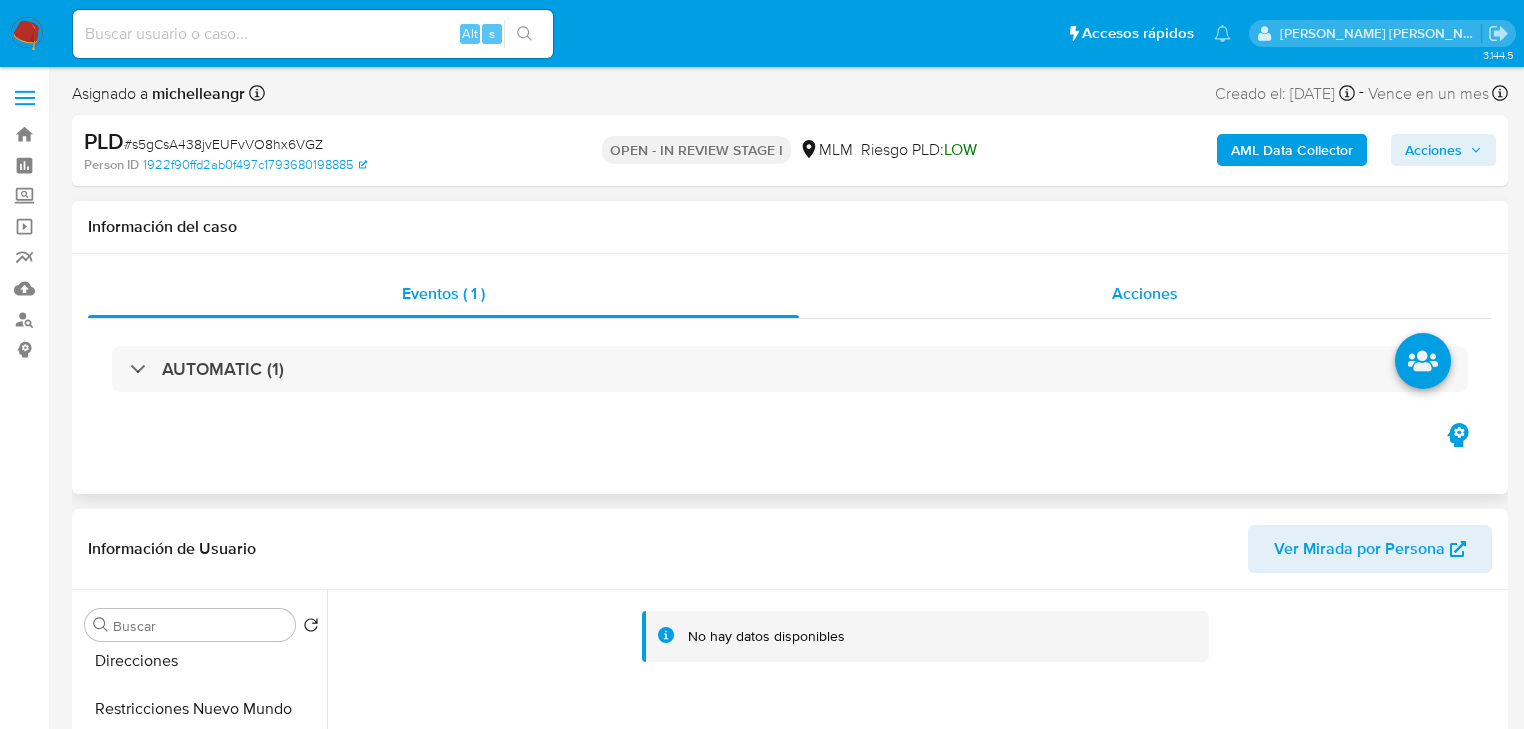 click on "Acciones" at bounding box center [1145, 293] 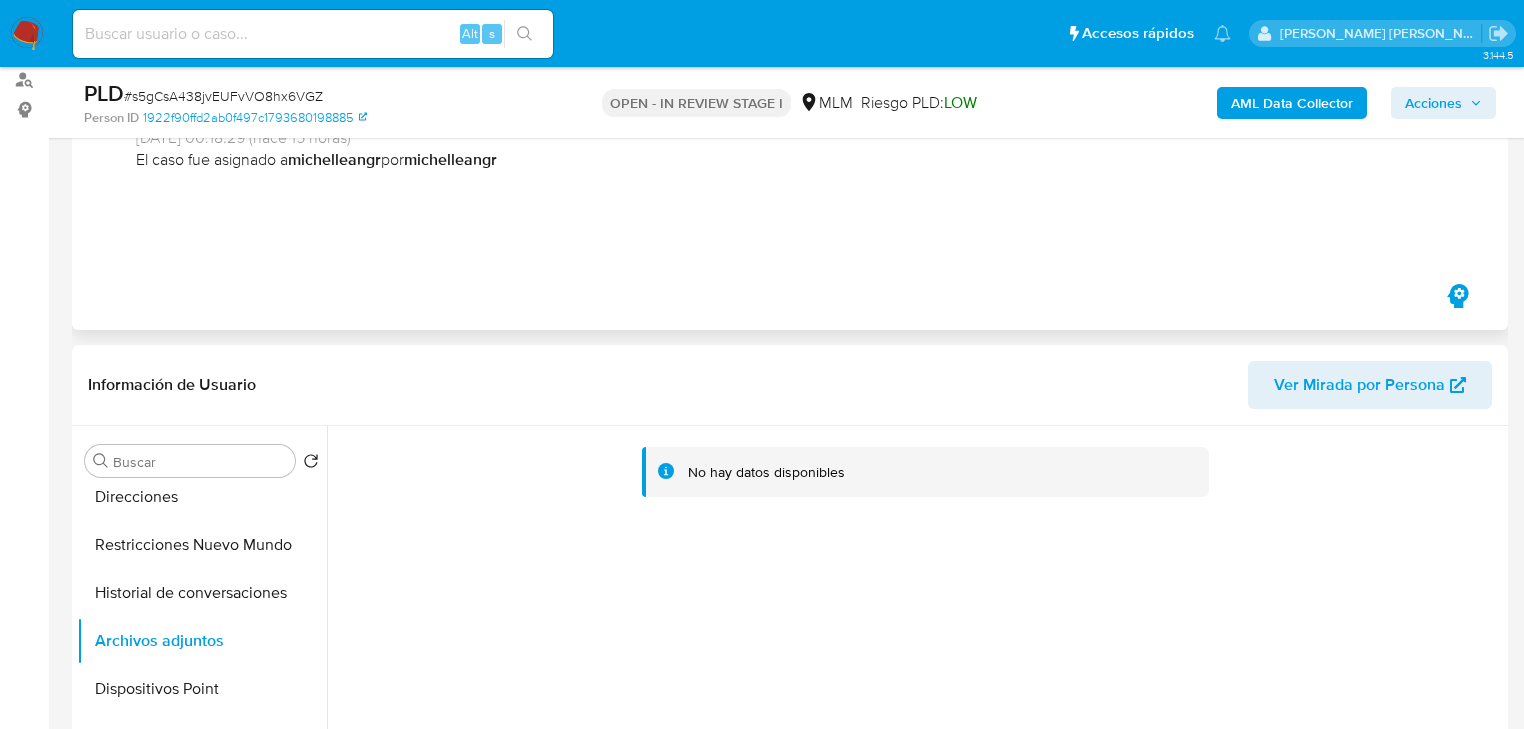 scroll, scrollTop: 0, scrollLeft: 0, axis: both 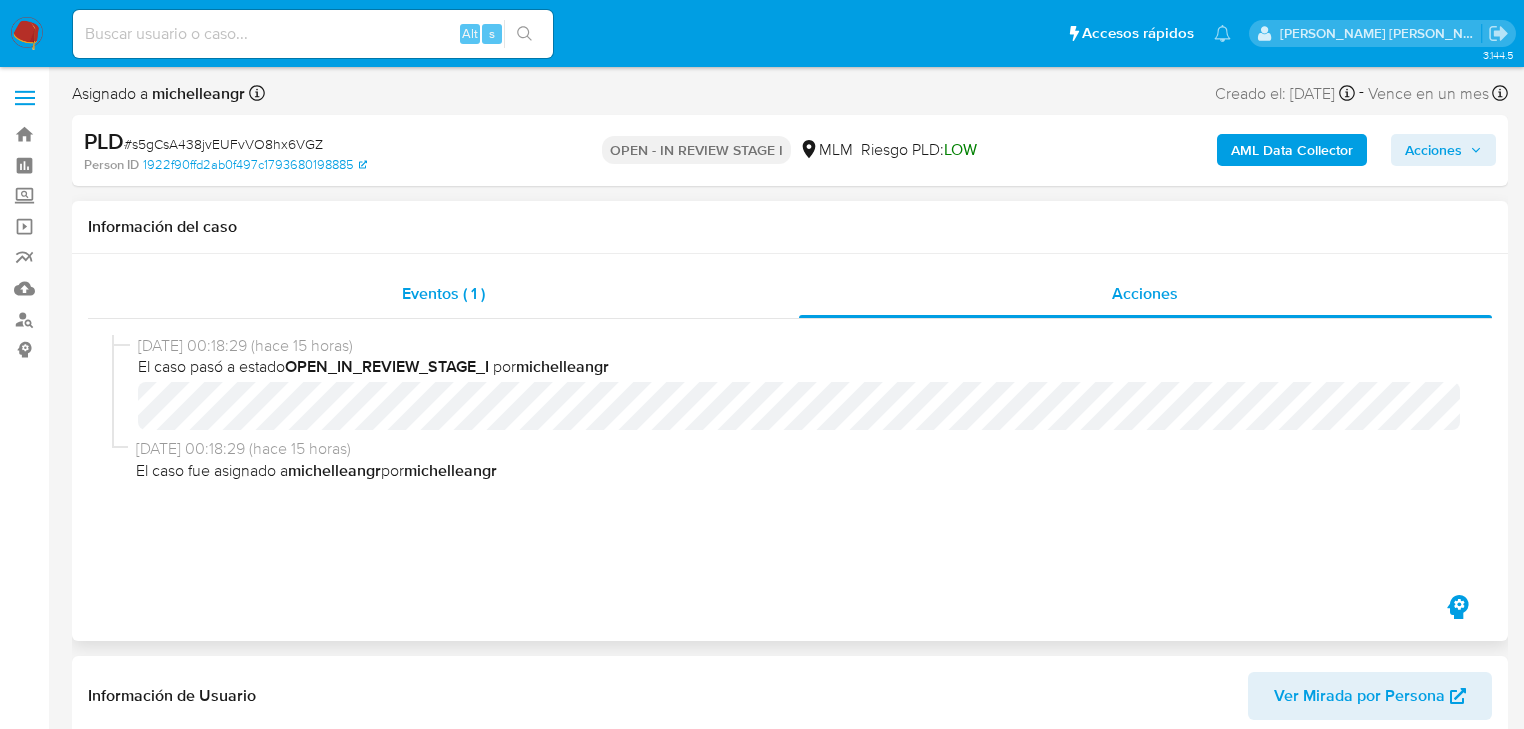 drag, startPoint x: 450, startPoint y: 332, endPoint x: 449, endPoint y: 296, distance: 36.013885 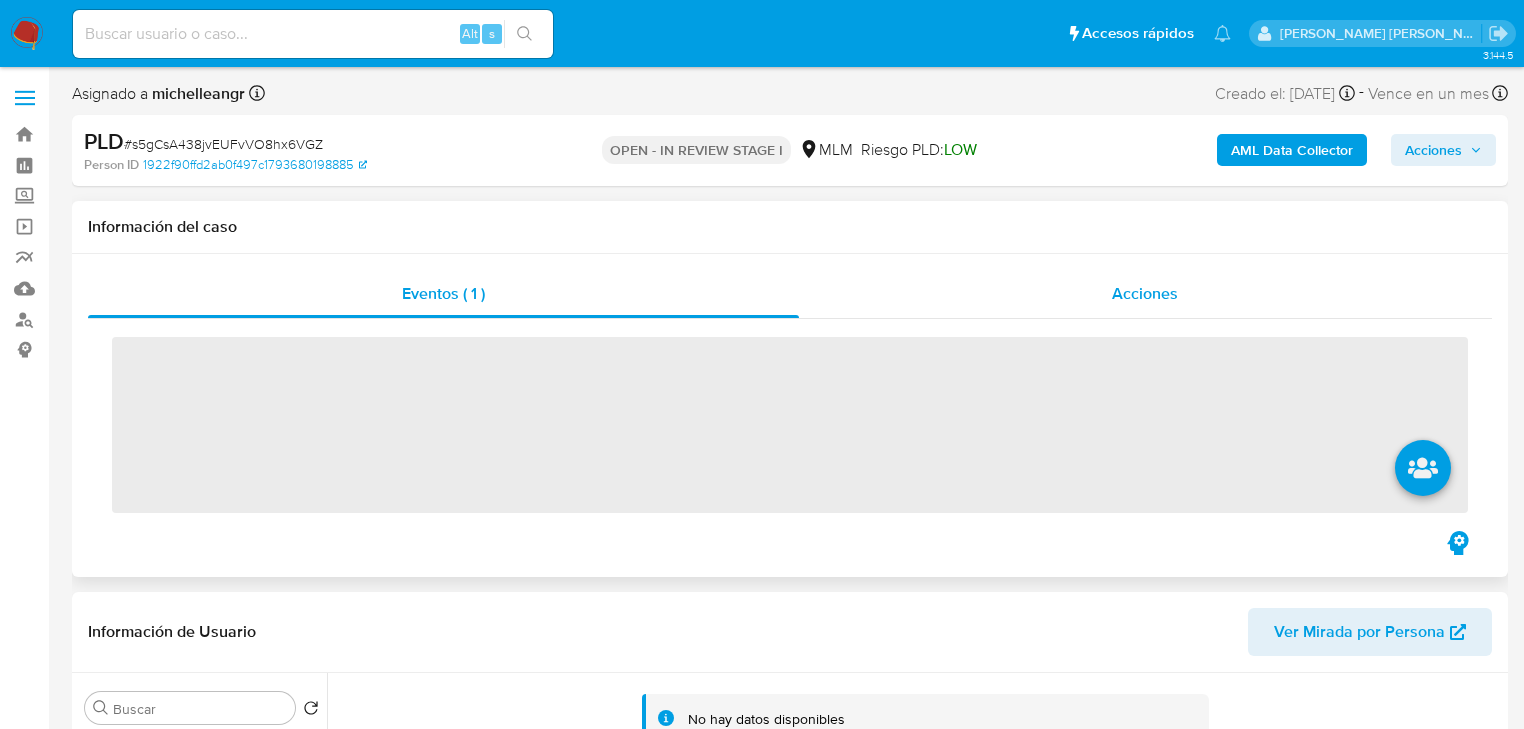 click on "Acciones" at bounding box center [1145, 293] 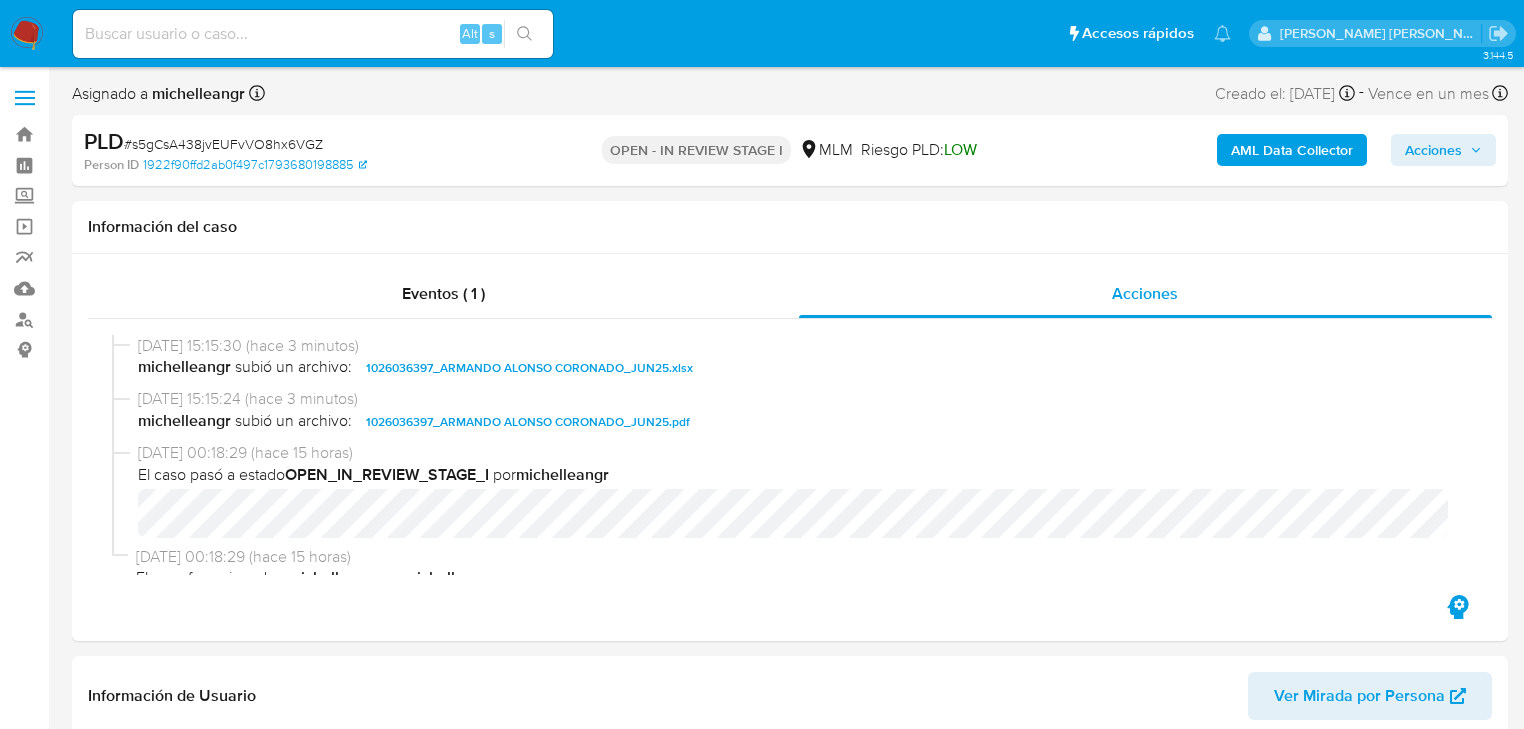 click on "Acciones" at bounding box center (1433, 150) 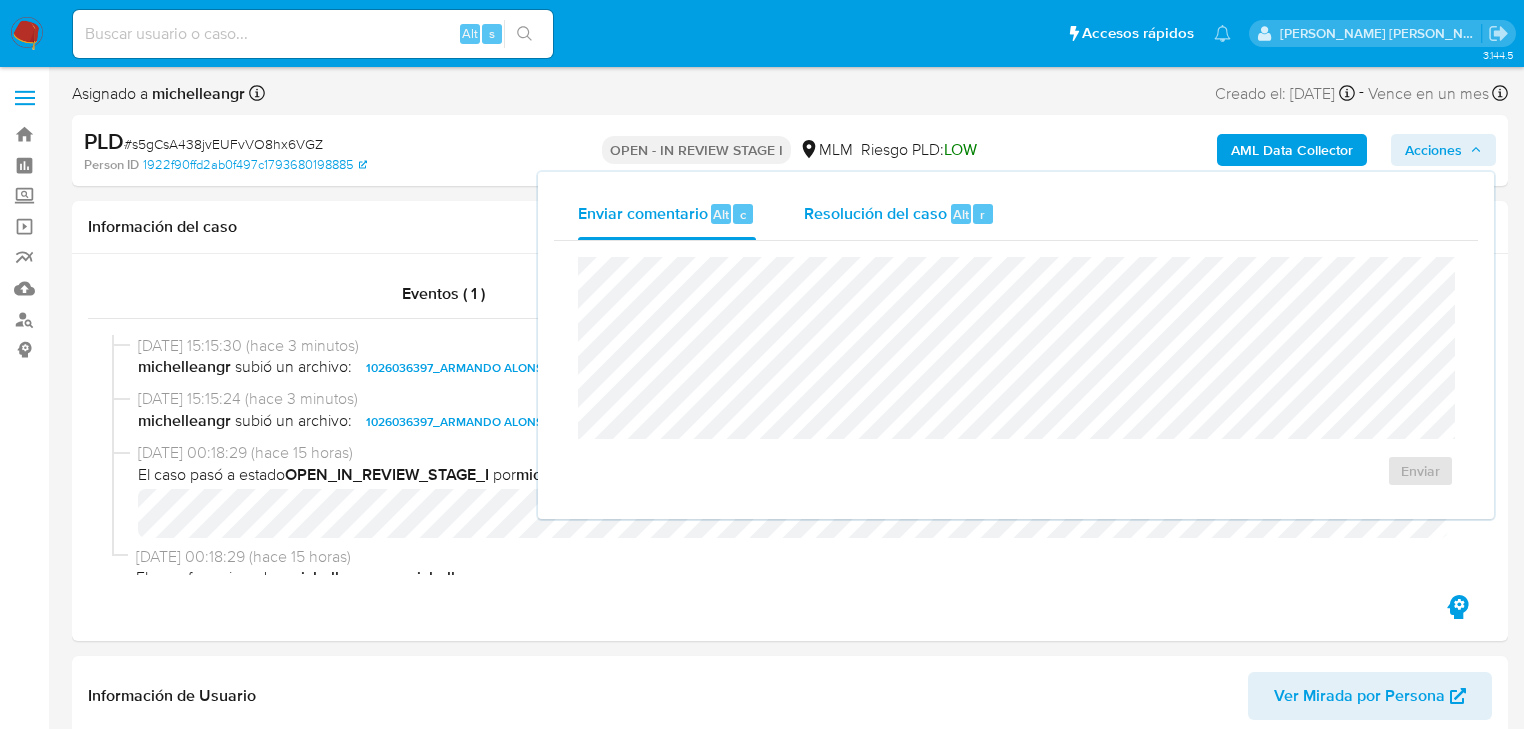 drag, startPoint x: 907, startPoint y: 212, endPoint x: 900, endPoint y: 224, distance: 13.892444 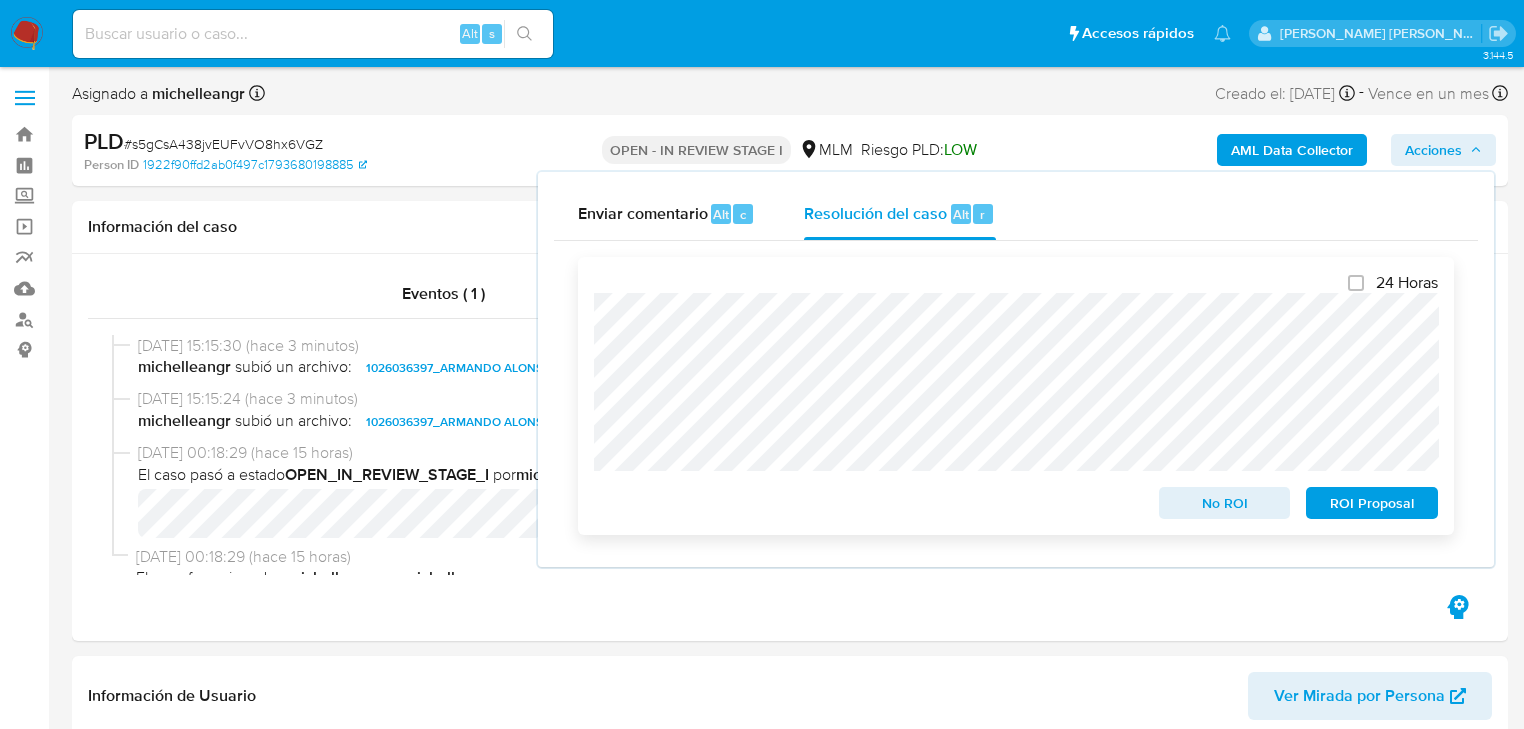 click on "No ROI" at bounding box center [1225, 503] 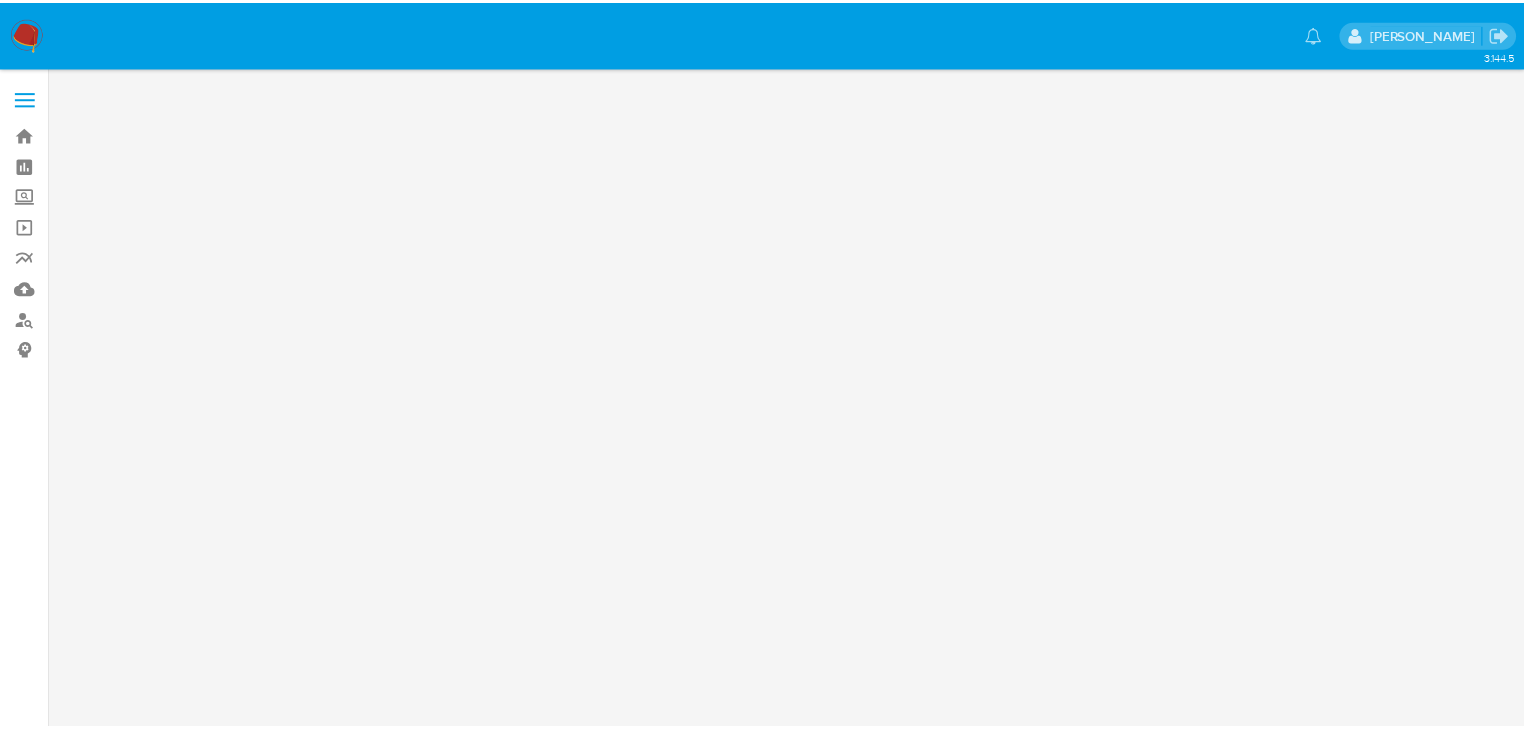scroll, scrollTop: 0, scrollLeft: 0, axis: both 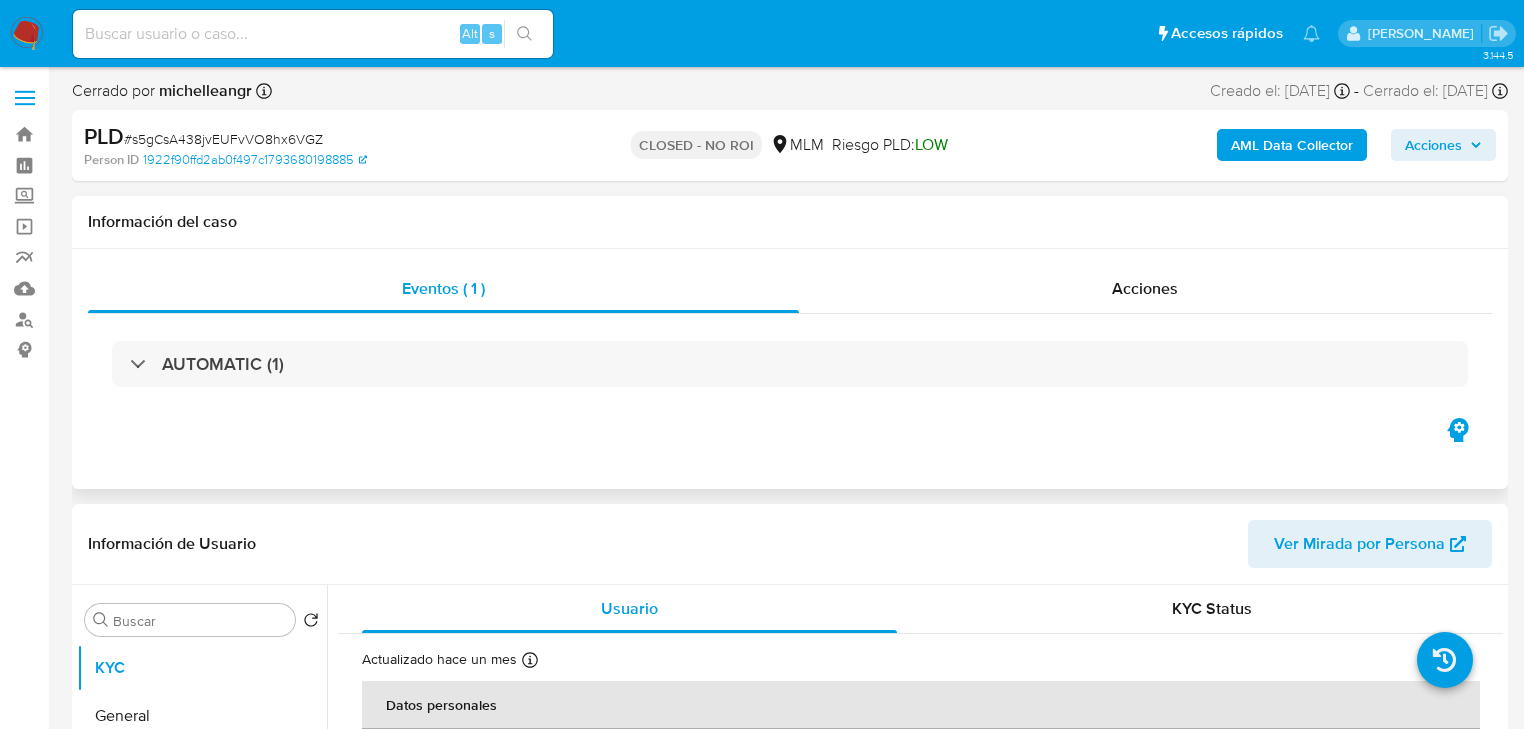 select on "10" 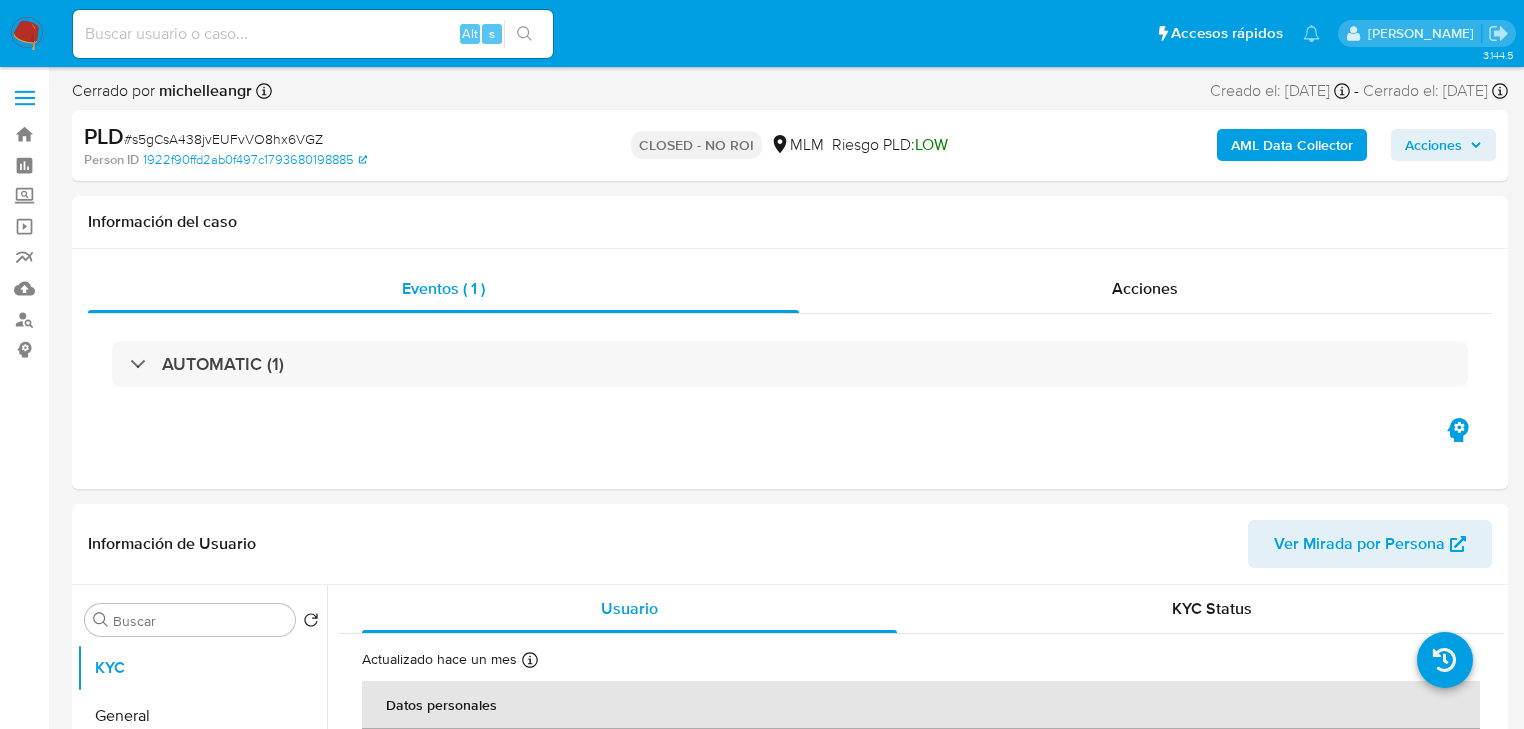 click on "Alt s" at bounding box center [313, 34] 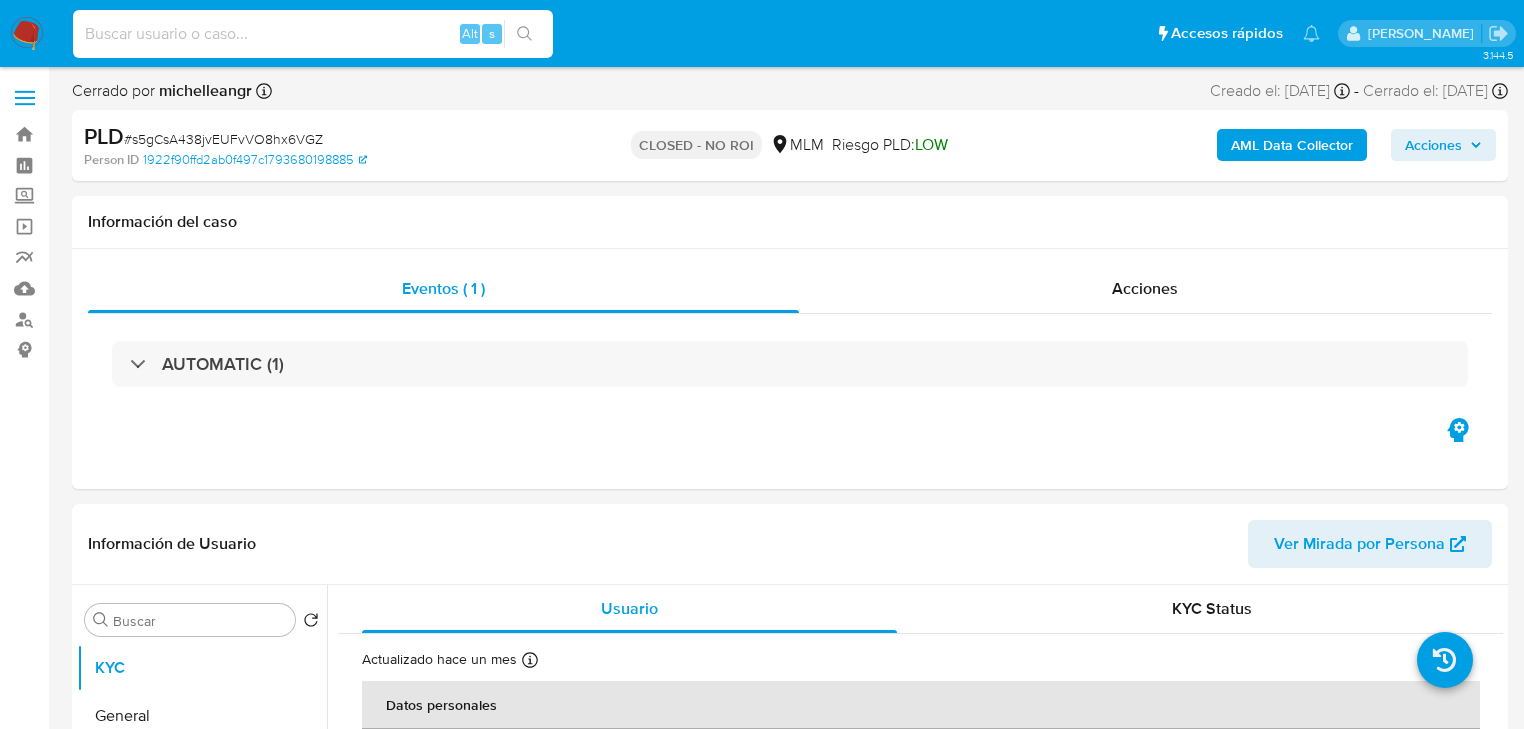click at bounding box center [313, 34] 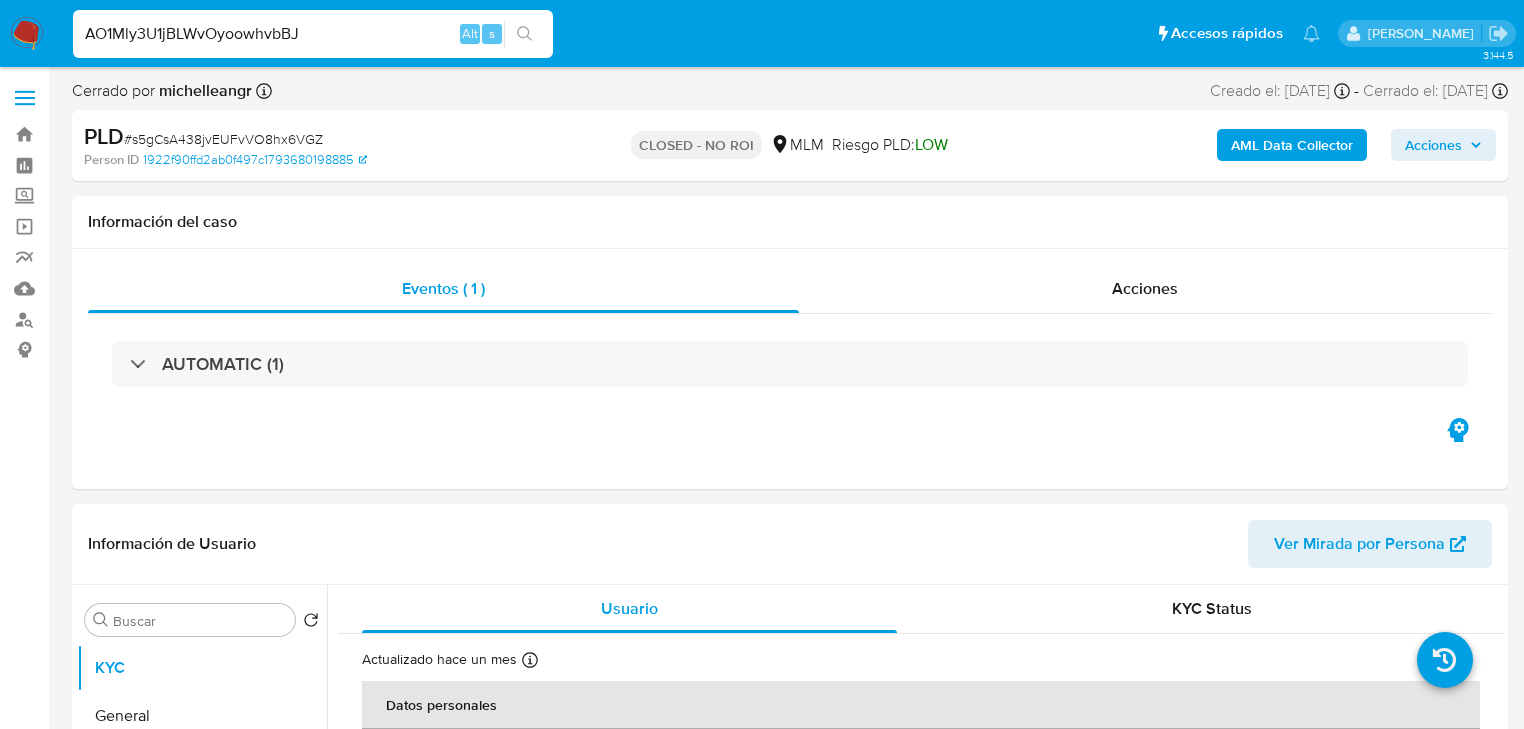 type on "AO1Mly3U1jBLWvOyoowhvbBJ" 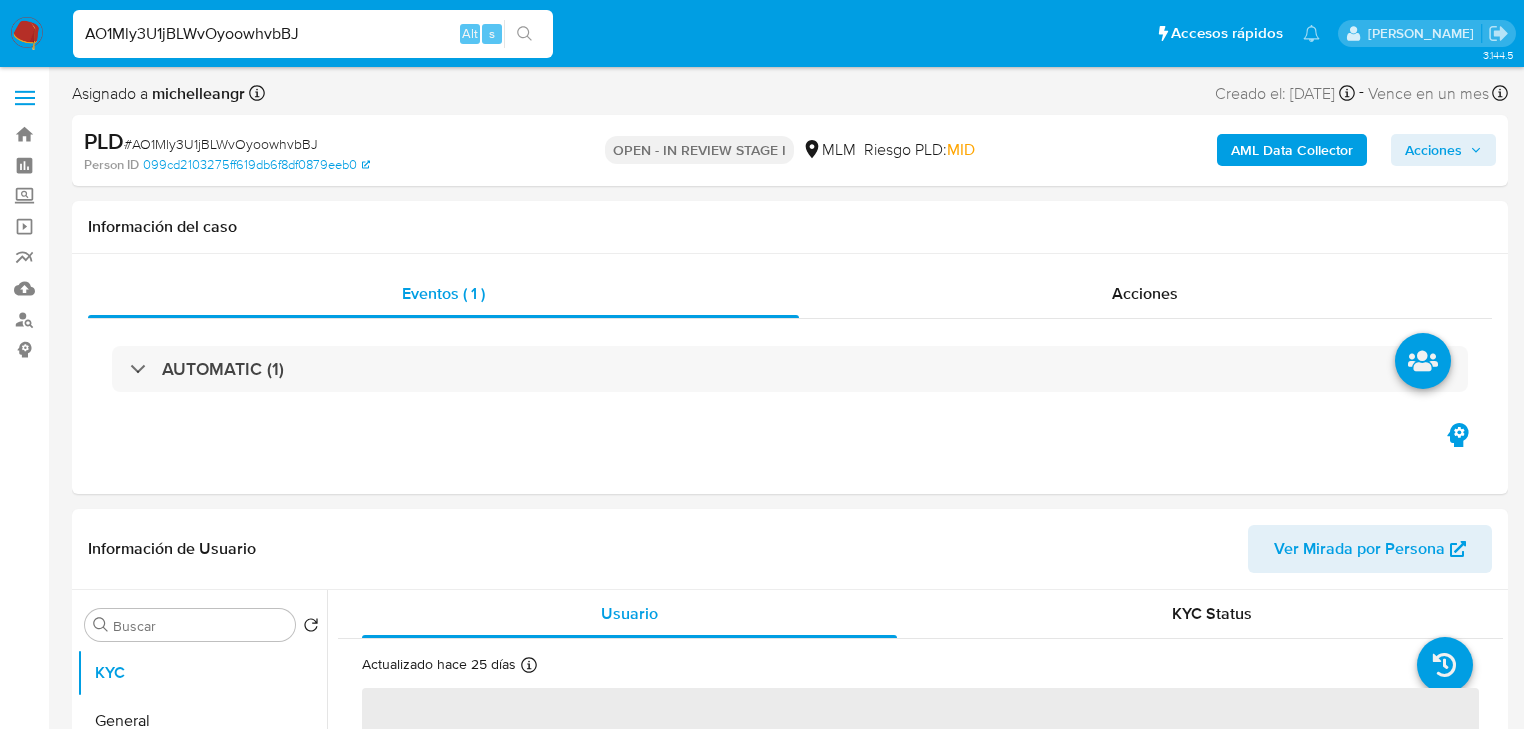 select on "10" 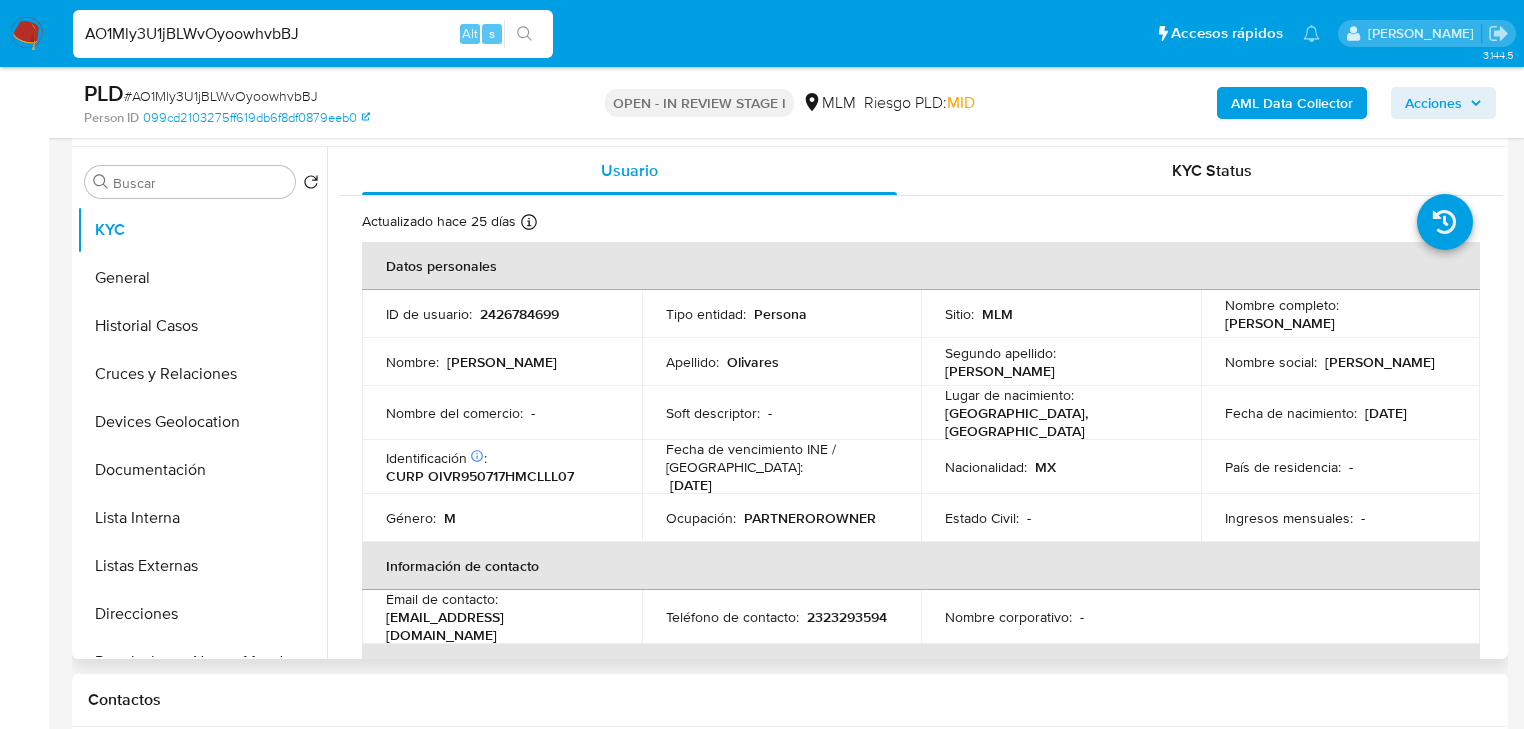 scroll, scrollTop: 480, scrollLeft: 0, axis: vertical 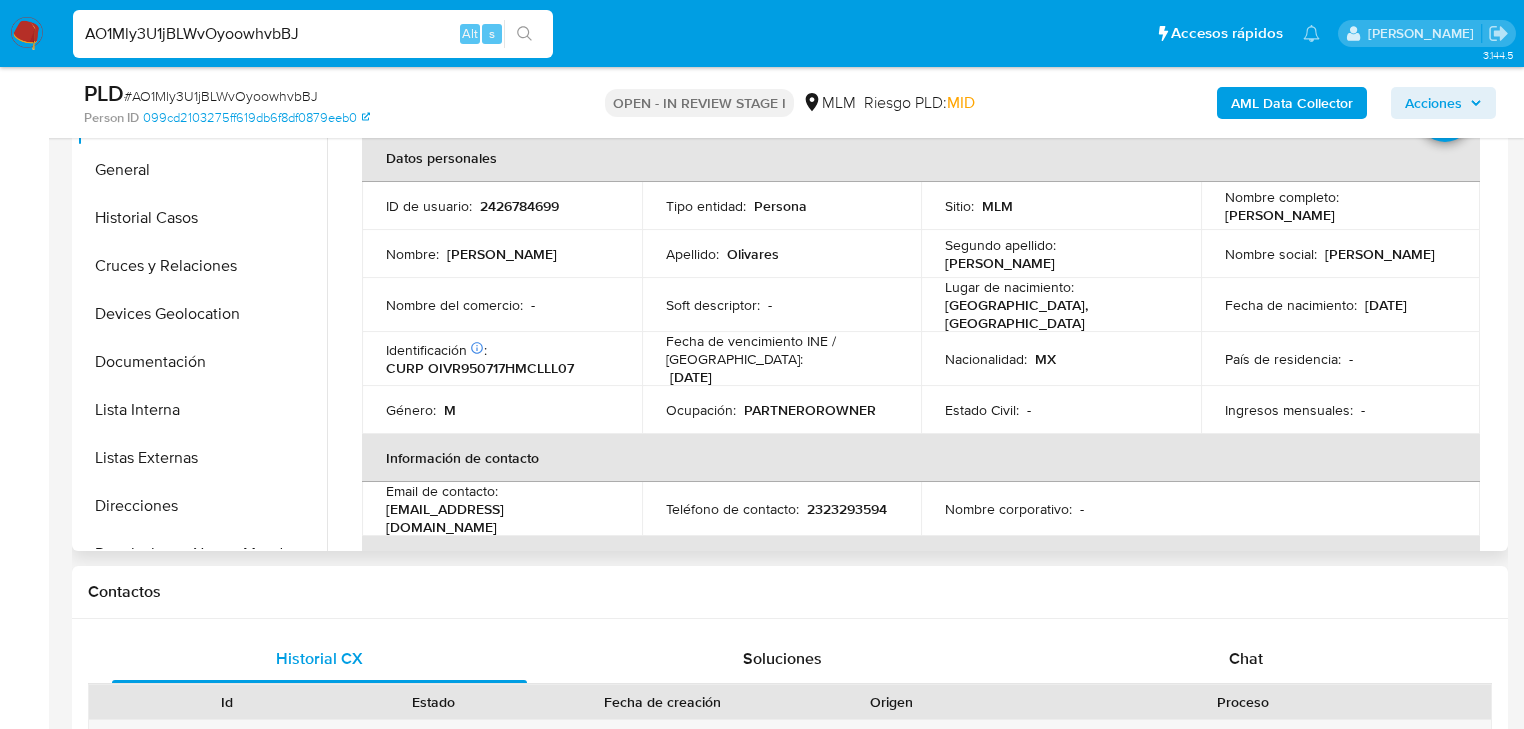 click on "2426784699" at bounding box center [519, 206] 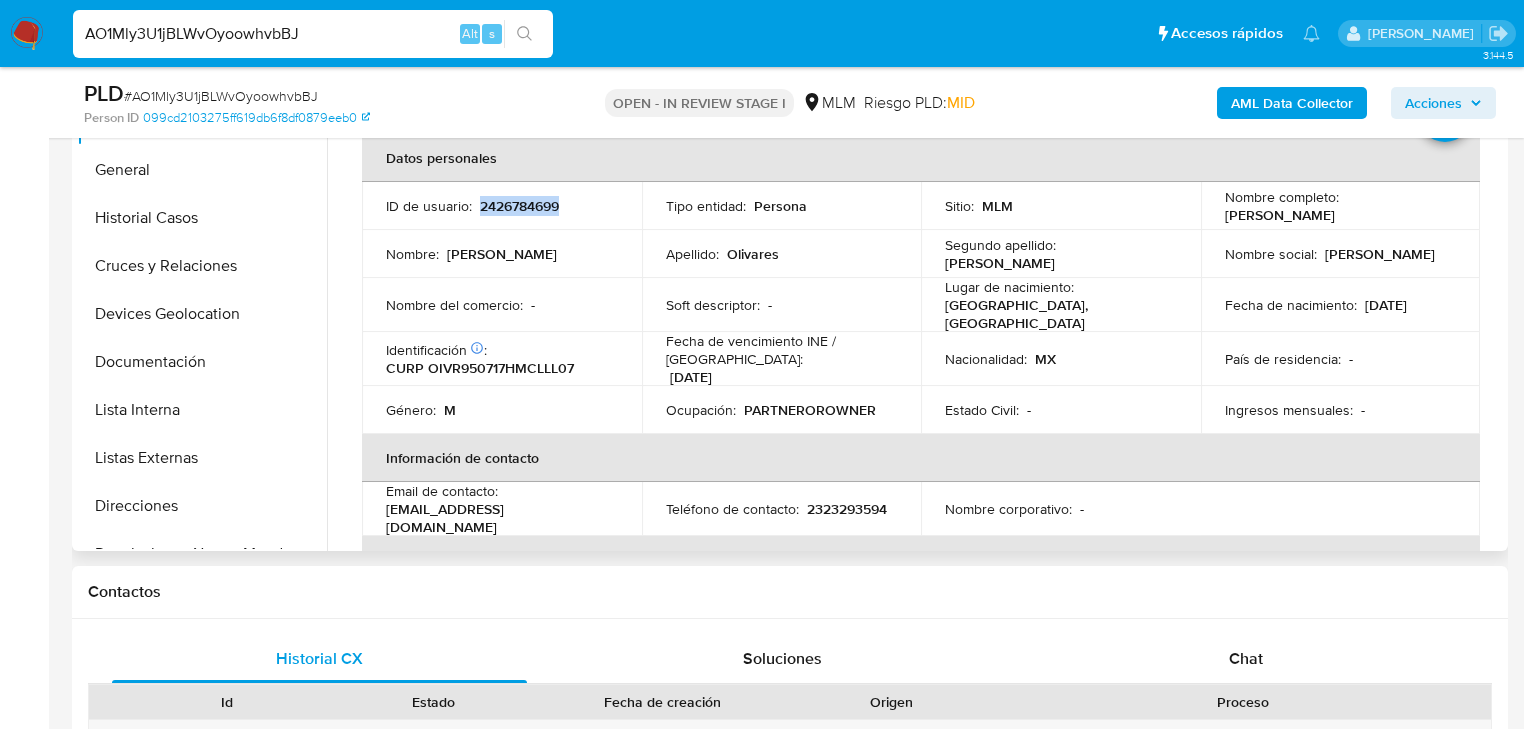 click on "2426784699" at bounding box center (519, 206) 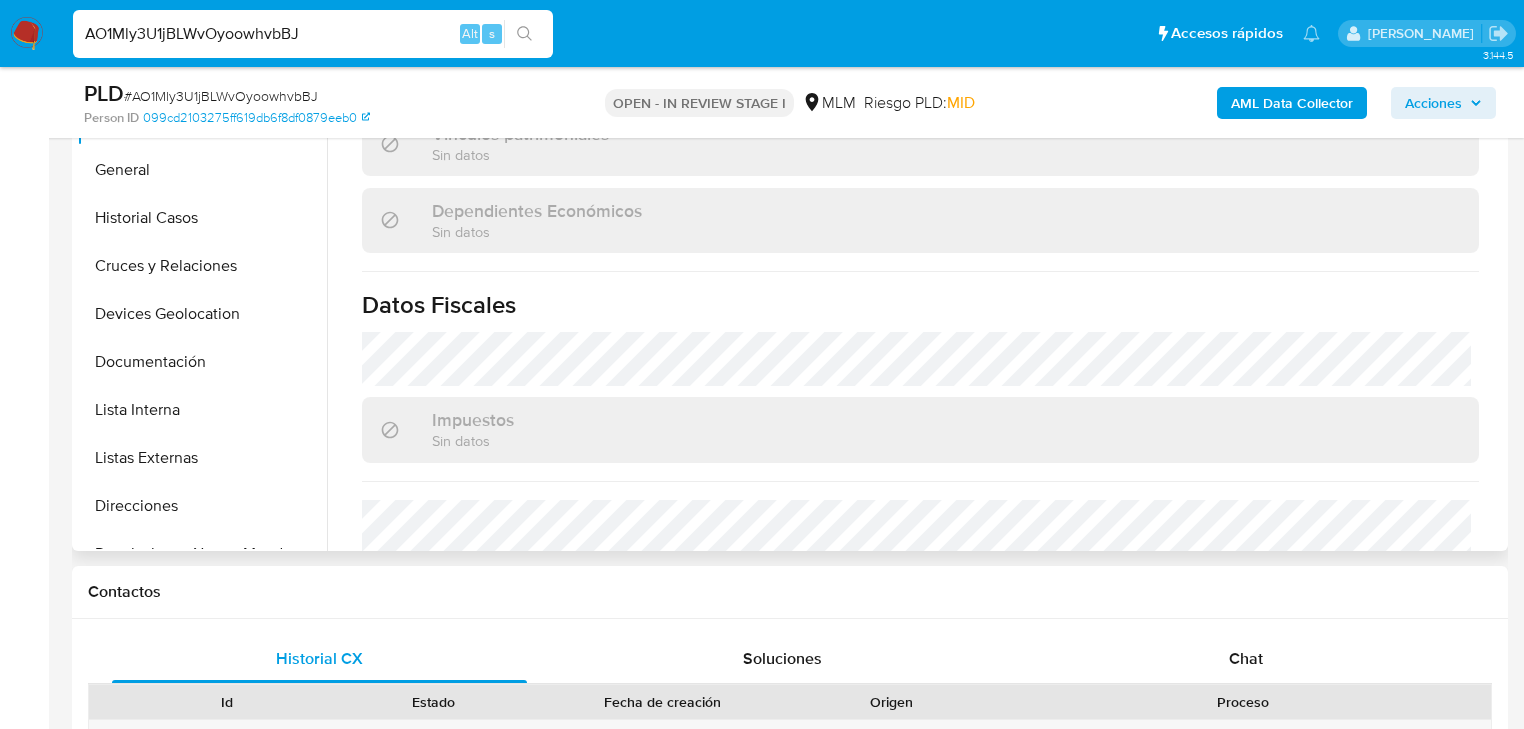 scroll, scrollTop: 1200, scrollLeft: 0, axis: vertical 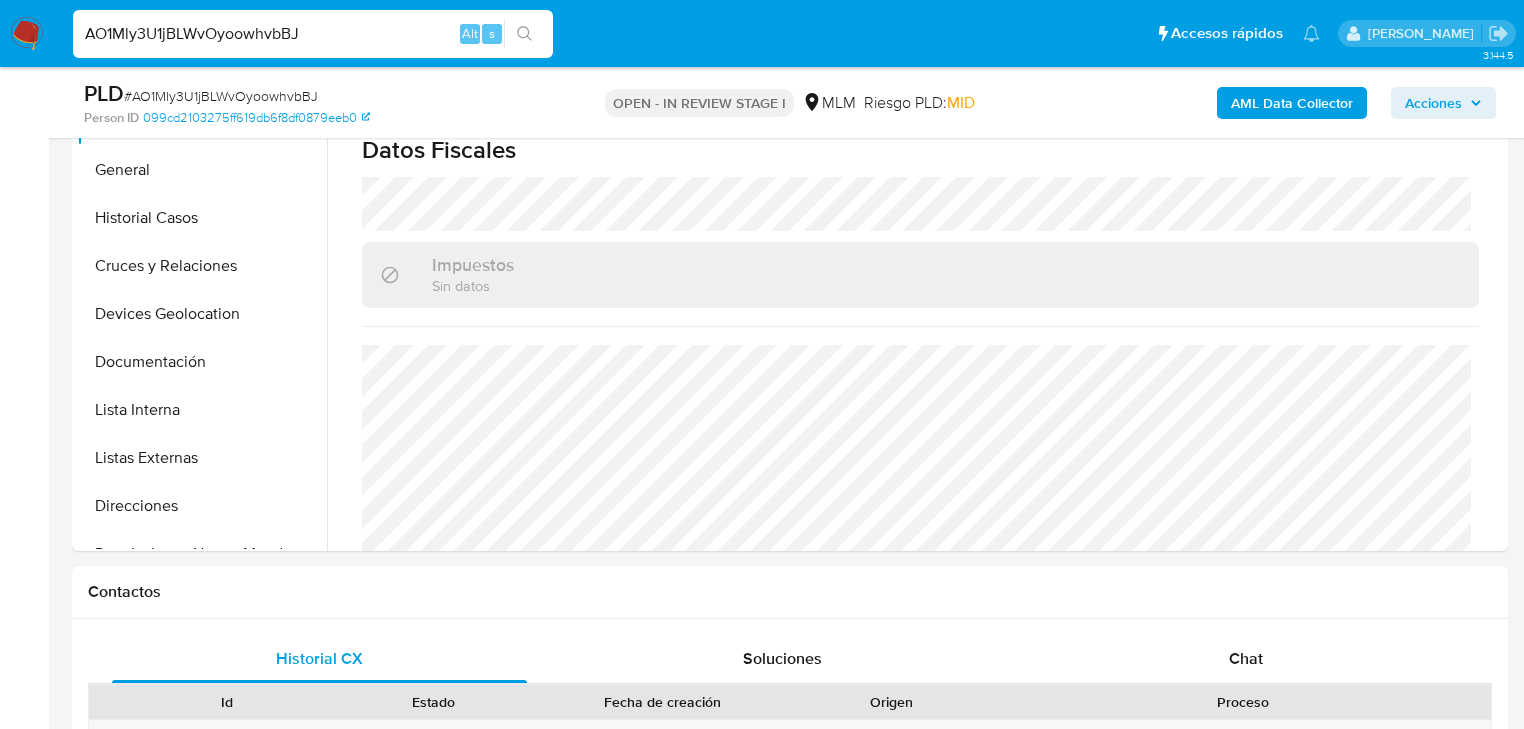 click on "PLD # AO1Mly3U1jBLWvOyoowhvbBJ Person ID 099cd2103275ff619db6f8df0879eeb0 OPEN - IN REVIEW STAGE I  MLM Riesgo PLD:  MID AML Data Collector Acciones" at bounding box center [790, 102] 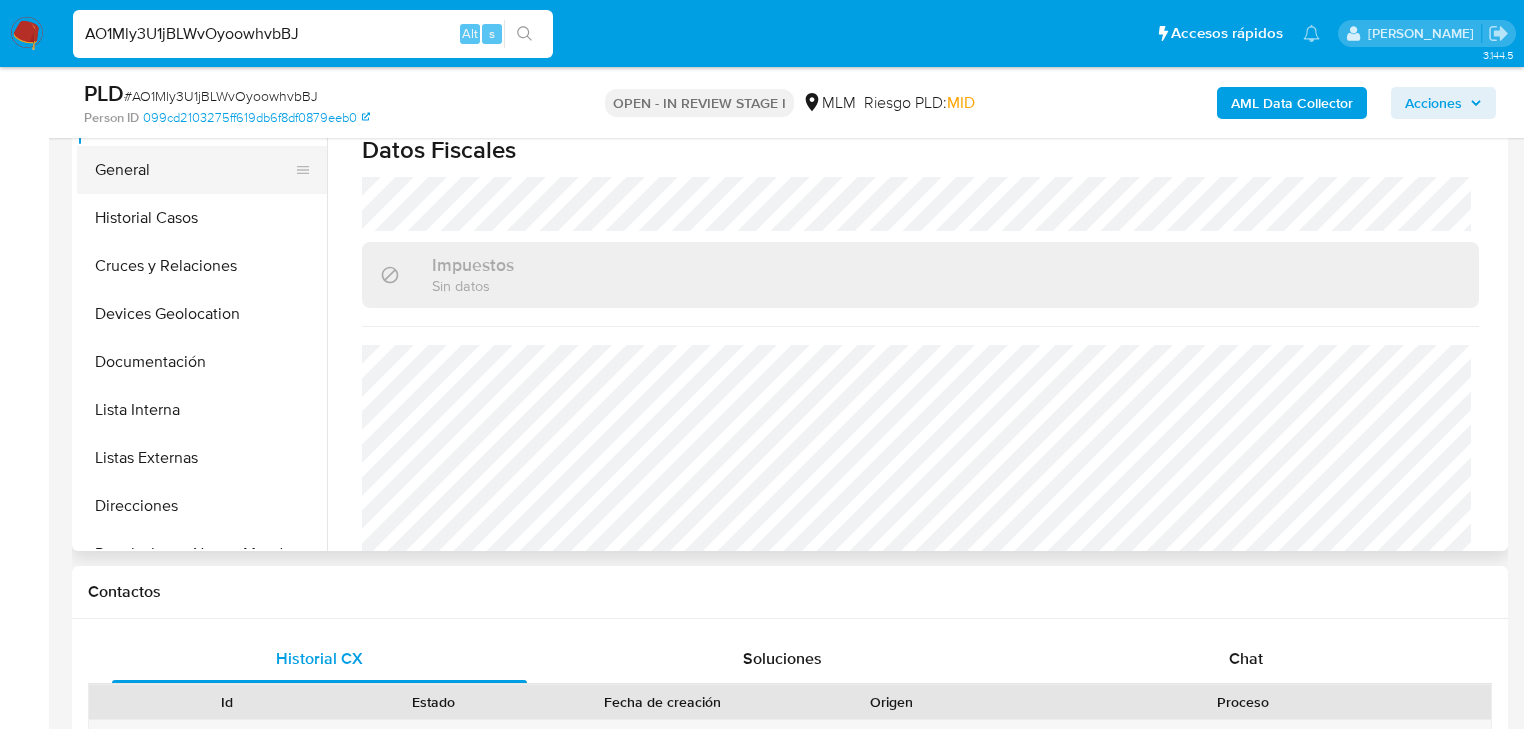 click on "General" at bounding box center [194, 170] 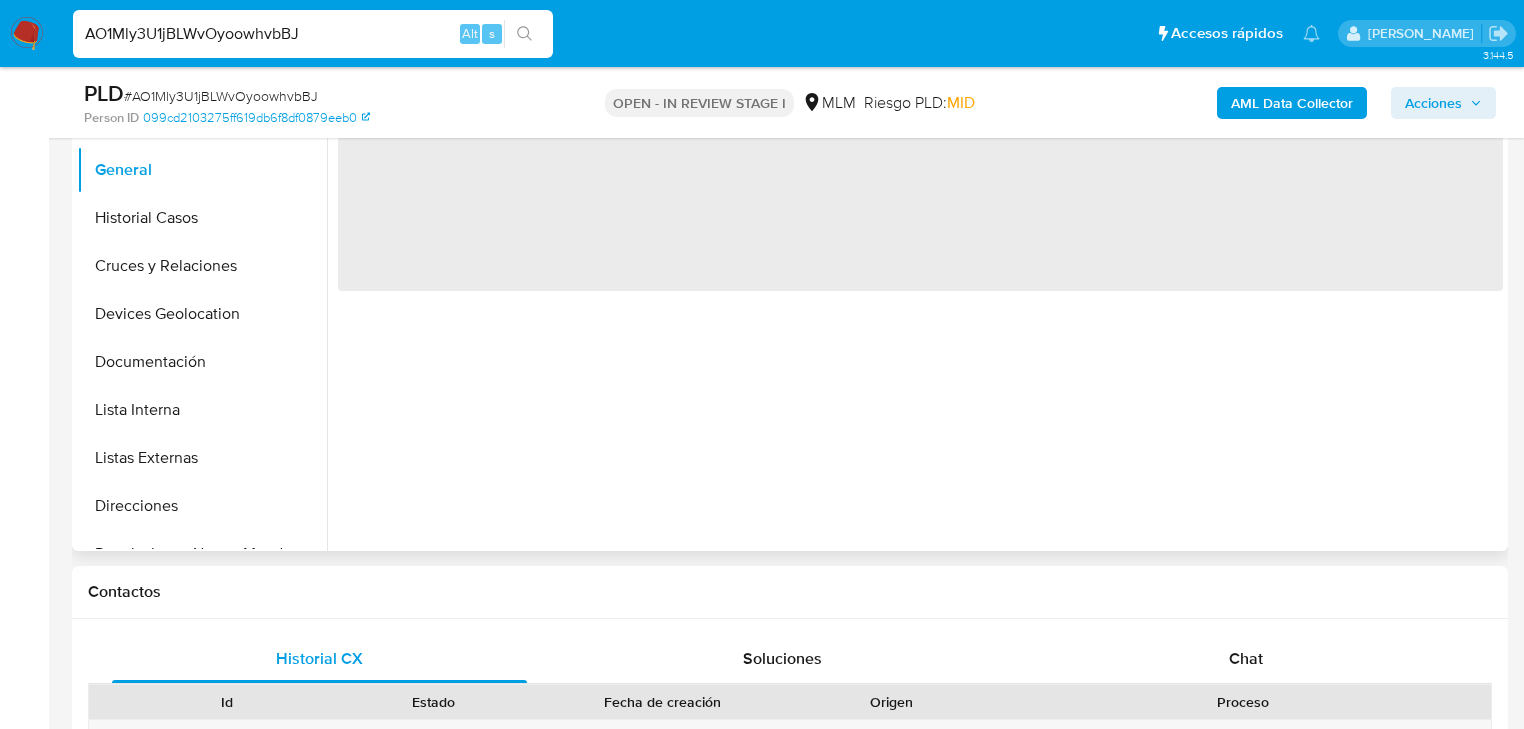scroll, scrollTop: 0, scrollLeft: 0, axis: both 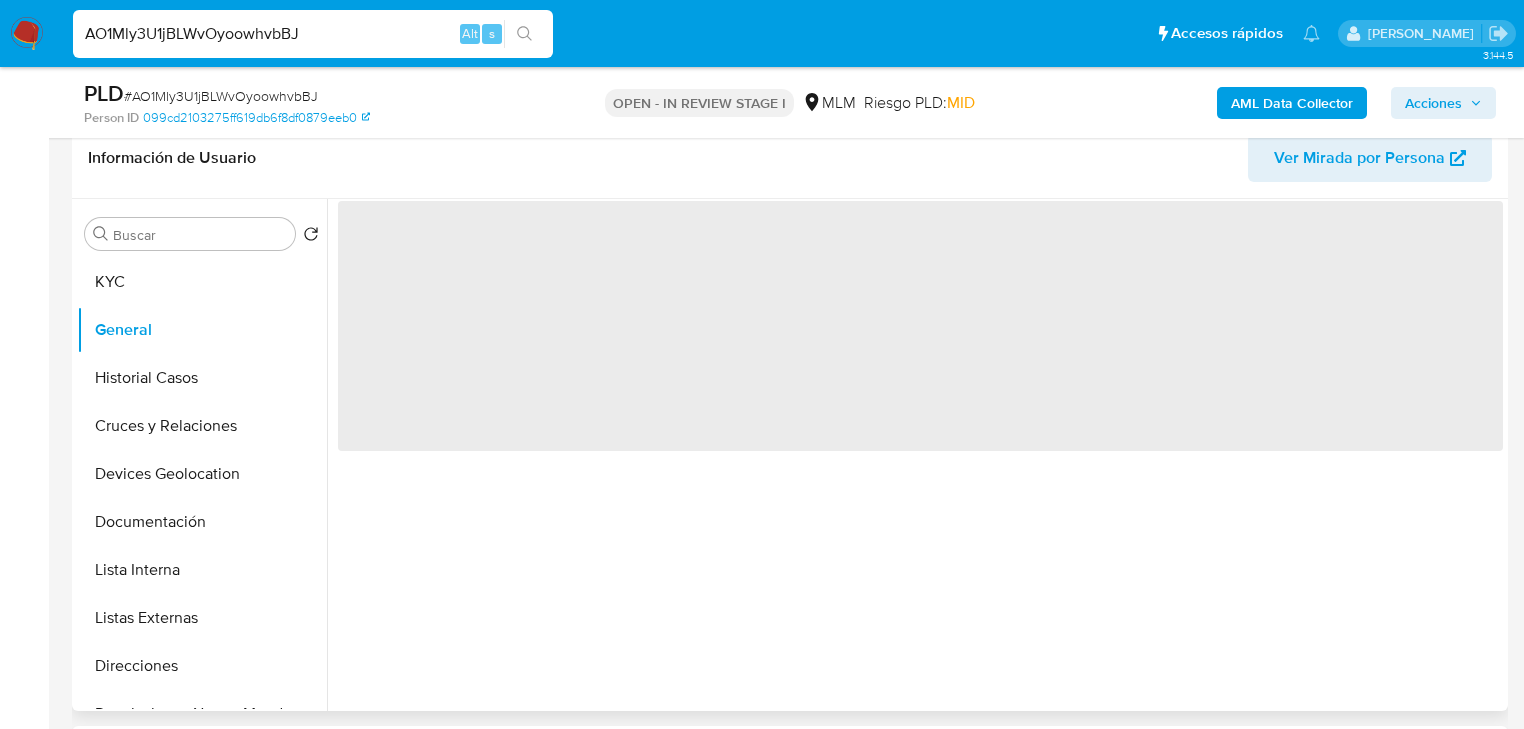 type 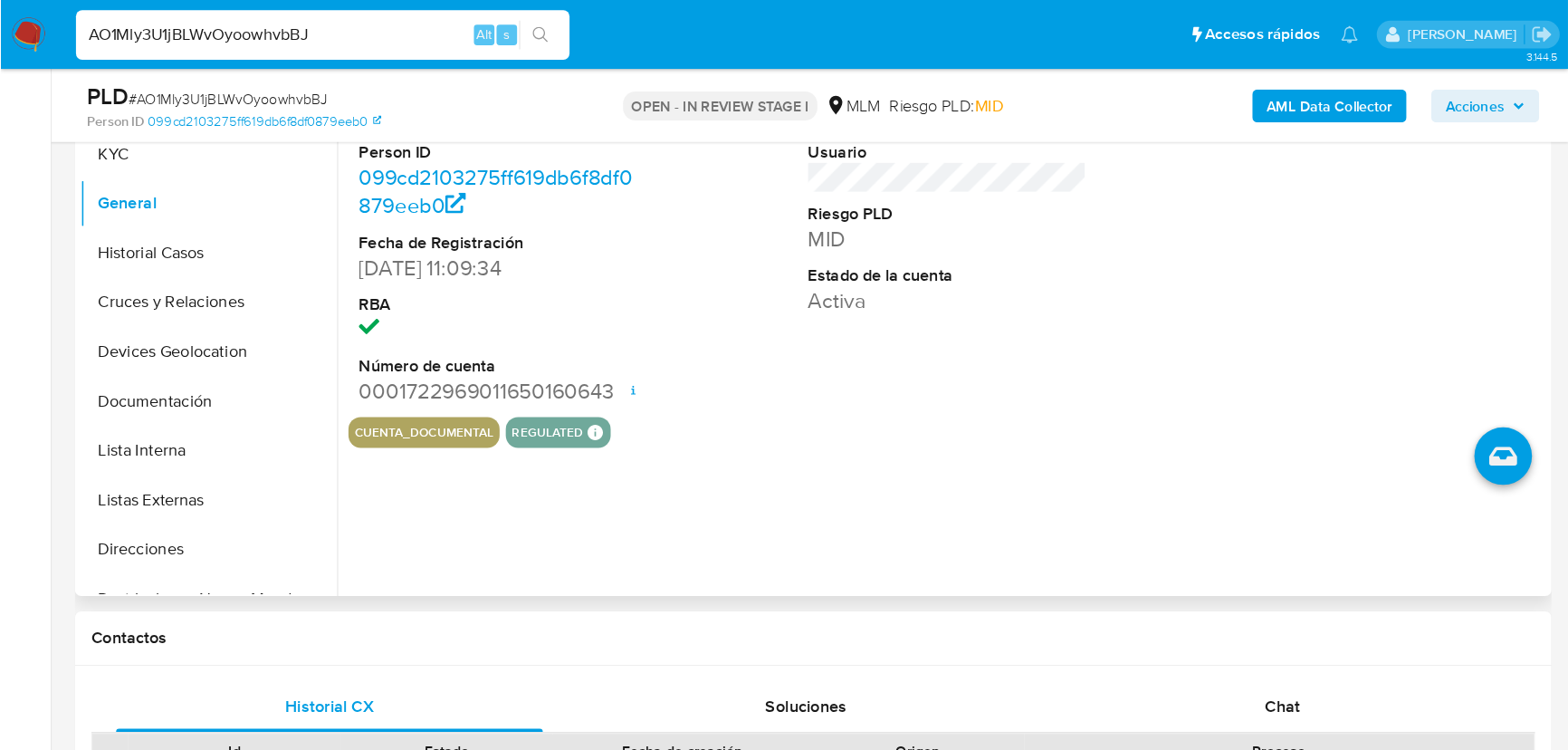 scroll, scrollTop: 435, scrollLeft: 0, axis: vertical 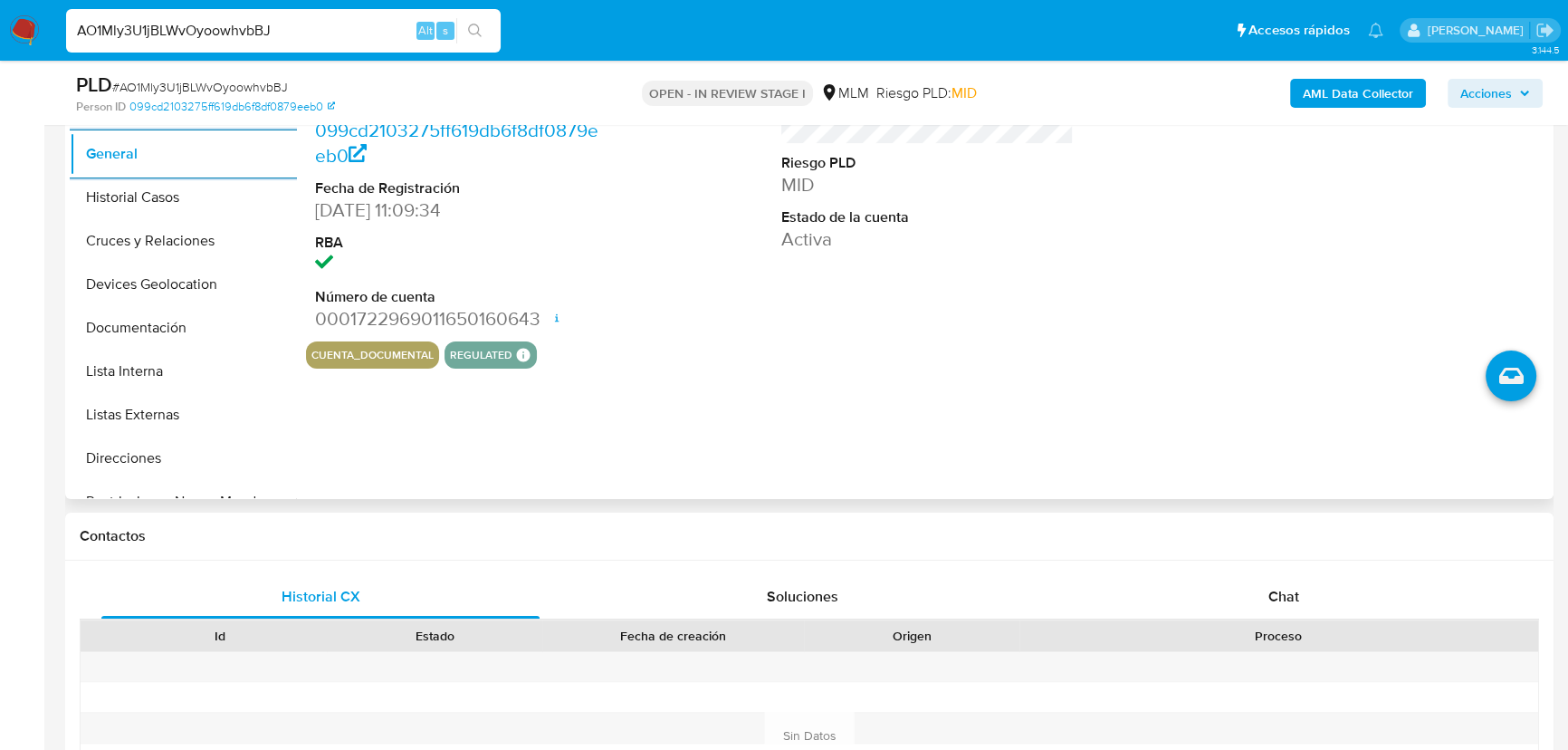 click on "0001722969011650160643   Fecha de apertura 08/05/2025 22:02 Estado ACTIVE" at bounding box center (461, 319) 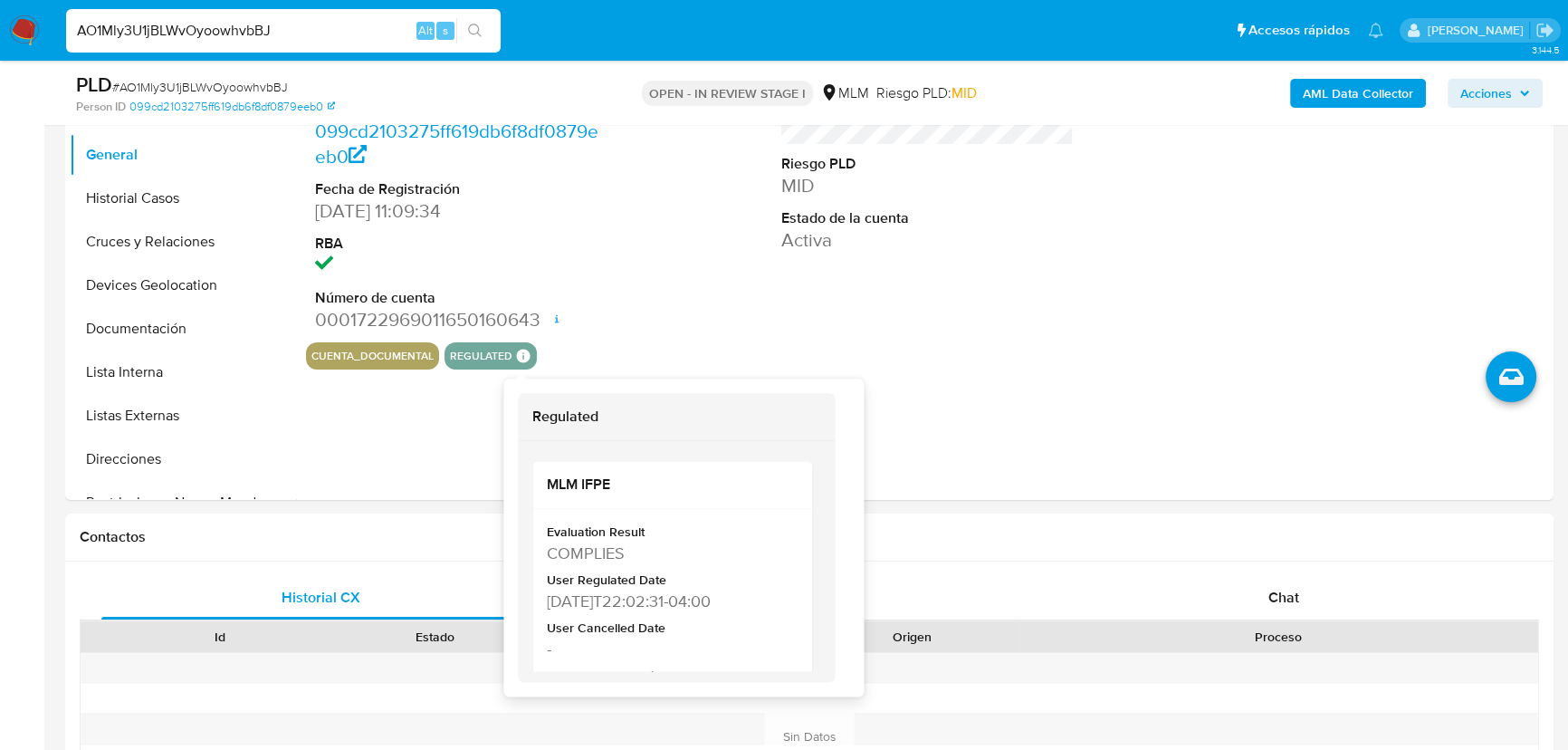scroll, scrollTop: 435, scrollLeft: 0, axis: vertical 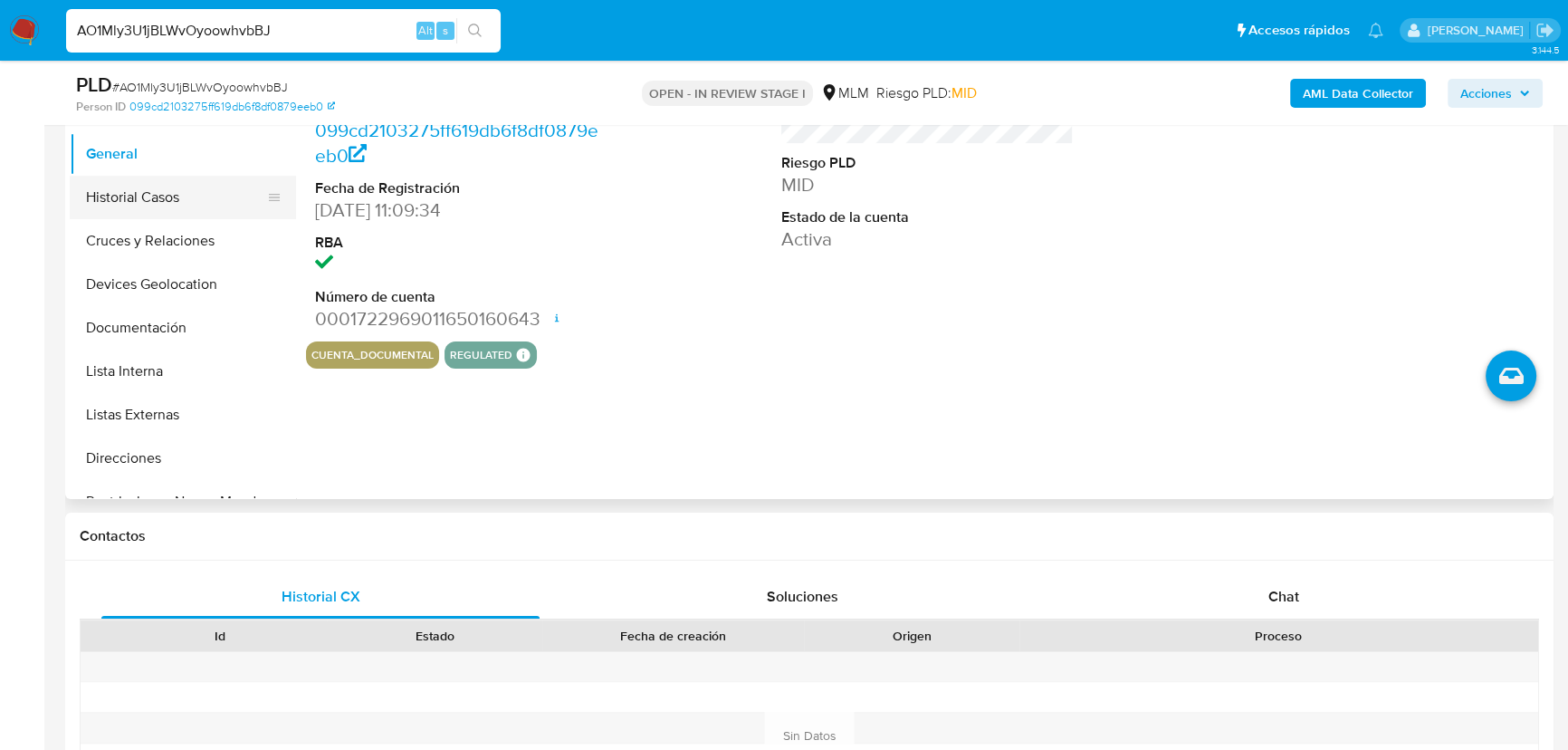 click on "Historial Casos" at bounding box center [176, 197] 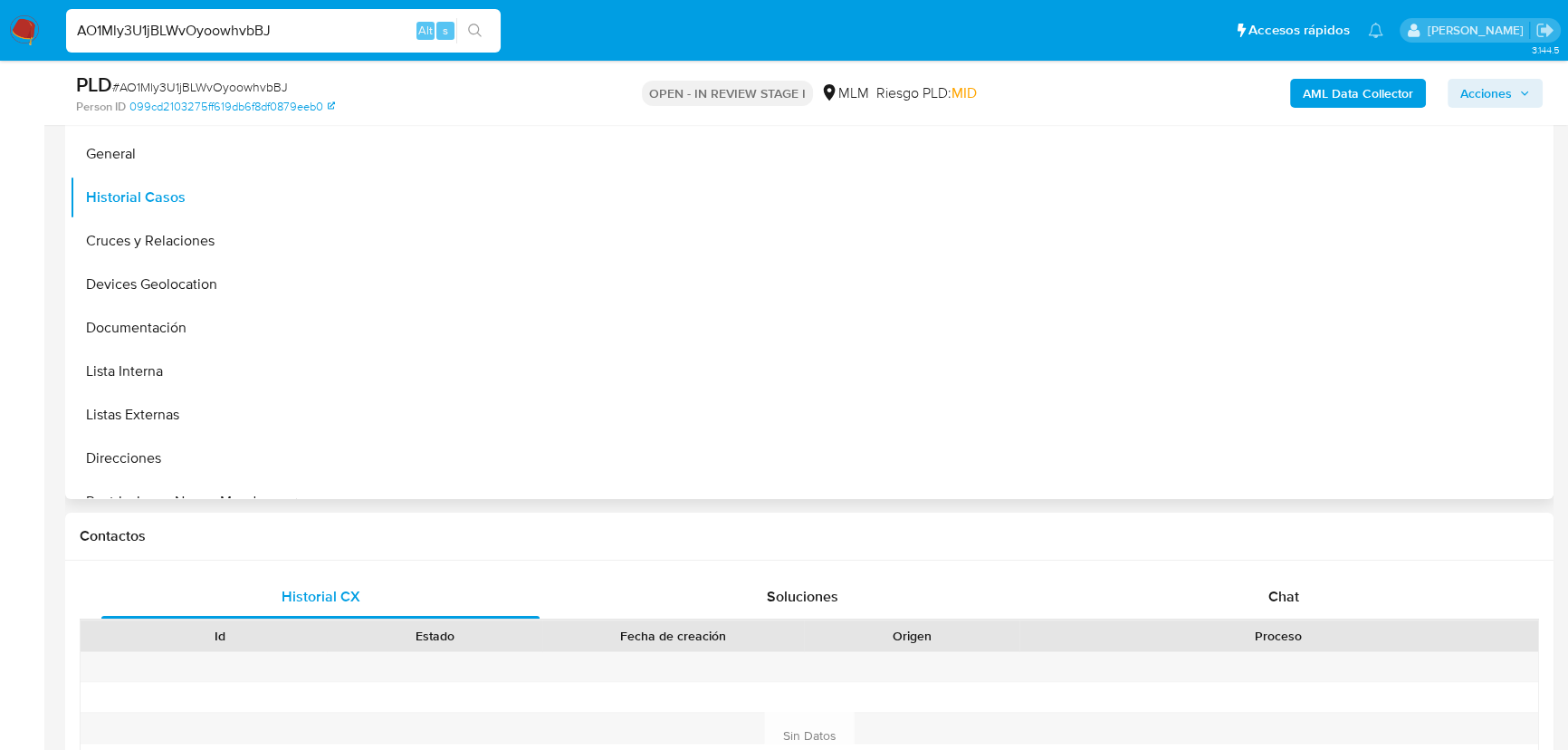 scroll, scrollTop: 270, scrollLeft: 0, axis: vertical 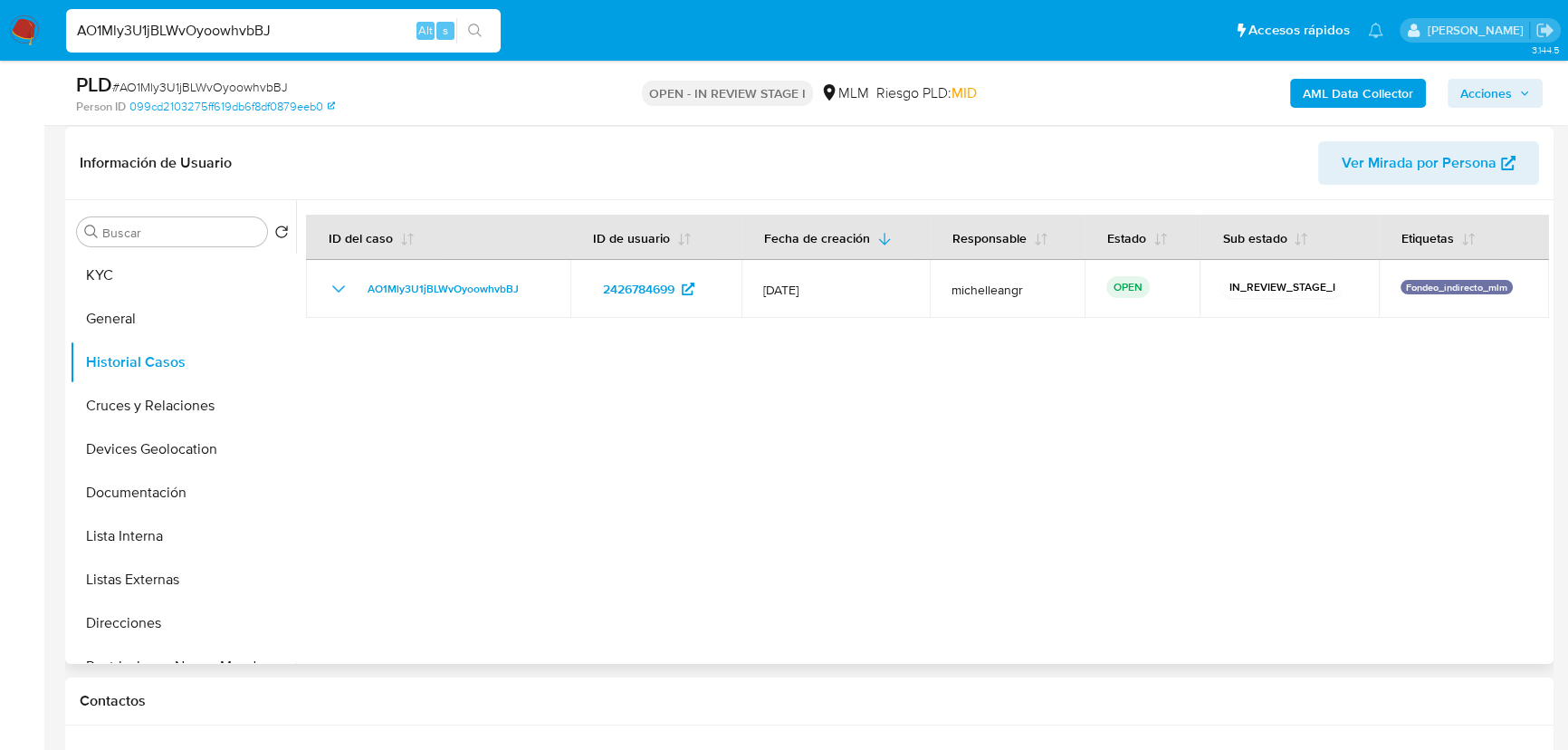 type 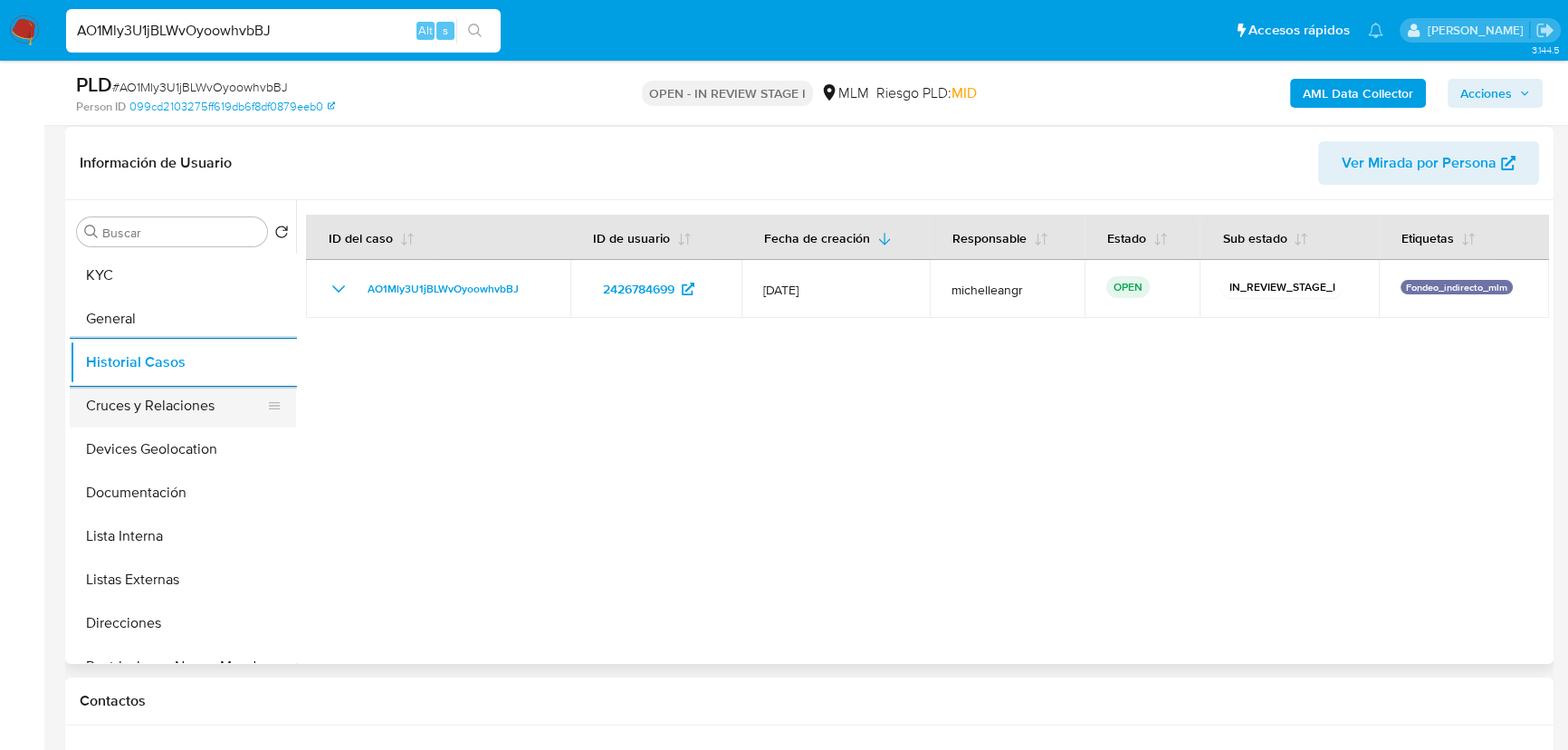click on "Cruces y Relaciones" at bounding box center [176, 406] 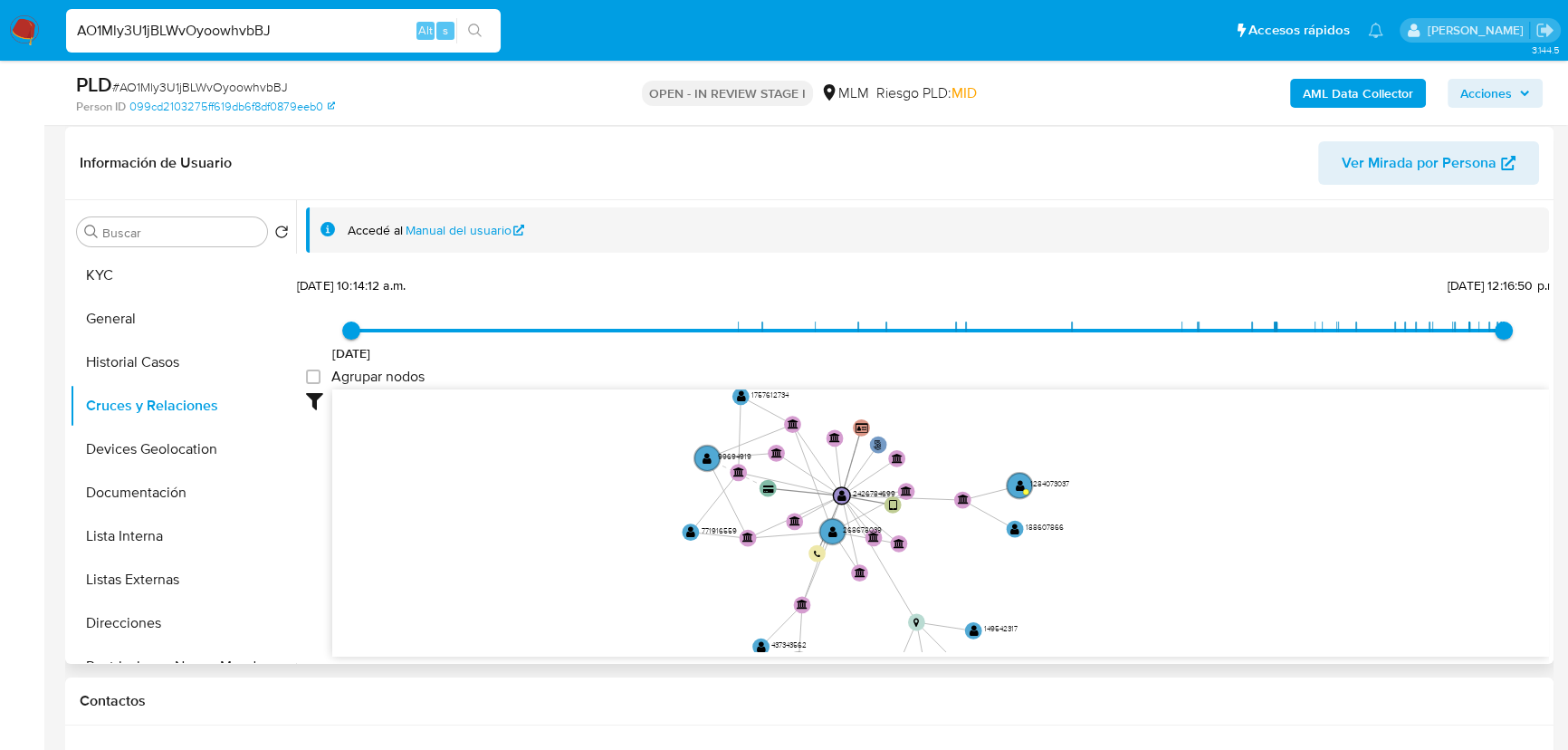 drag, startPoint x: 834, startPoint y: 564, endPoint x: 809, endPoint y: 590, distance: 36.0694 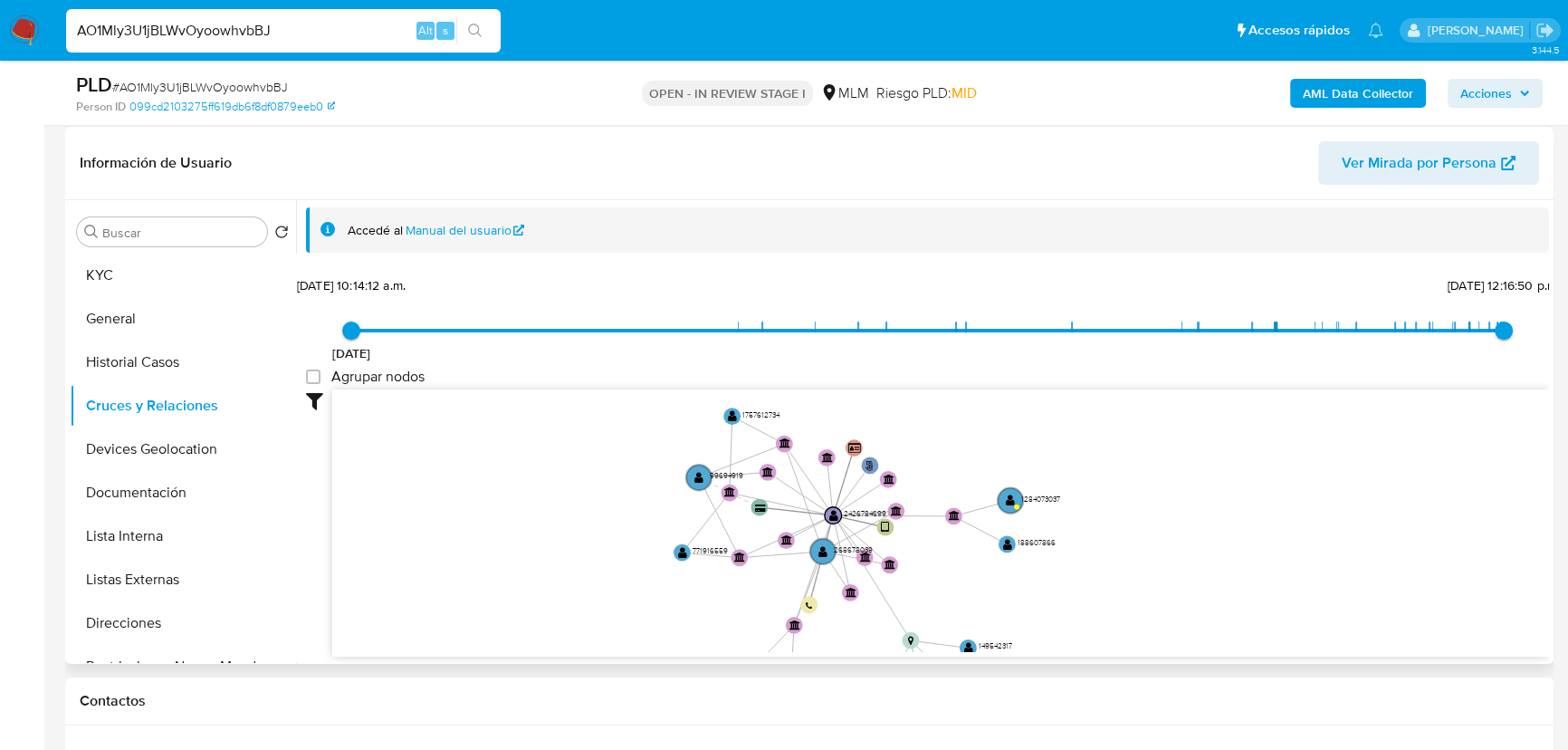 drag, startPoint x: 812, startPoint y: 610, endPoint x: 959, endPoint y: 551, distance: 158.39823 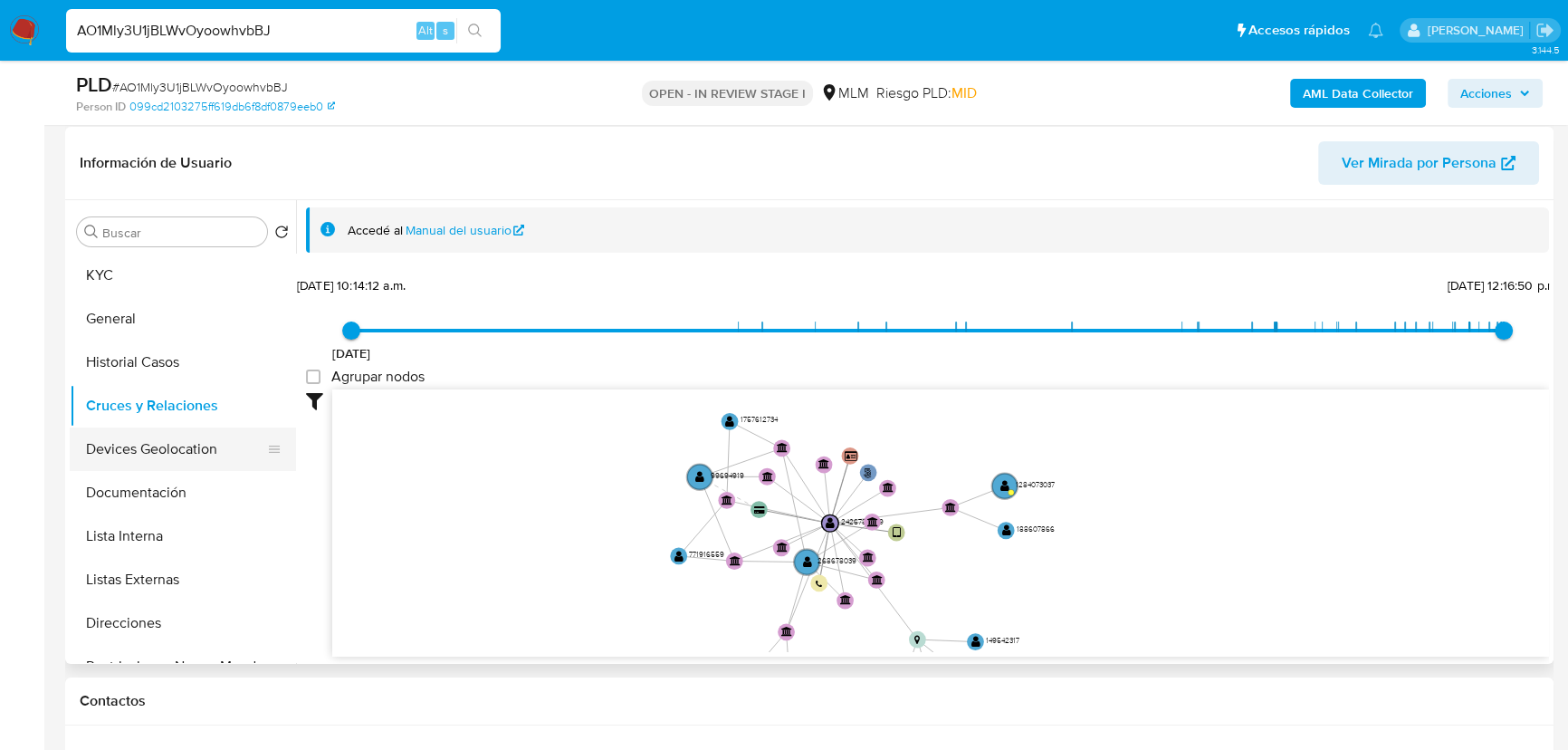 click on "Devices Geolocation" at bounding box center (176, 449) 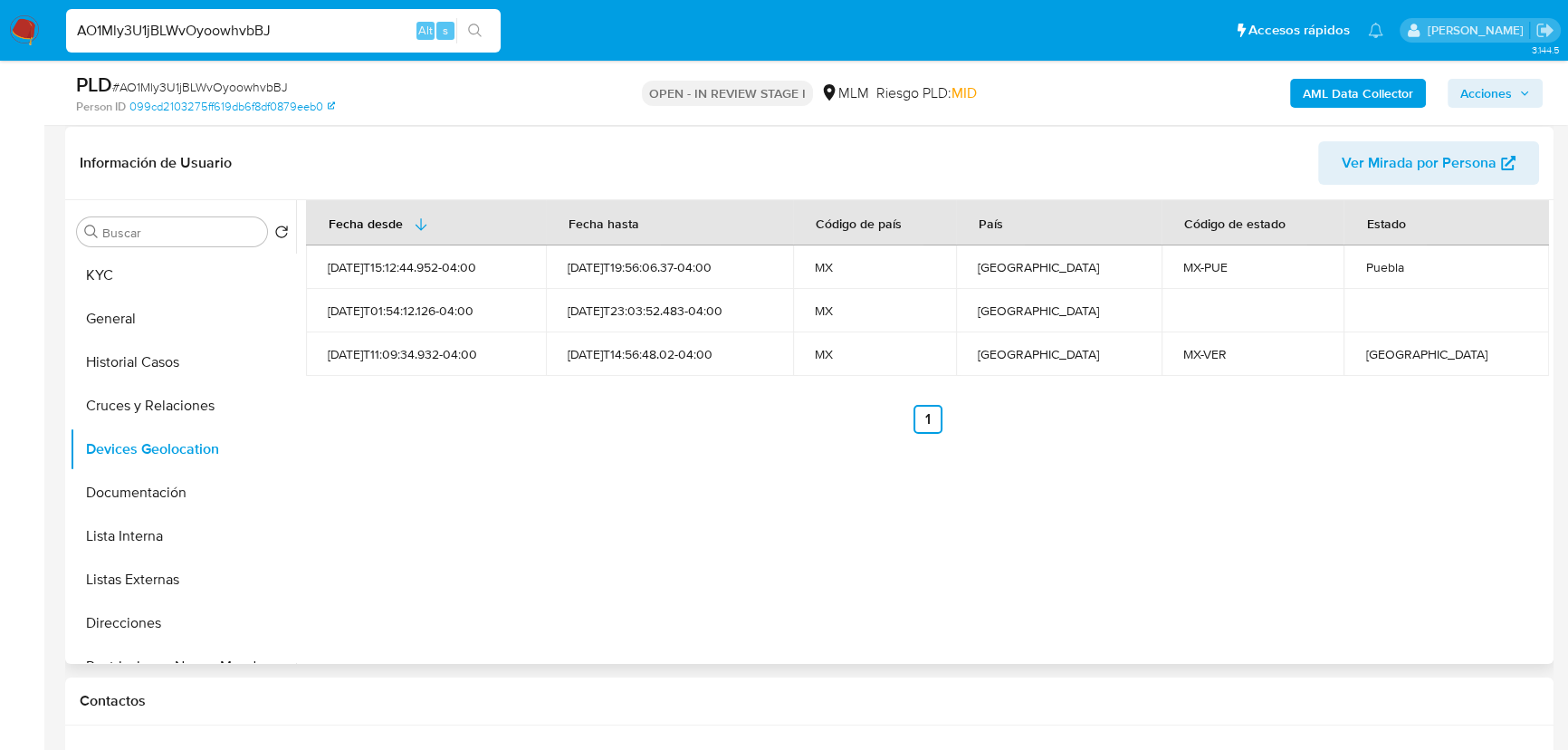 type 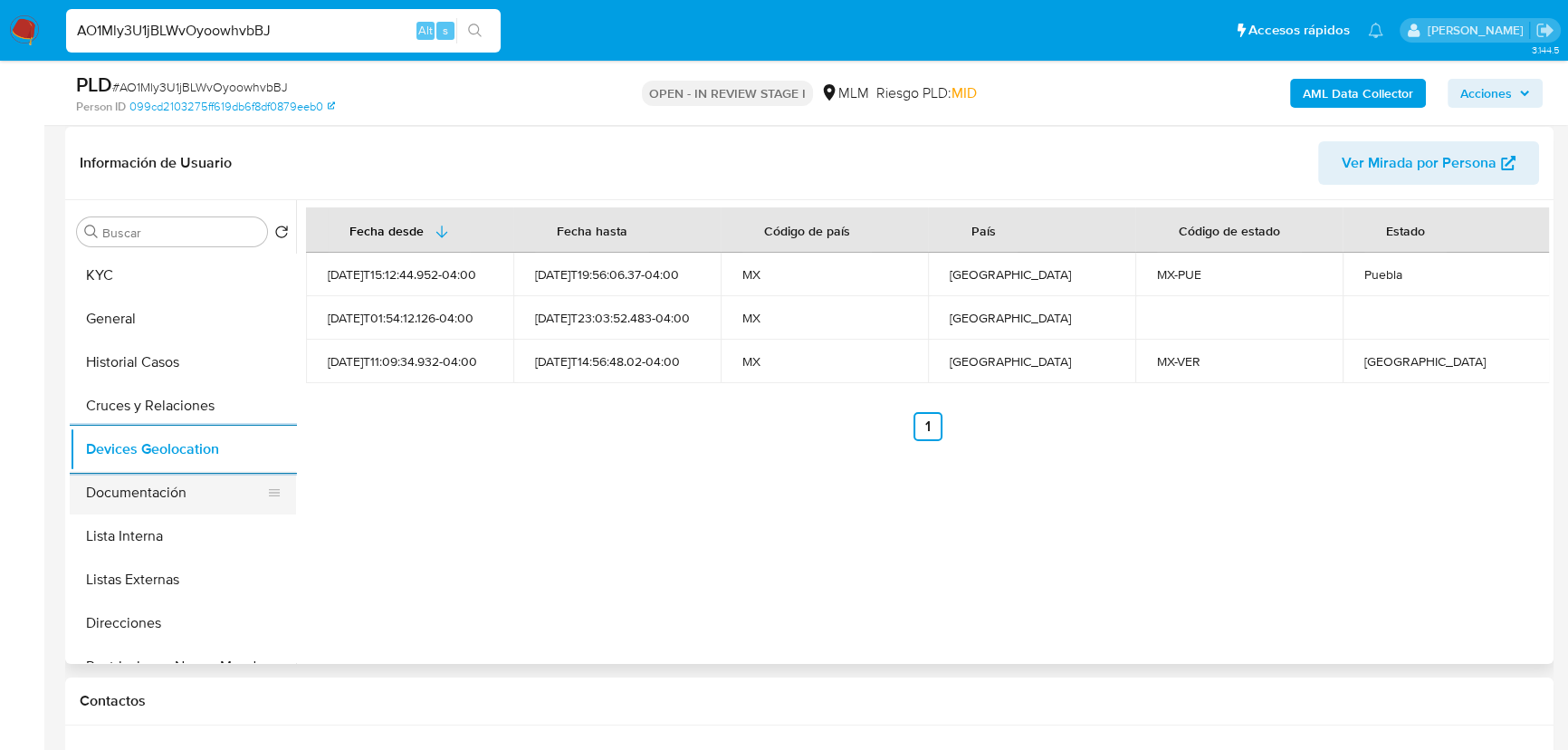 click on "Documentación" at bounding box center (176, 493) 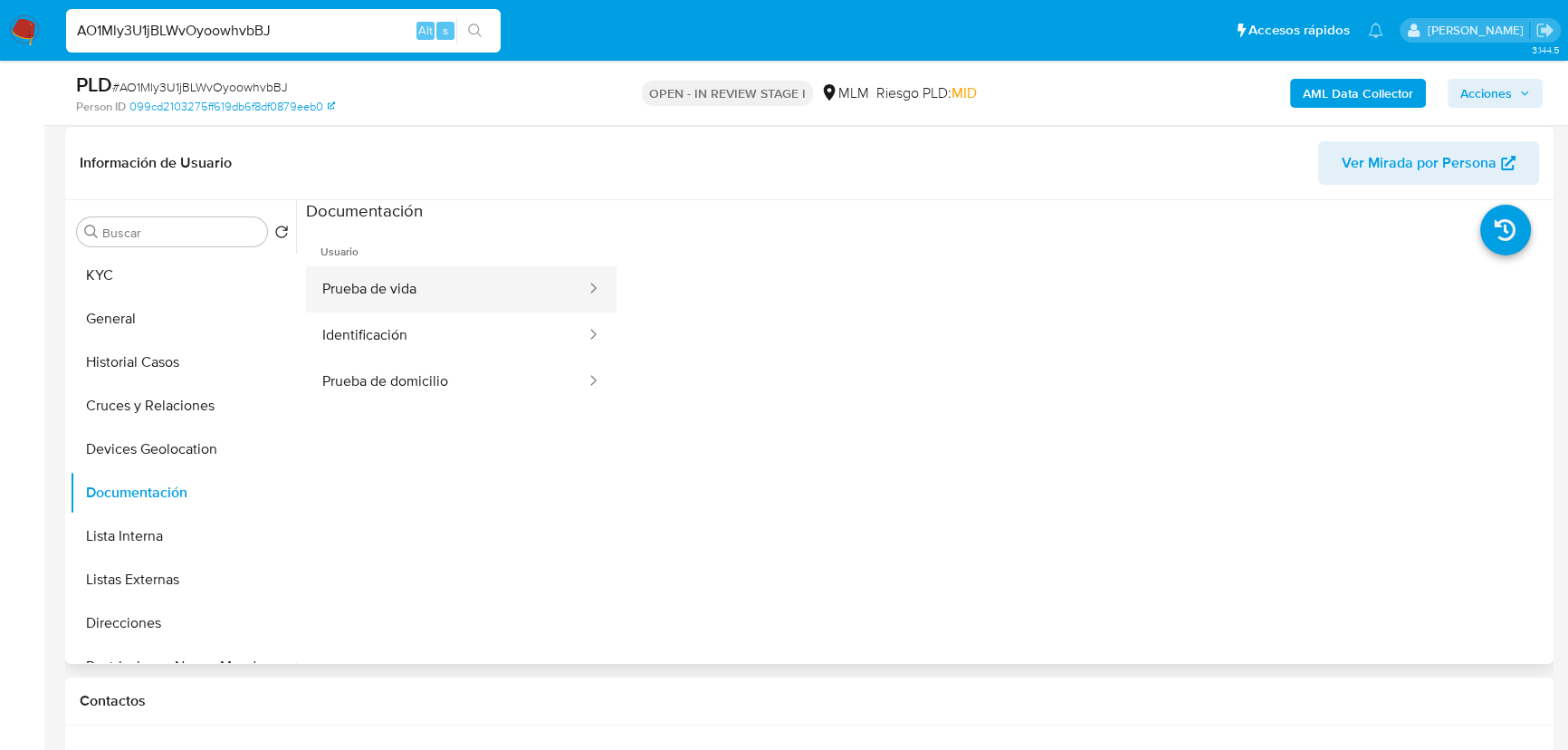 click on "Prueba de vida" at bounding box center (446, 289) 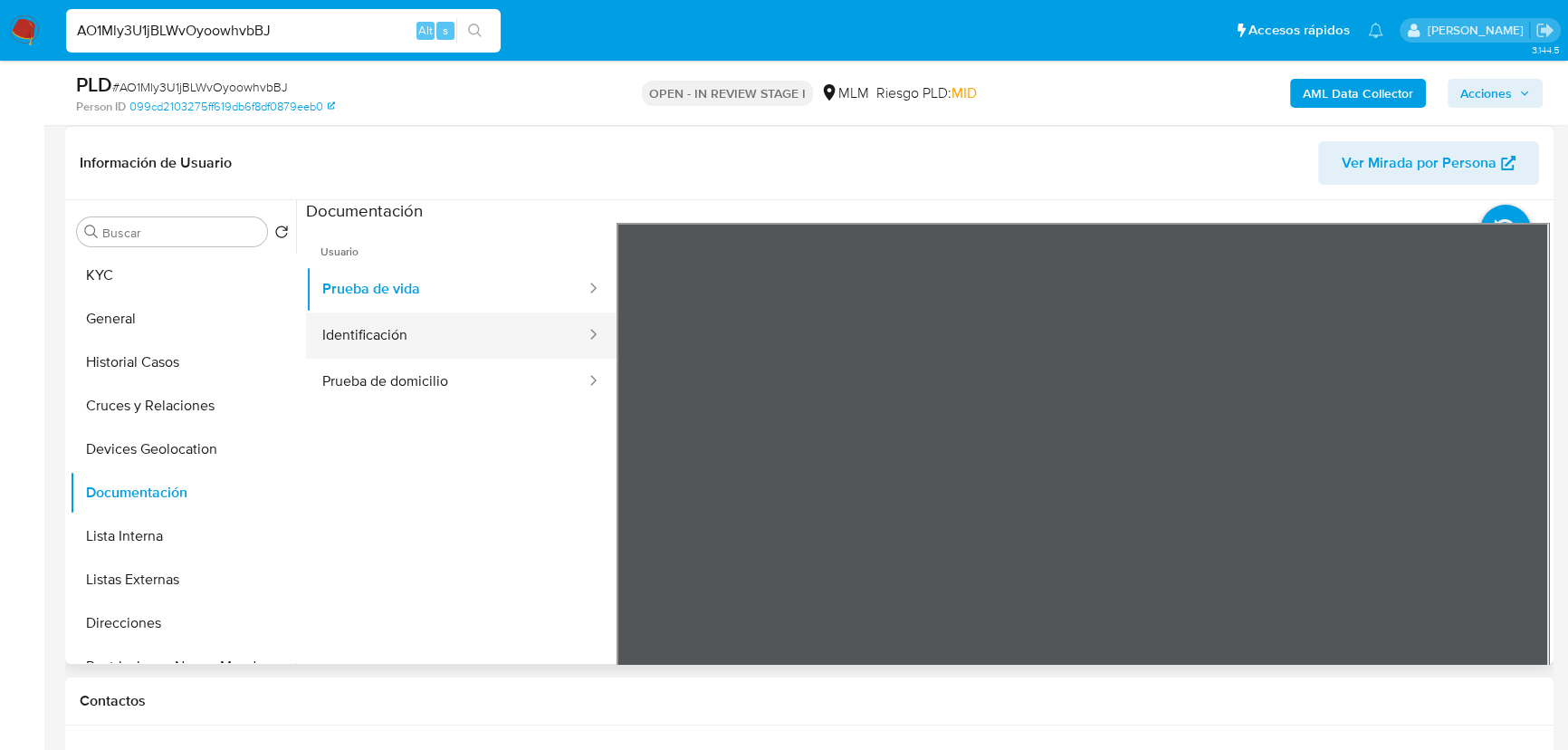 click on "Identificación" at bounding box center (446, 335) 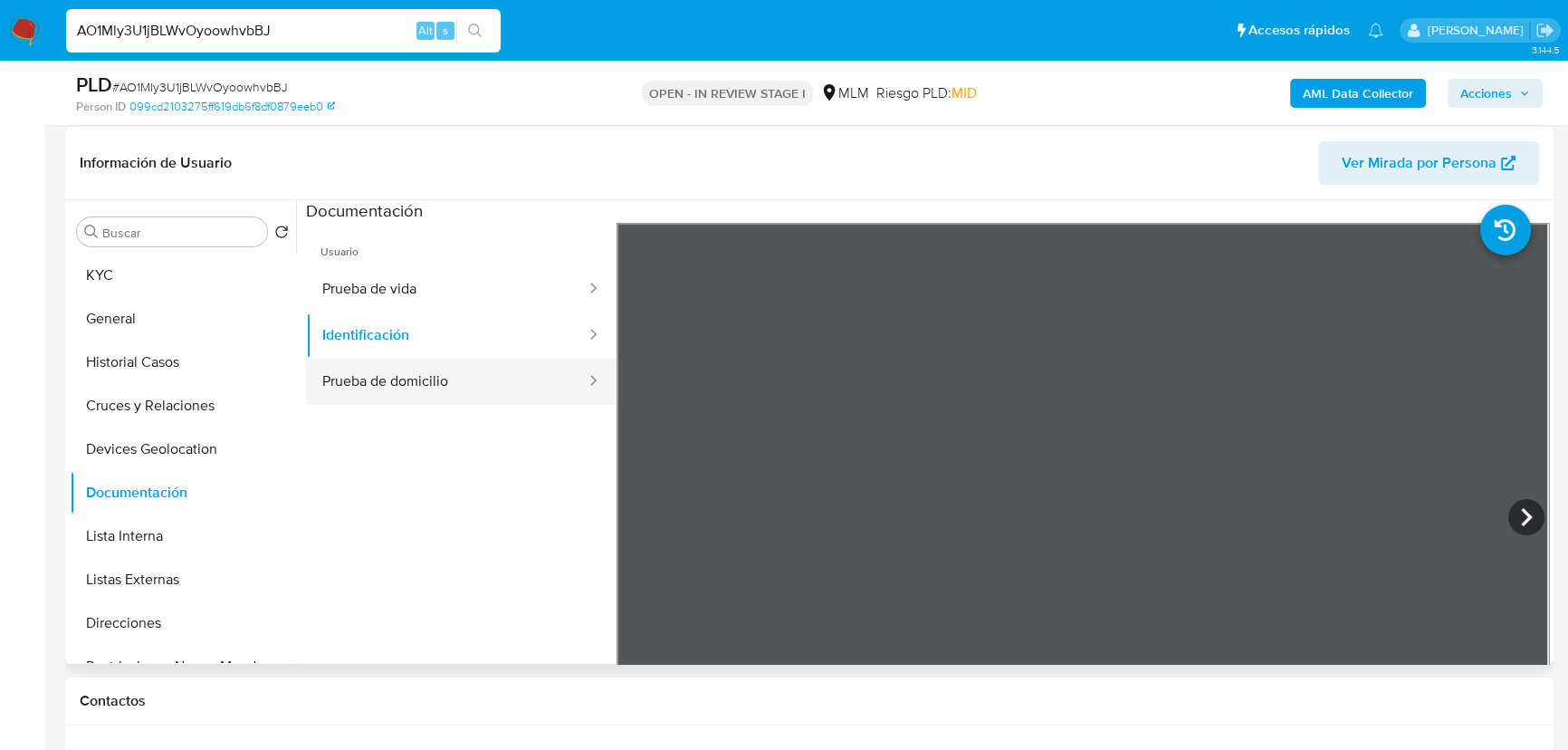 click on "Prueba de domicilio" at bounding box center (446, 381) 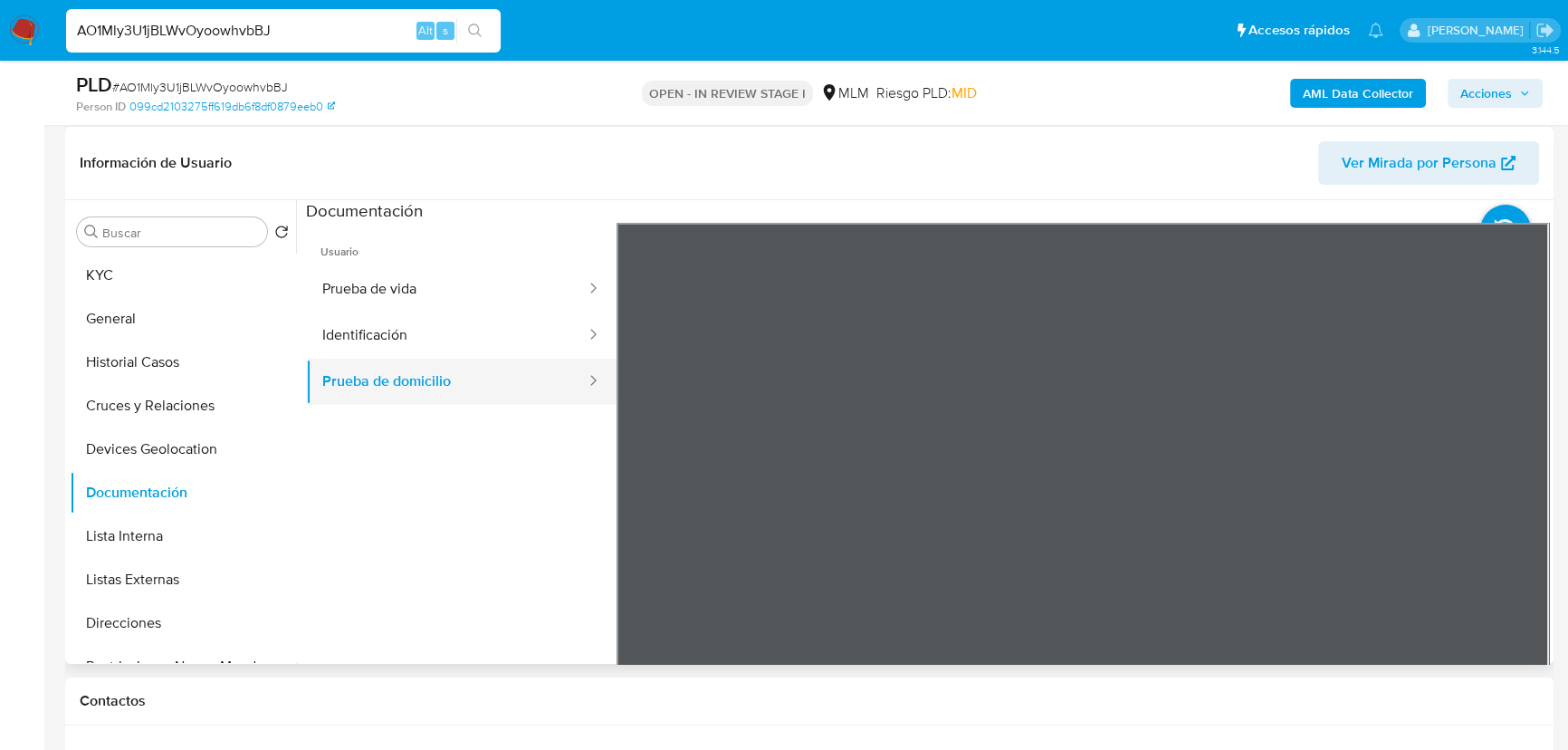 type 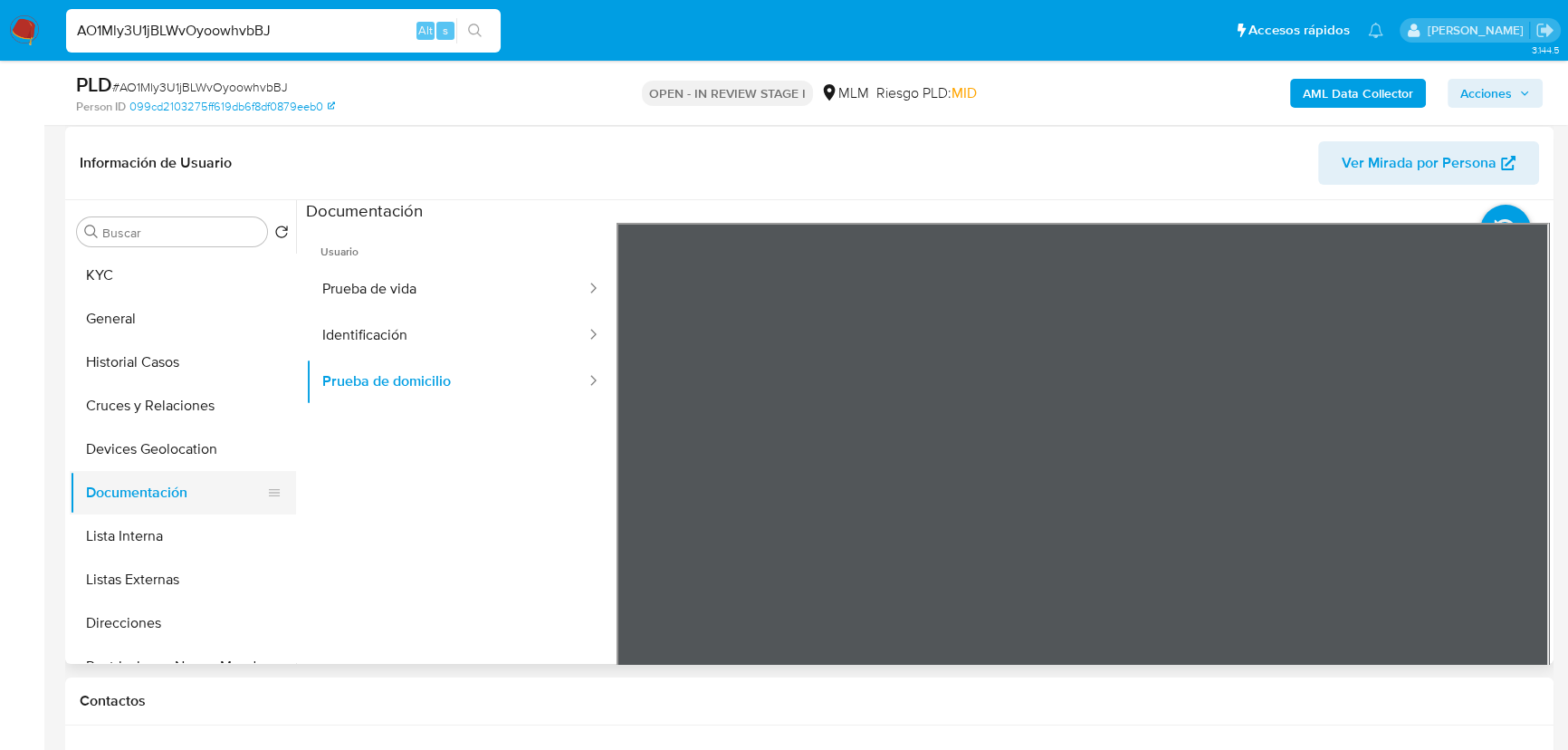 click on "Devices Geolocation" at bounding box center [183, 449] 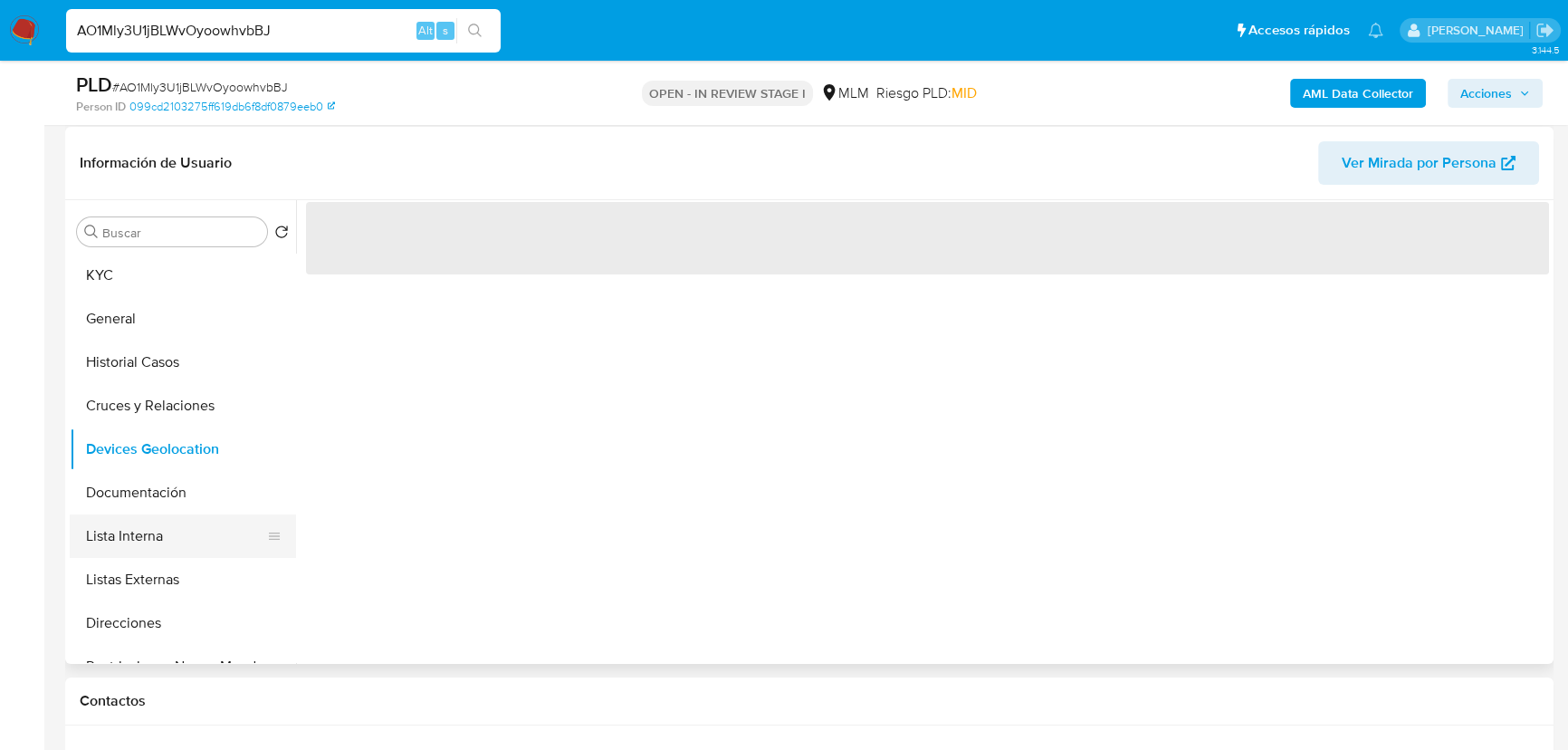click on "Lista Interna" at bounding box center (176, 536) 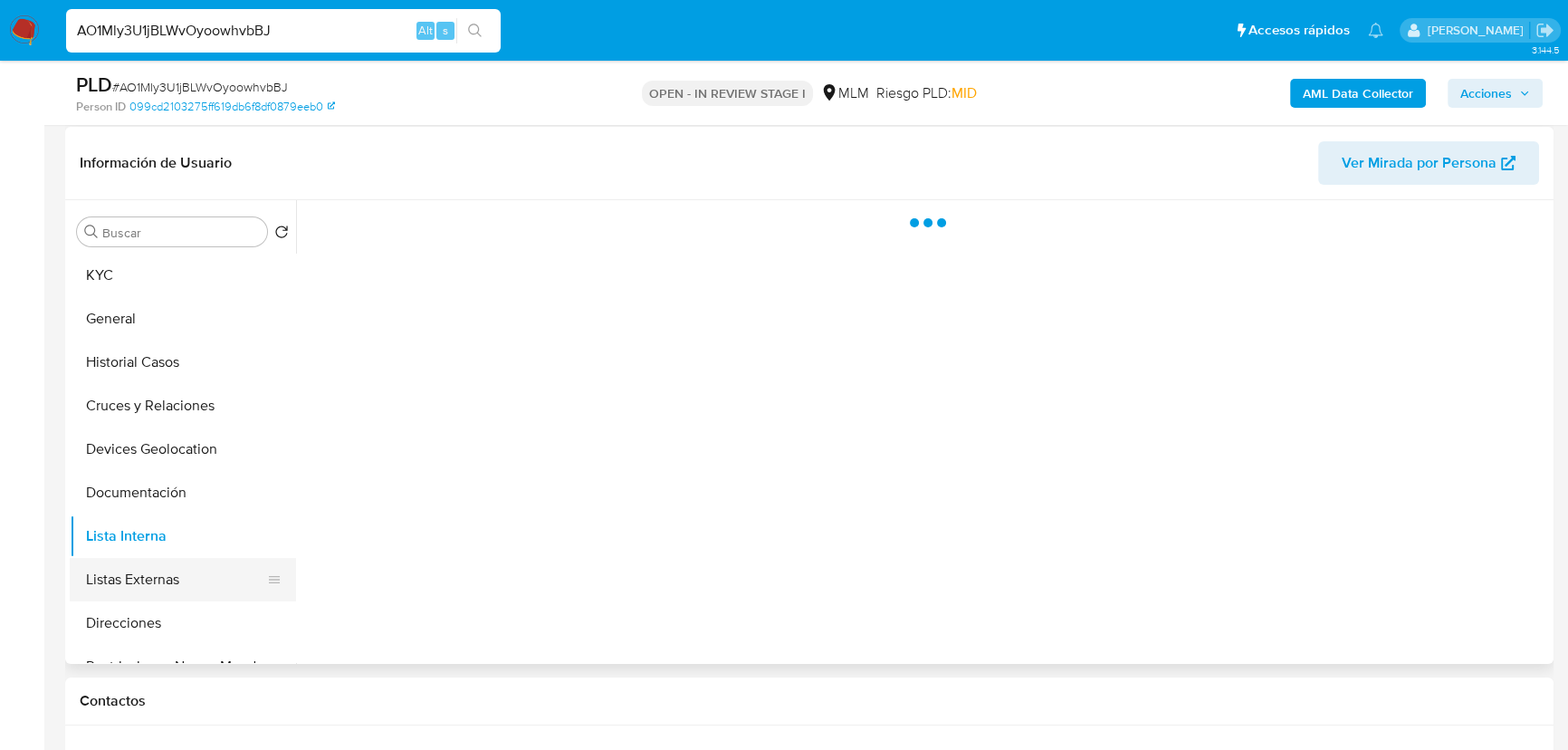 drag, startPoint x: 172, startPoint y: 575, endPoint x: 195, endPoint y: 568, distance: 24.04163 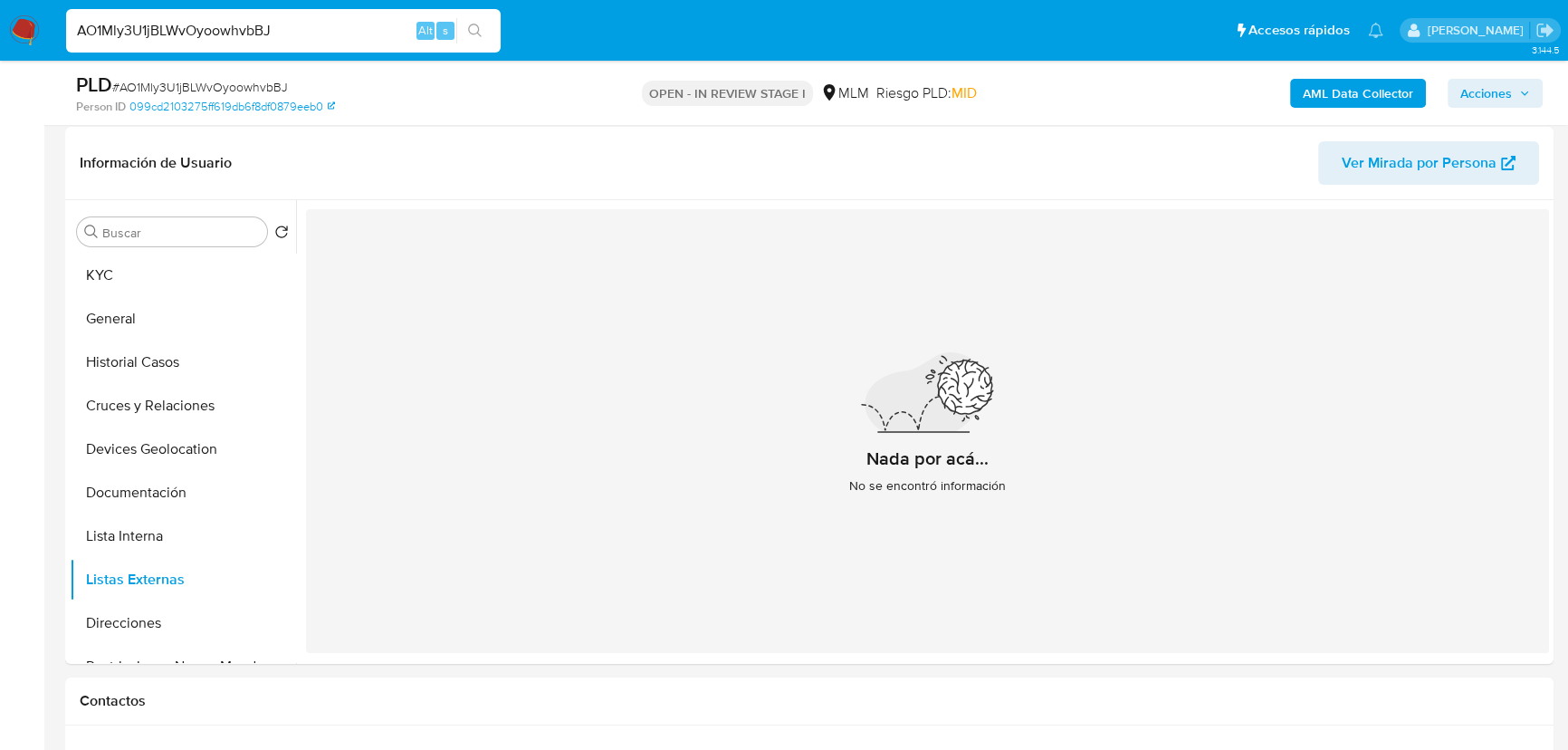 type 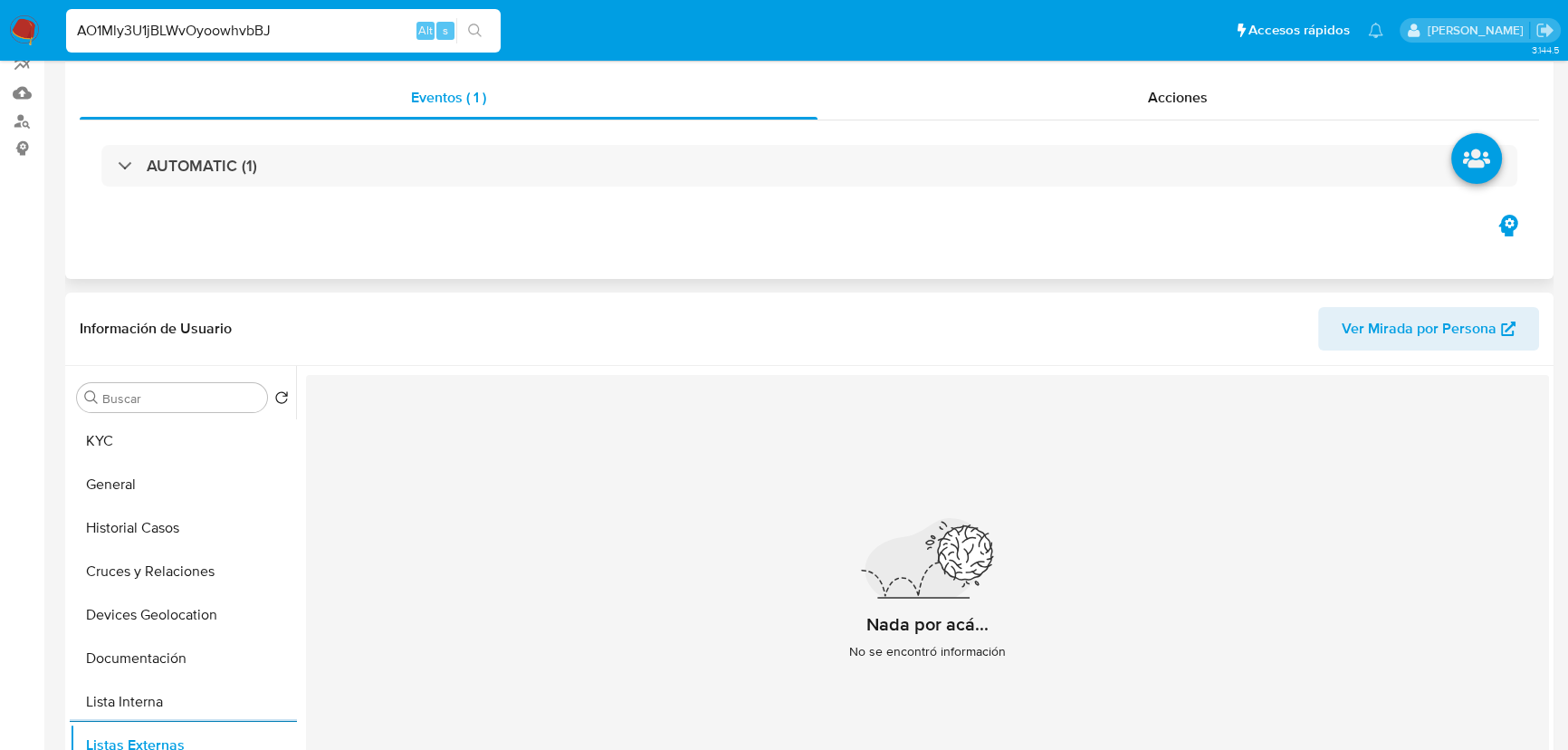 scroll, scrollTop: 23, scrollLeft: 0, axis: vertical 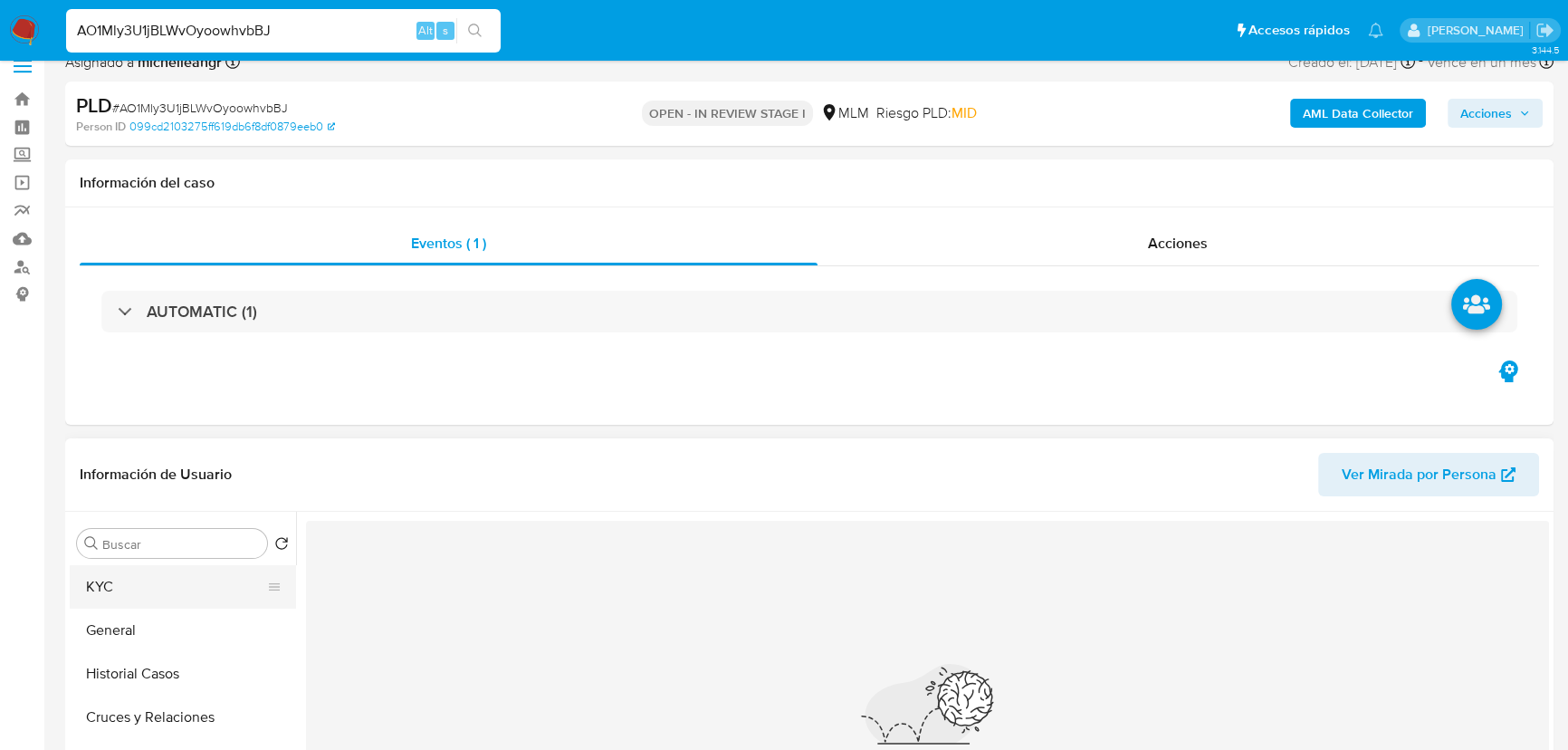 click on "KYC" at bounding box center (176, 587) 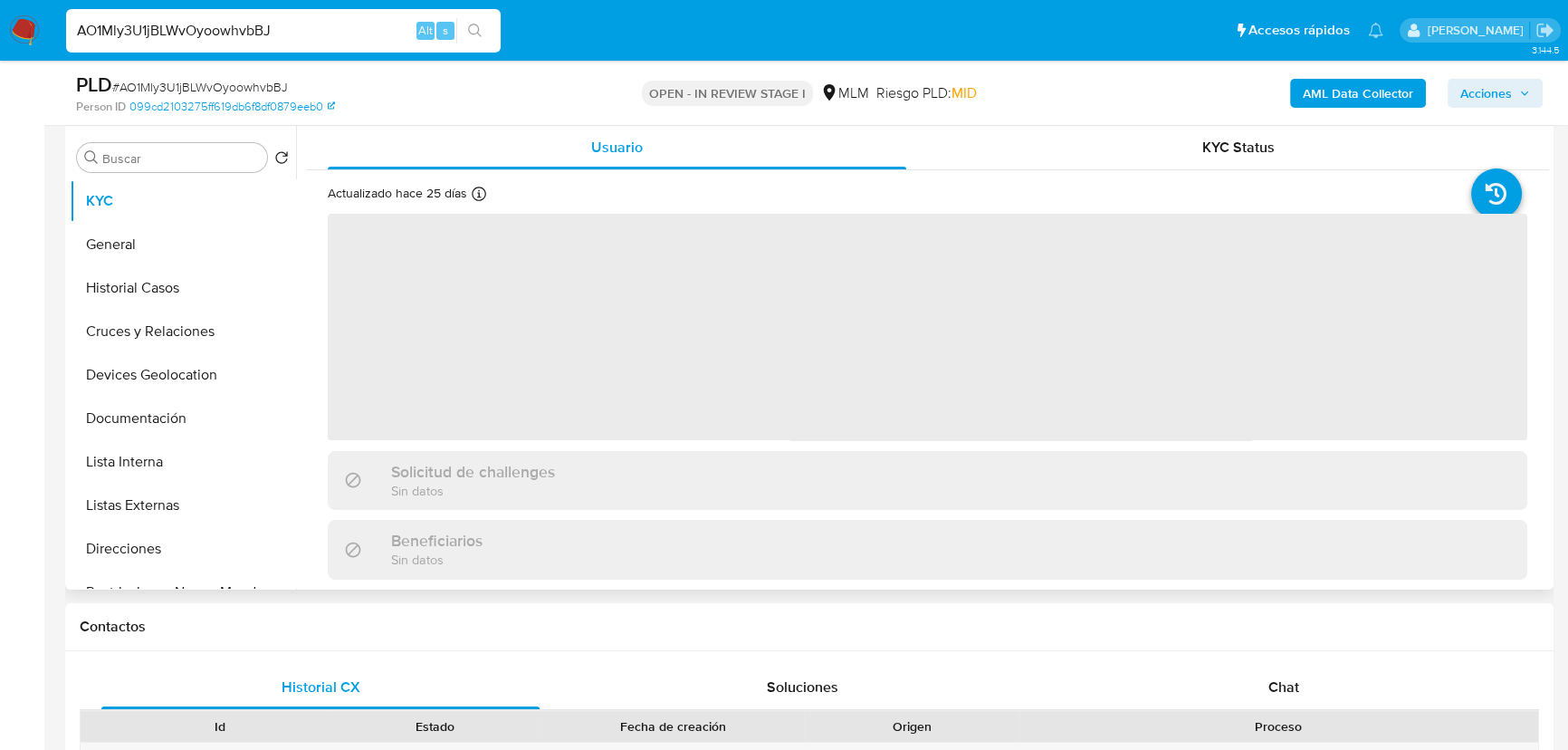 scroll, scrollTop: 352, scrollLeft: 0, axis: vertical 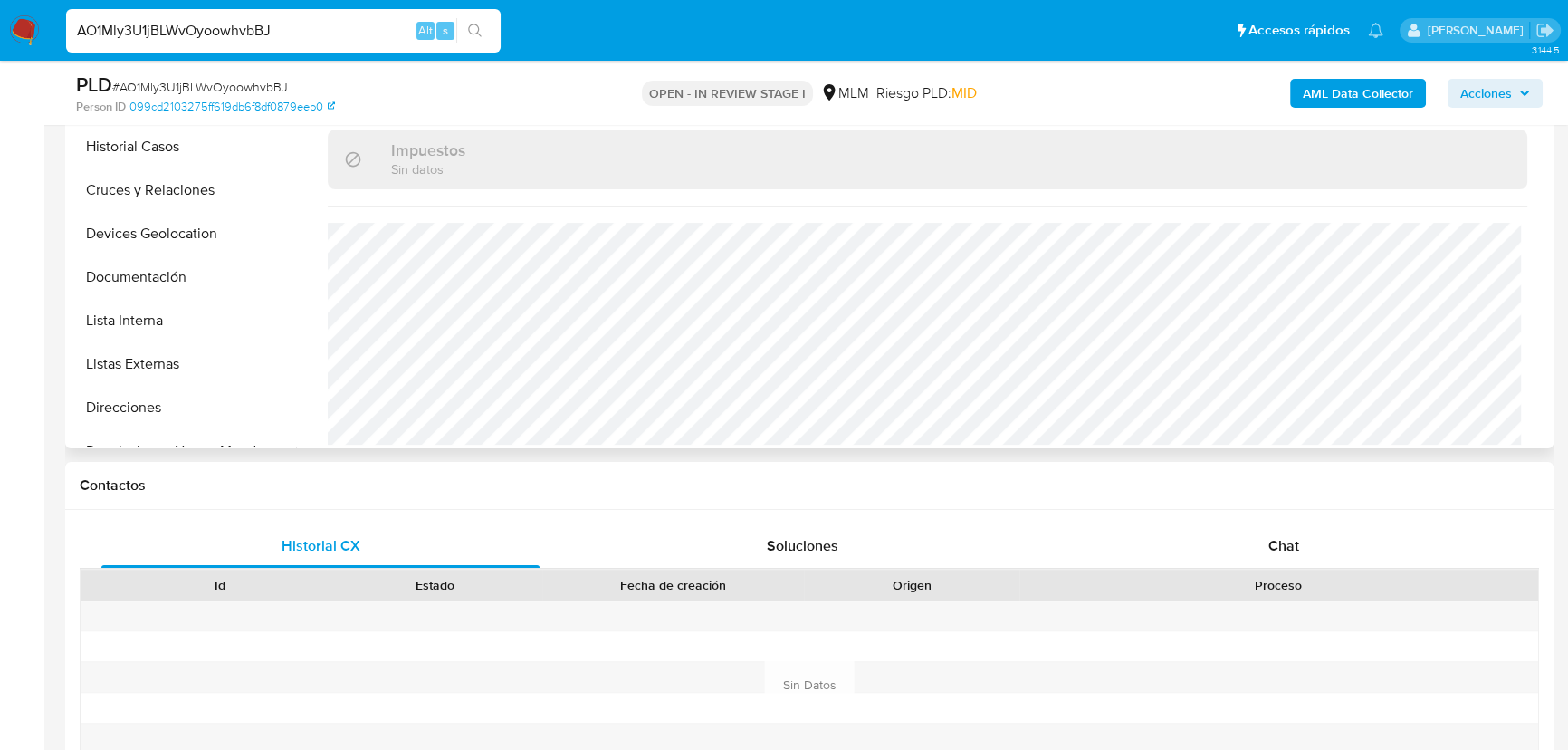 type 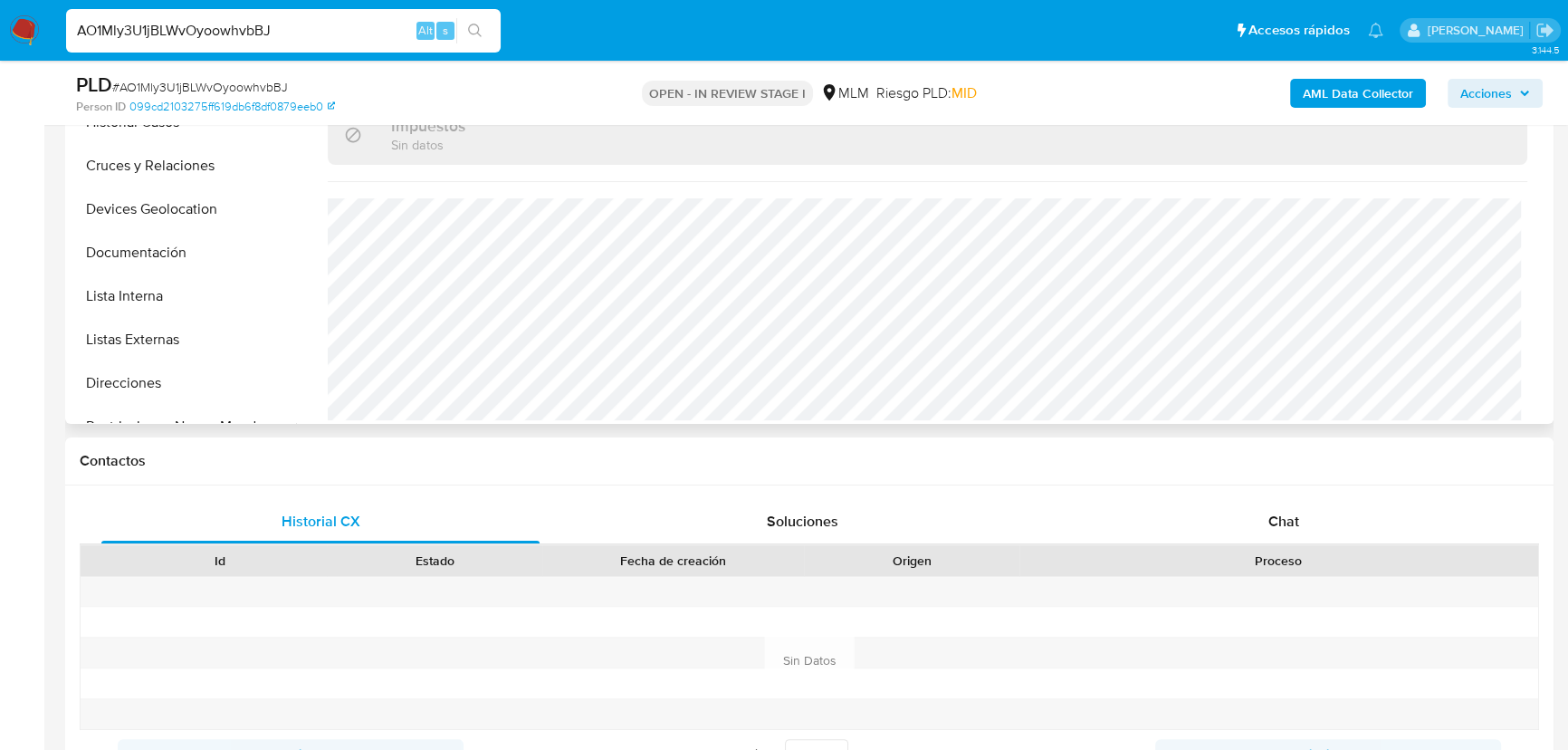 scroll, scrollTop: 516, scrollLeft: 0, axis: vertical 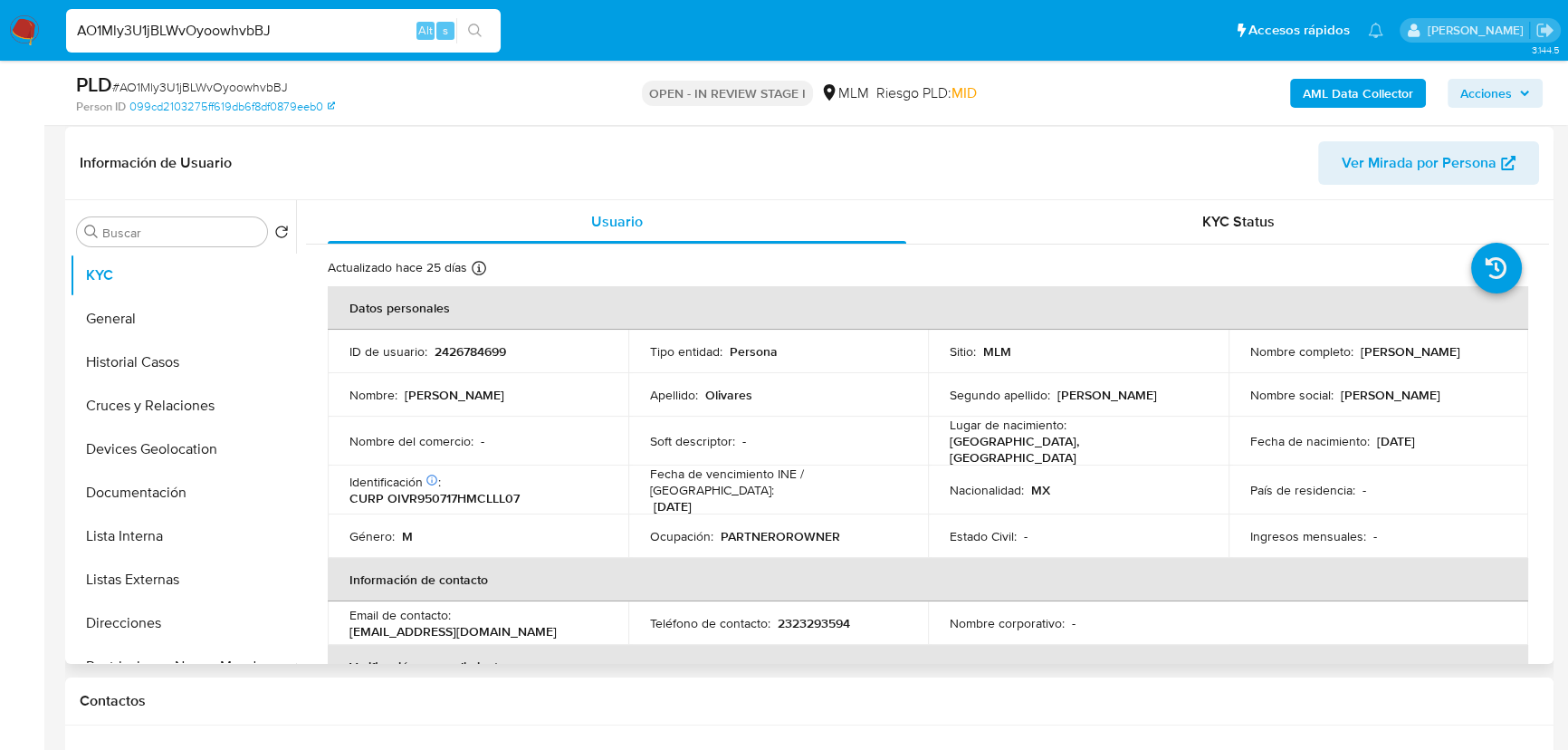 click on "Tipo entidad :    Persona" at bounding box center [779, 351] 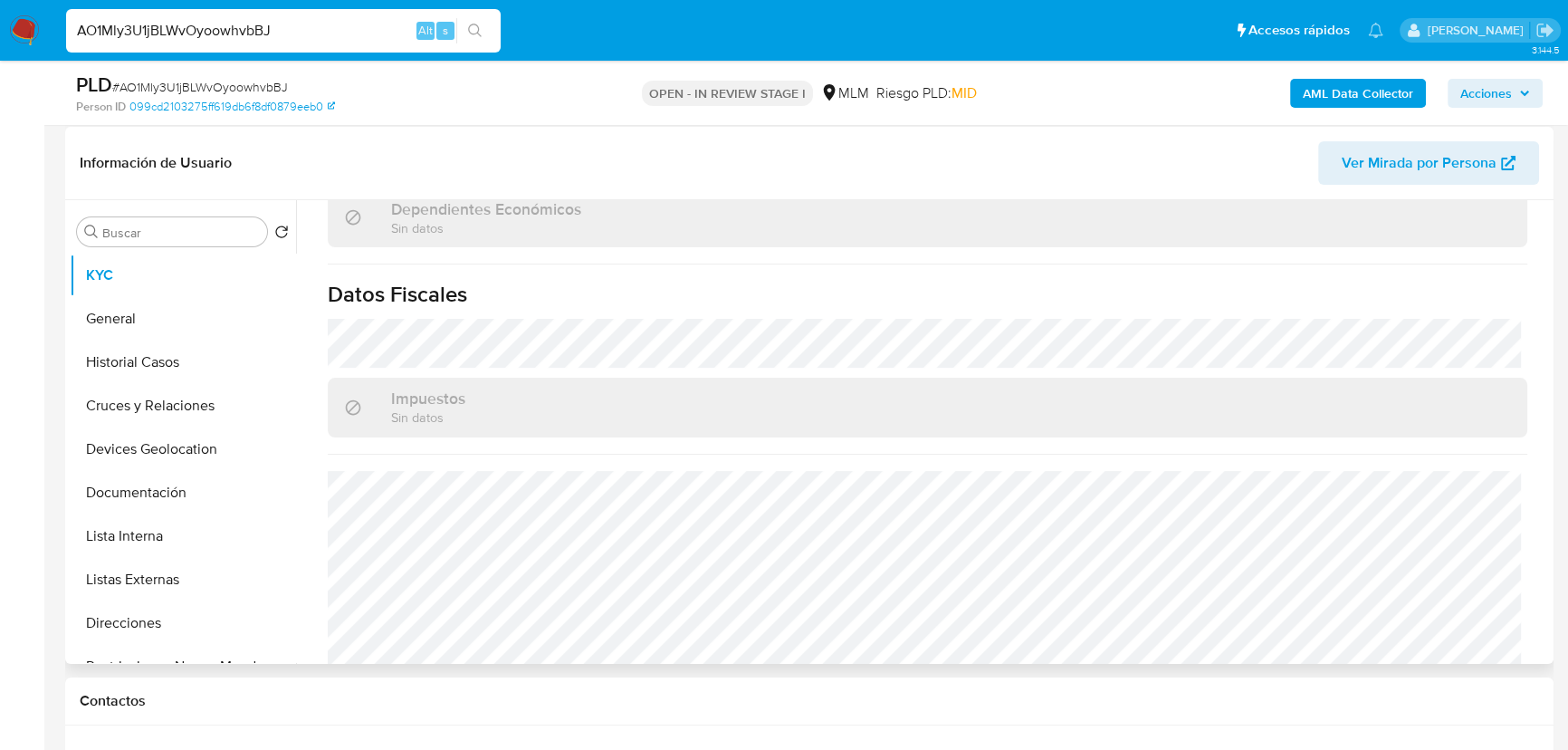 scroll, scrollTop: 1120, scrollLeft: 0, axis: vertical 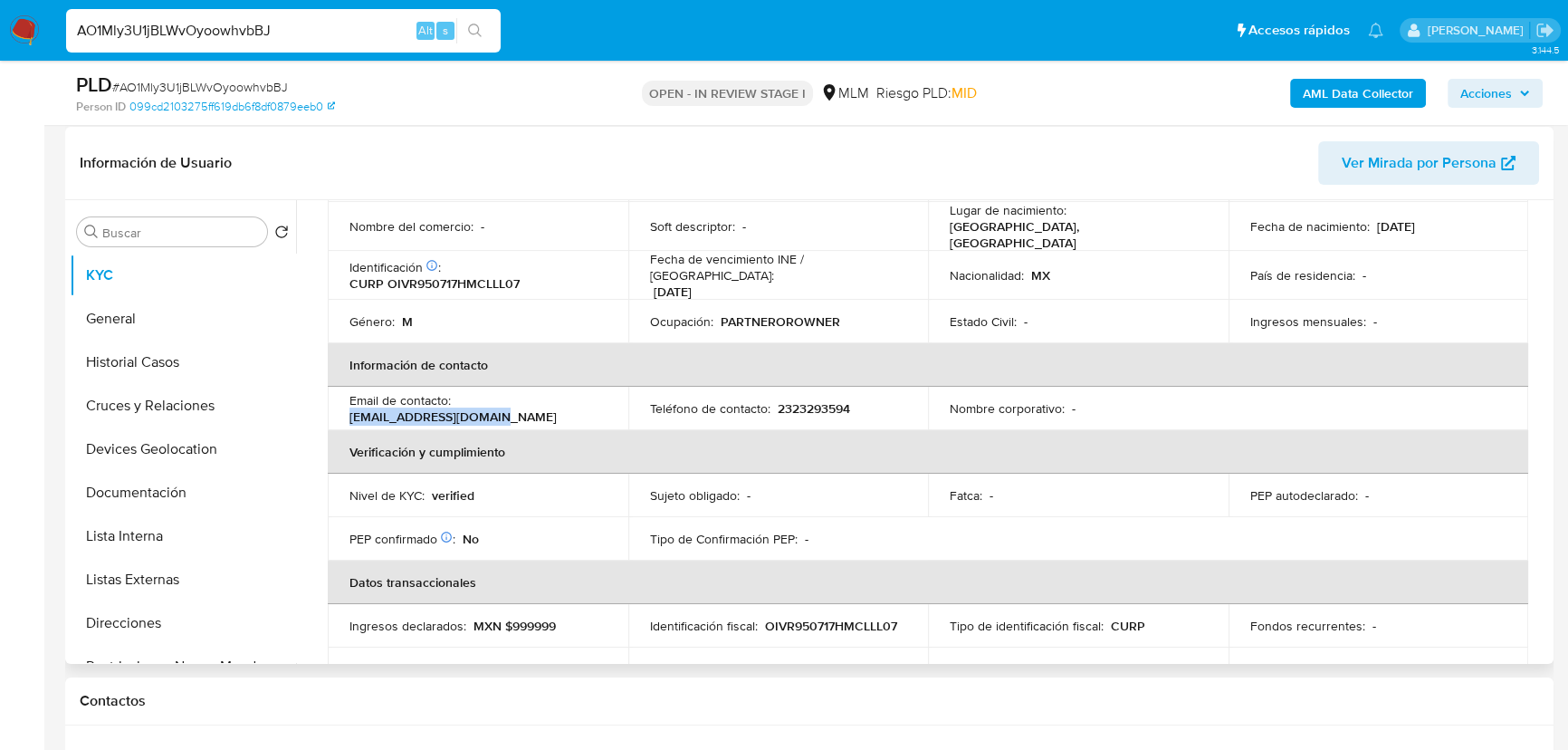 drag, startPoint x: 598, startPoint y: 395, endPoint x: 456, endPoint y: 397, distance: 142.01408 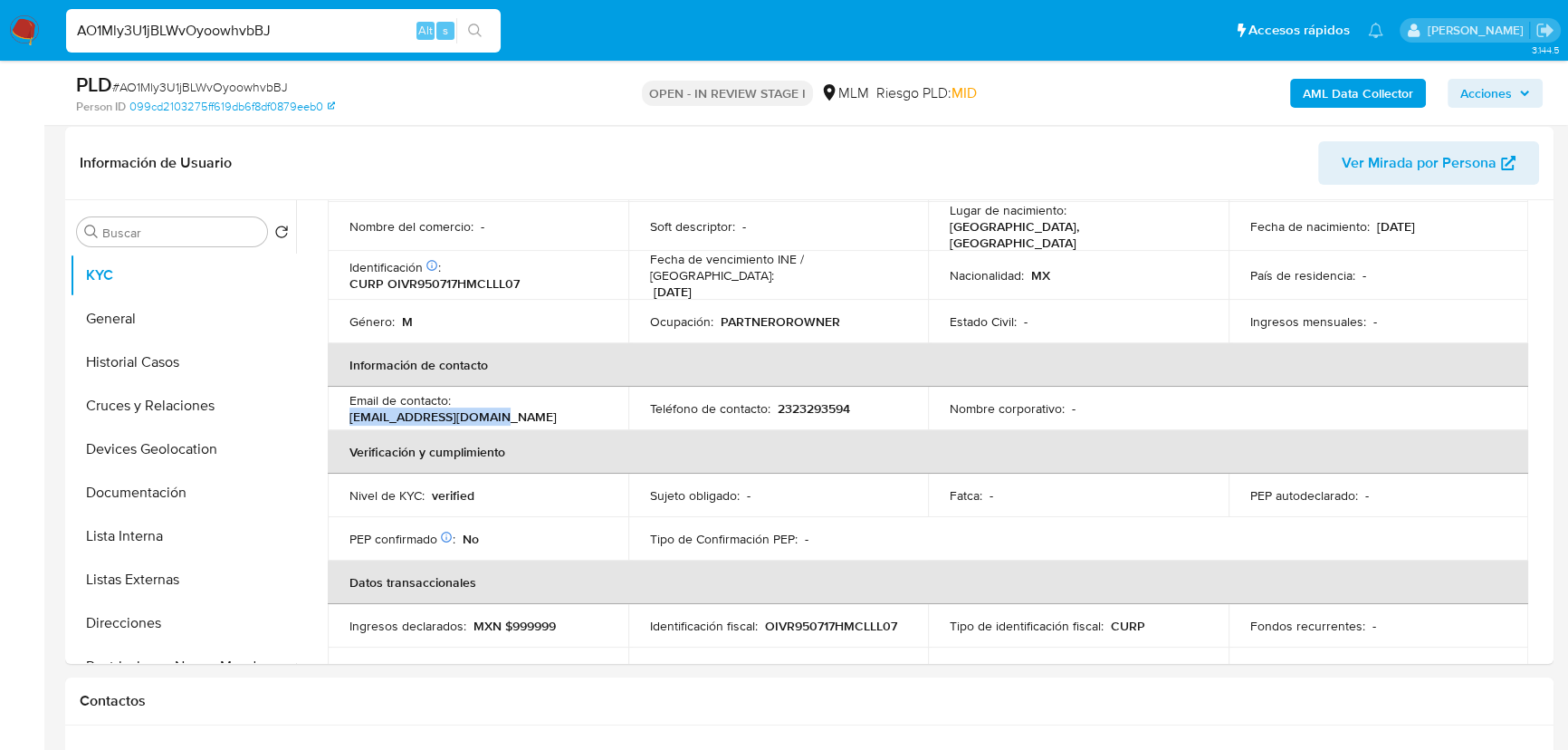 copy on "rg.olivaresv@gmail.com" 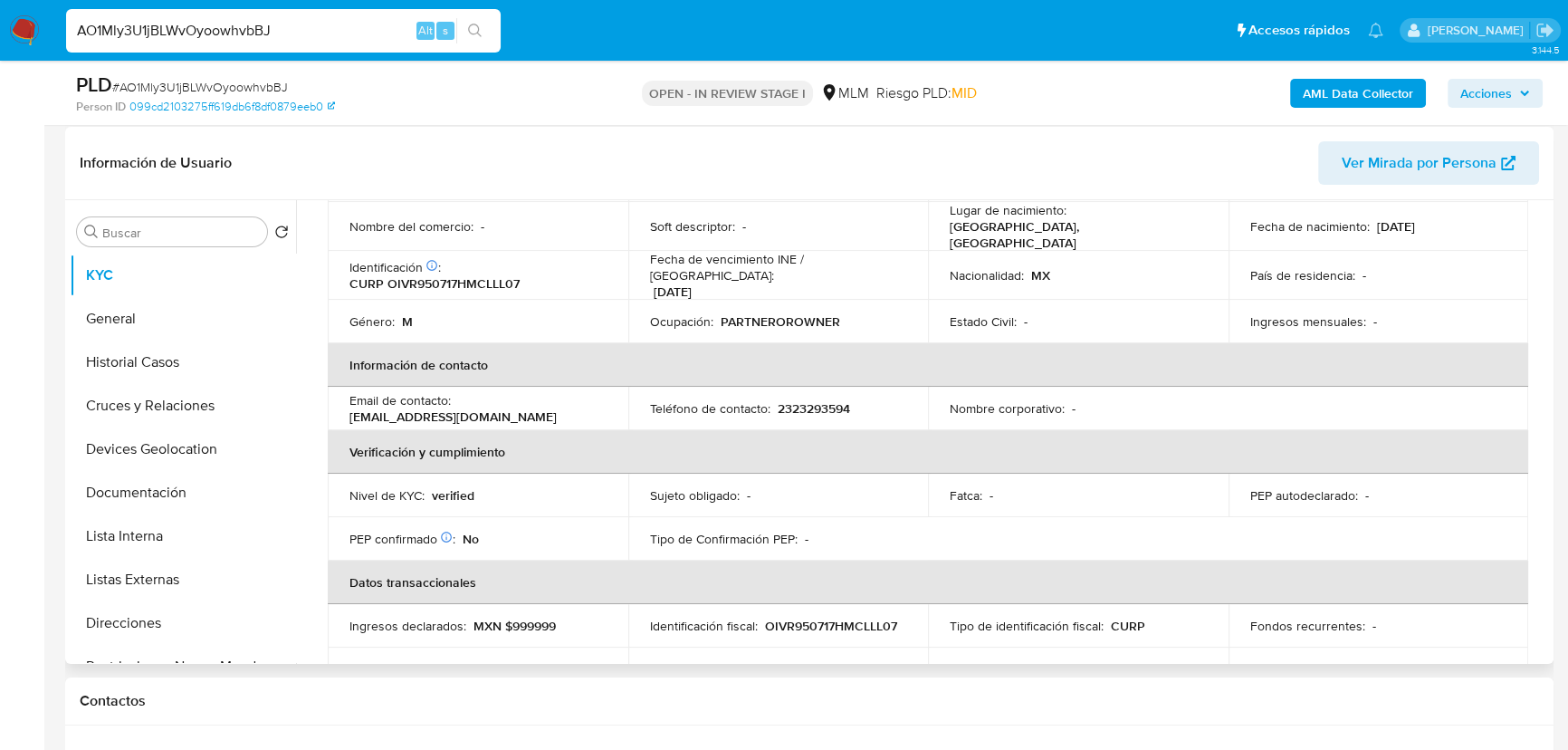 drag, startPoint x: 744, startPoint y: 452, endPoint x: 833, endPoint y: 438, distance: 90.09439 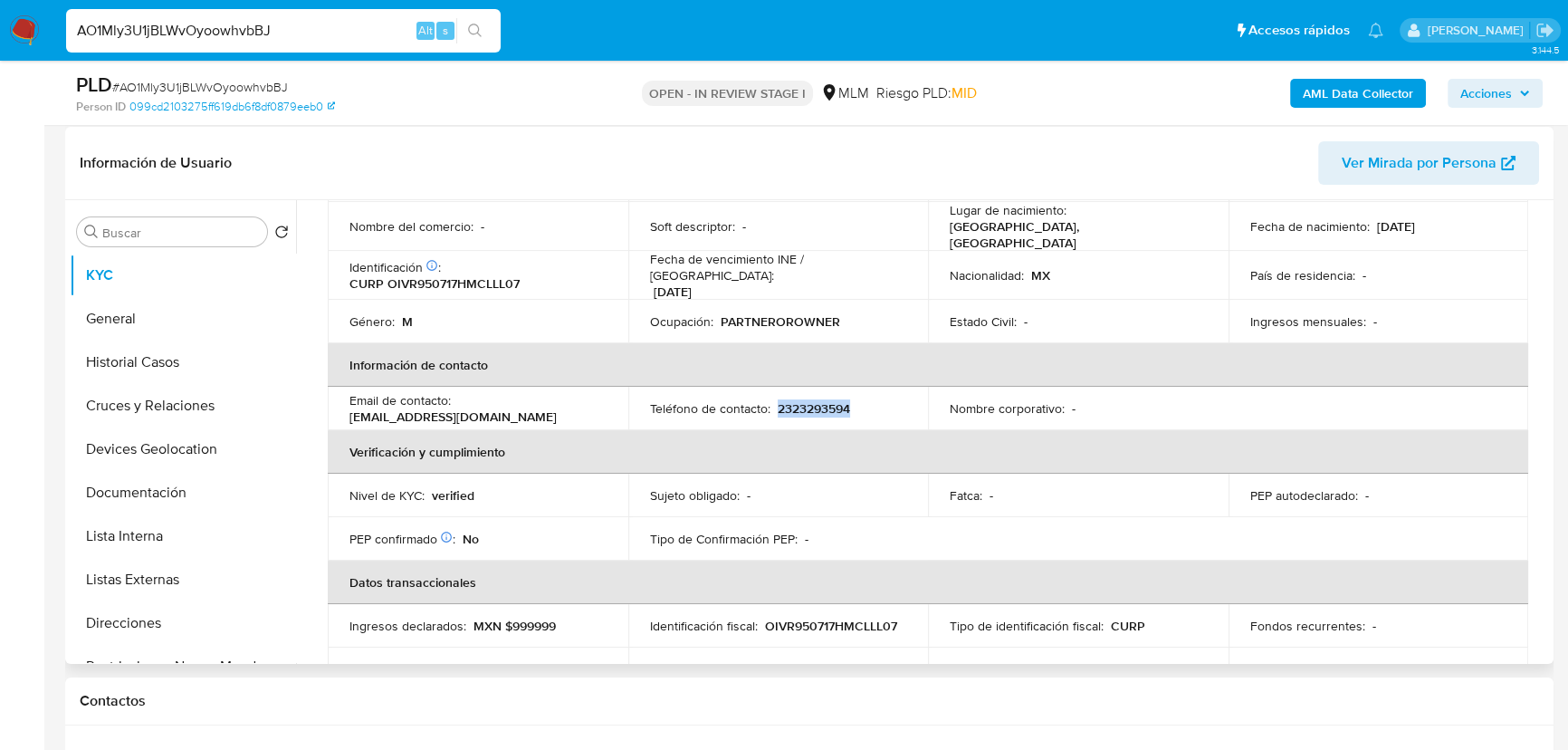 click on "2323293594" at bounding box center (814, 409) 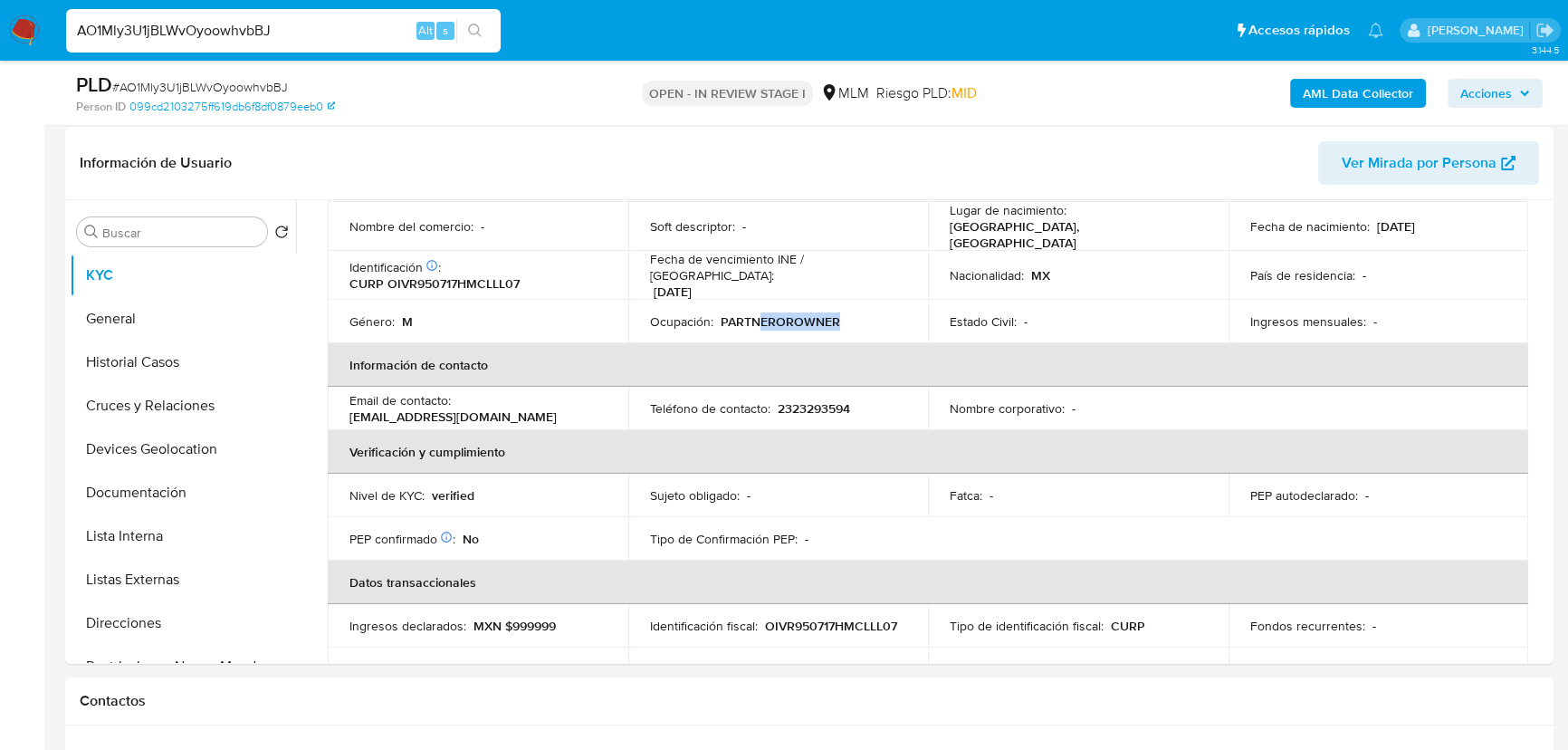 drag, startPoint x: 754, startPoint y: 313, endPoint x: 787, endPoint y: 1, distance: 313.74034 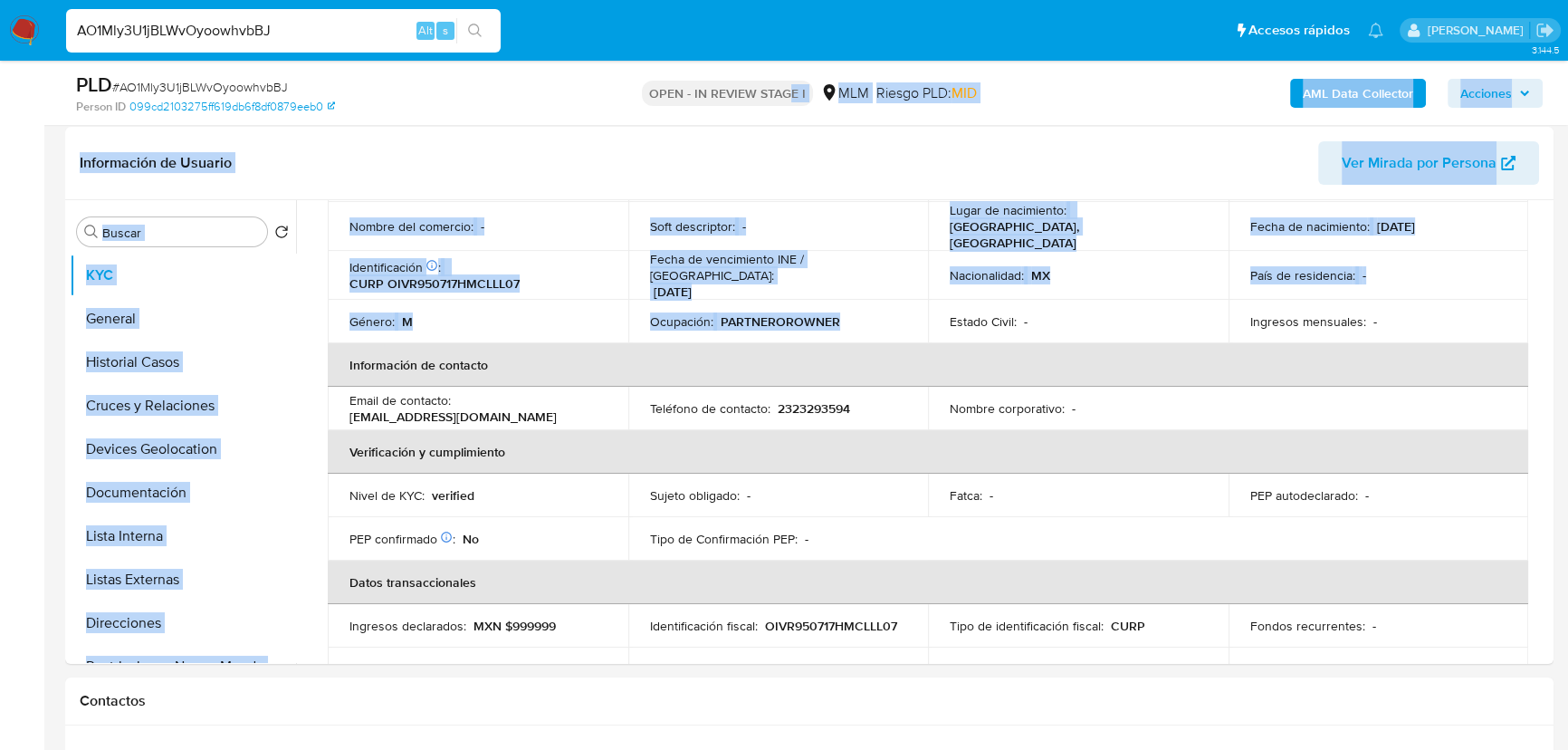 scroll, scrollTop: 181, scrollLeft: 0, axis: vertical 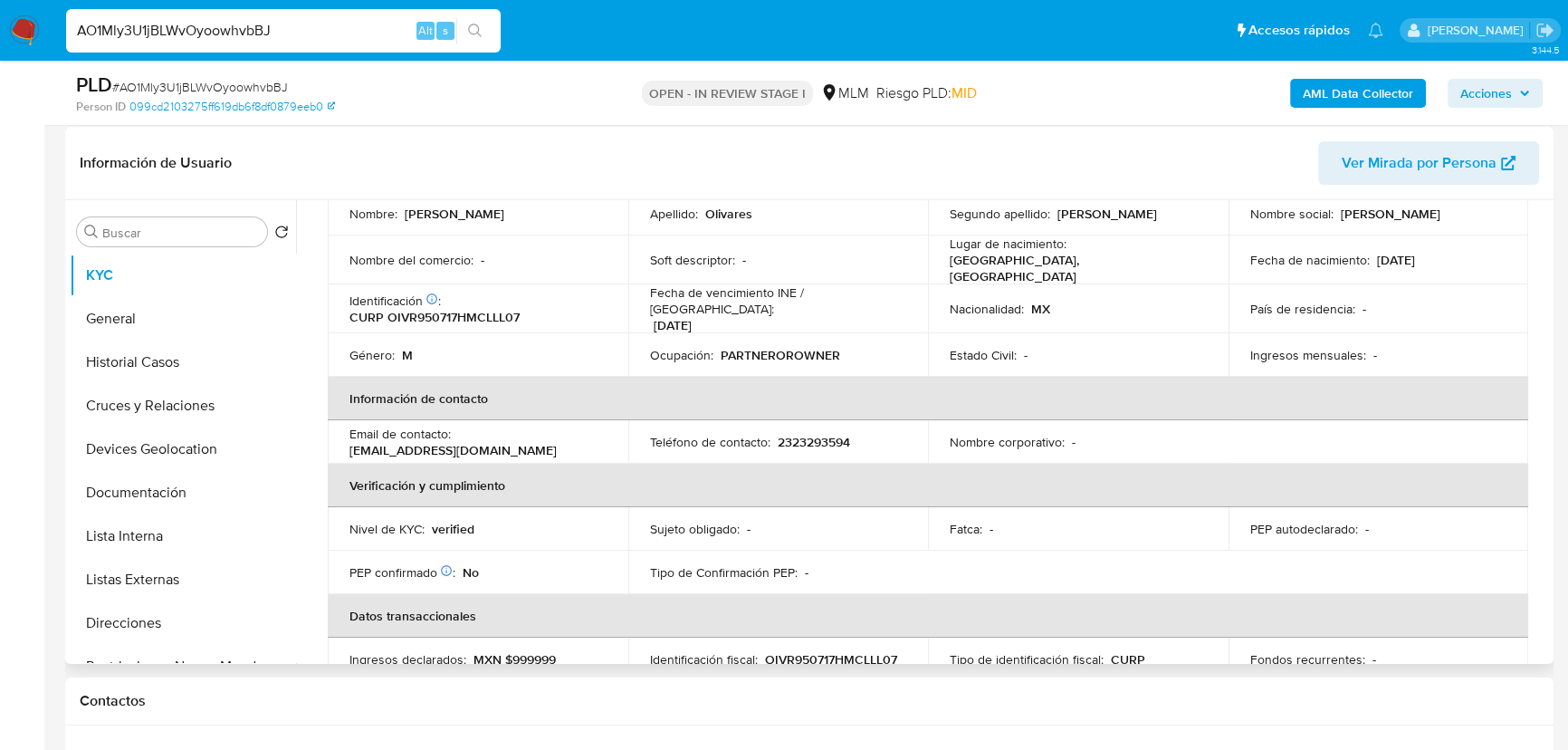 click on "Email de contacto :    rg.olivaresv@gmail.com" at bounding box center (478, 442) 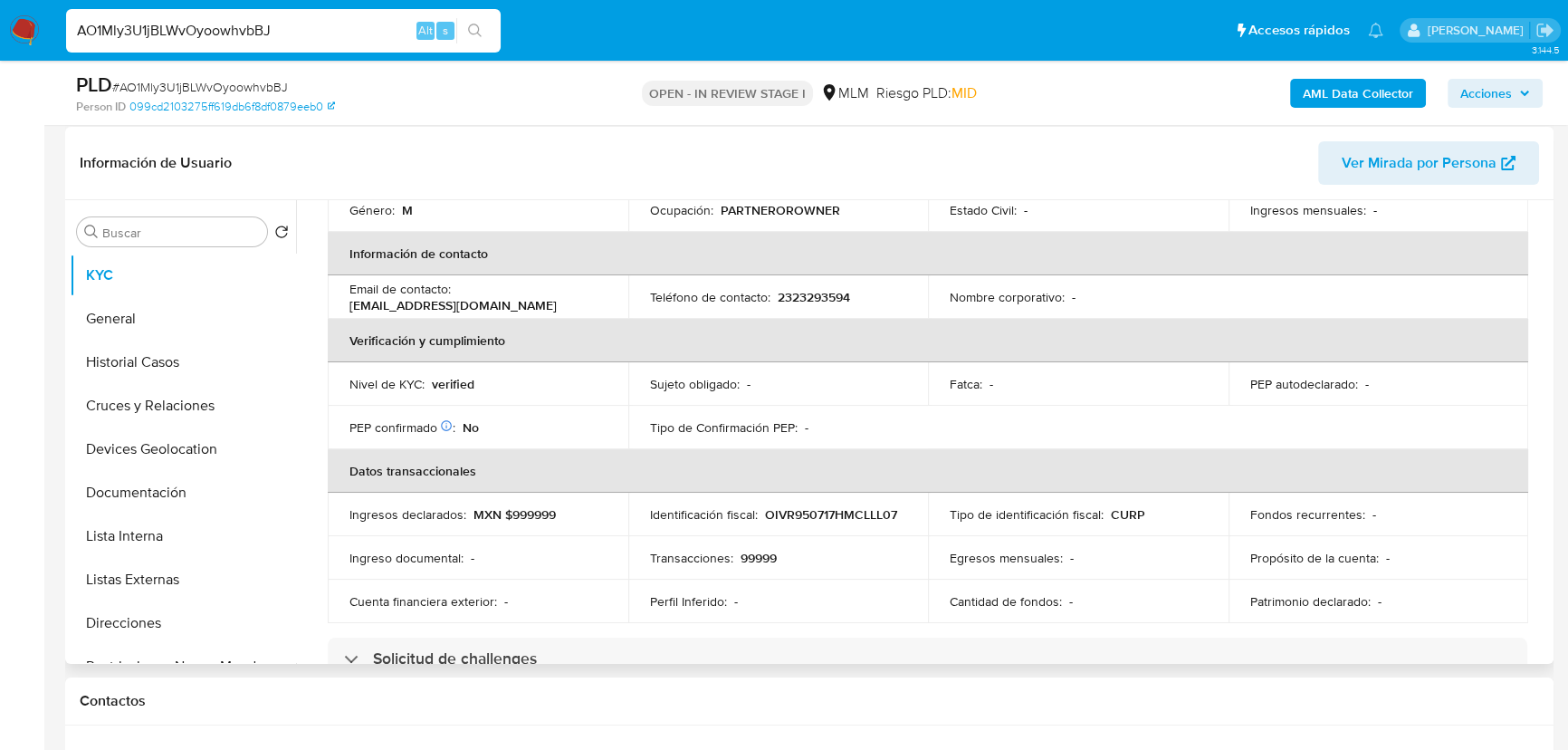 scroll, scrollTop: 428, scrollLeft: 0, axis: vertical 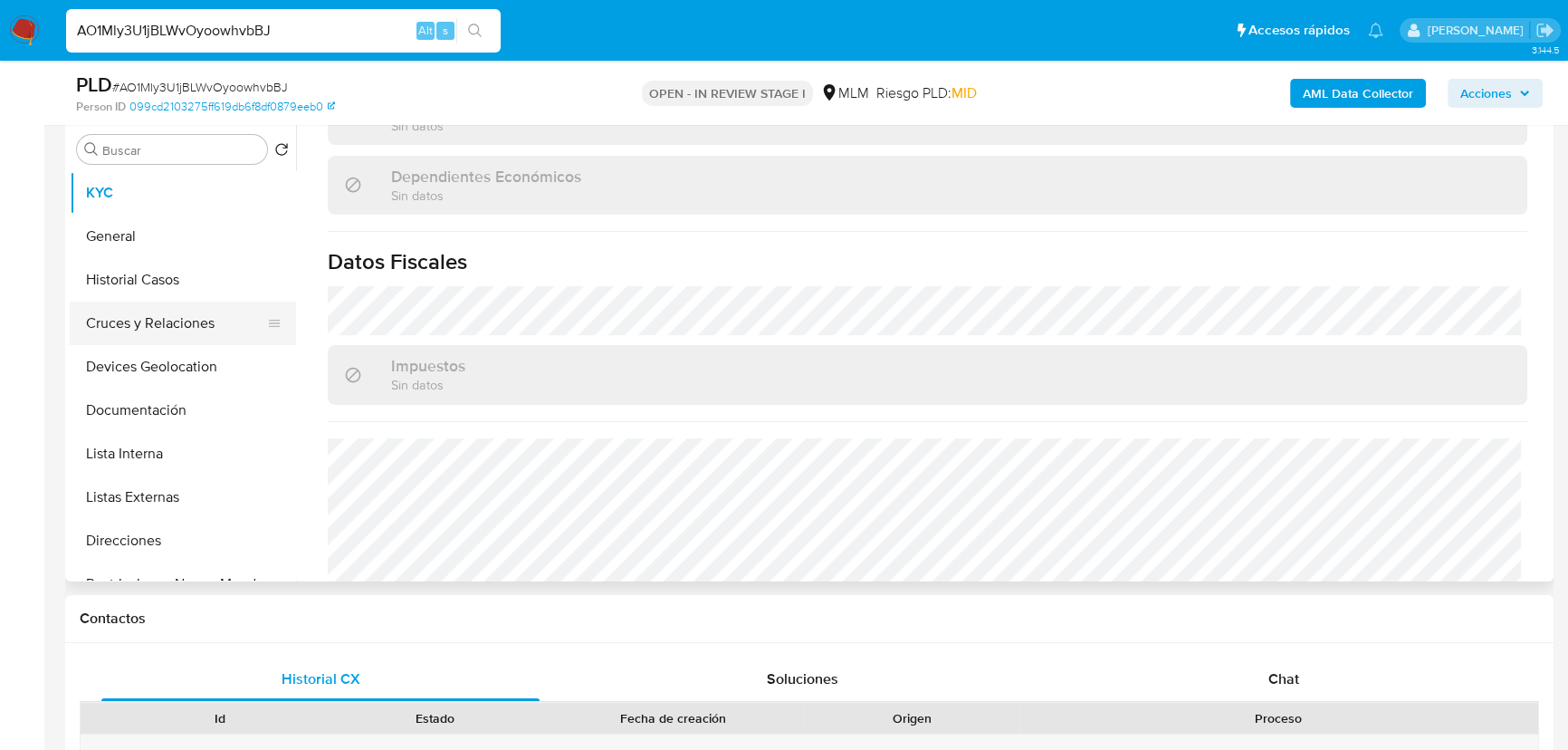 drag, startPoint x: 143, startPoint y: 398, endPoint x: 149, endPoint y: 309, distance: 89.20202 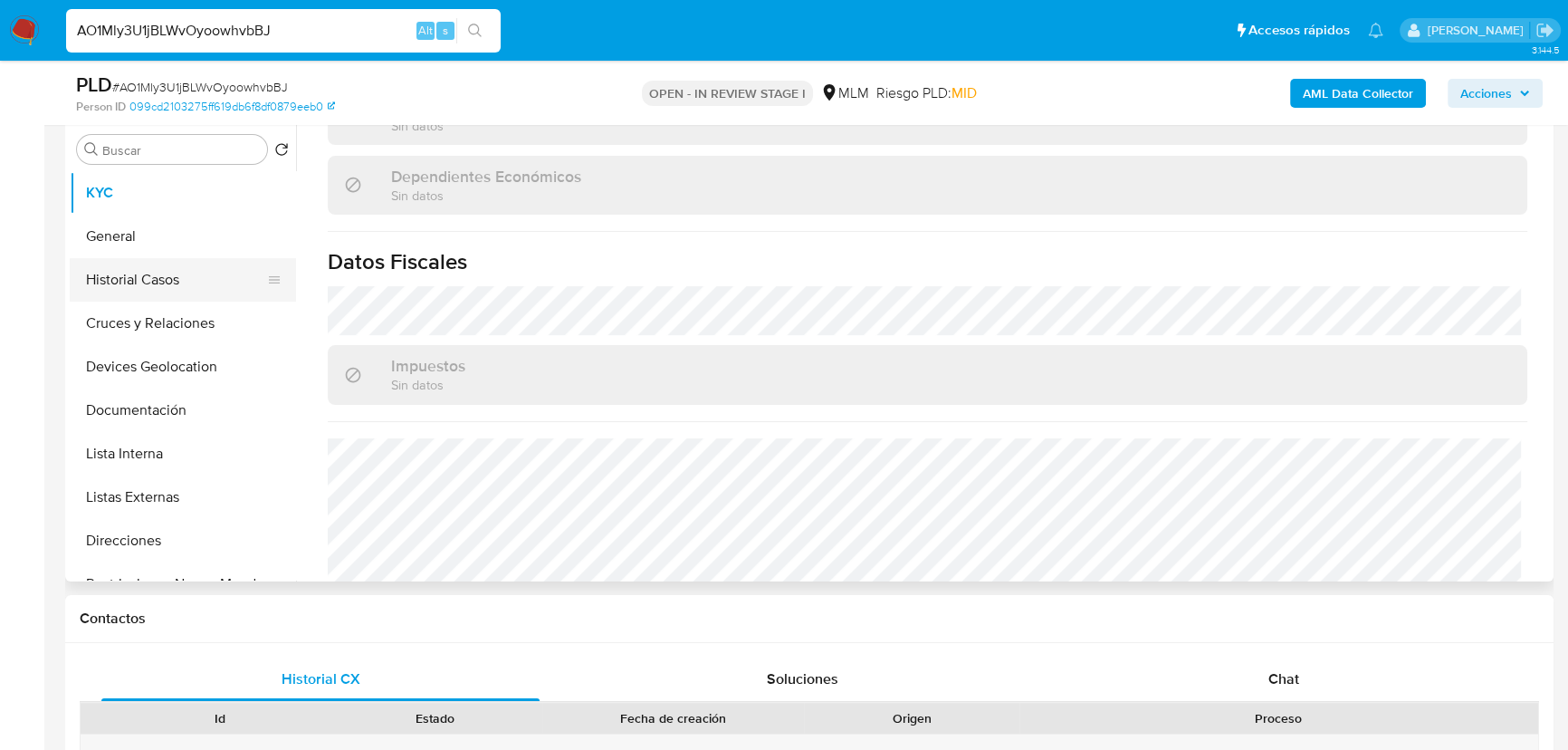 scroll, scrollTop: 0, scrollLeft: 0, axis: both 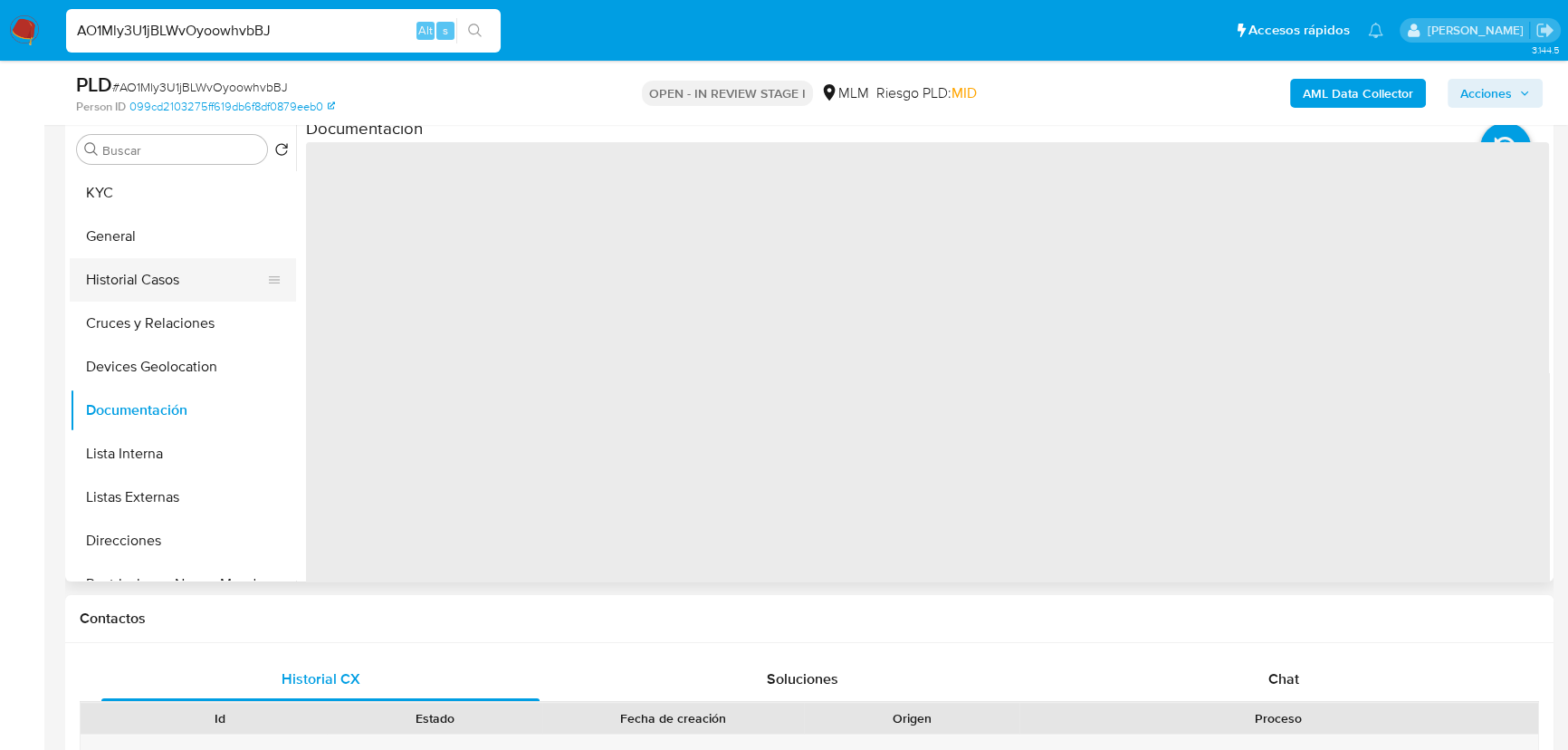 drag, startPoint x: 147, startPoint y: 288, endPoint x: 146, endPoint y: 266, distance: 22.022716 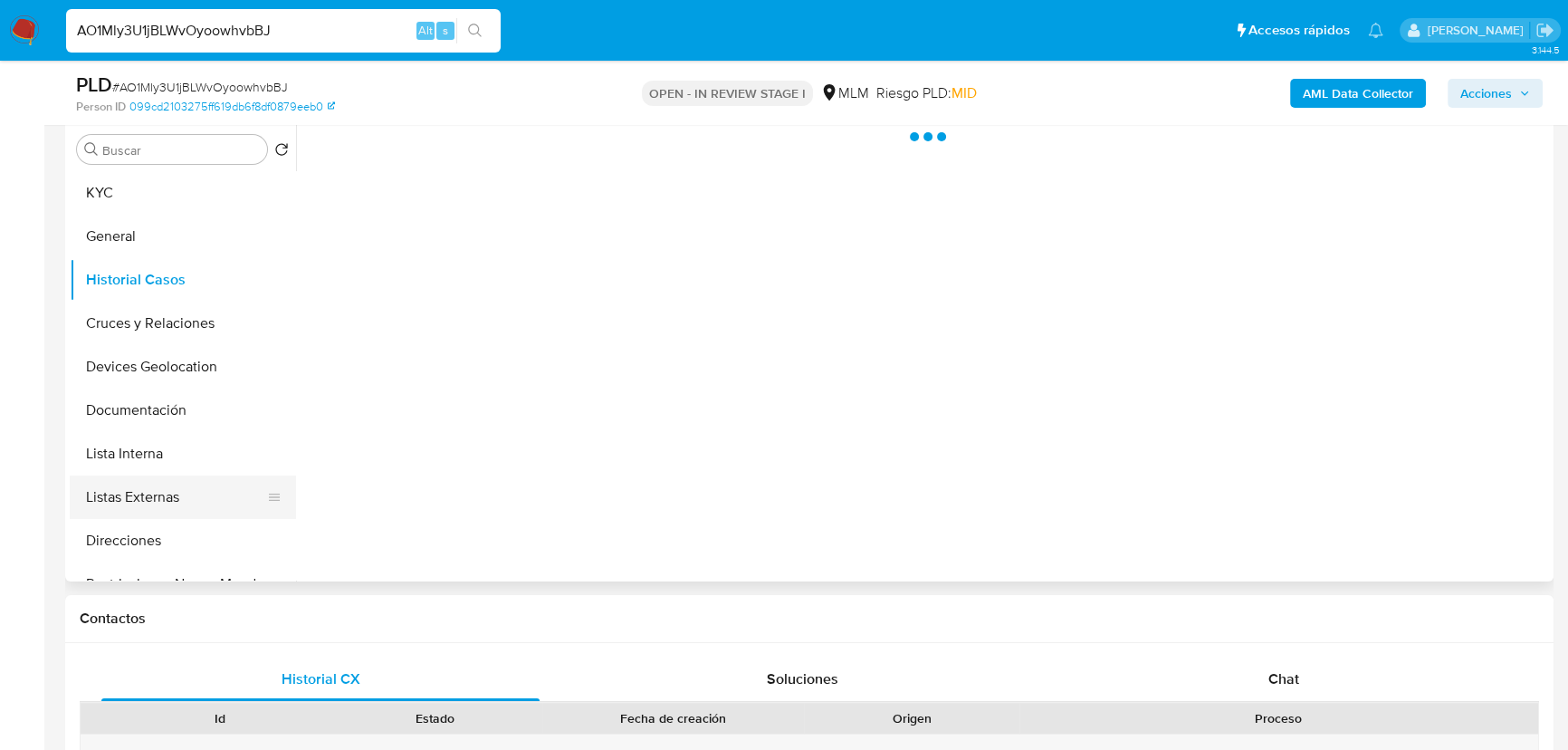 scroll, scrollTop: 82, scrollLeft: 0, axis: vertical 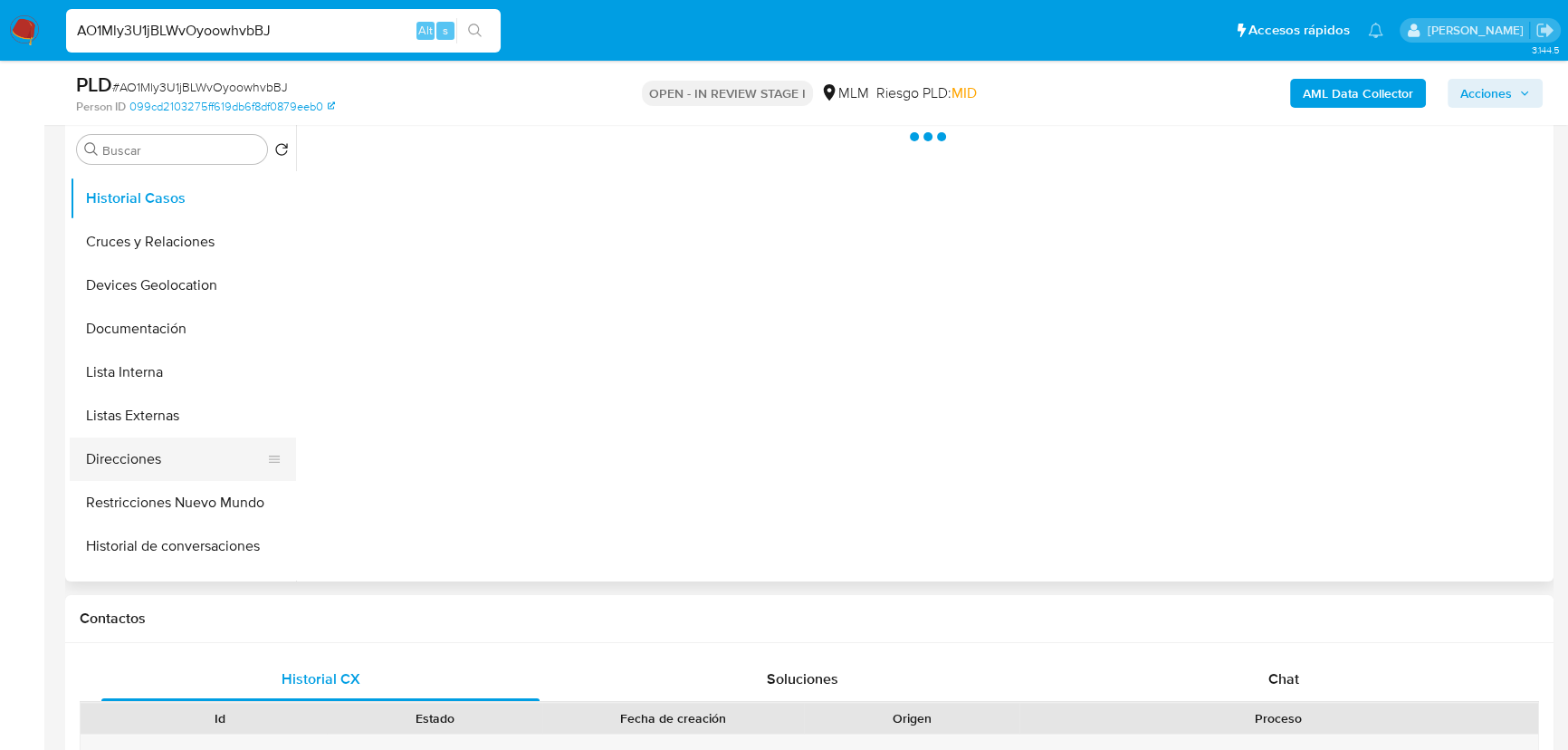 click on "Direcciones" at bounding box center (176, 459) 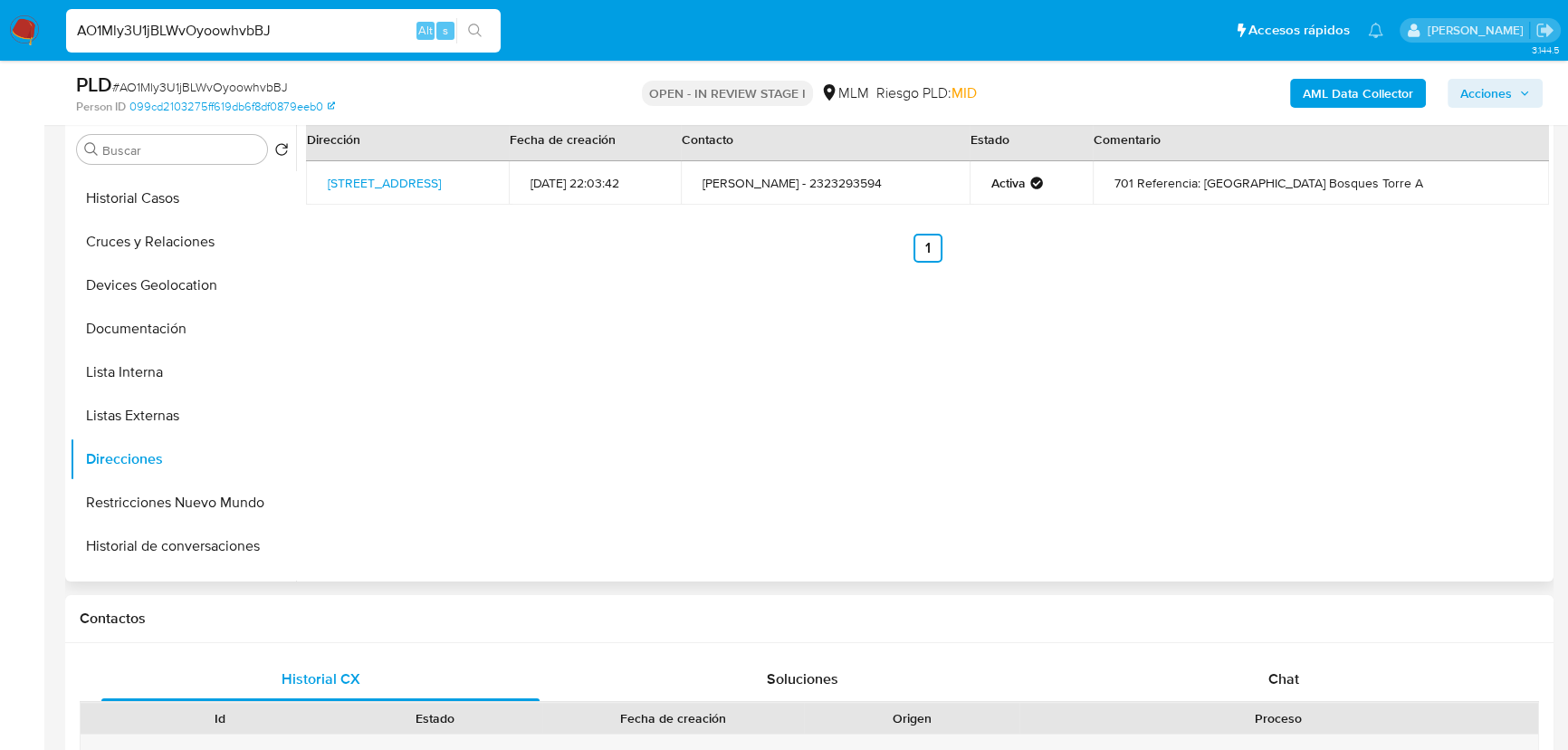 scroll, scrollTop: 270, scrollLeft: 0, axis: vertical 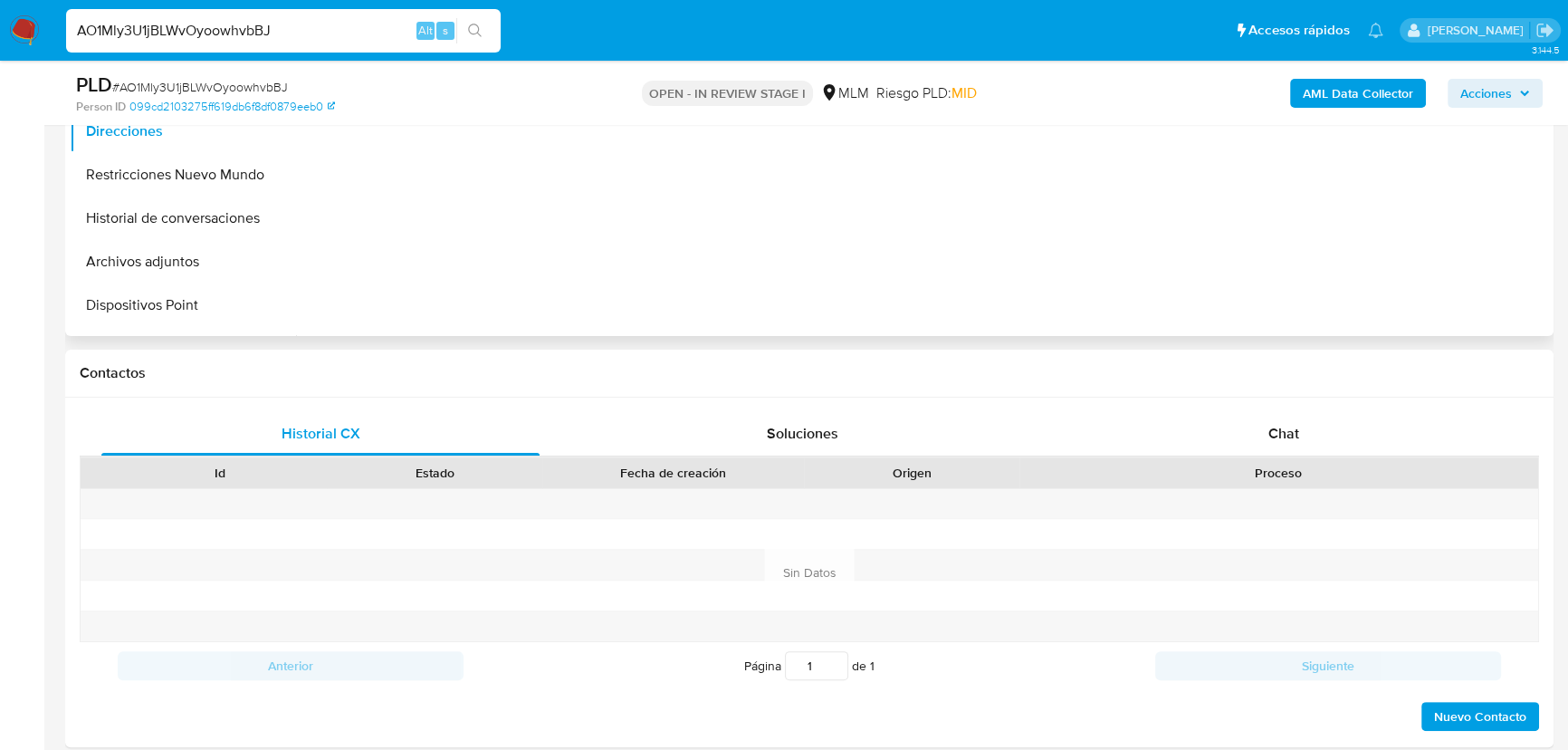 type 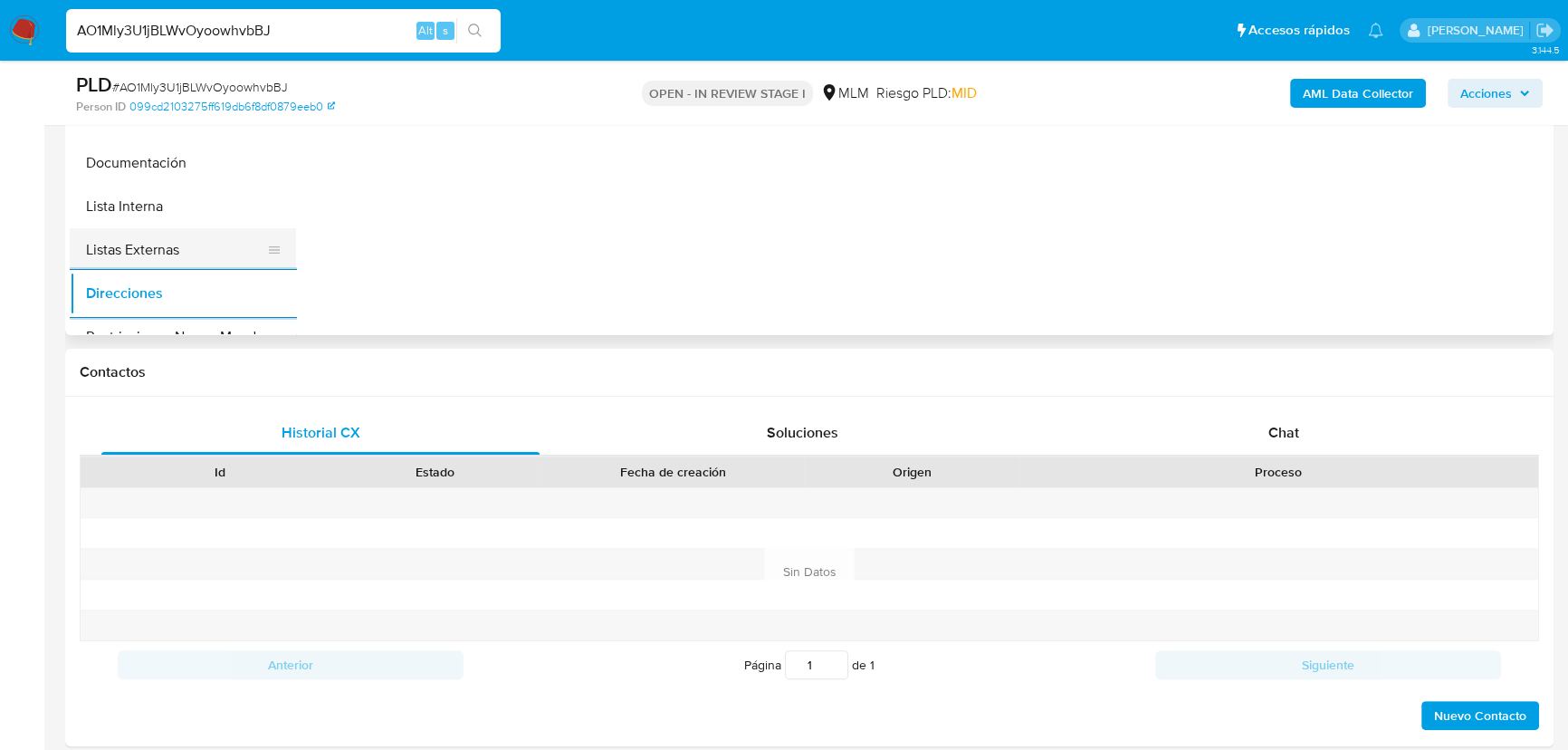 scroll, scrollTop: 0, scrollLeft: 0, axis: both 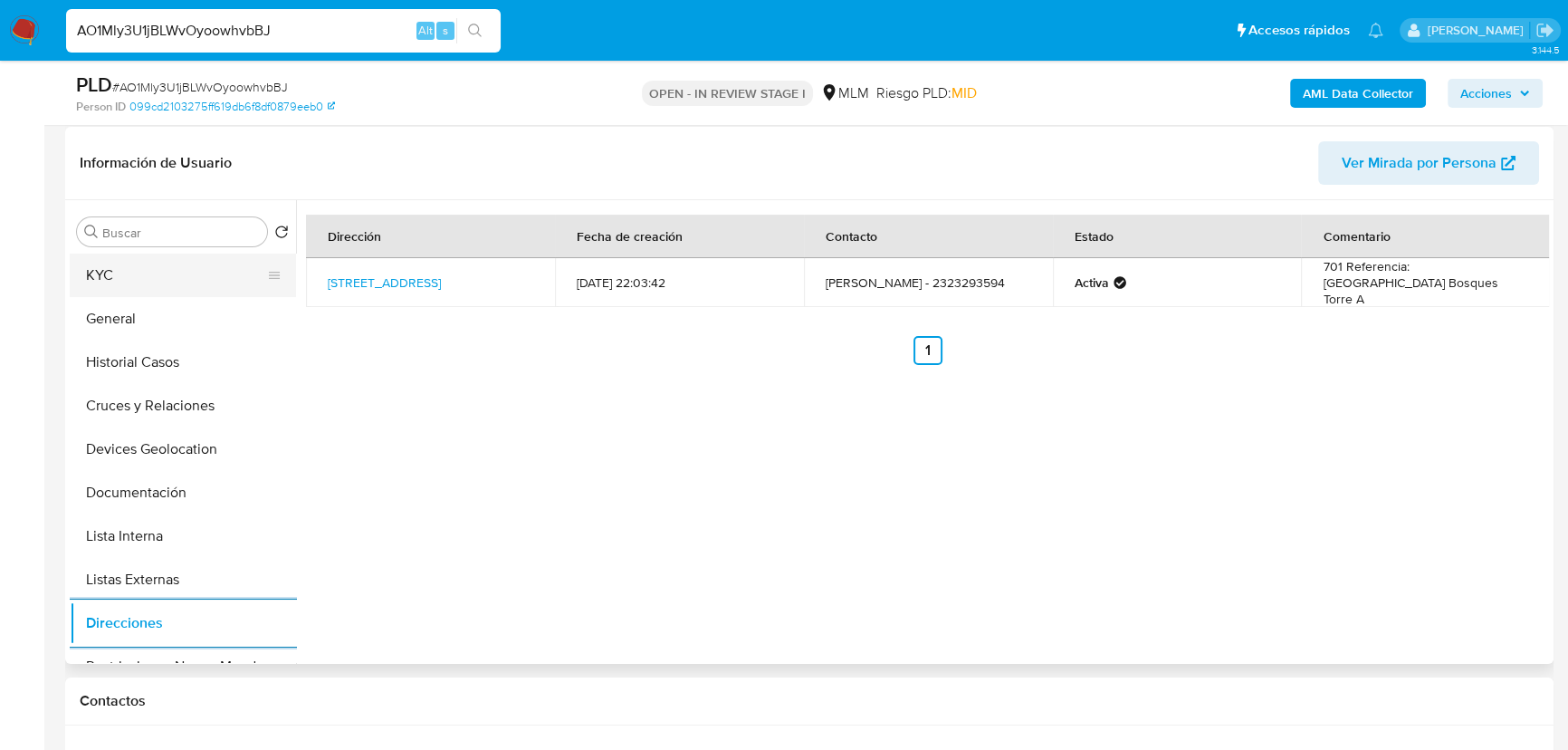 click on "General" at bounding box center [183, 319] 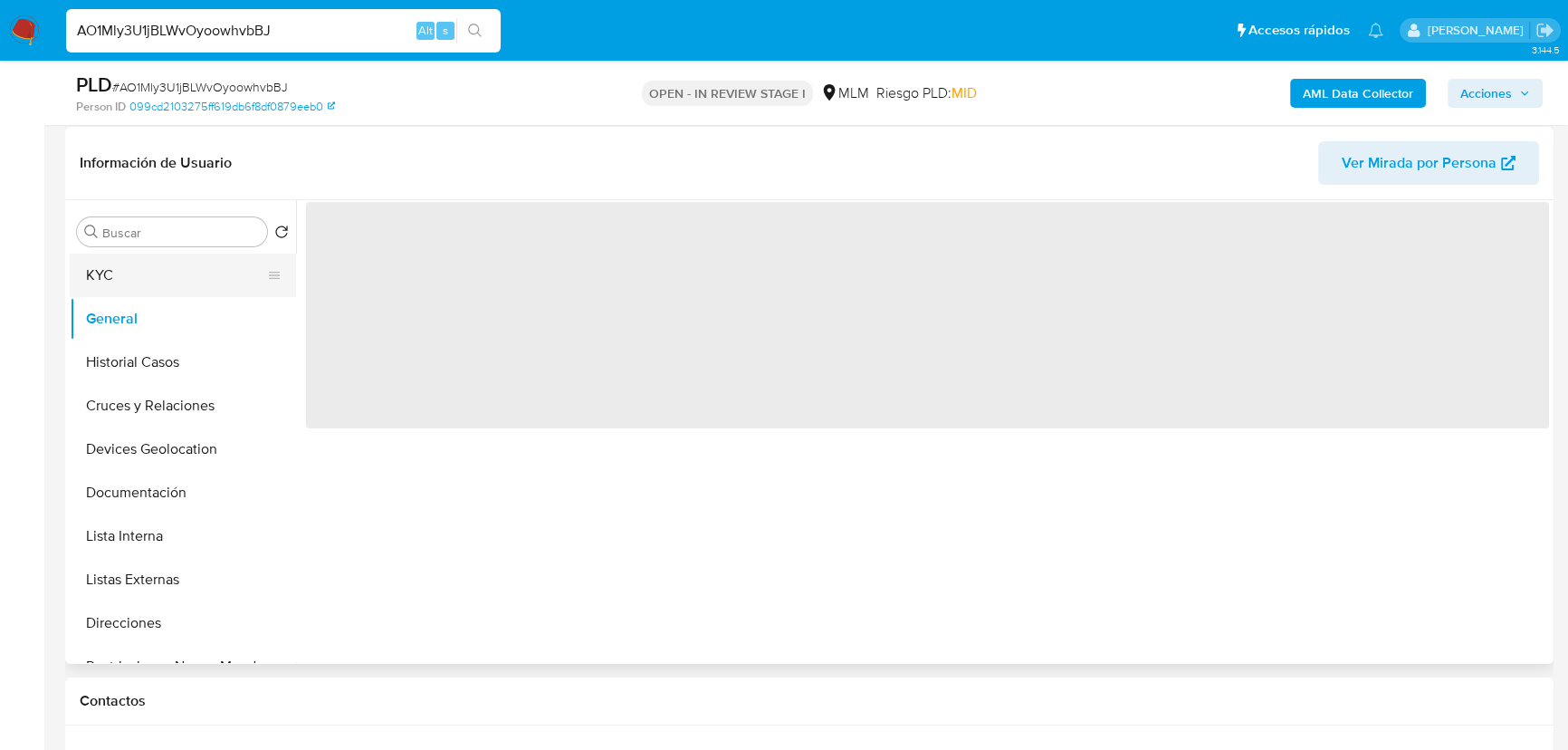 click on "KYC" at bounding box center (176, 275) 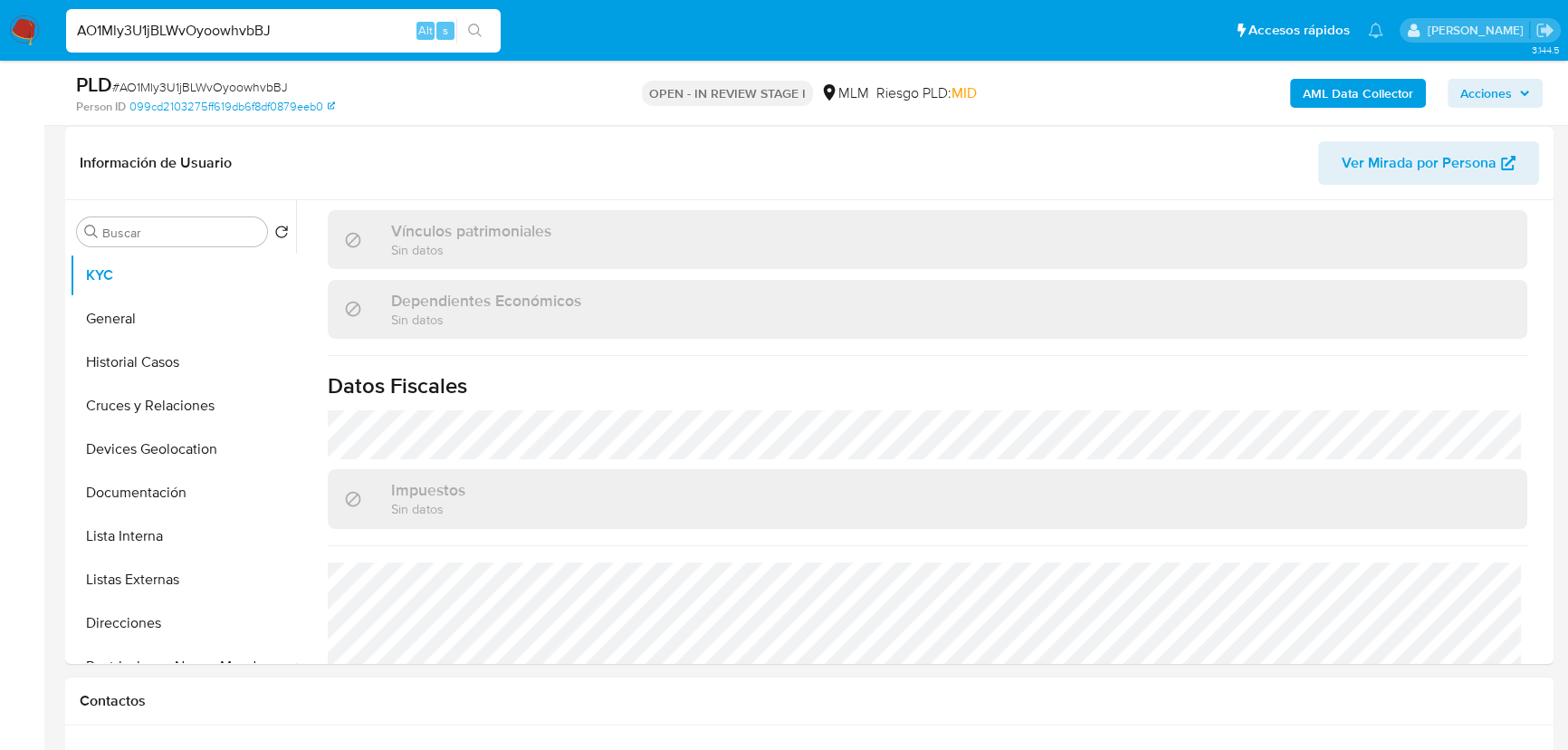 scroll, scrollTop: 1120, scrollLeft: 0, axis: vertical 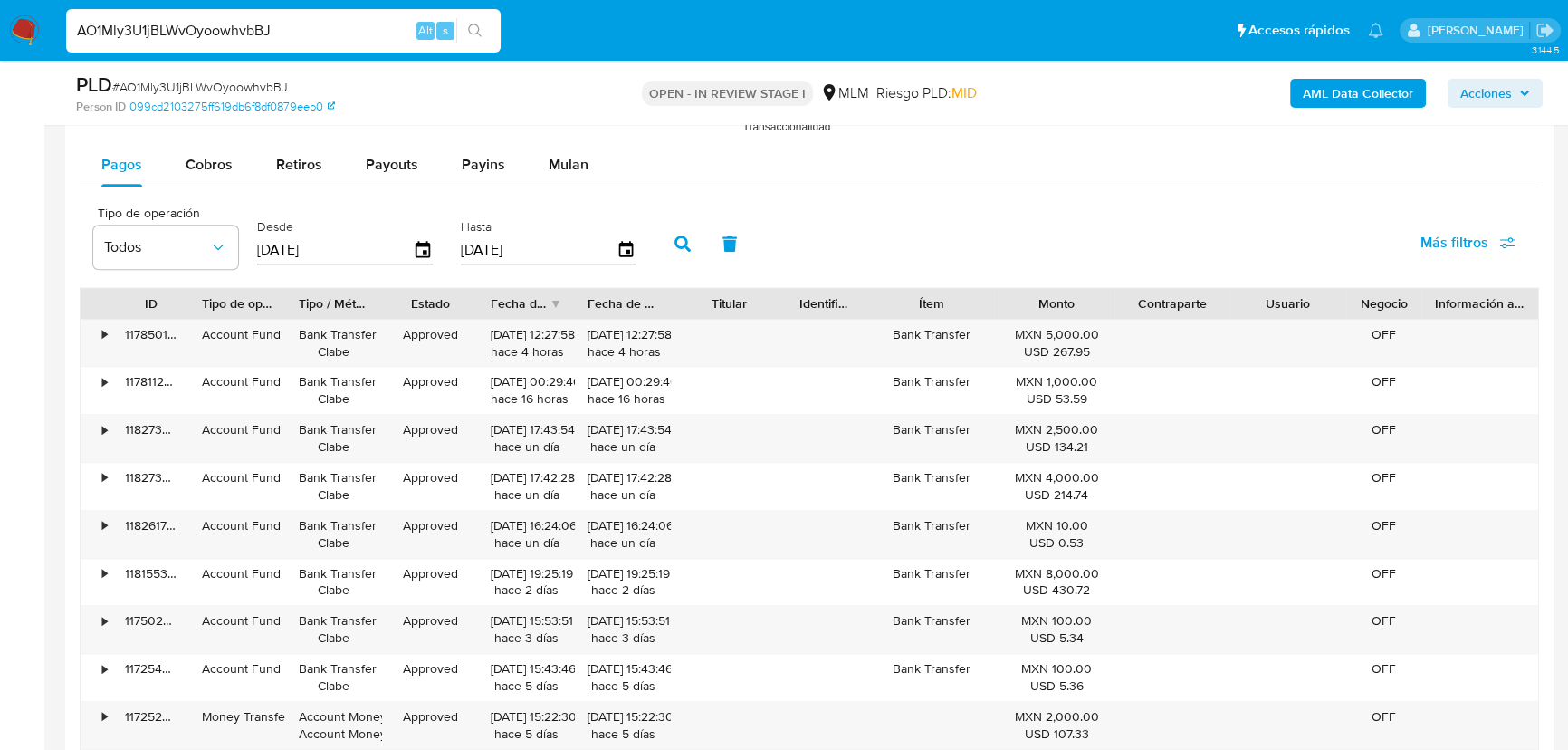 click on "Cobros" at bounding box center [209, 164] 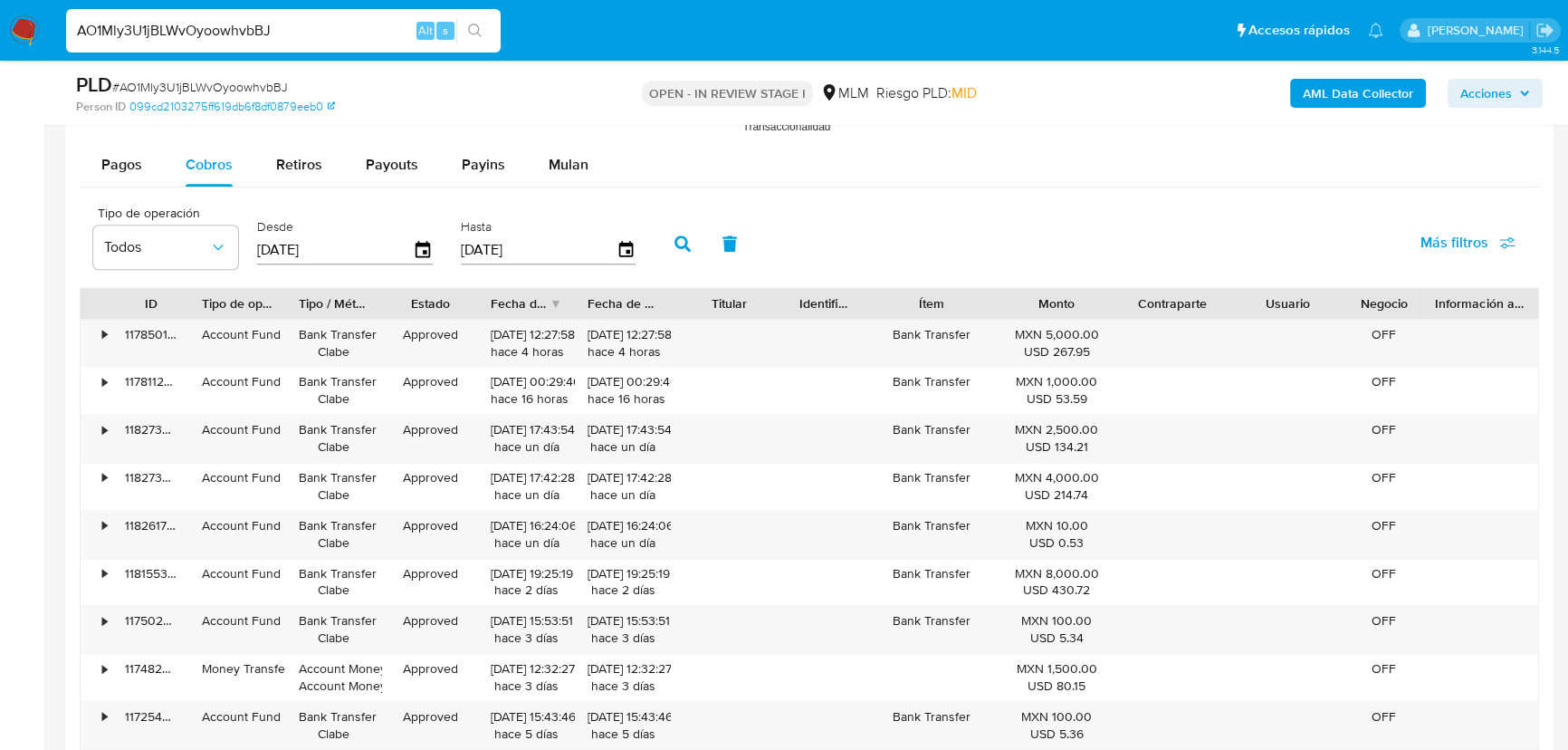 type 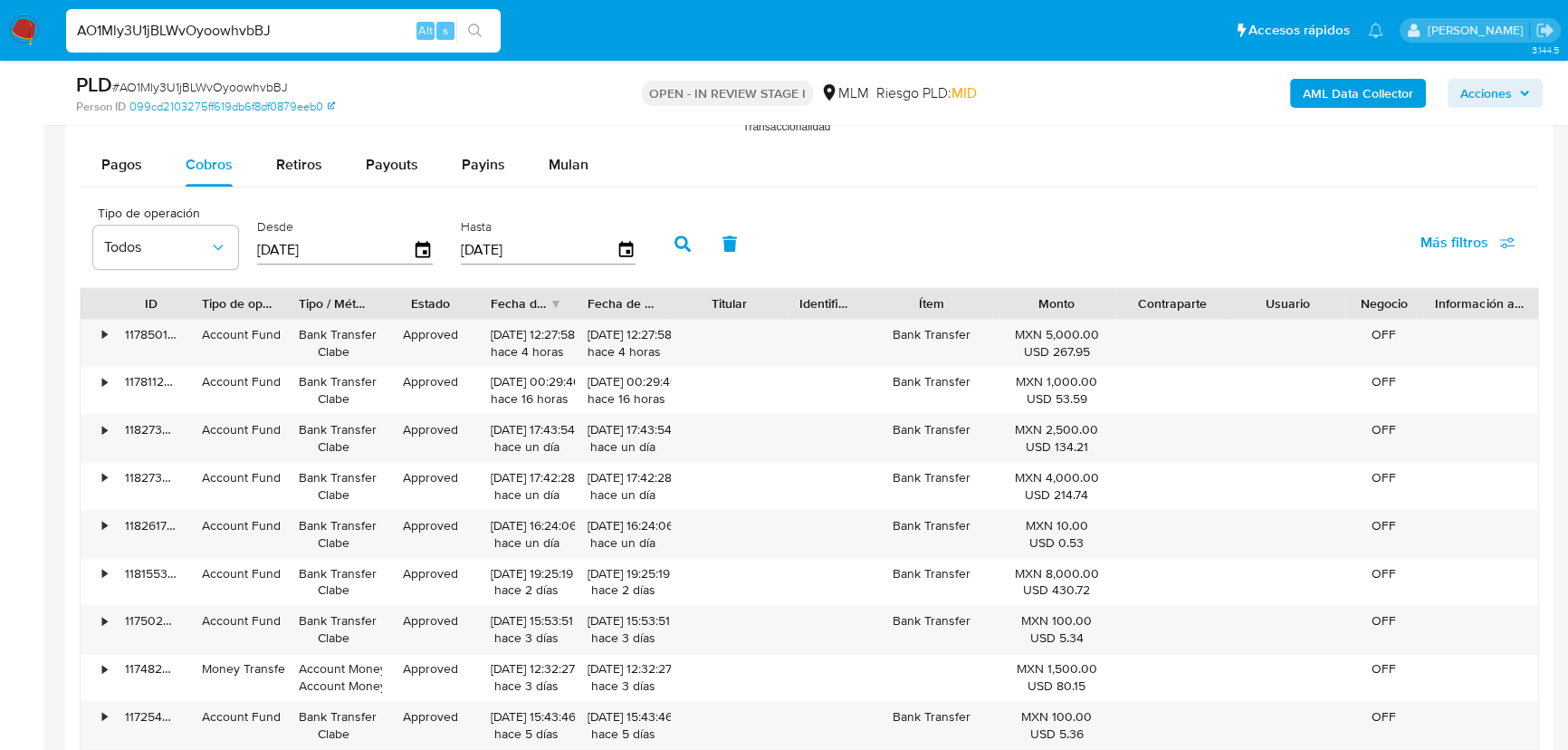 drag, startPoint x: 333, startPoint y: 40, endPoint x: 0, endPoint y: -15, distance: 337.51148 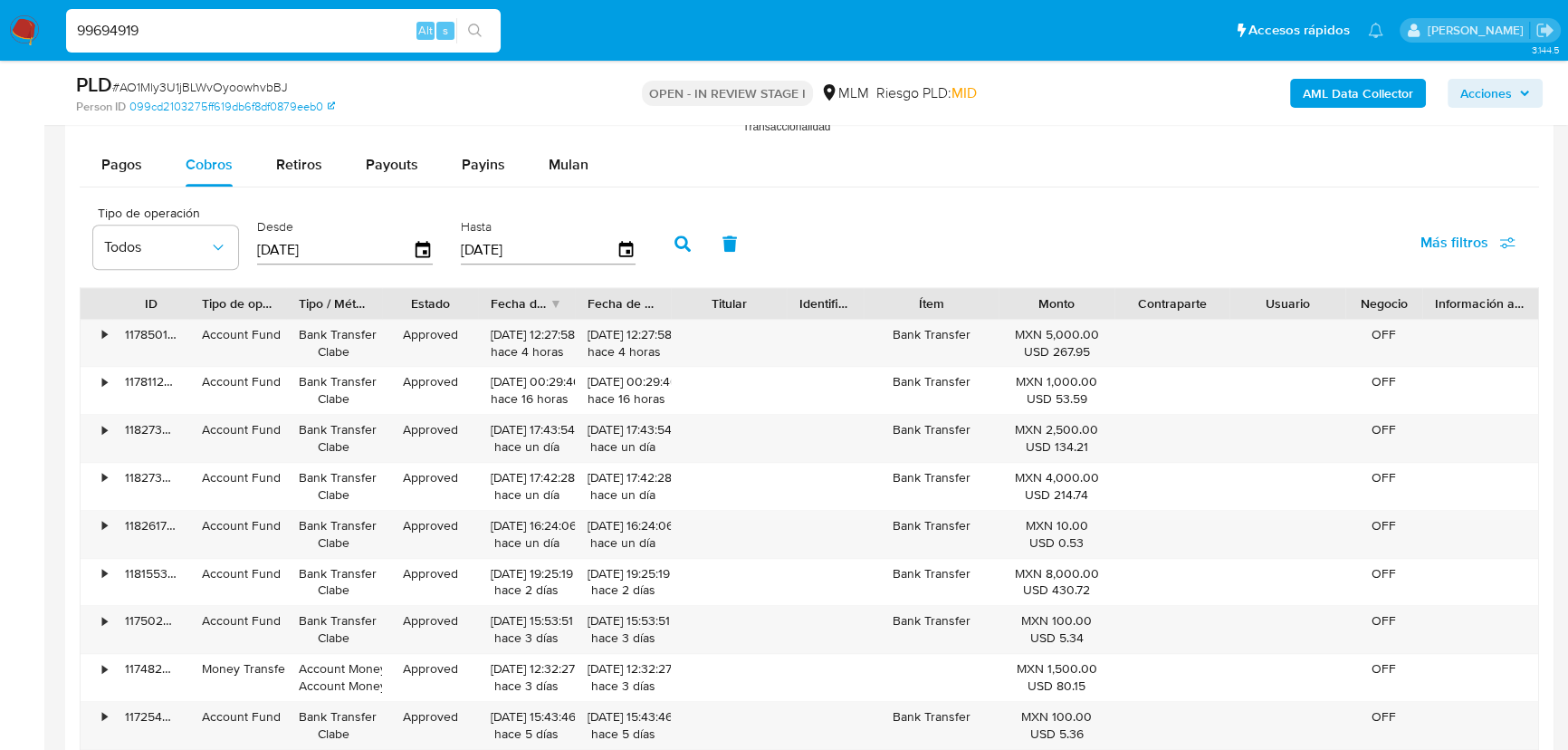 type on "99694919" 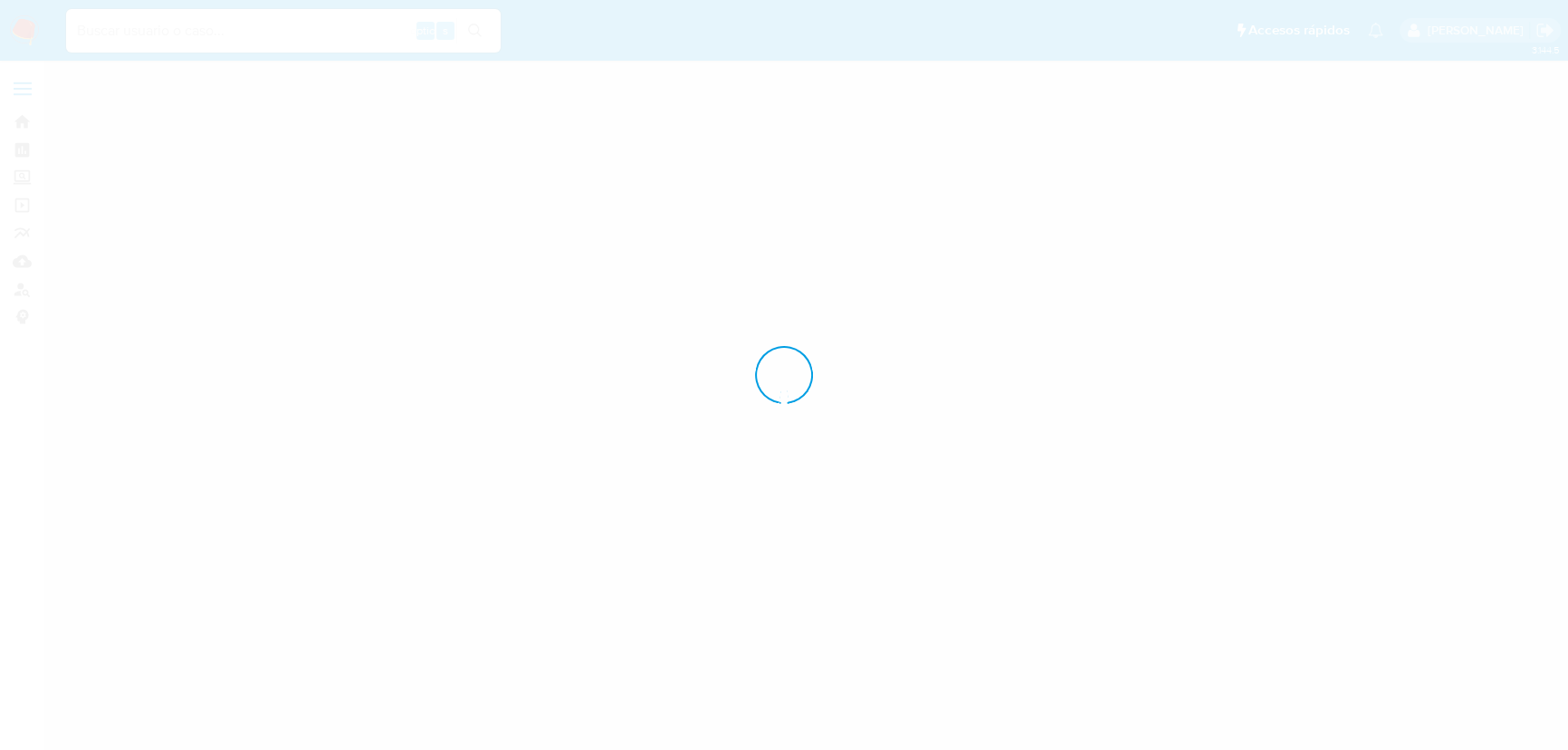 scroll, scrollTop: 0, scrollLeft: 0, axis: both 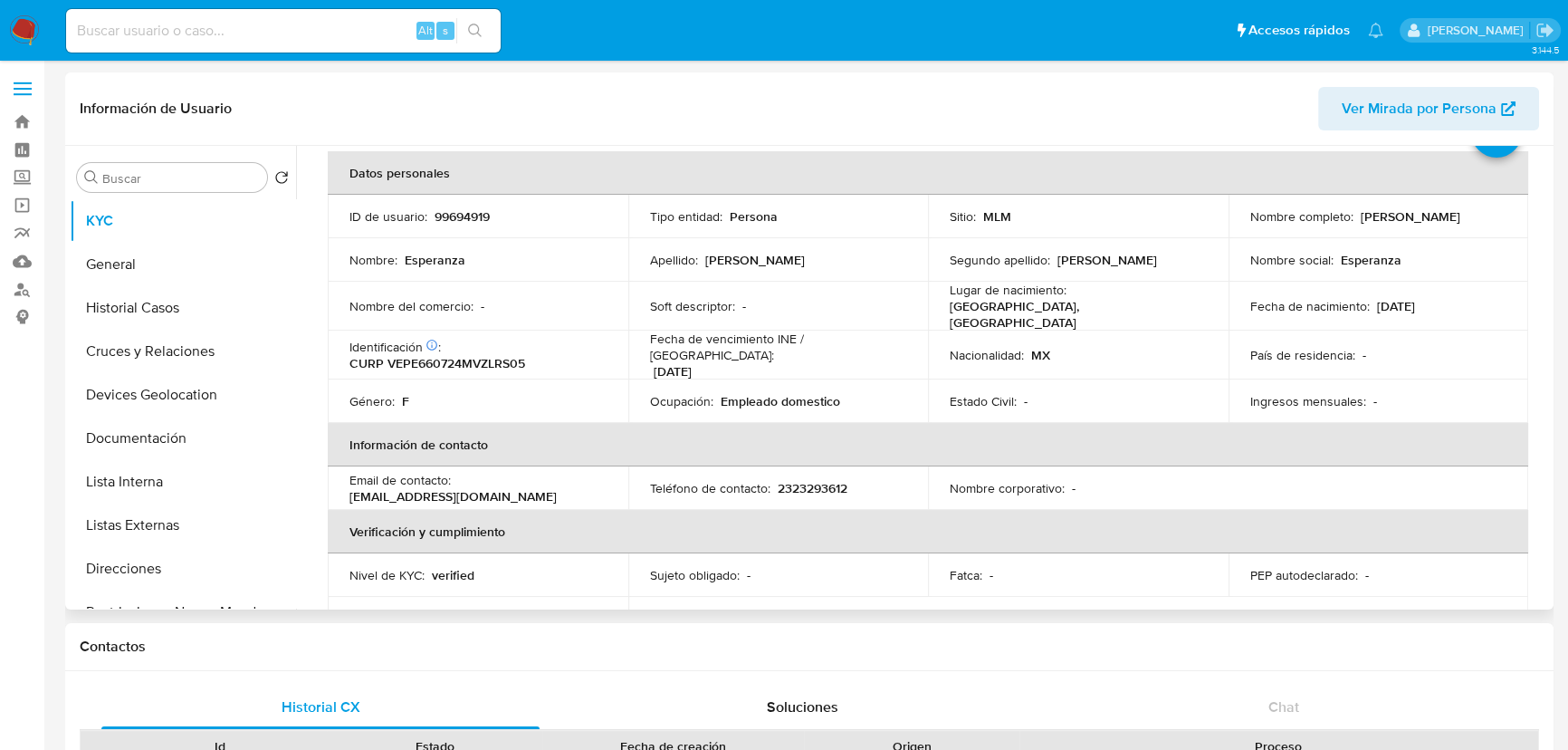 select on "10" 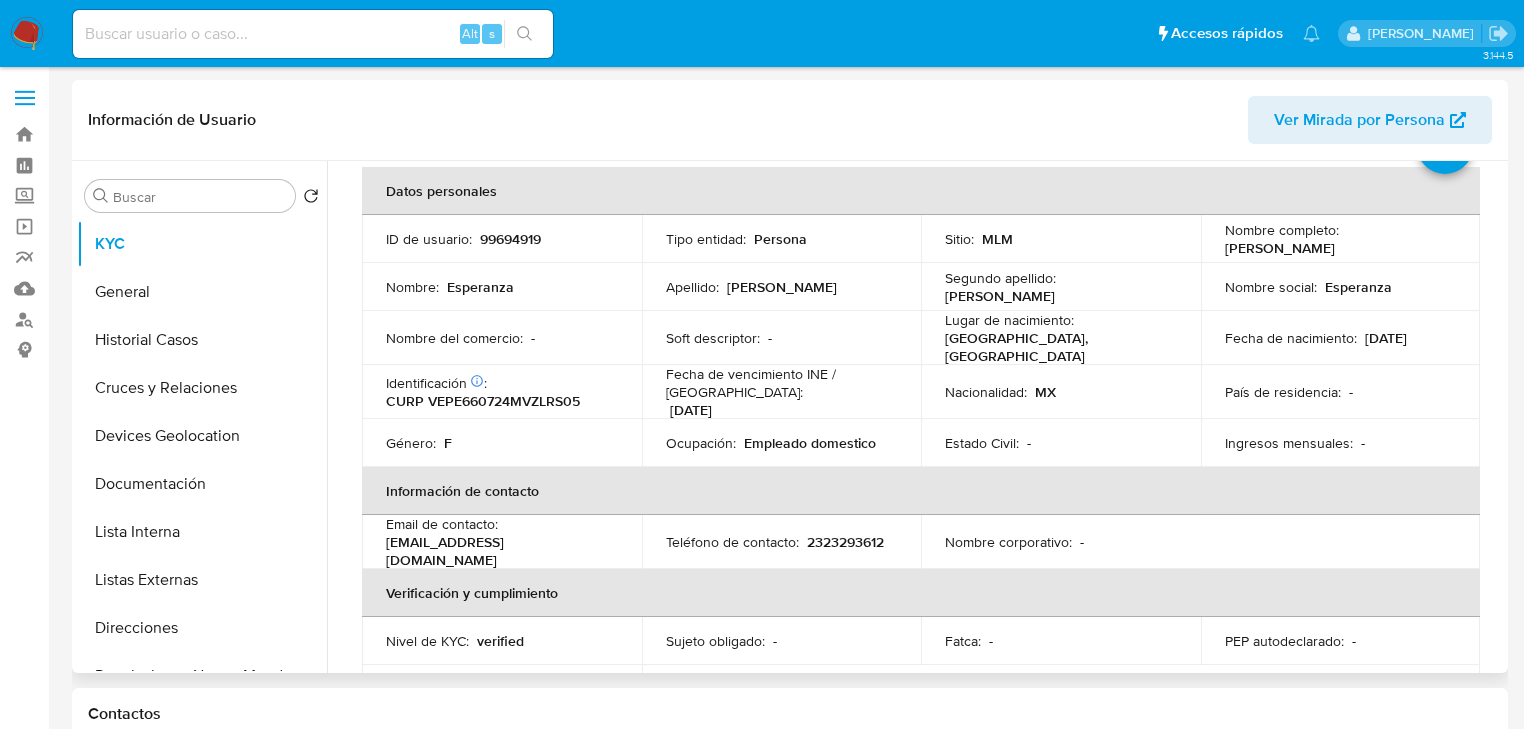 scroll, scrollTop: 91, scrollLeft: 0, axis: vertical 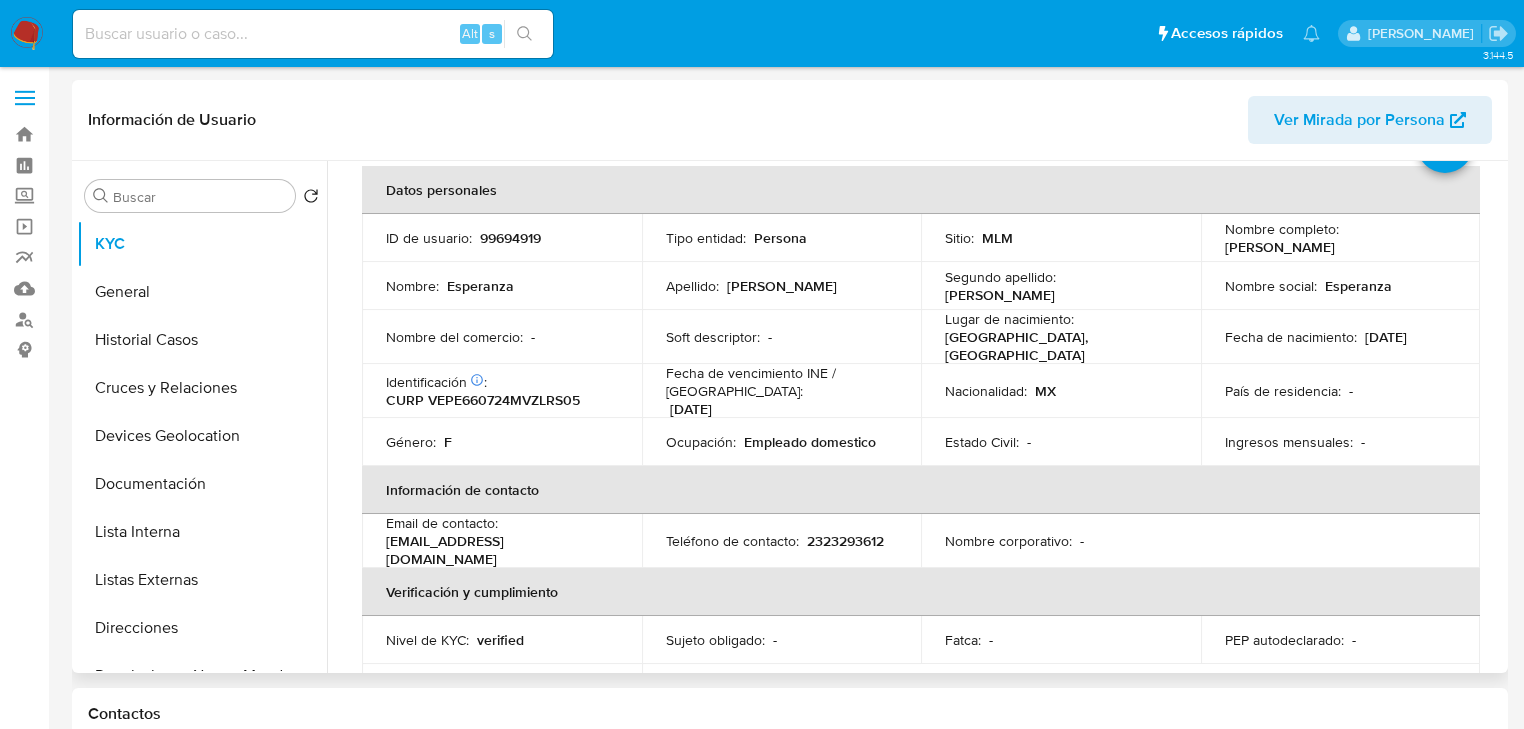 click on "Listas Externas" at bounding box center (202, 580) 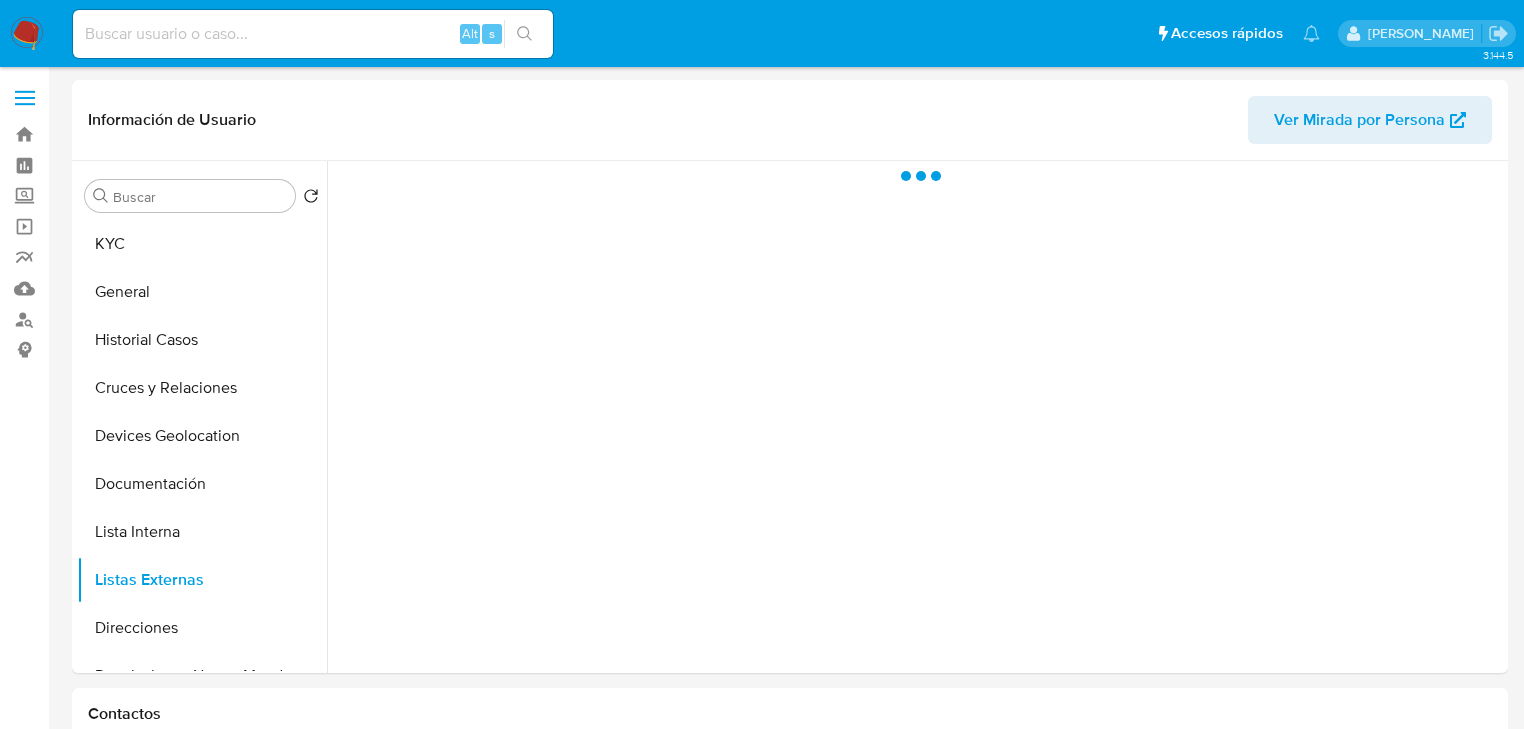 scroll, scrollTop: 0, scrollLeft: 0, axis: both 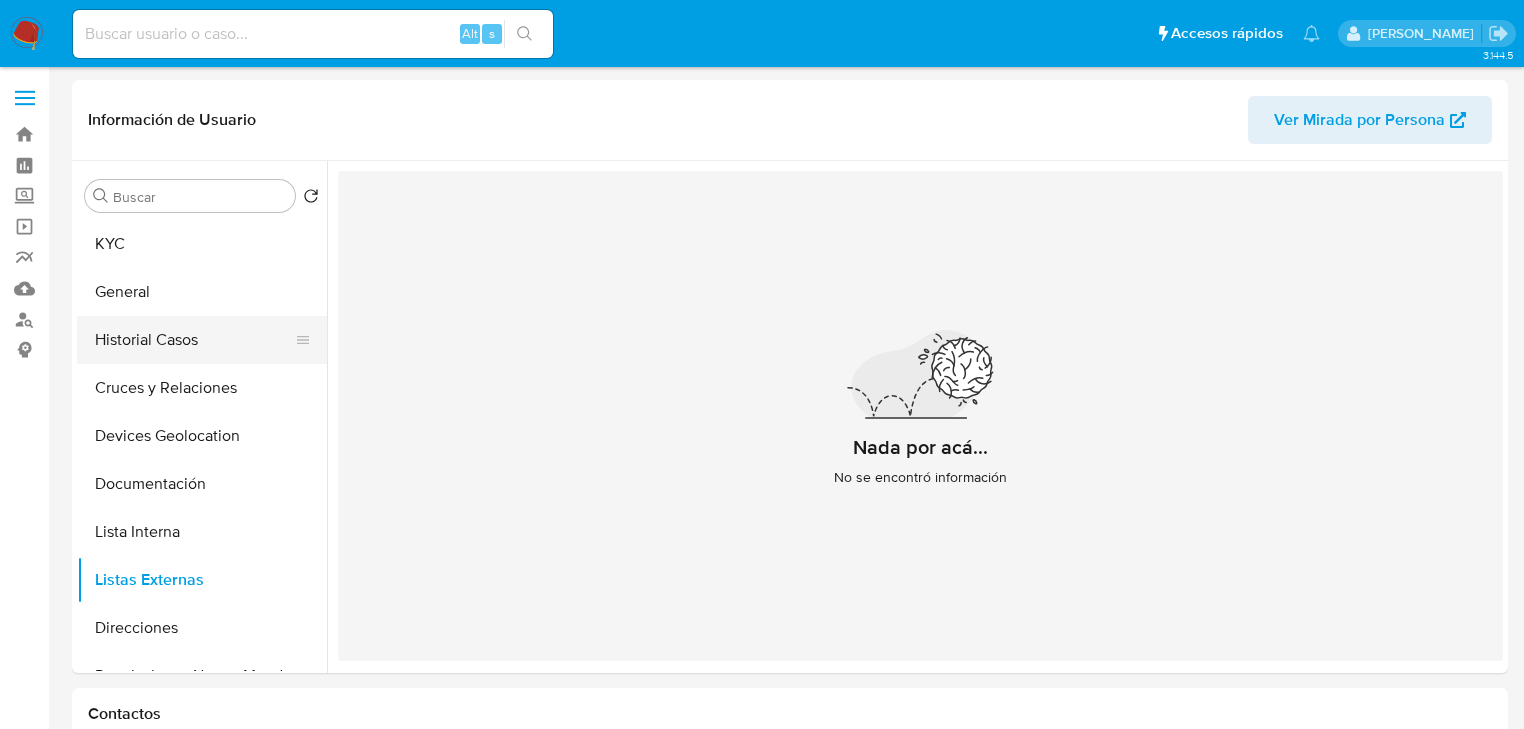 drag, startPoint x: 187, startPoint y: 342, endPoint x: 217, endPoint y: 356, distance: 33.105892 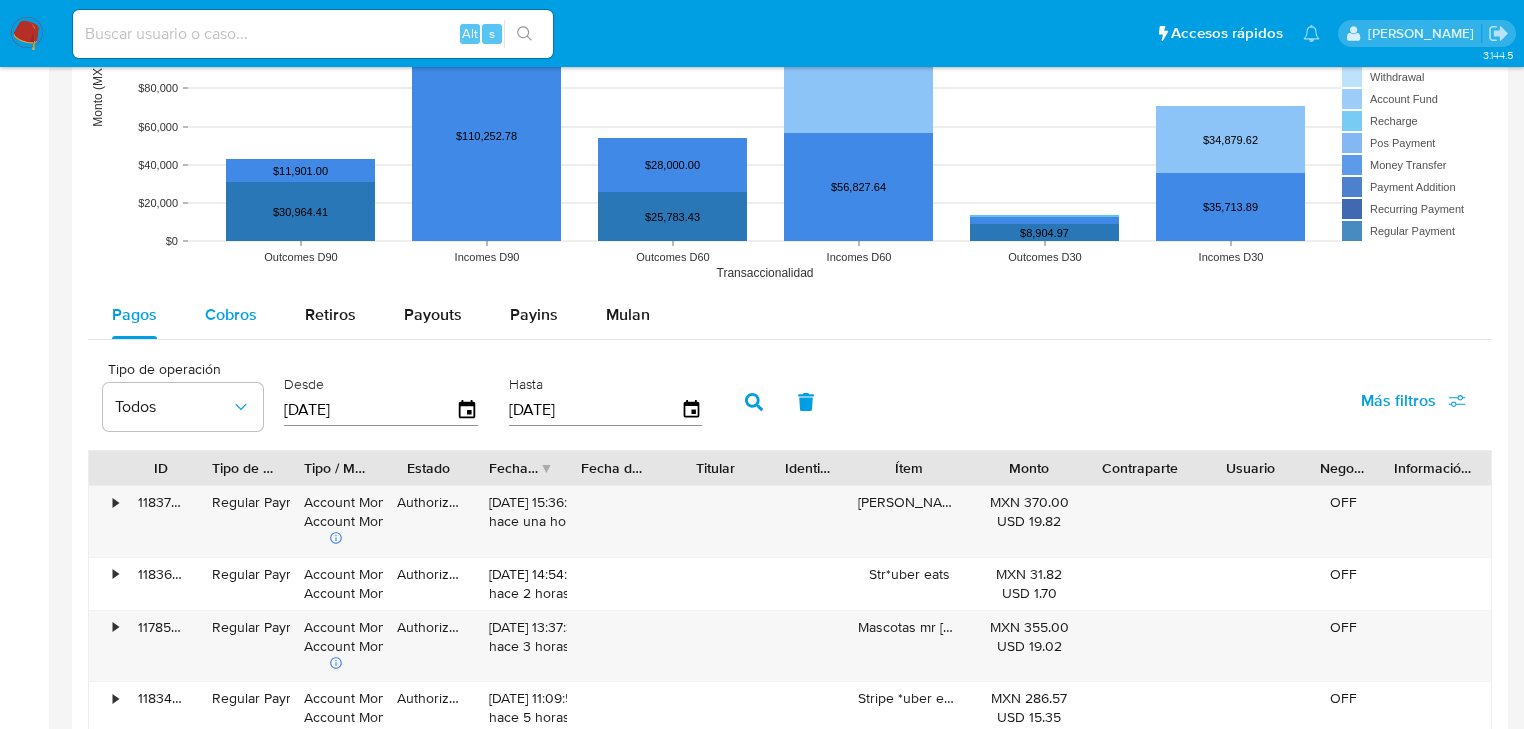 drag, startPoint x: 244, startPoint y: 325, endPoint x: 268, endPoint y: 328, distance: 24.186773 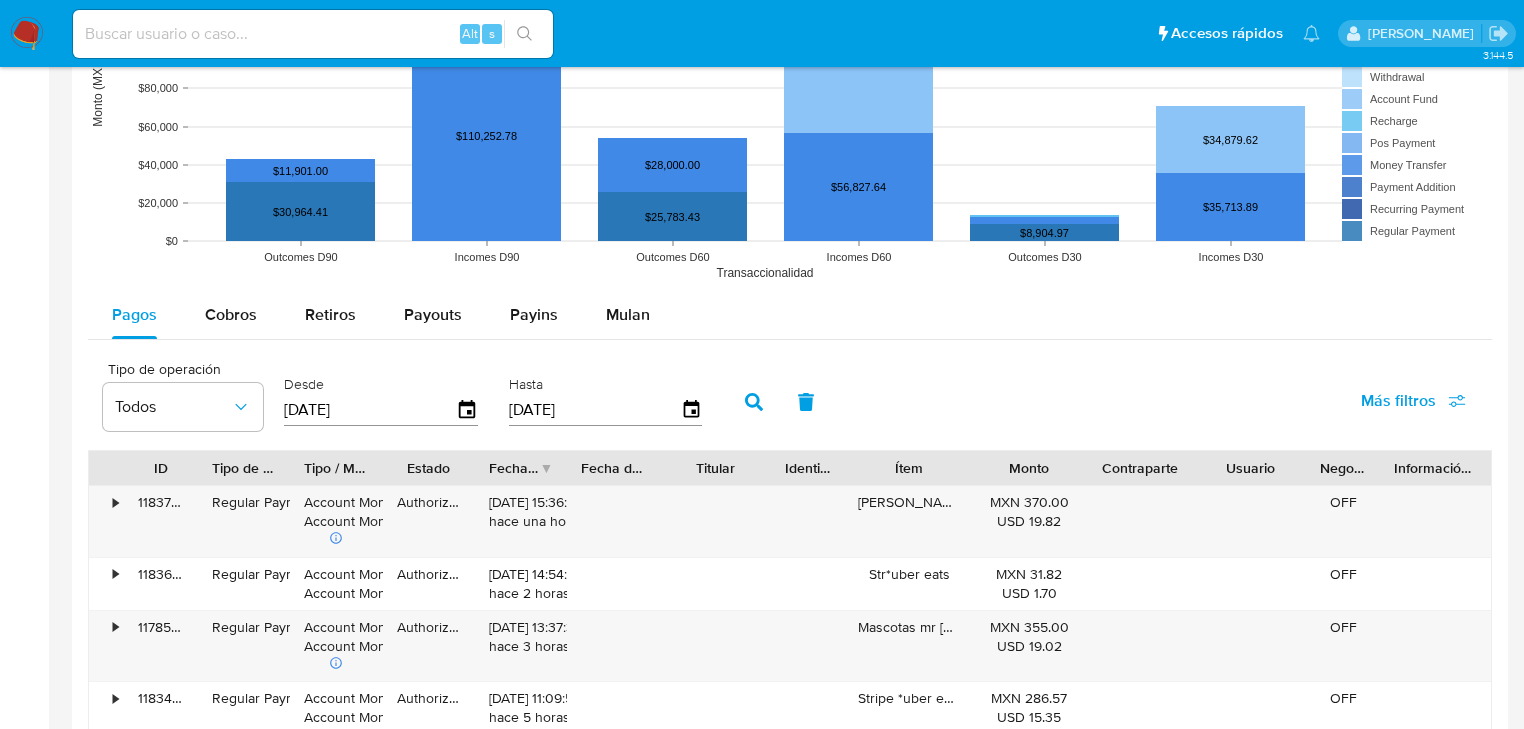 select on "10" 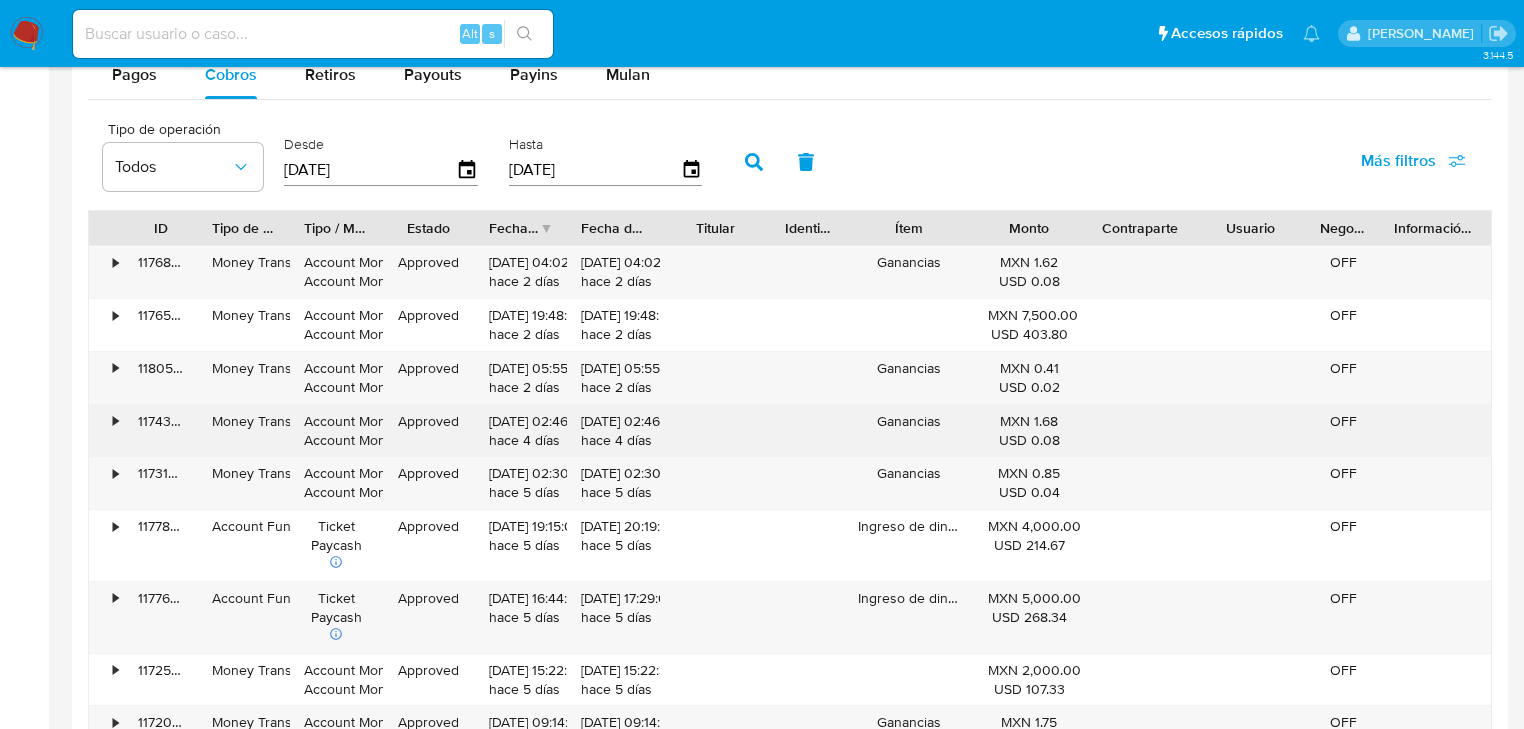 scroll, scrollTop: 2000, scrollLeft: 0, axis: vertical 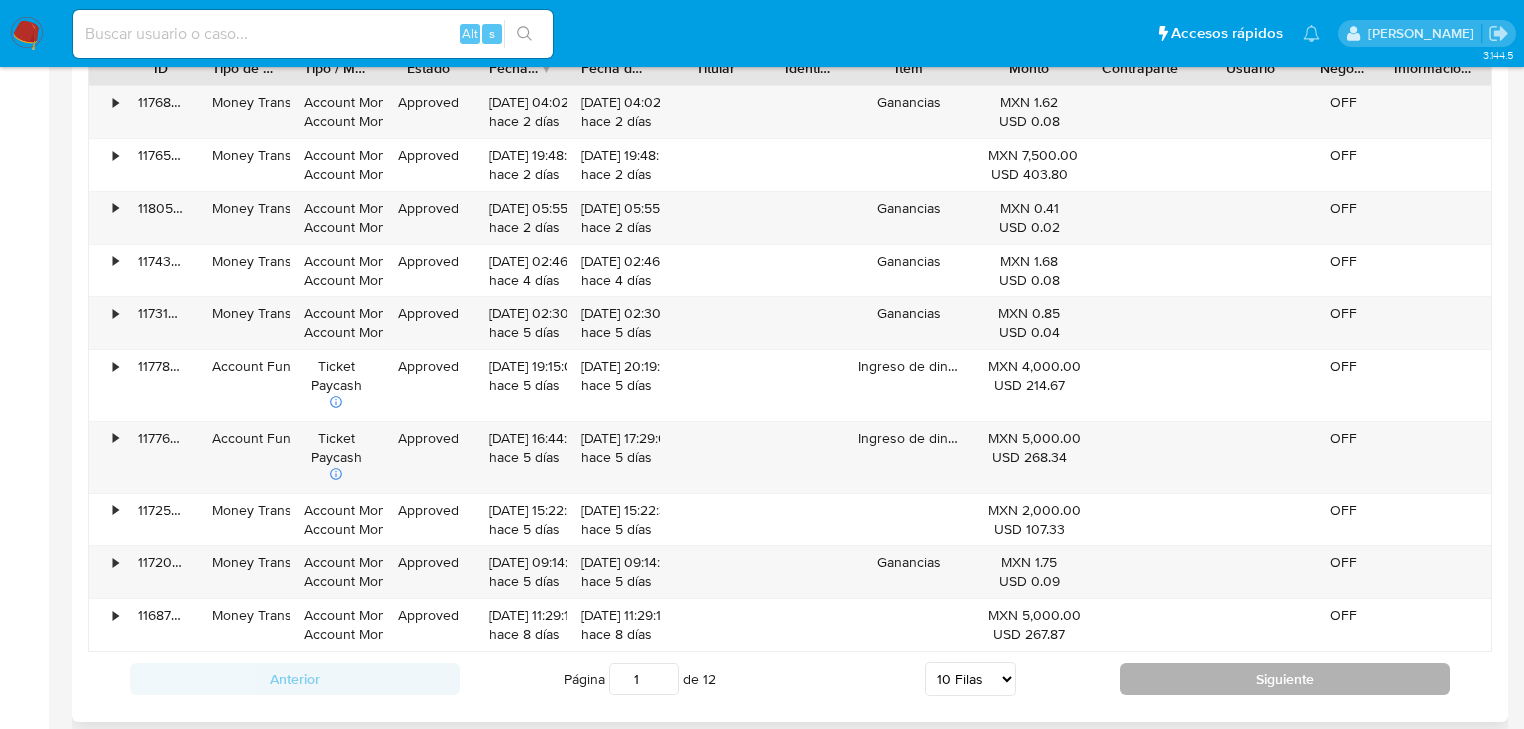 click on "Siguiente" at bounding box center [1285, 679] 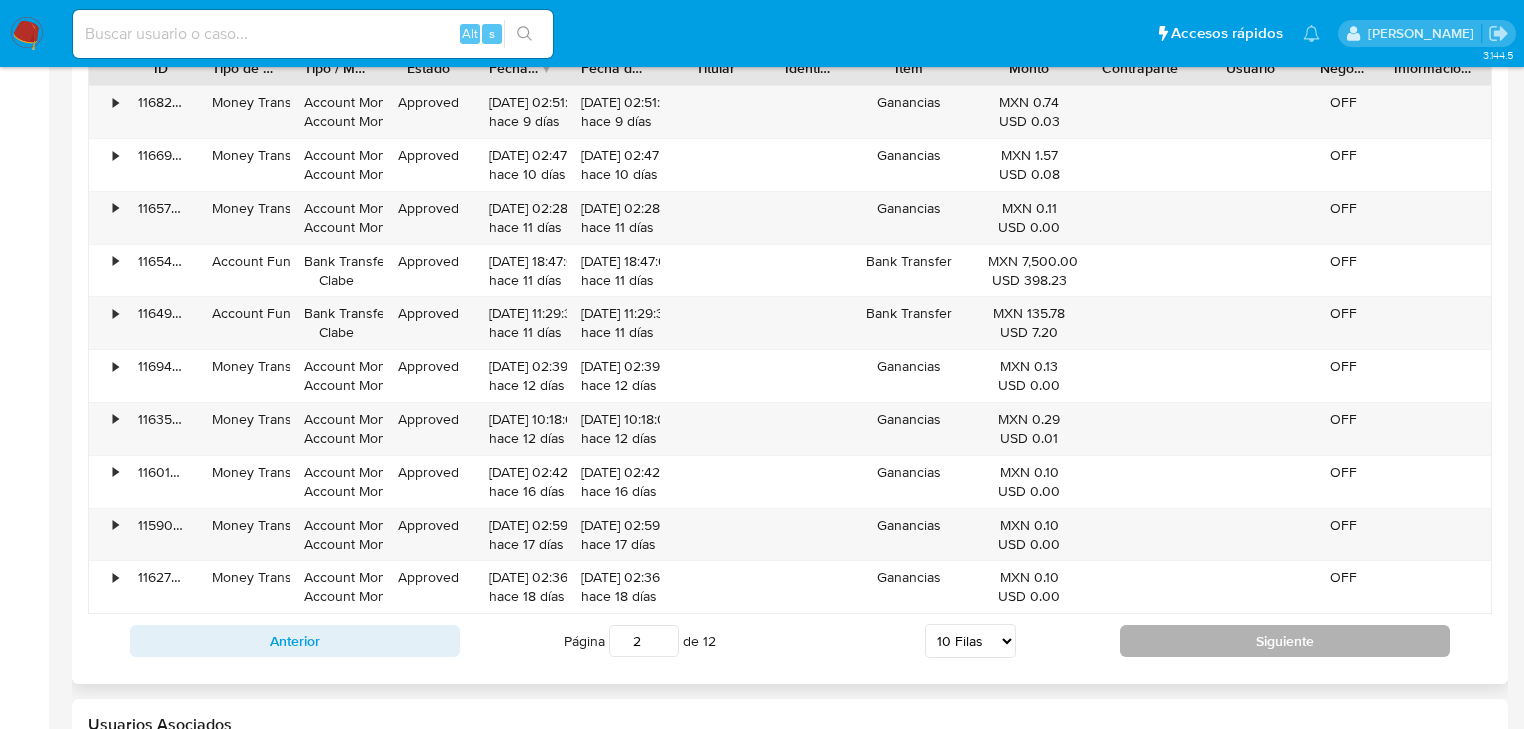 click on "Siguiente" at bounding box center (1285, 641) 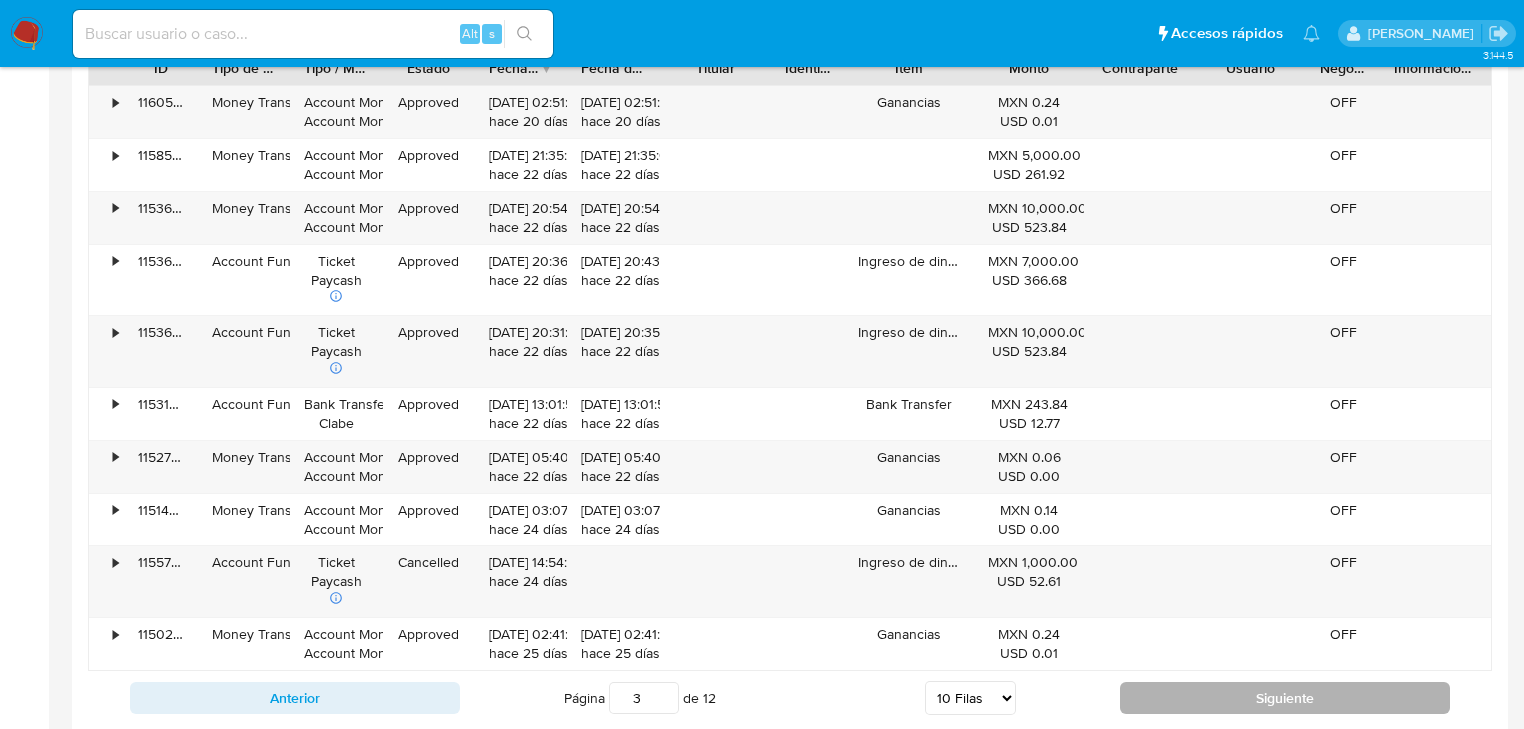click on "Siguiente" at bounding box center (1285, 698) 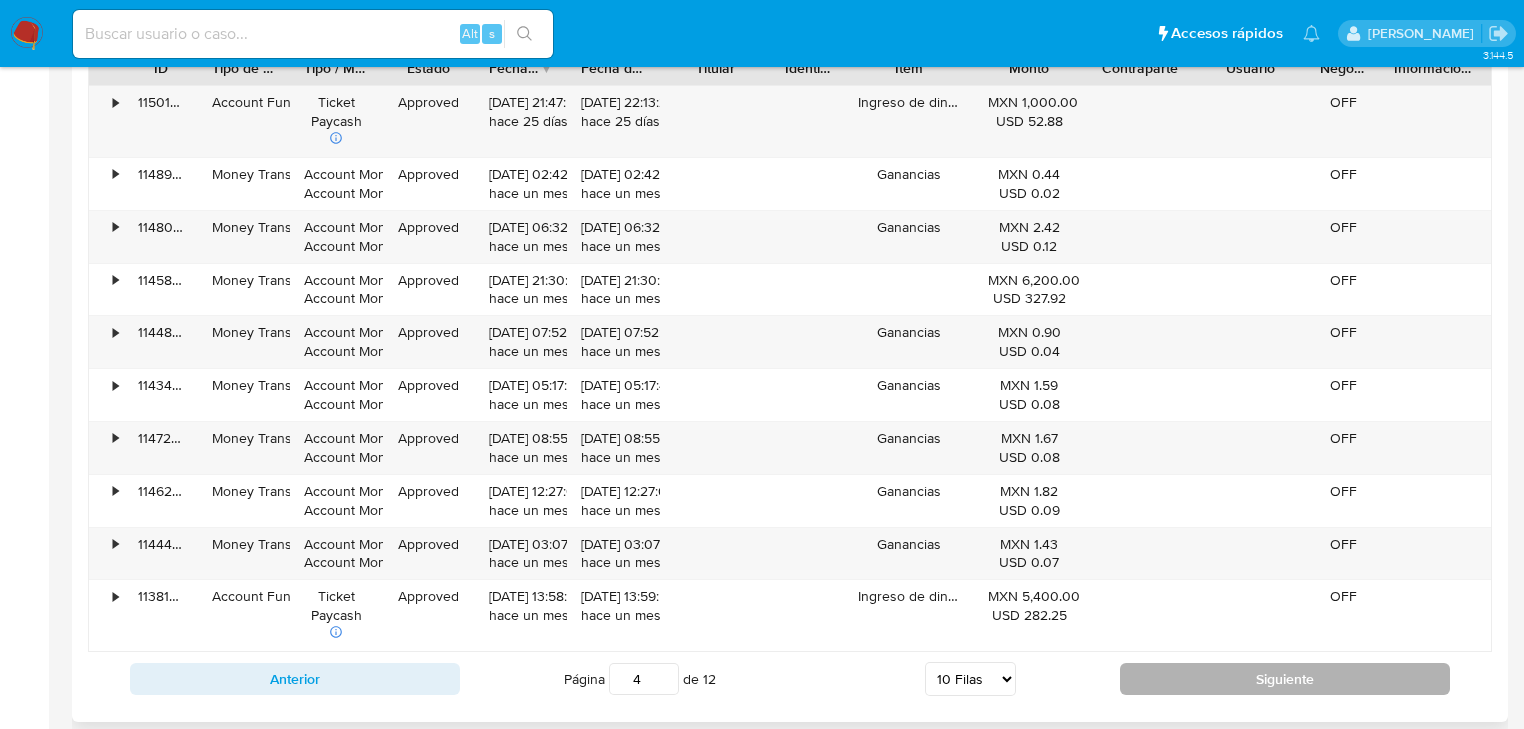 click on "Siguiente" at bounding box center [1285, 679] 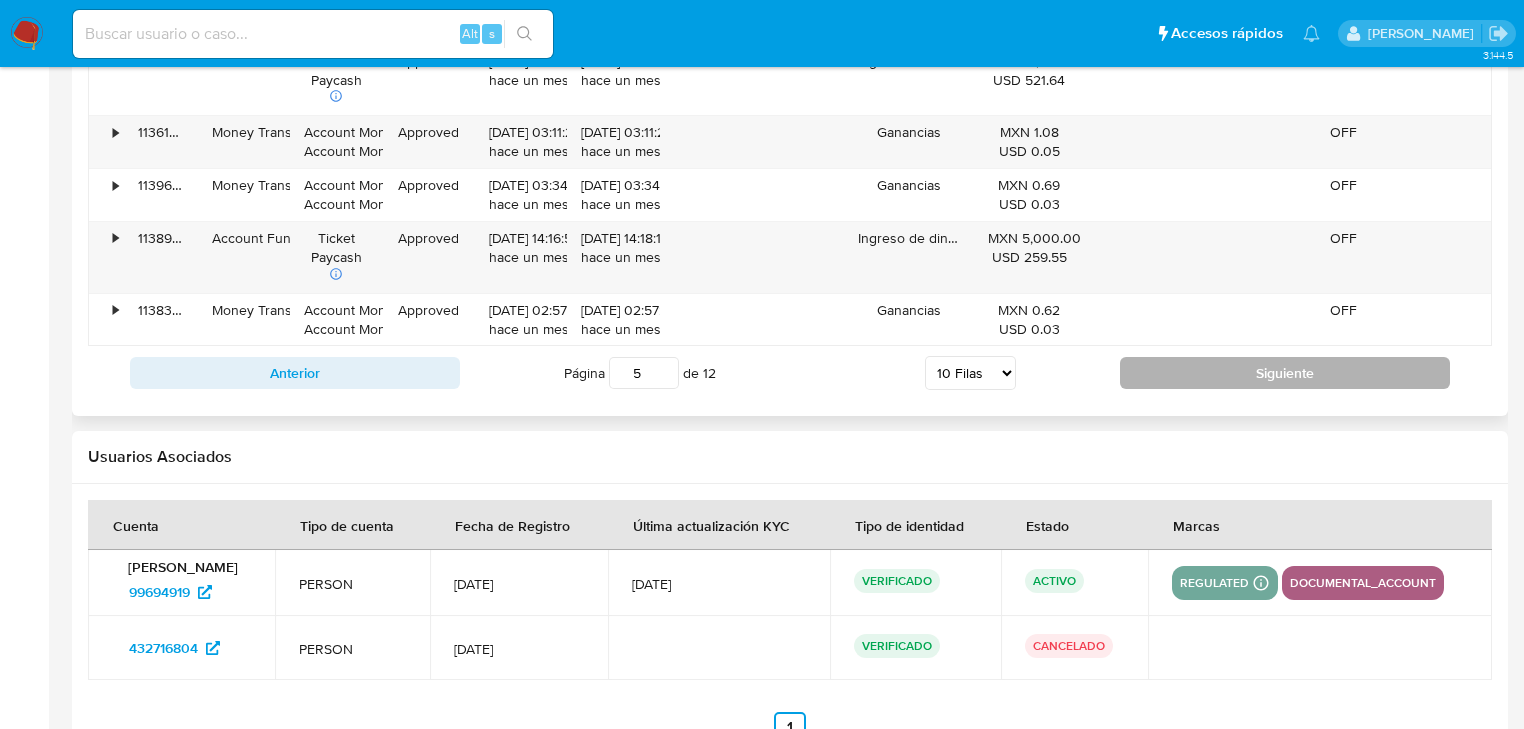 click on "Siguiente" at bounding box center (1285, 373) 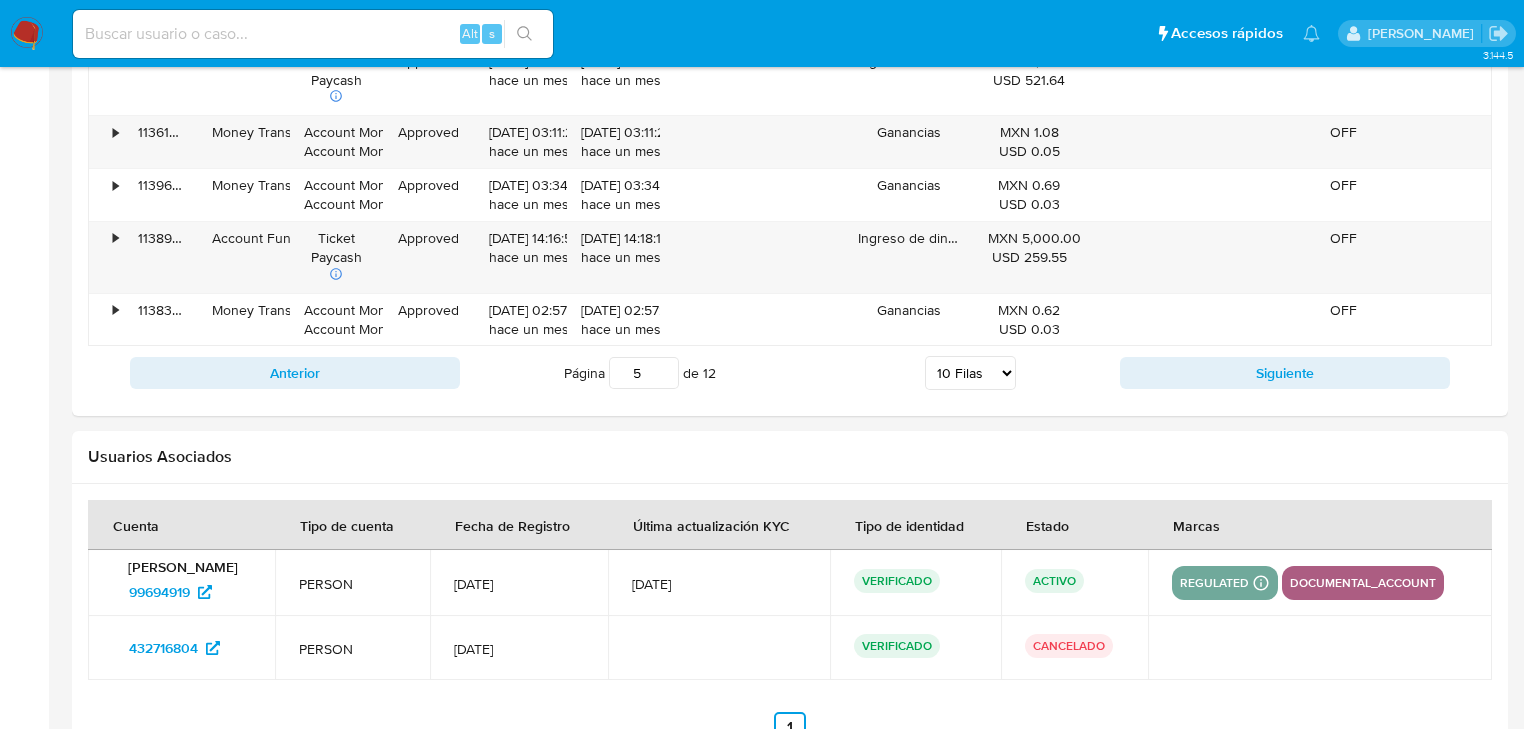type on "6" 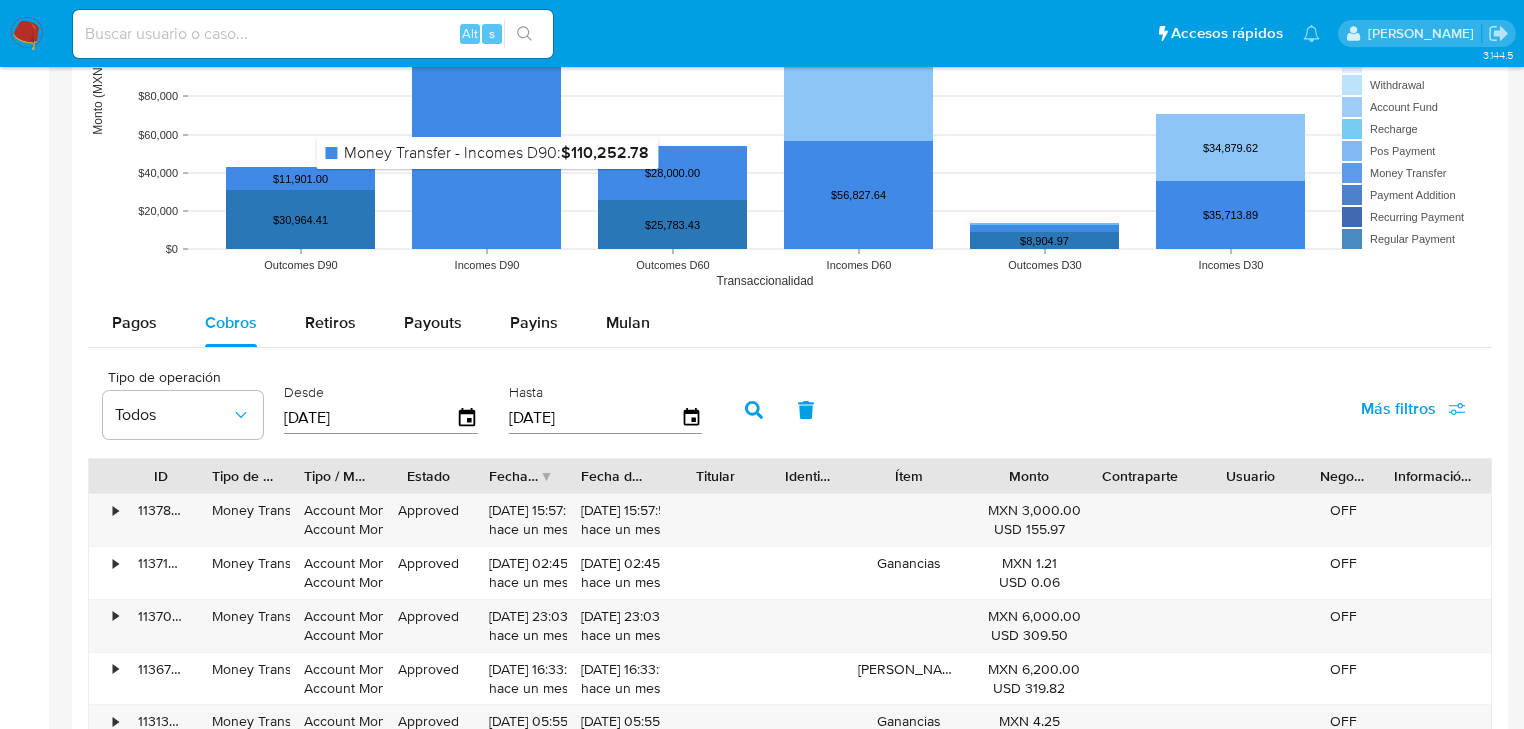 scroll, scrollTop: 1494, scrollLeft: 0, axis: vertical 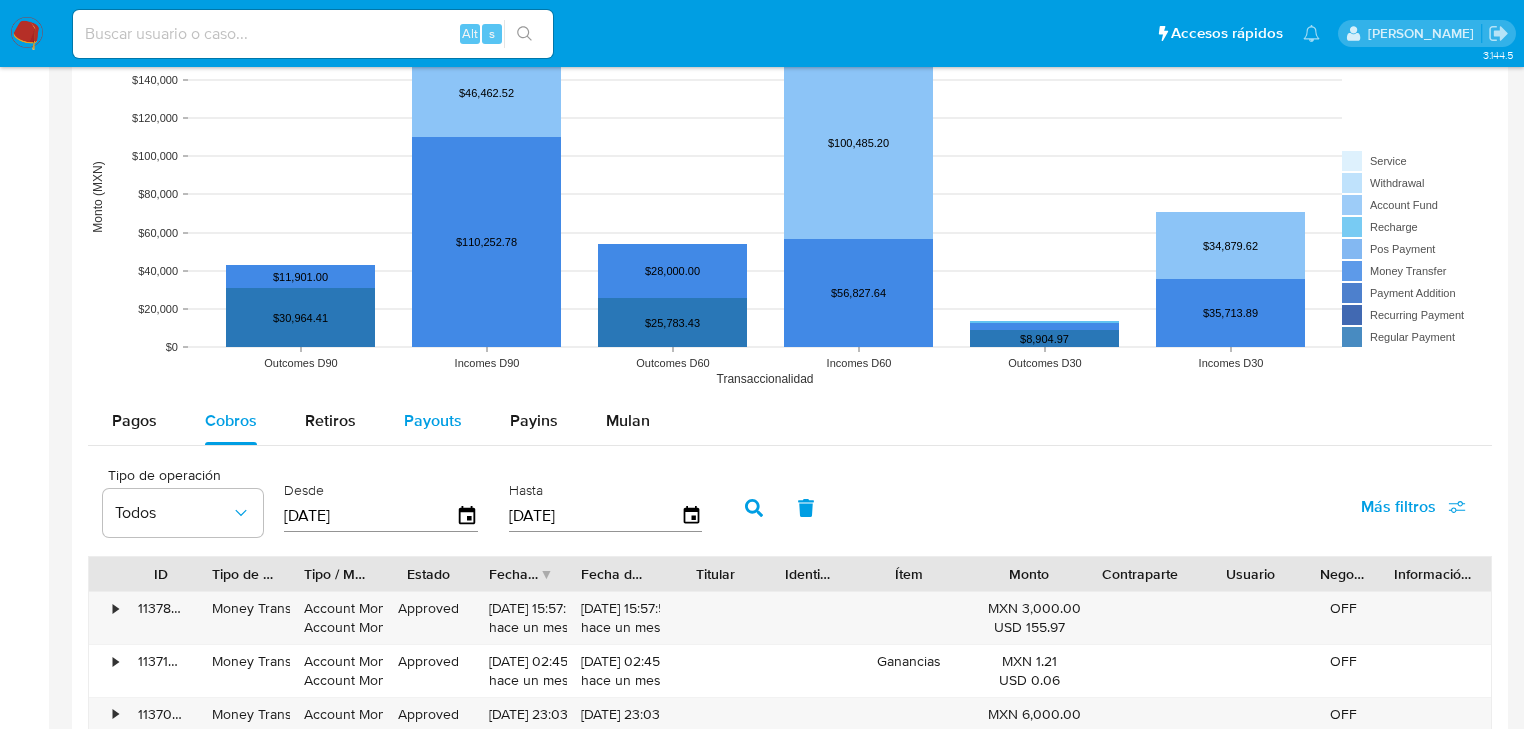 click on "Payouts" at bounding box center (433, 421) 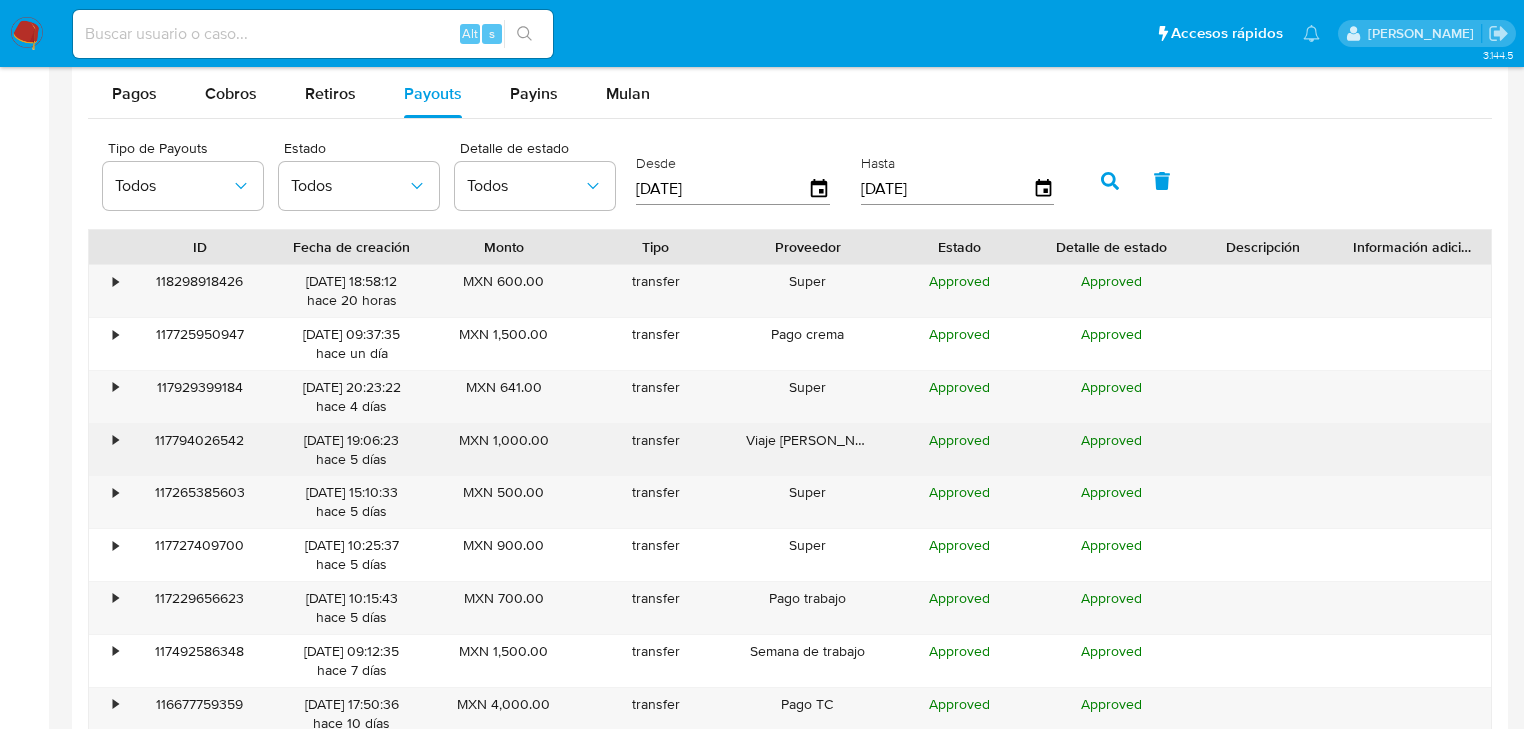 scroll, scrollTop: 1974, scrollLeft: 0, axis: vertical 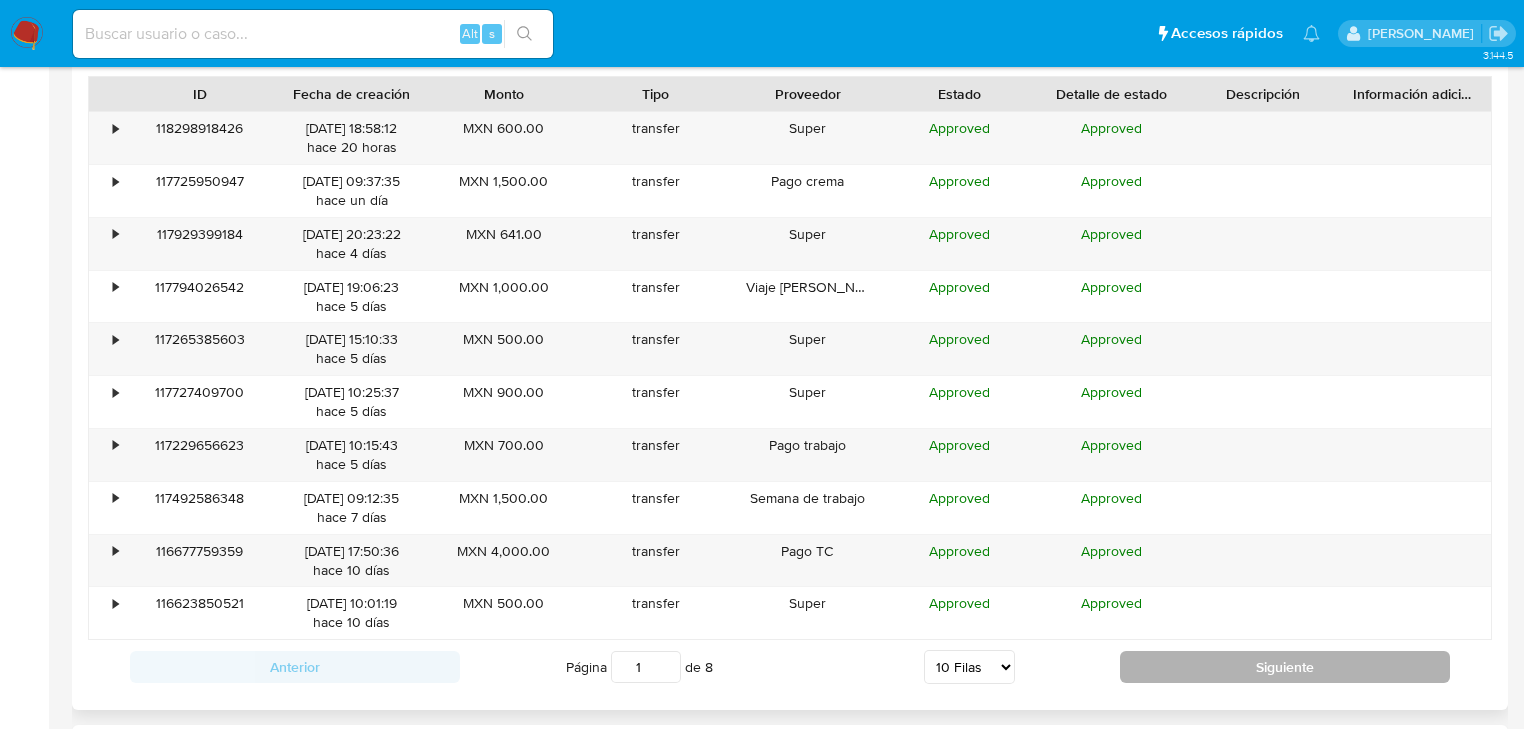 click on "Siguiente" at bounding box center (1285, 667) 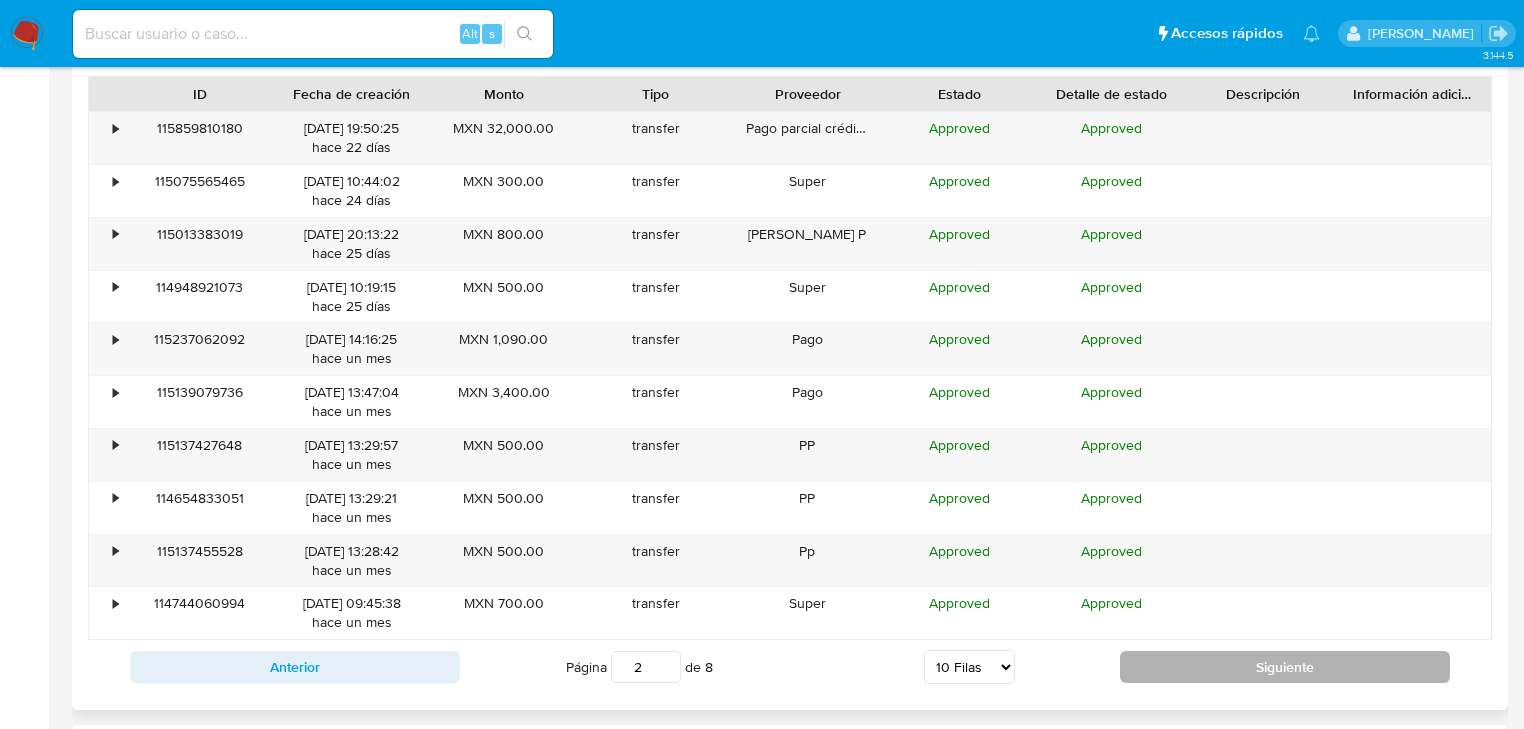 click on "Siguiente" at bounding box center (1285, 667) 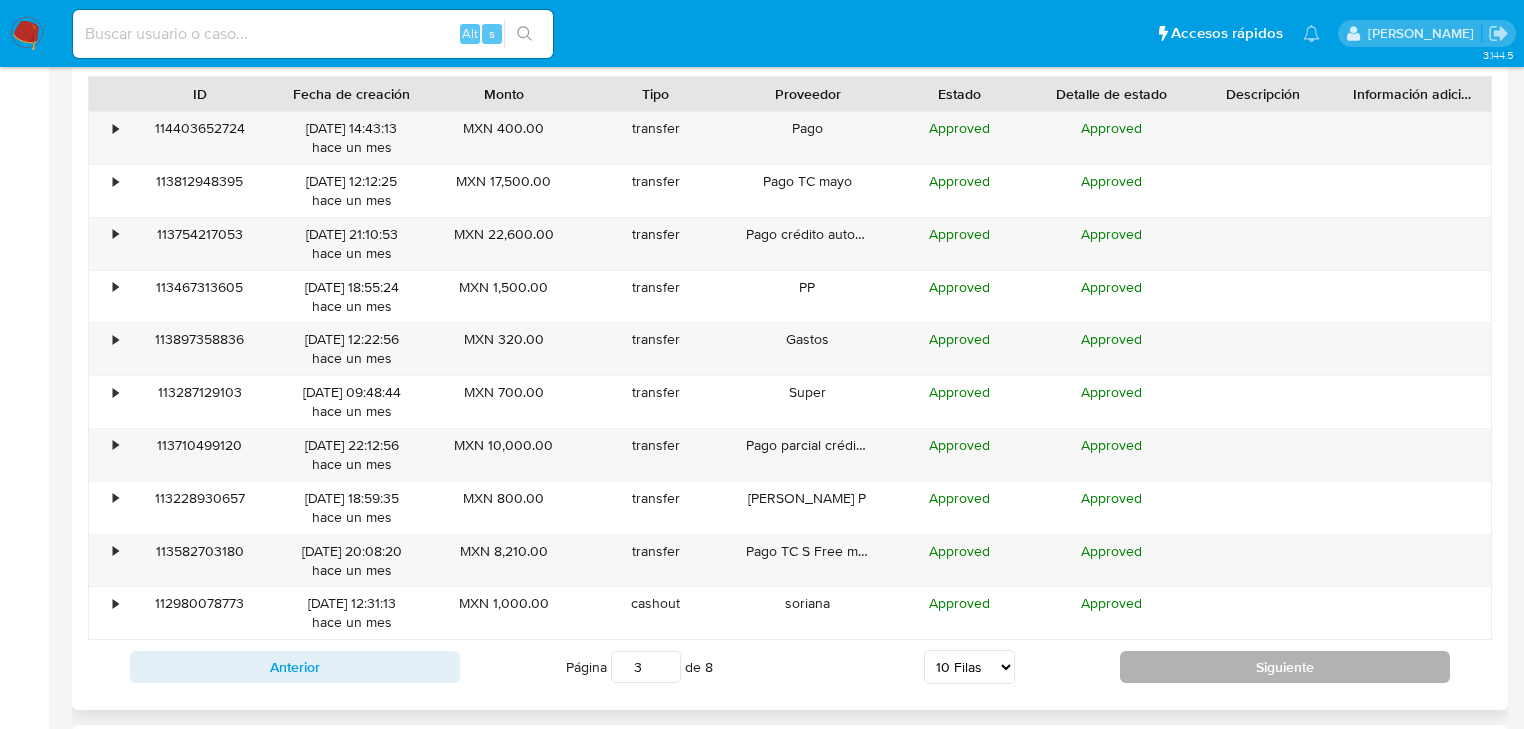click on "Siguiente" at bounding box center [1285, 667] 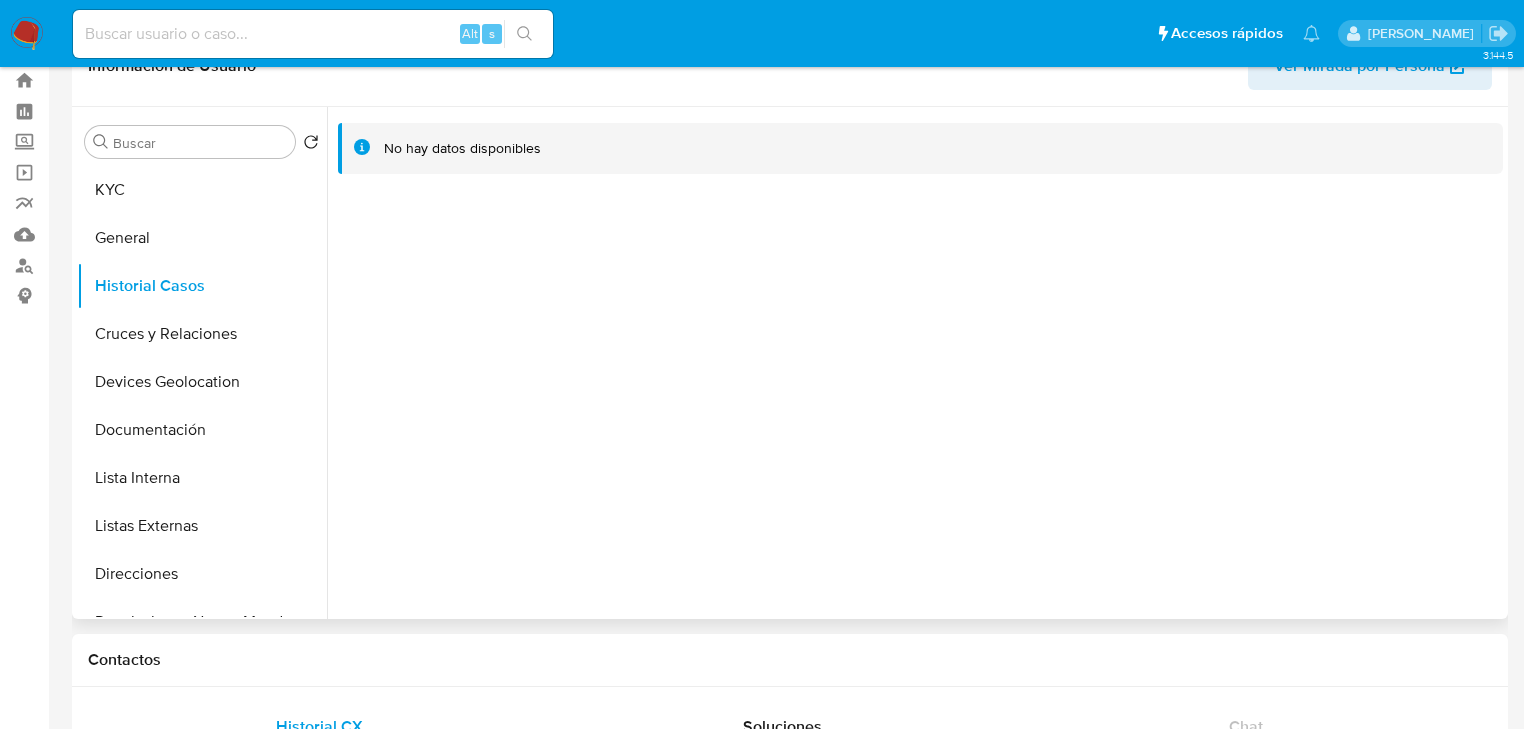 scroll, scrollTop: 0, scrollLeft: 0, axis: both 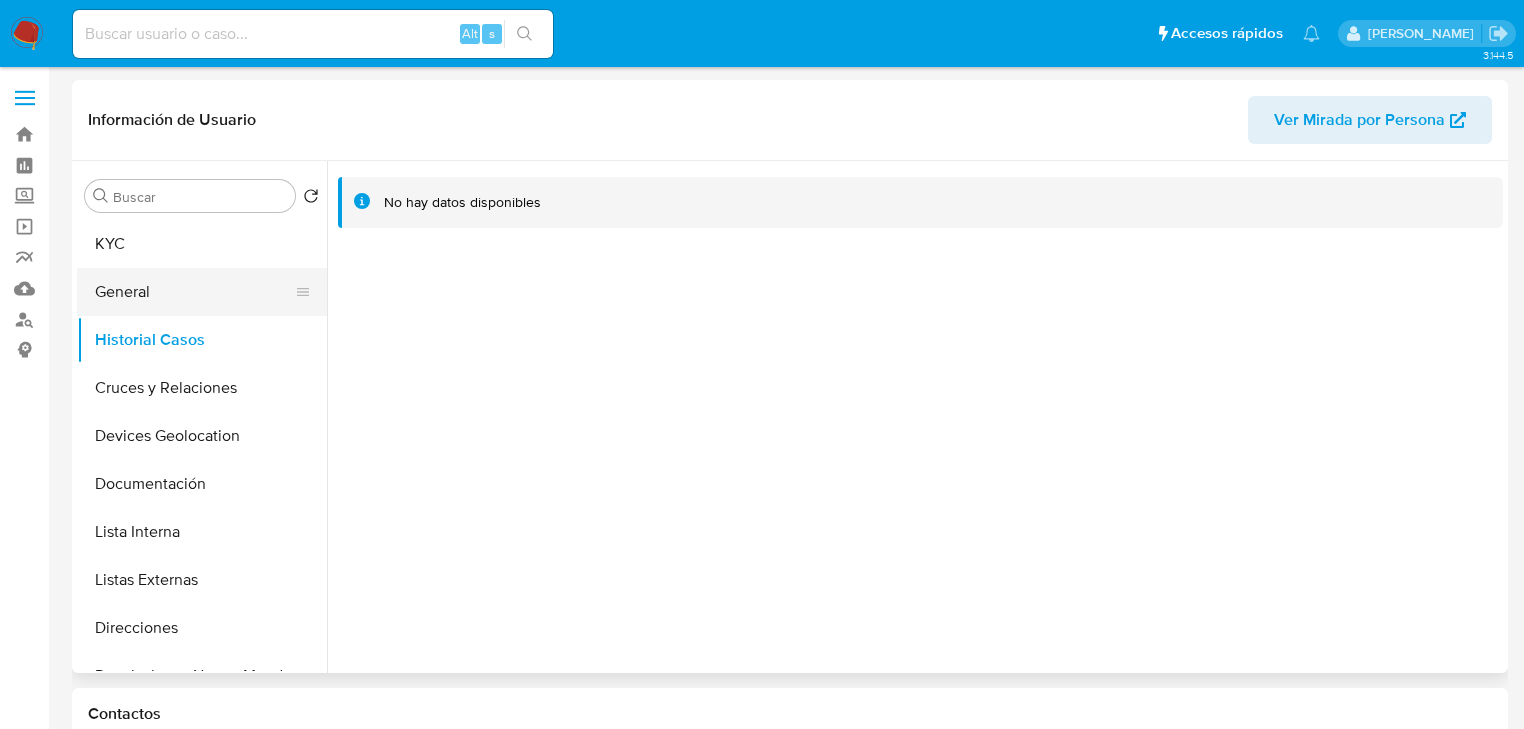 drag, startPoint x: 192, startPoint y: 254, endPoint x: 300, endPoint y: 274, distance: 109.83624 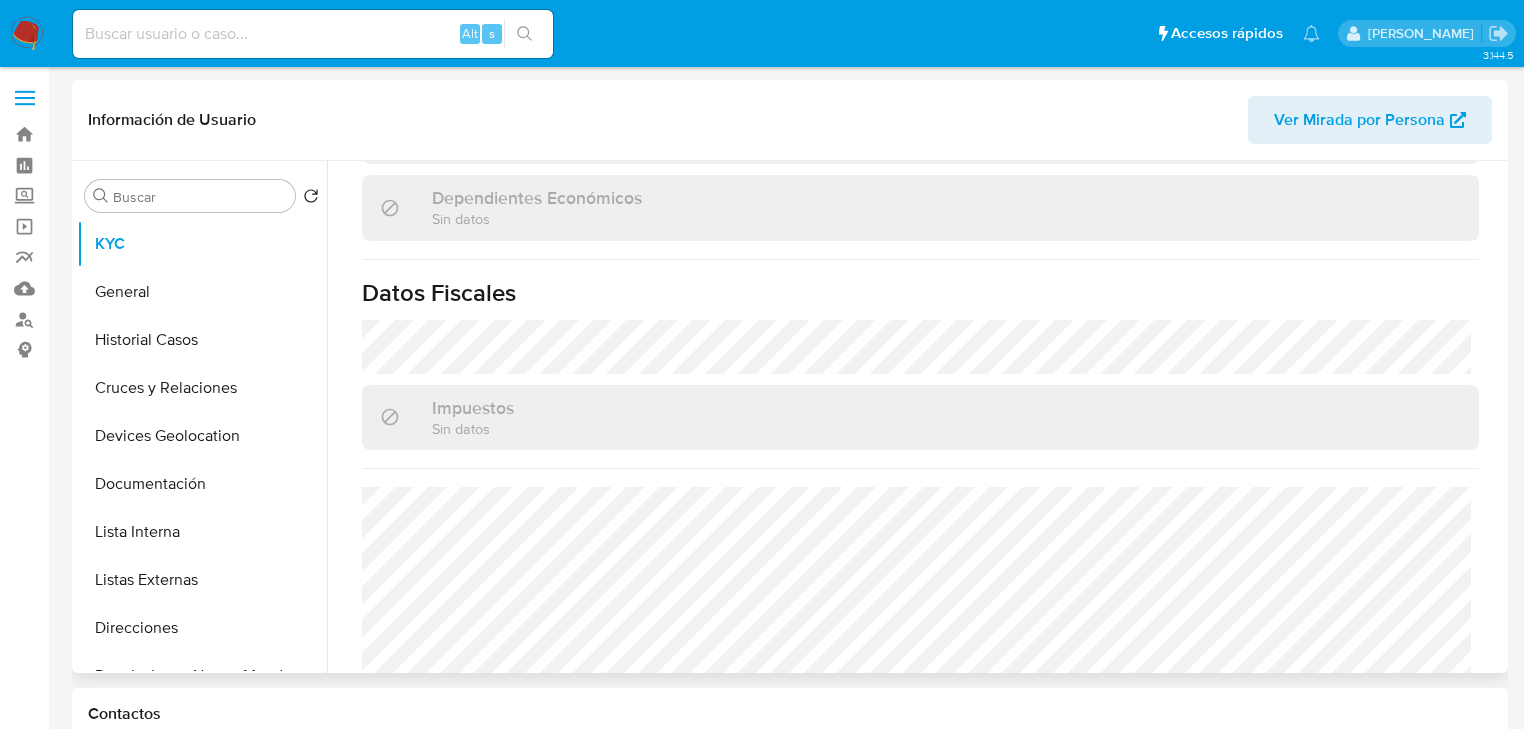 scroll, scrollTop: 765, scrollLeft: 0, axis: vertical 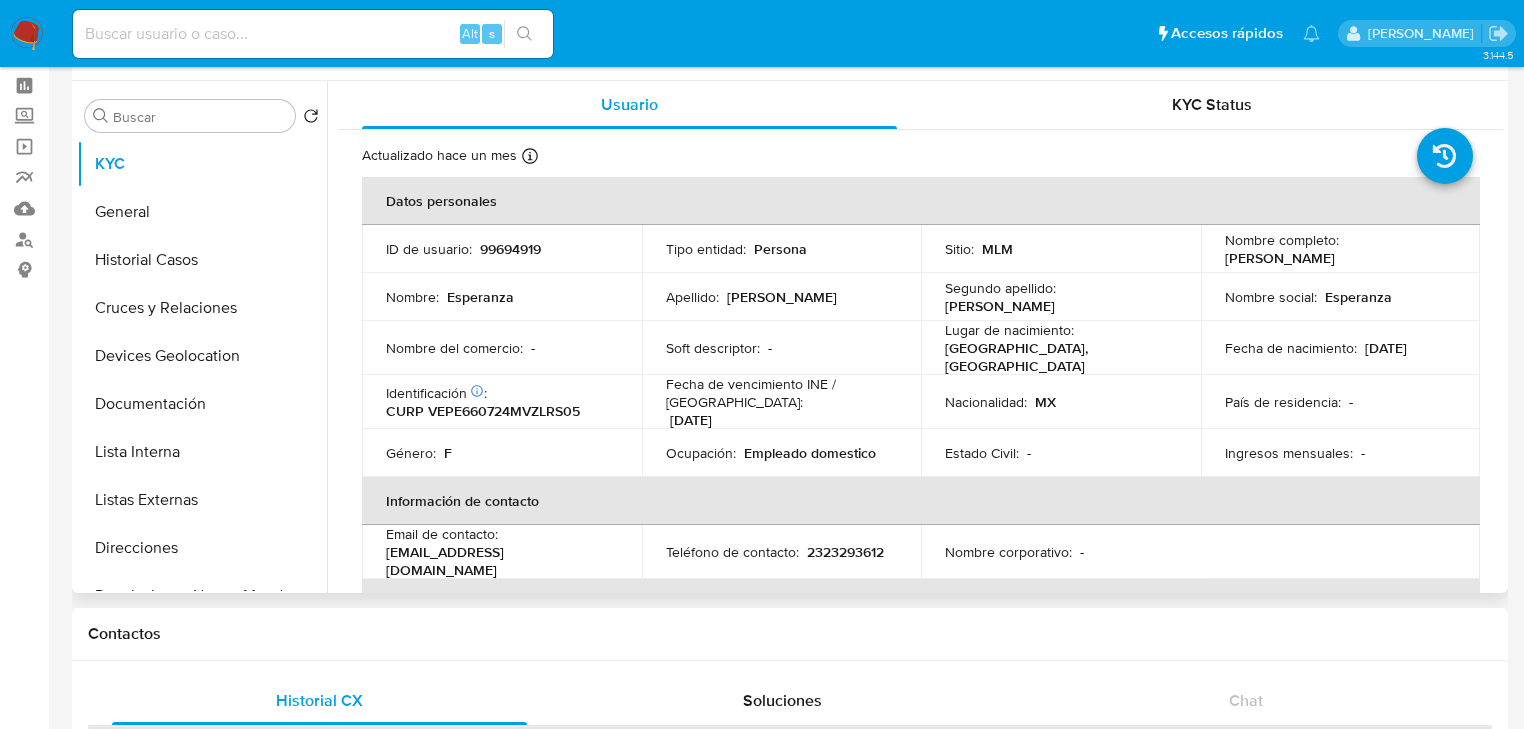 drag, startPoint x: 522, startPoint y: 432, endPoint x: 791, endPoint y: 304, distance: 297.901 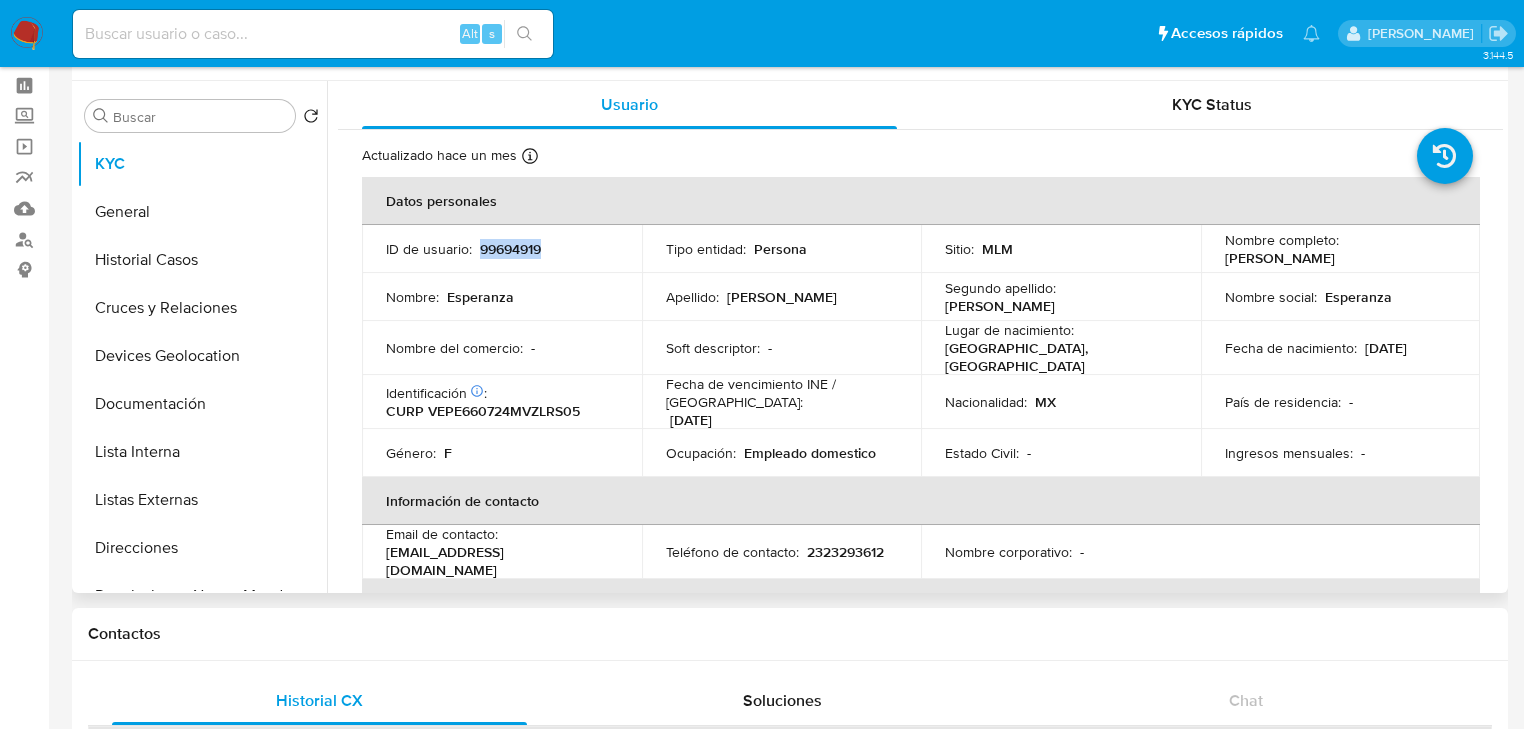 click on "99694919" at bounding box center [510, 249] 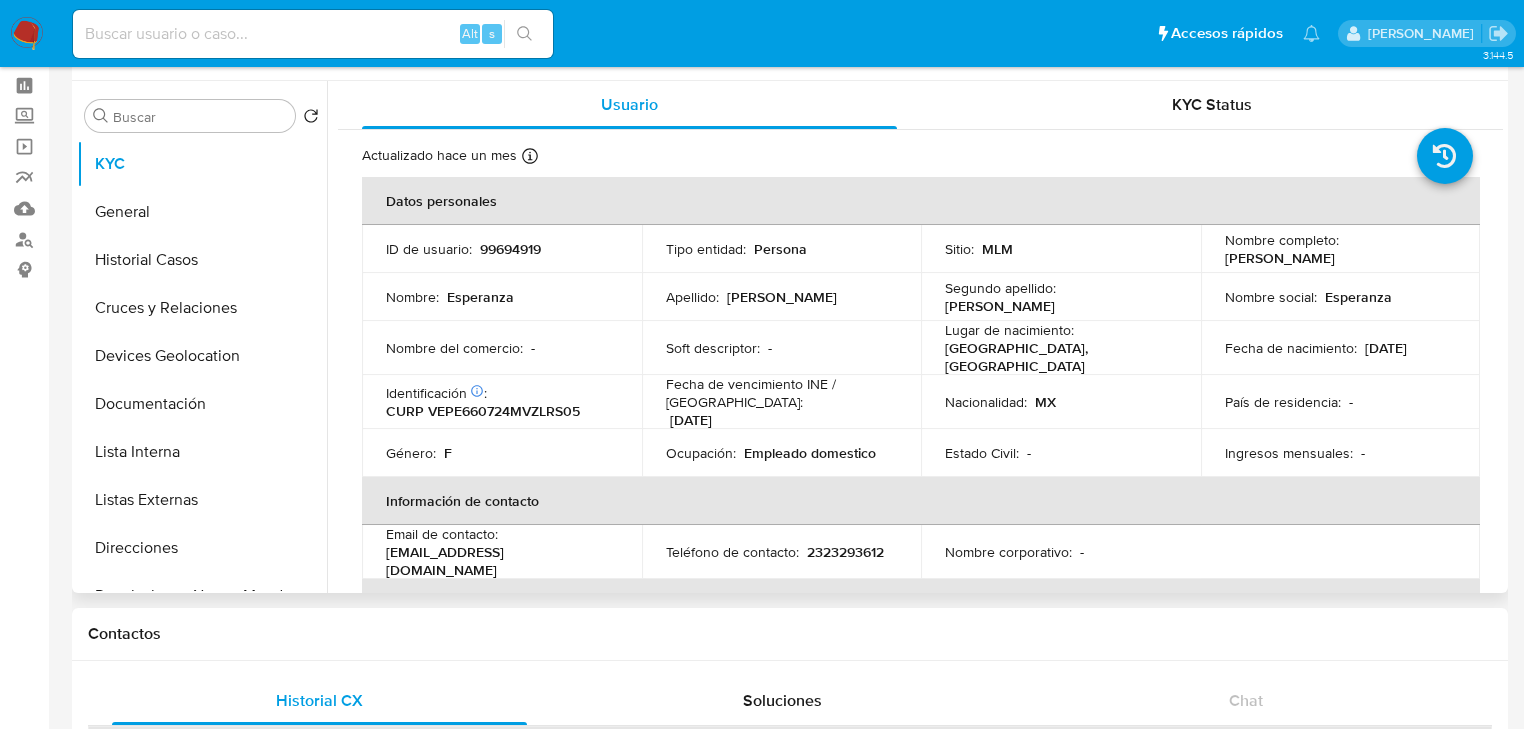 click on "CURP VEPE660724MVZLRS05" at bounding box center [483, 411] 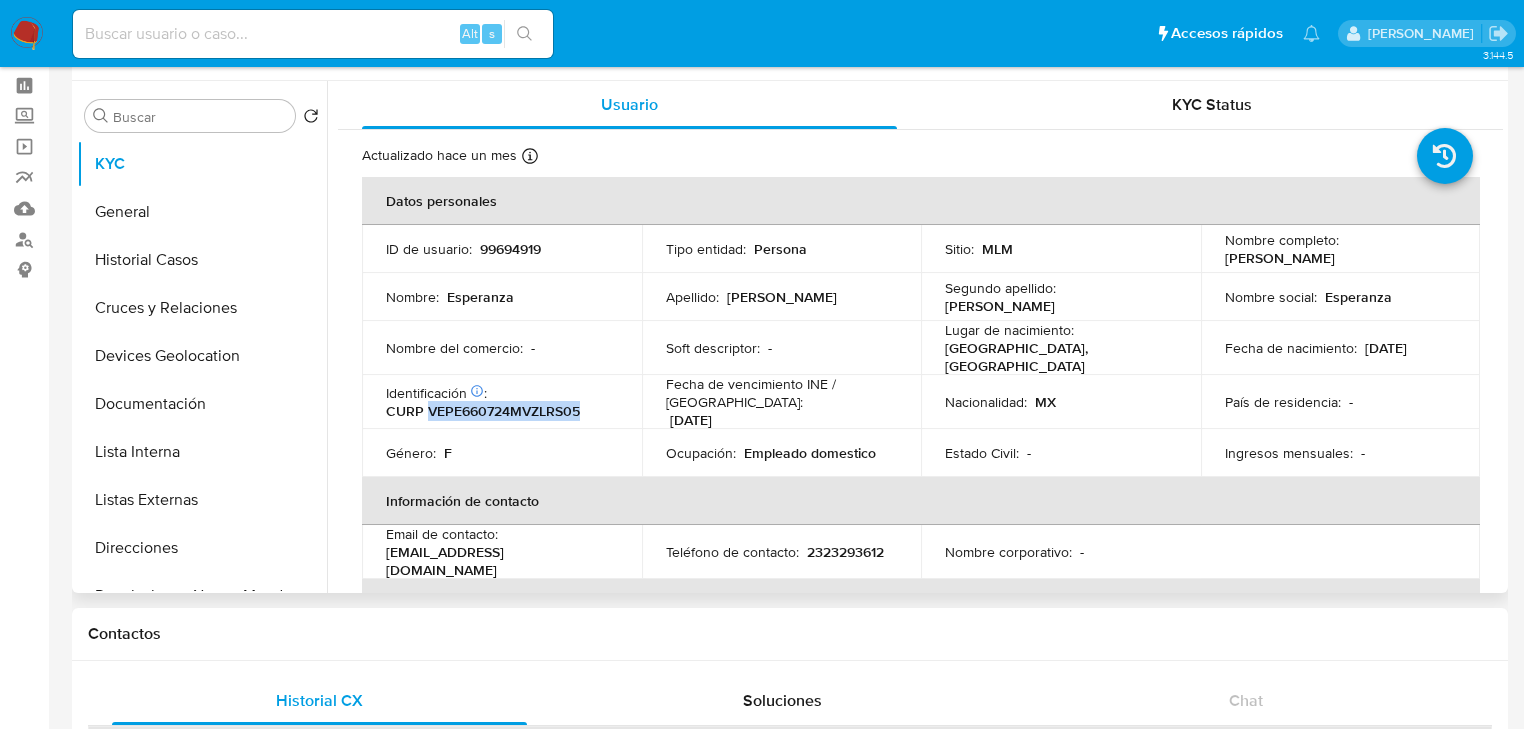 click on "CURP VEPE660724MVZLRS05" at bounding box center [483, 411] 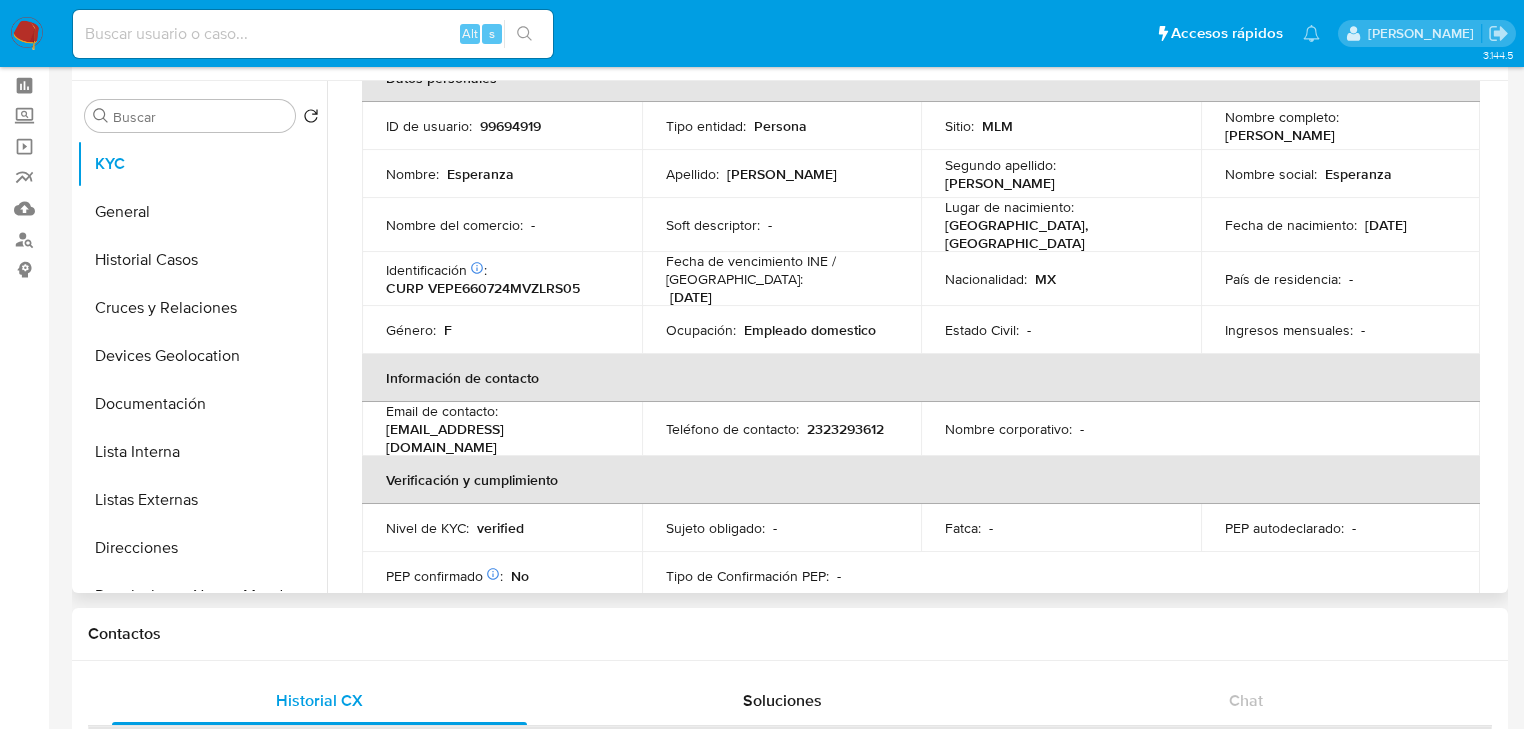 scroll, scrollTop: 0, scrollLeft: 0, axis: both 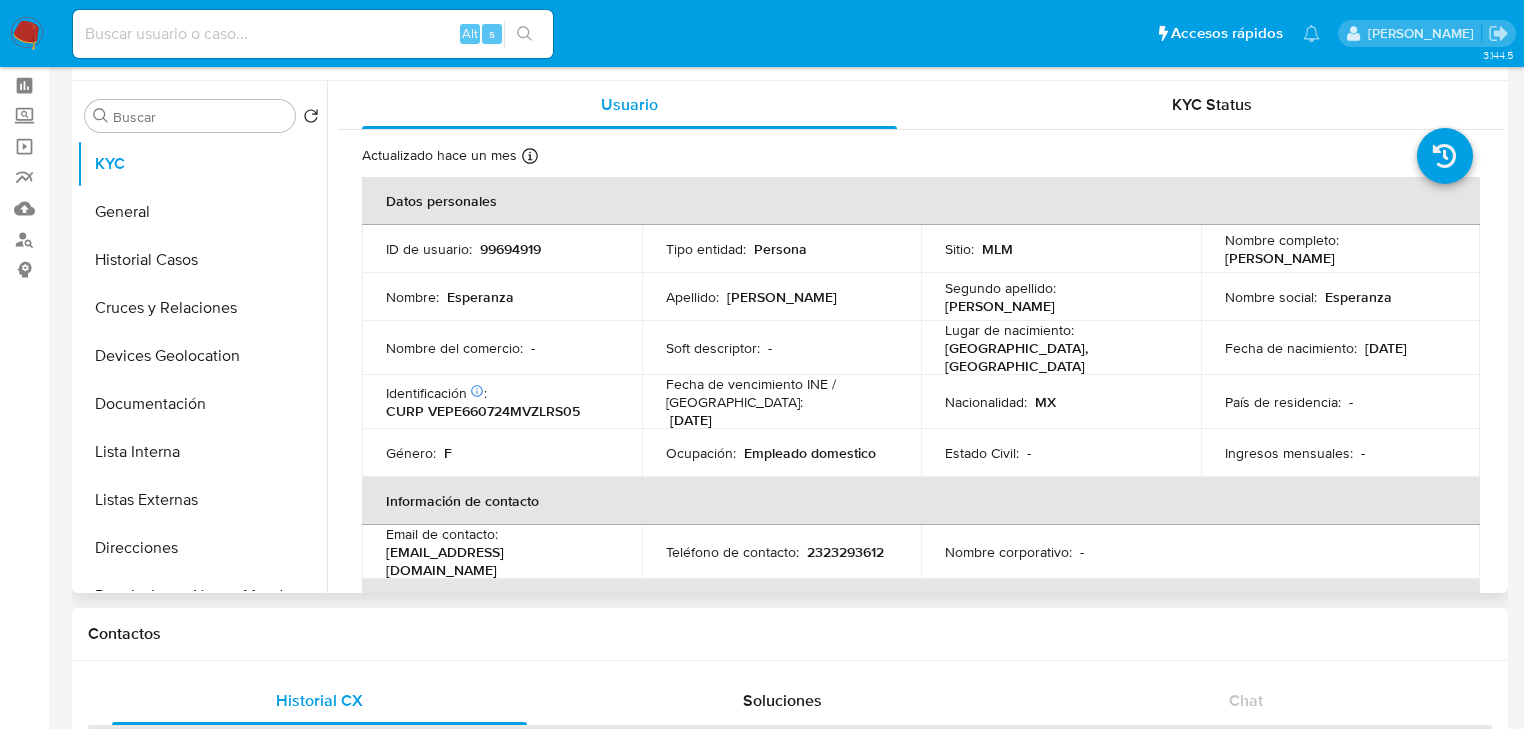 click on "Nombre :    Esperanza" at bounding box center (502, 297) 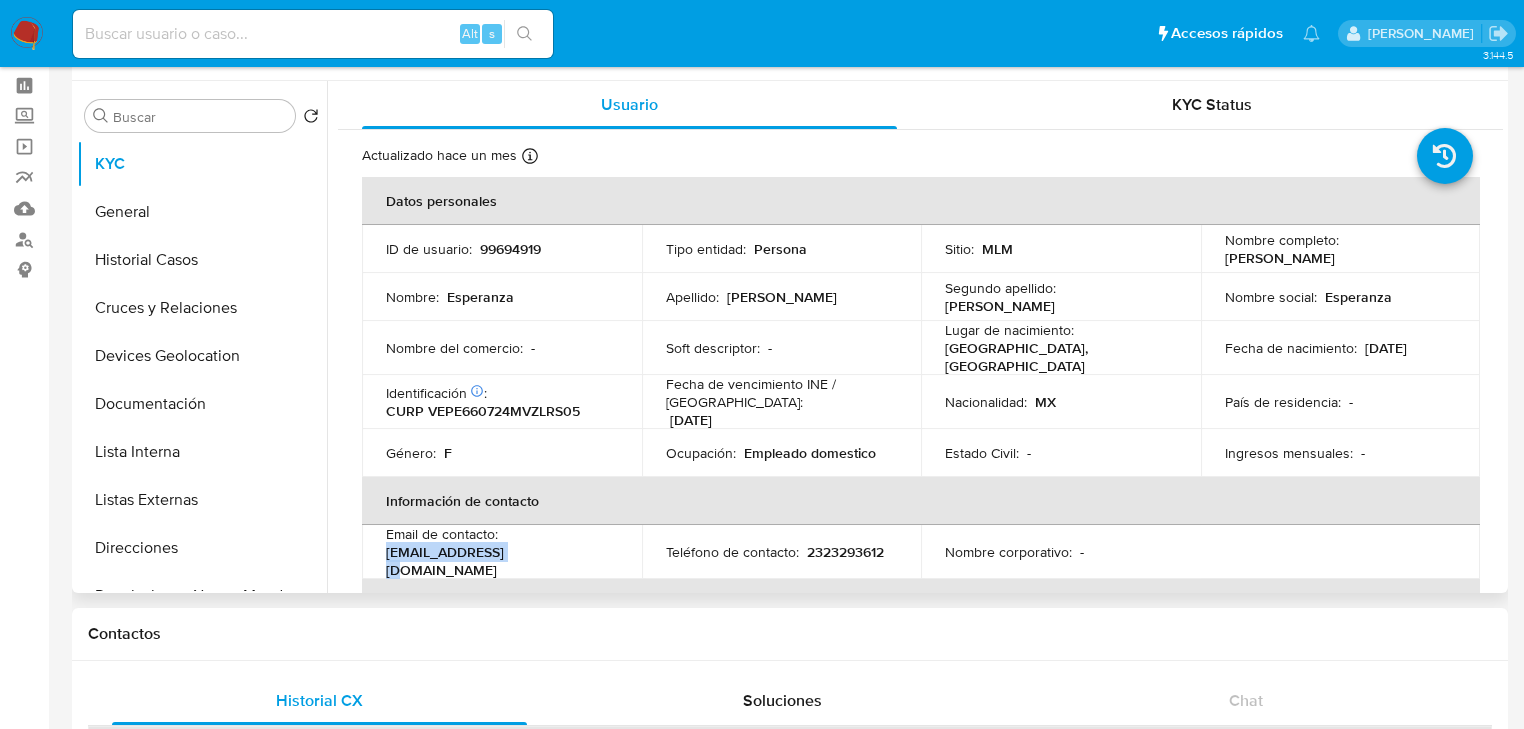 drag, startPoint x: 520, startPoint y: 556, endPoint x: 597, endPoint y: 166, distance: 397.52863 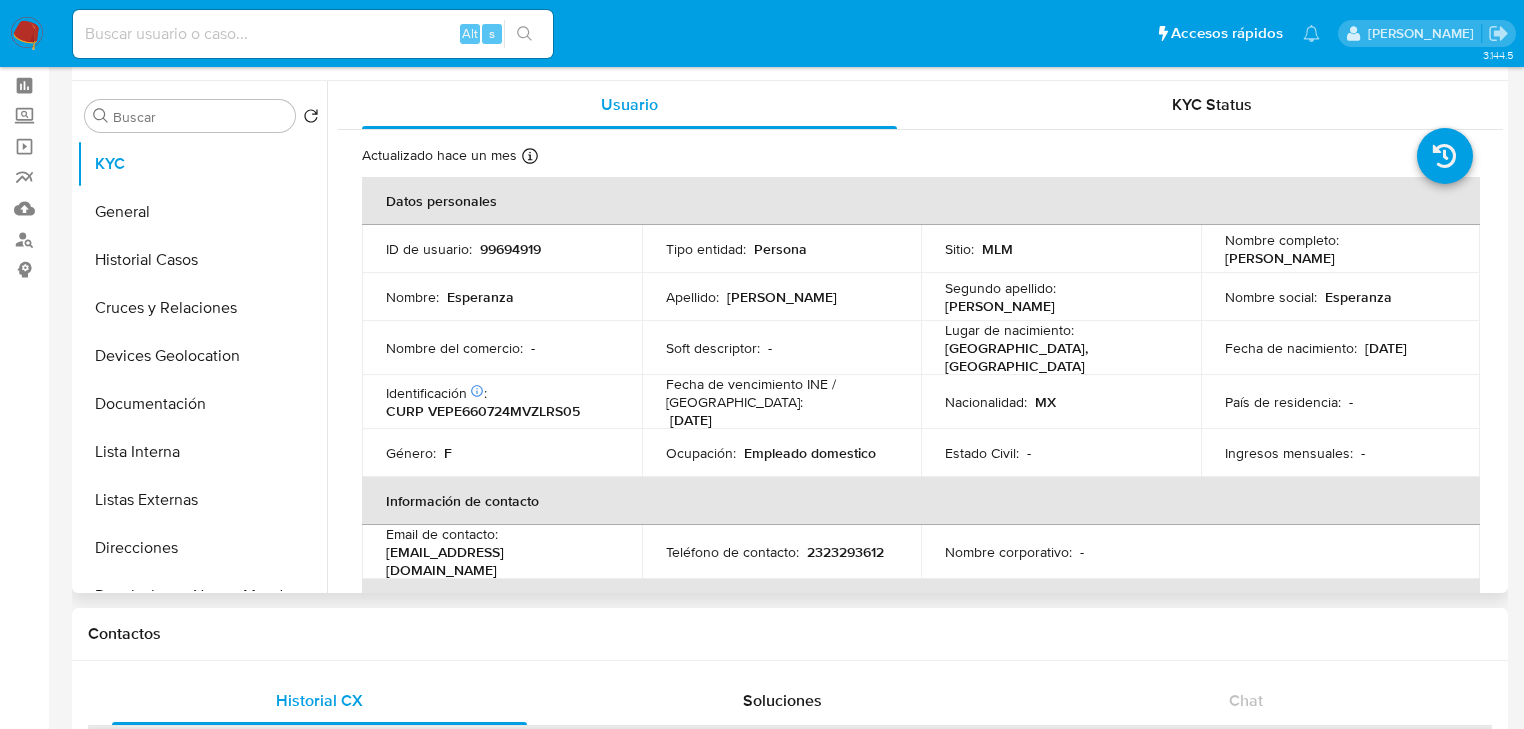 click on "Teléfono de contacto :    2323293612" at bounding box center (782, 552) 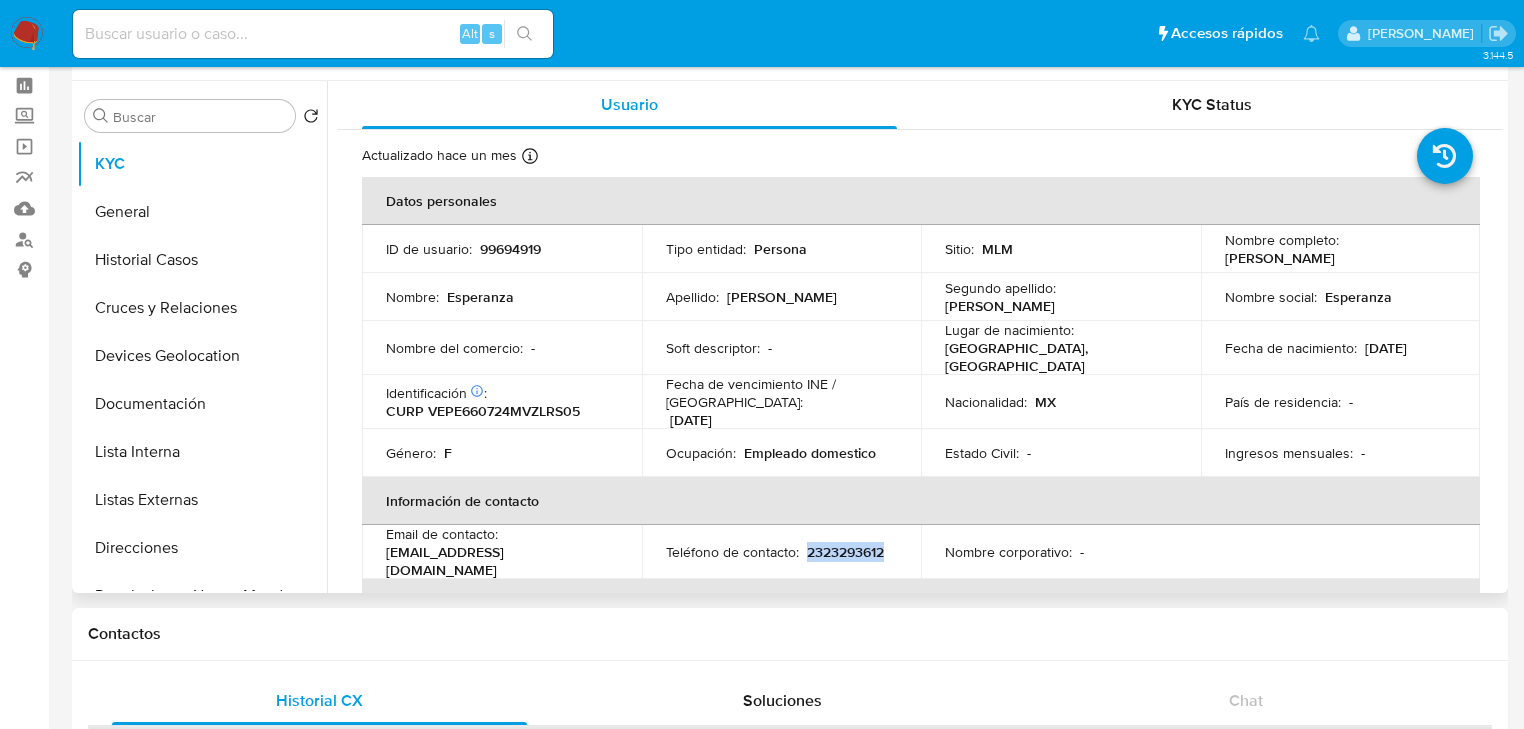 click on "2323293612" at bounding box center (845, 552) 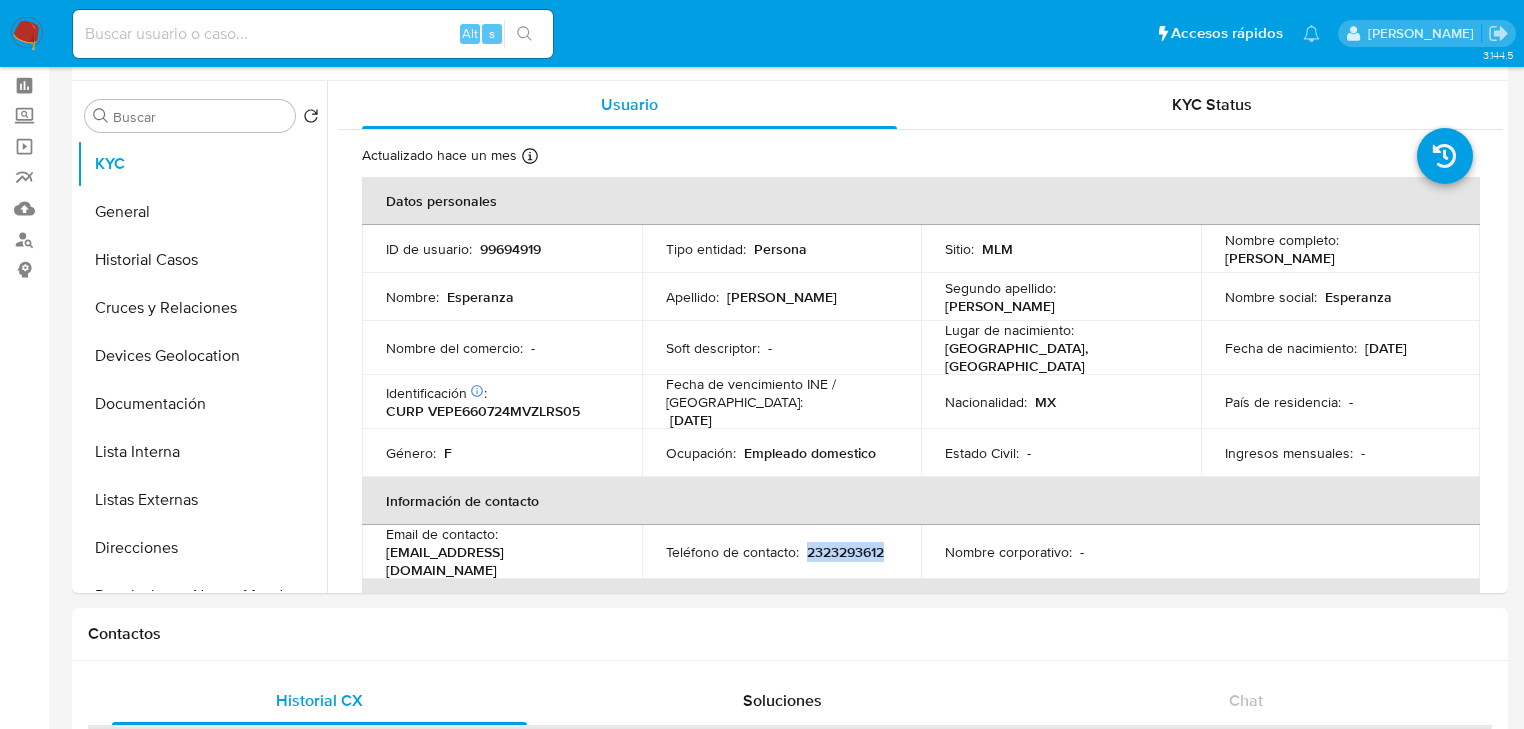 copy on "2323293612" 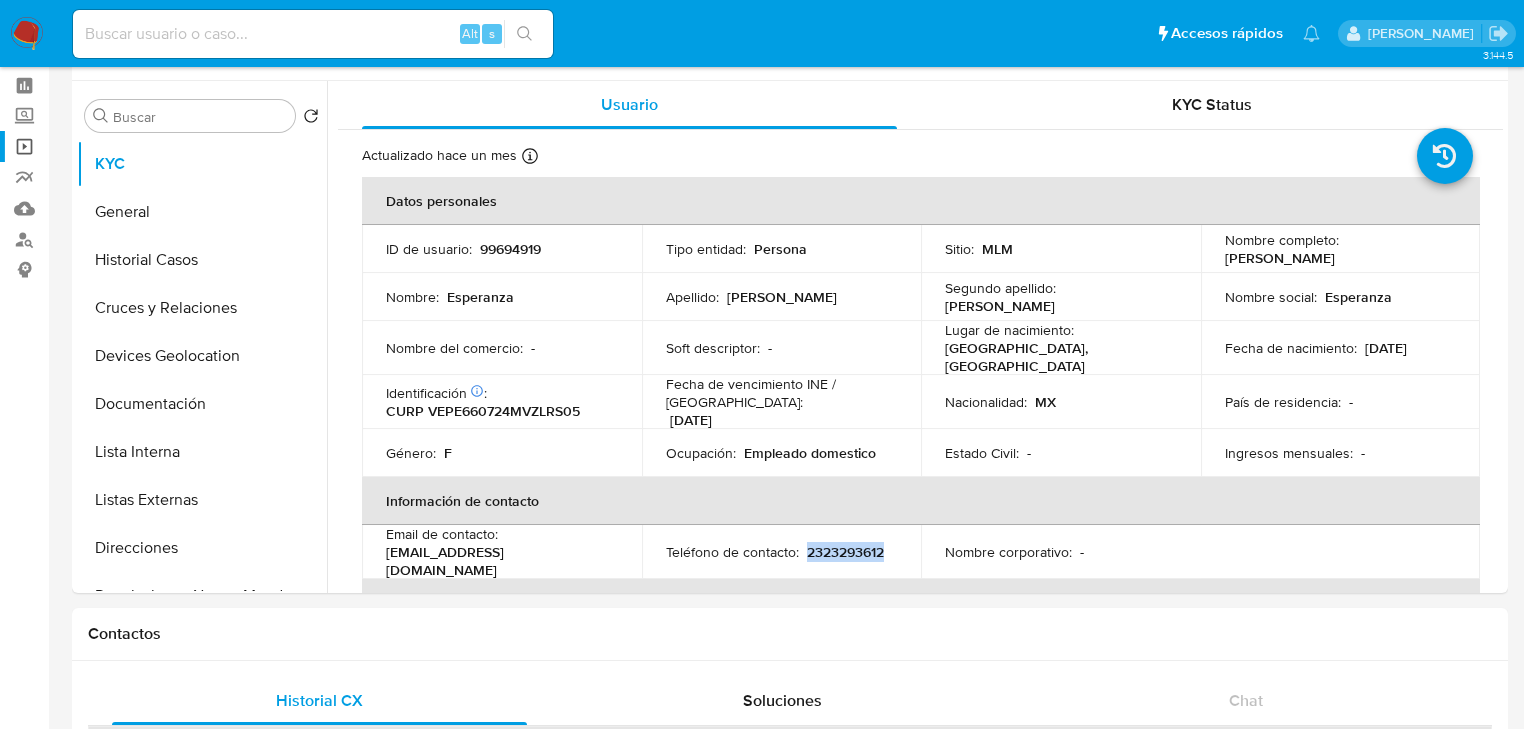click on "Operaciones masivas" at bounding box center (119, 146) 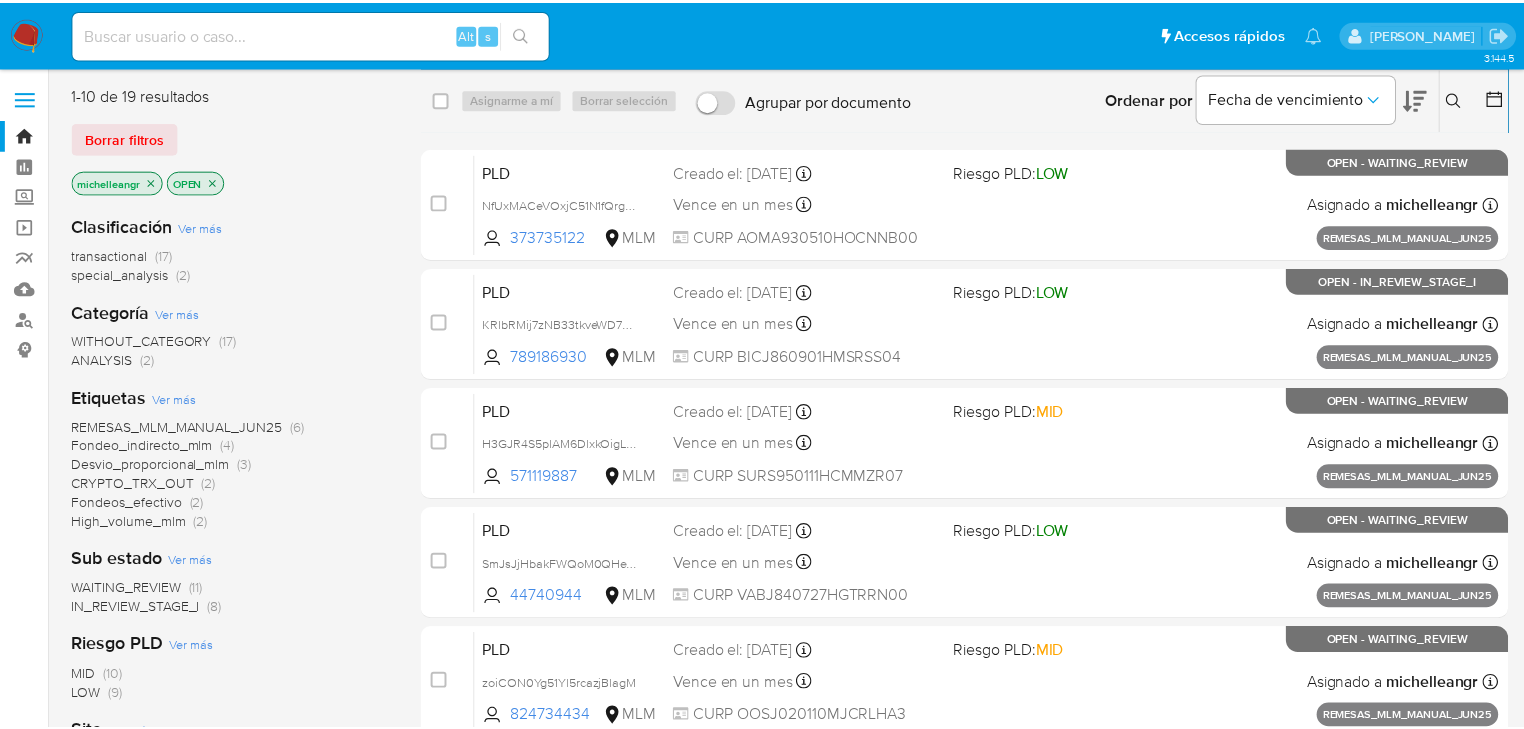 scroll, scrollTop: 0, scrollLeft: 0, axis: both 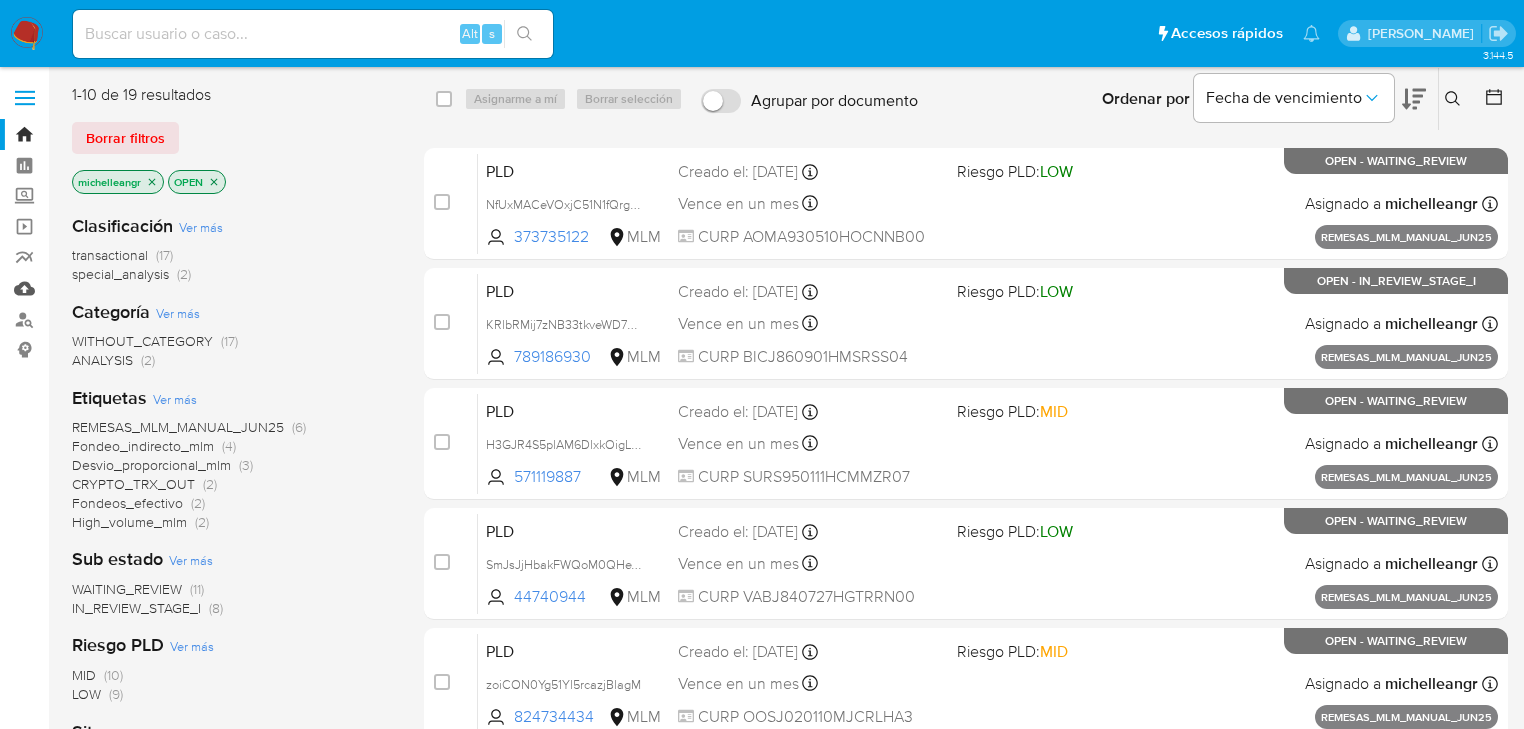 click on "Mulan" at bounding box center [119, 288] 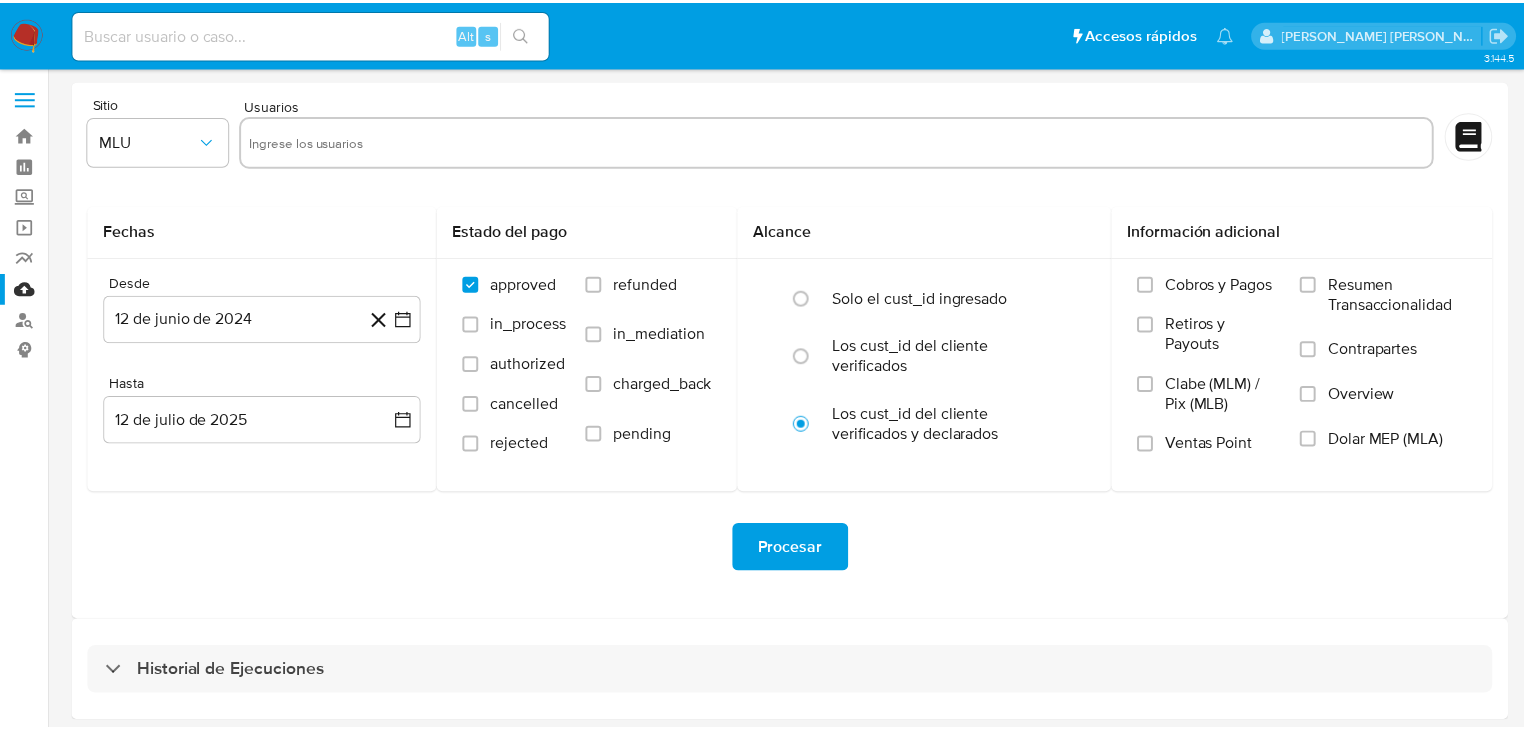 scroll, scrollTop: 0, scrollLeft: 0, axis: both 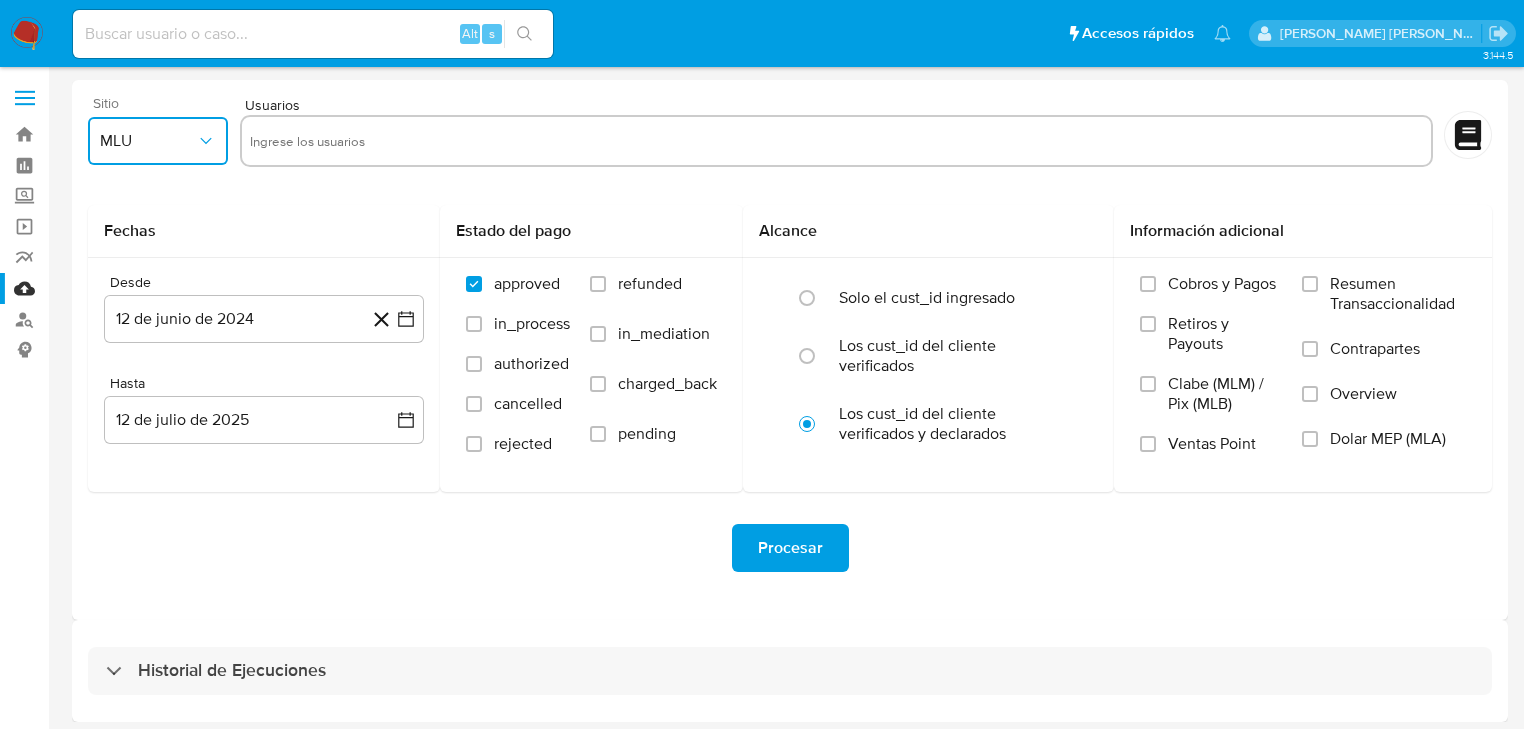 click on "MLU" at bounding box center [148, 141] 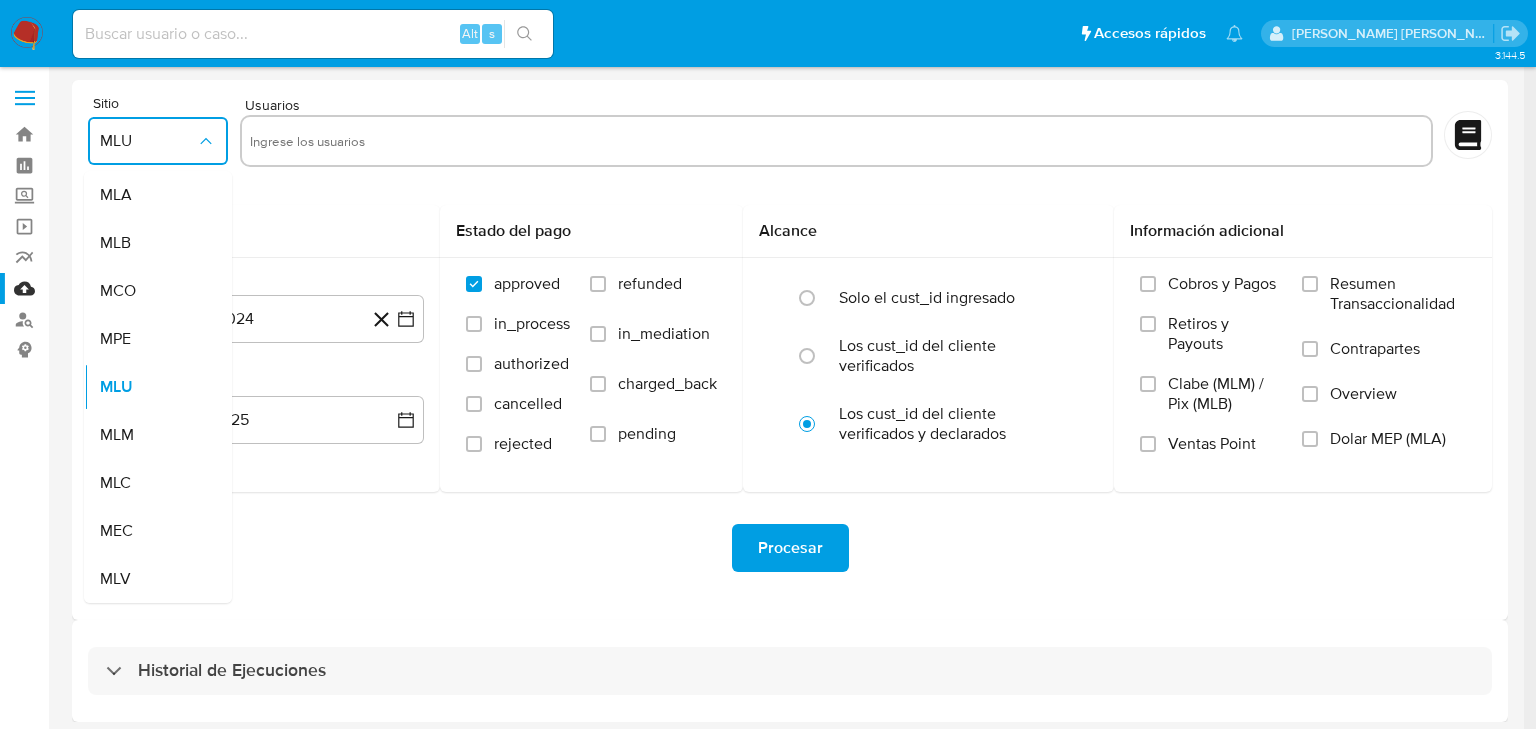 drag, startPoint x: 118, startPoint y: 432, endPoint x: 347, endPoint y: 128, distance: 380.60083 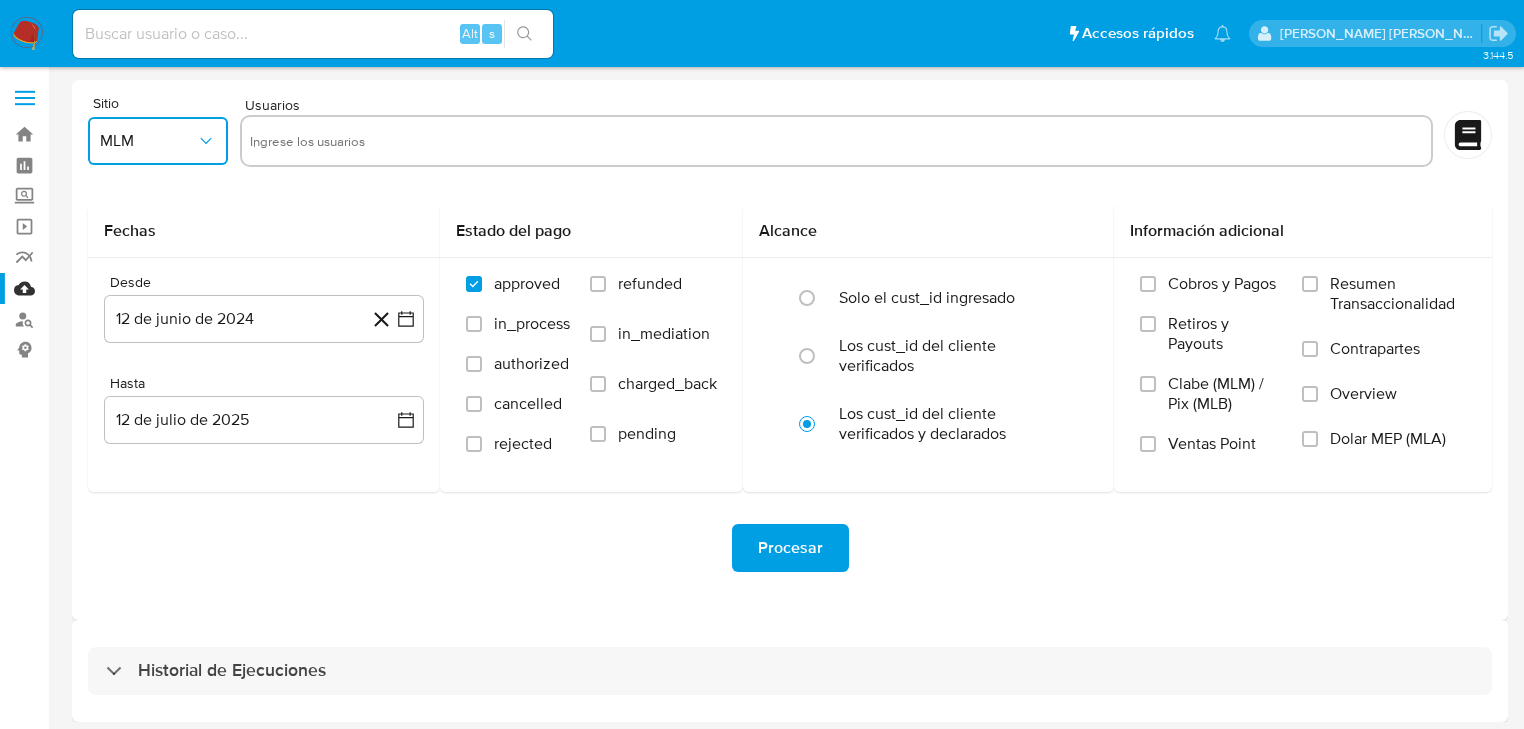 click at bounding box center [836, 141] 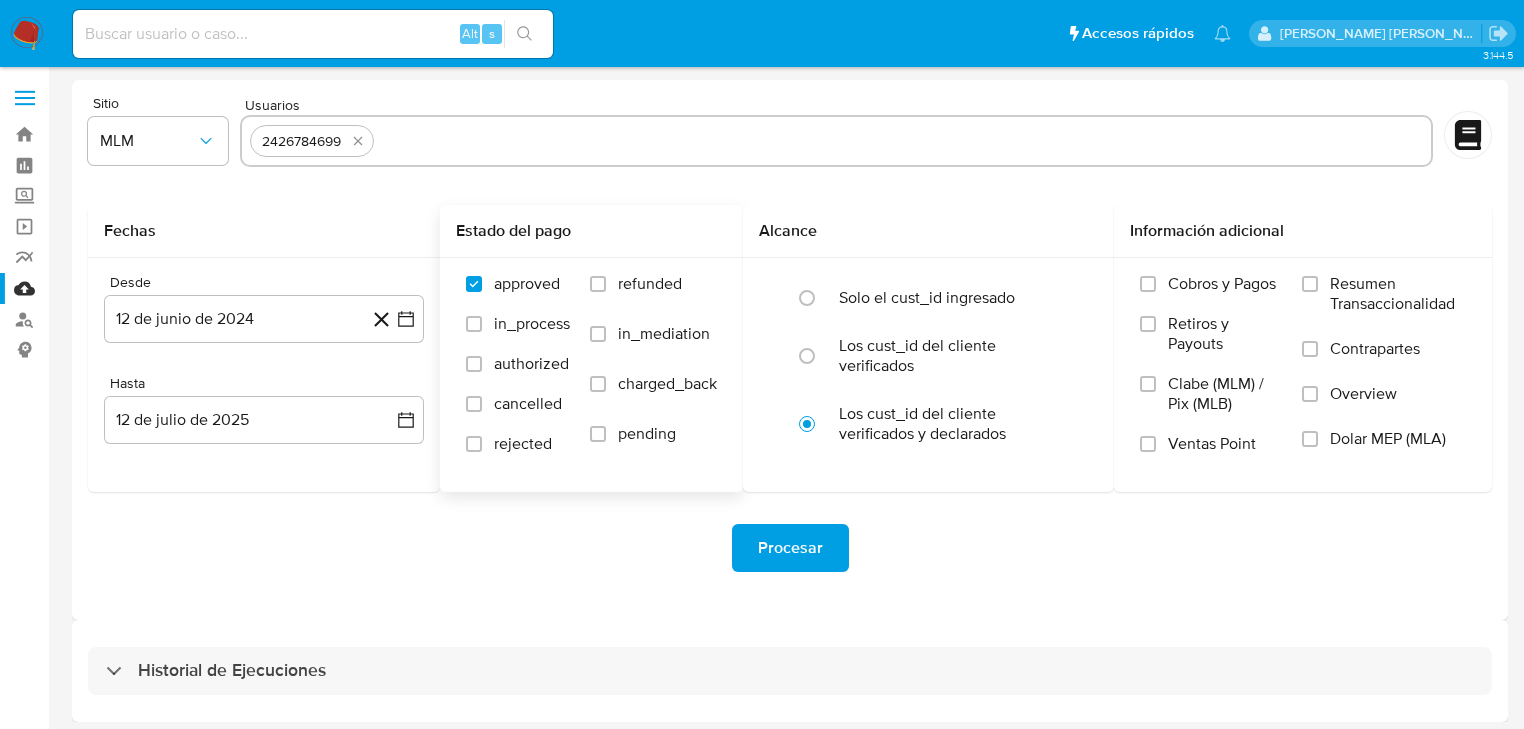 paste on "1594255253" 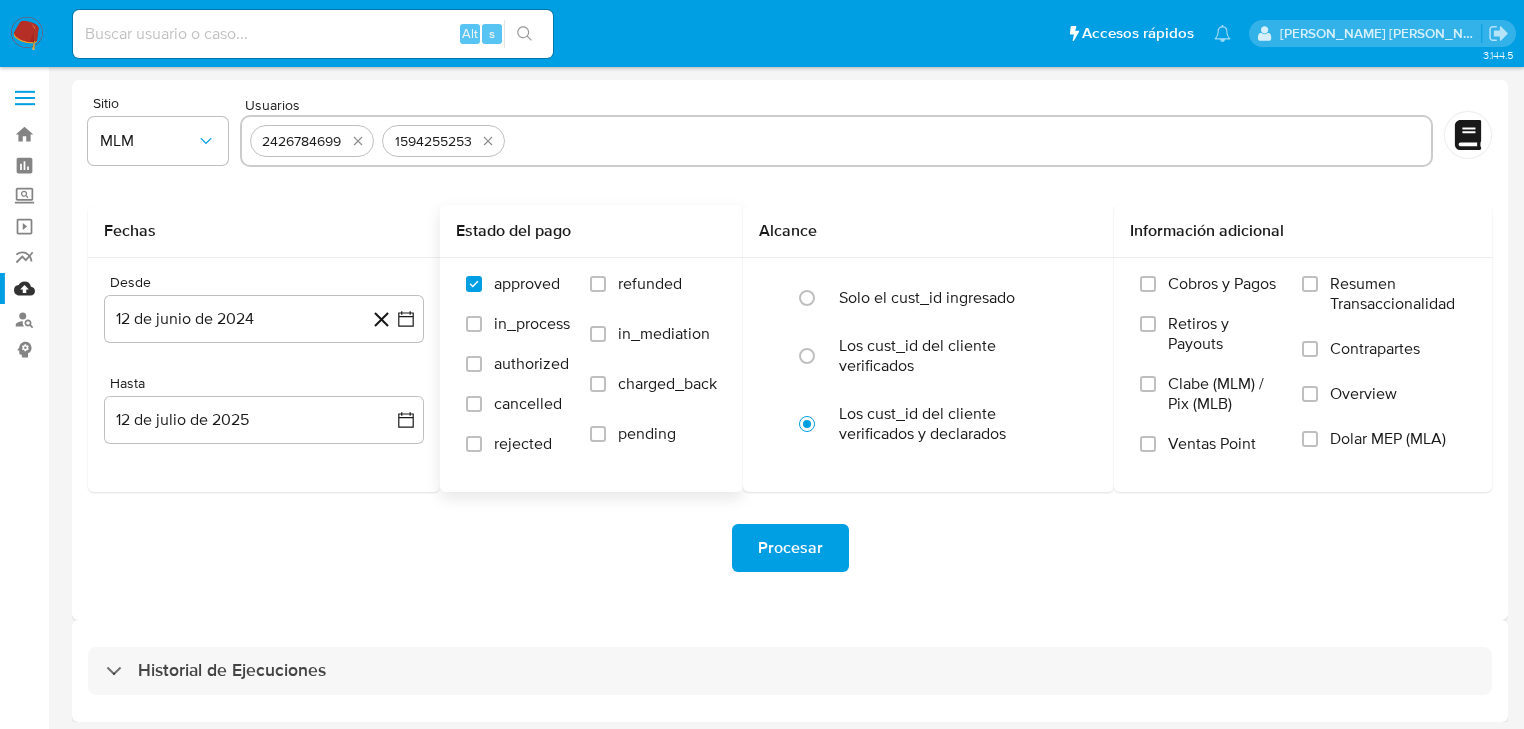 paste on "626413149" 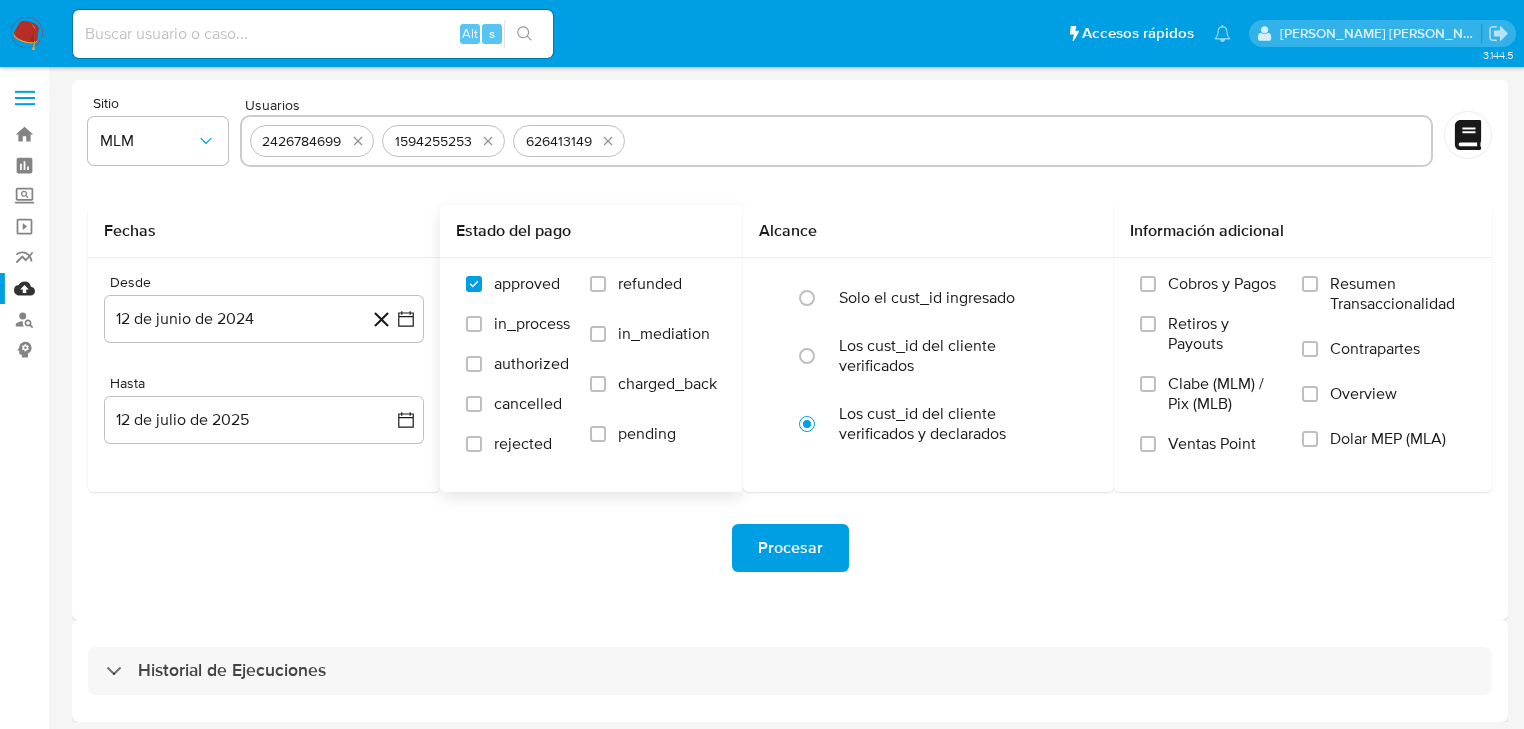 paste on "422371634" 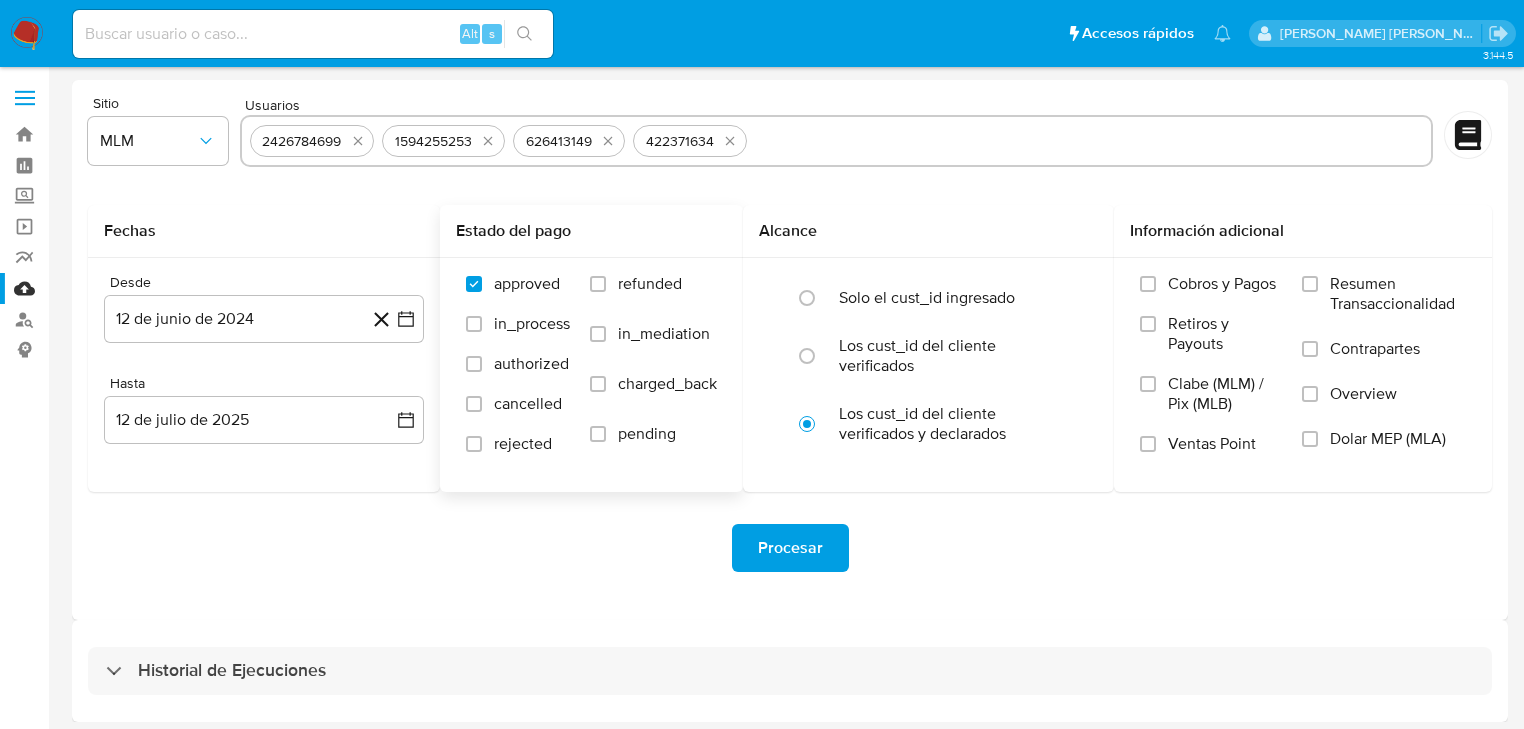 paste on "137343033" 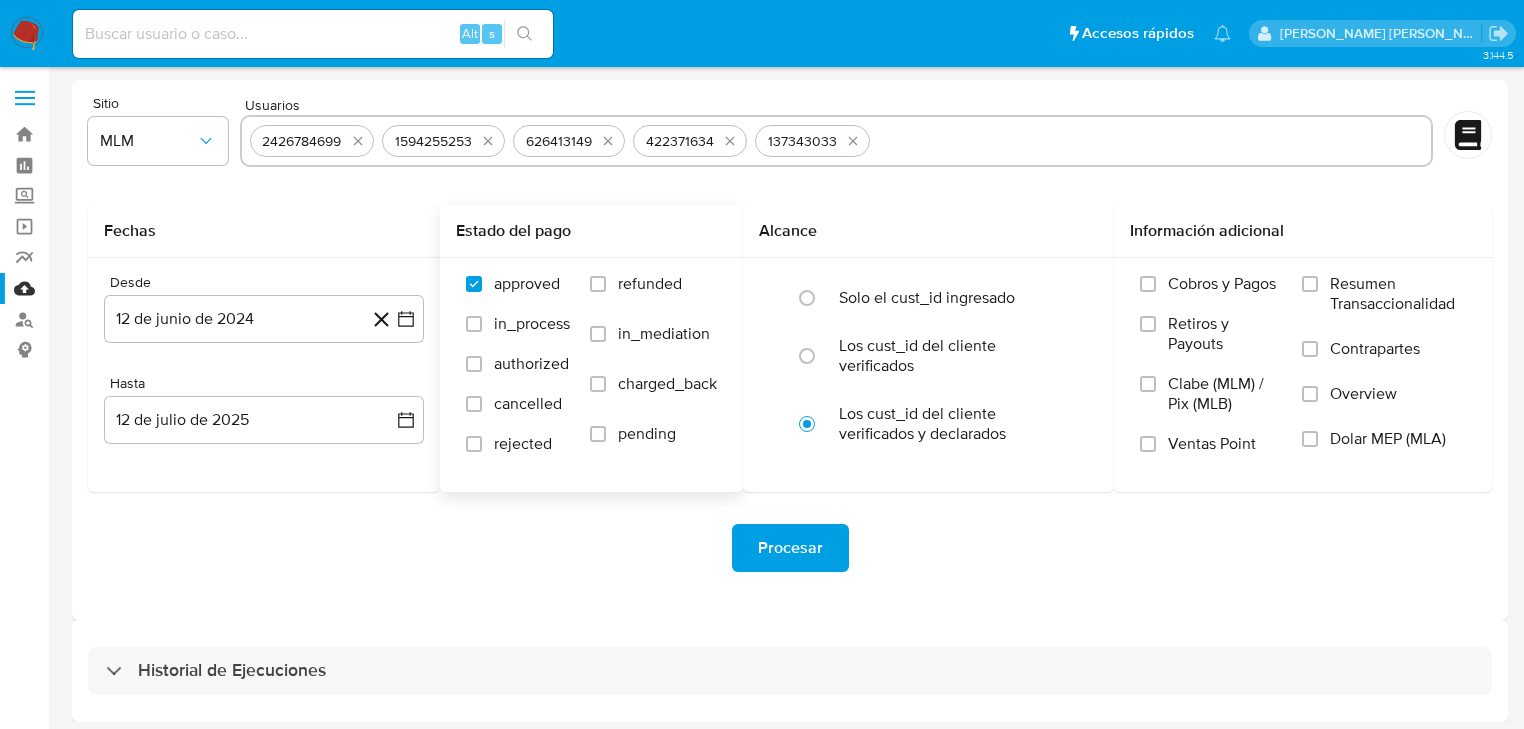 paste on "1185012347" 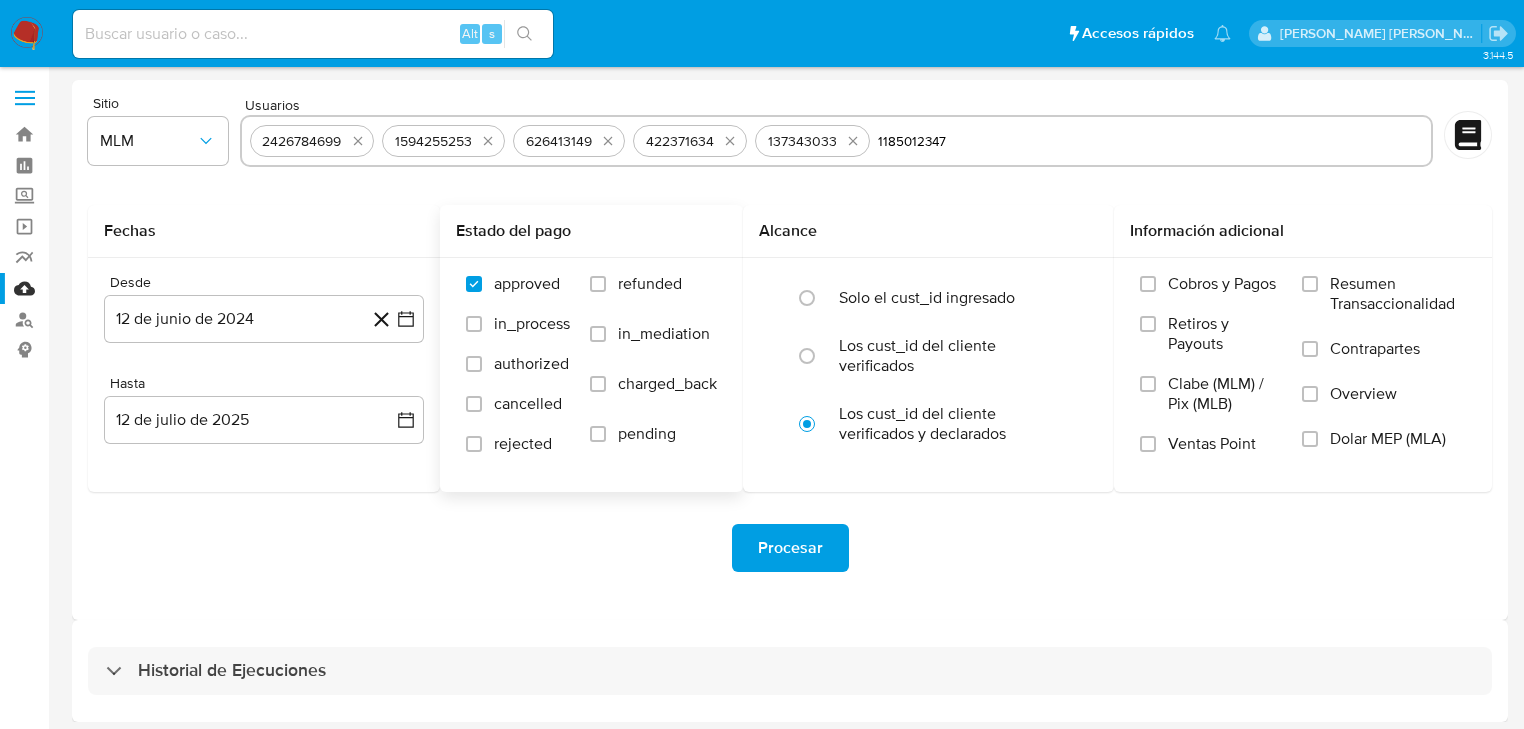 type on "1185012347" 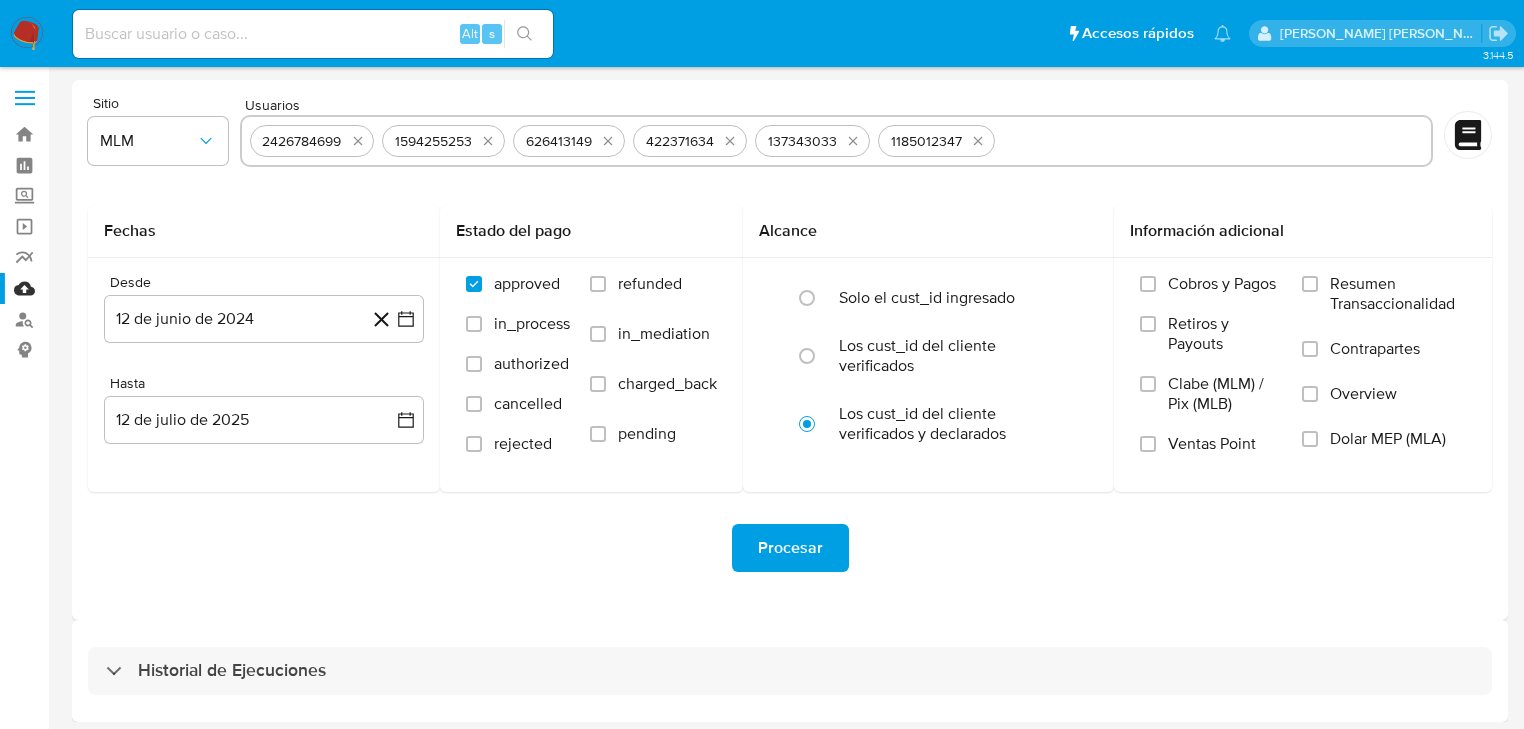 drag, startPoint x: 508, startPoint y: 492, endPoint x: 1042, endPoint y: 144, distance: 637.38525 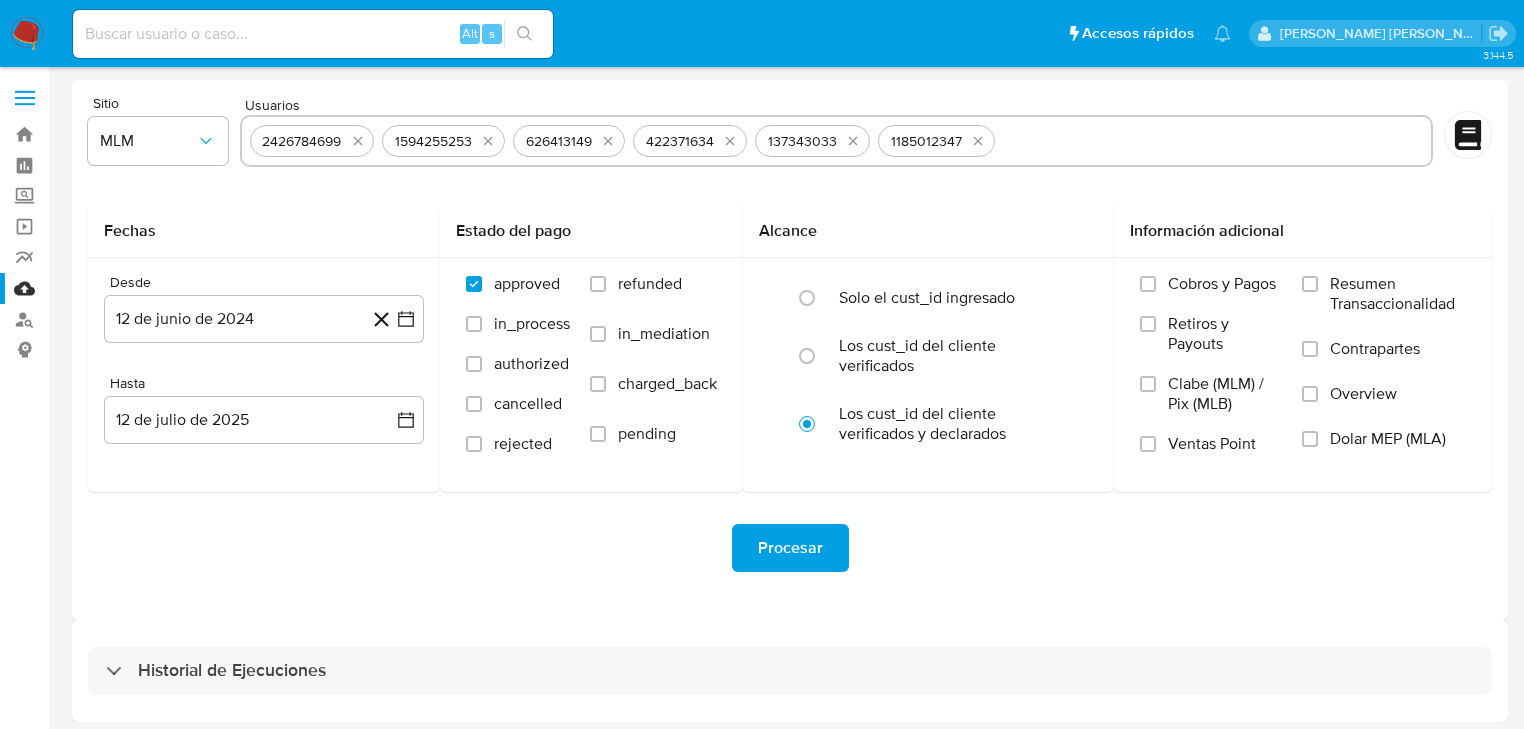 paste on "533582959" 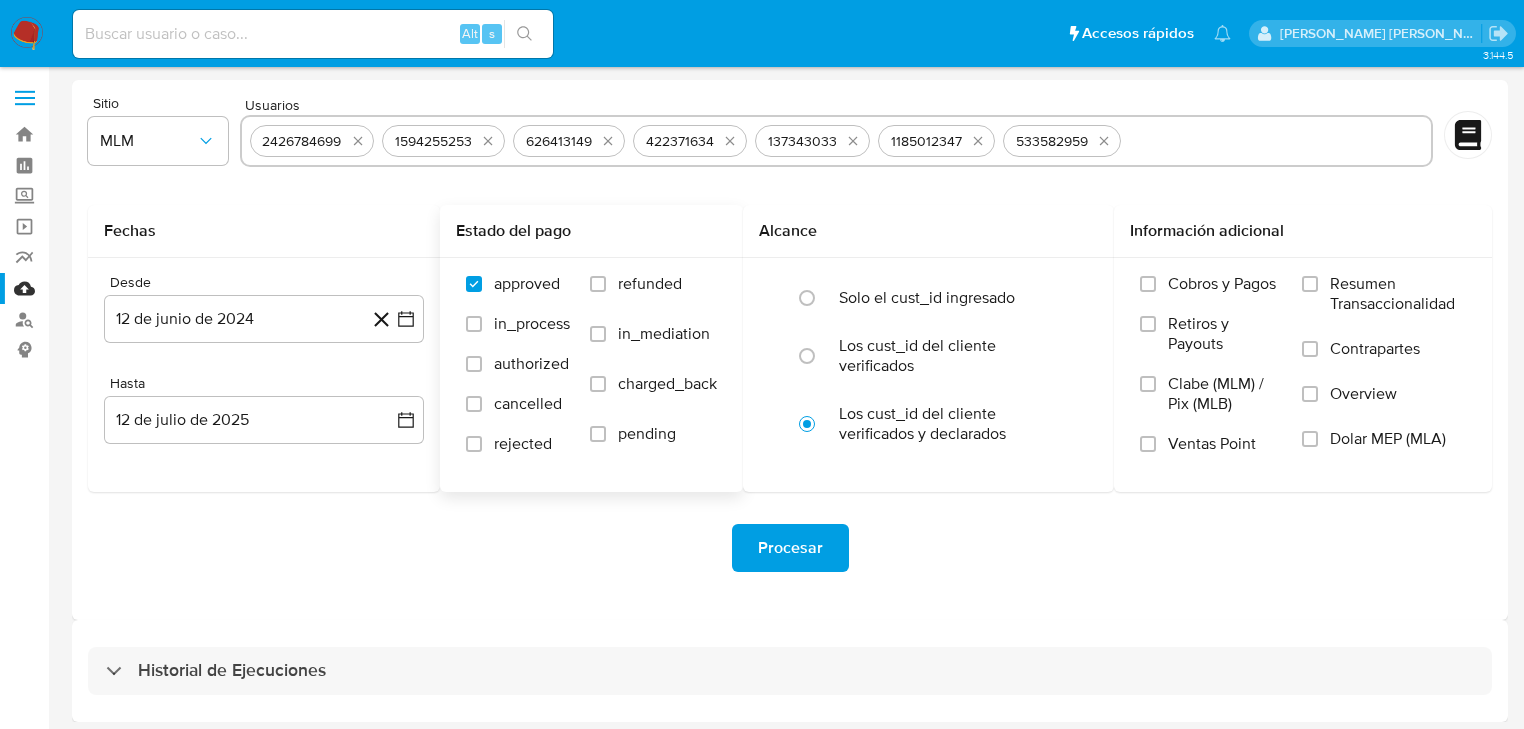 paste on "1207535681" 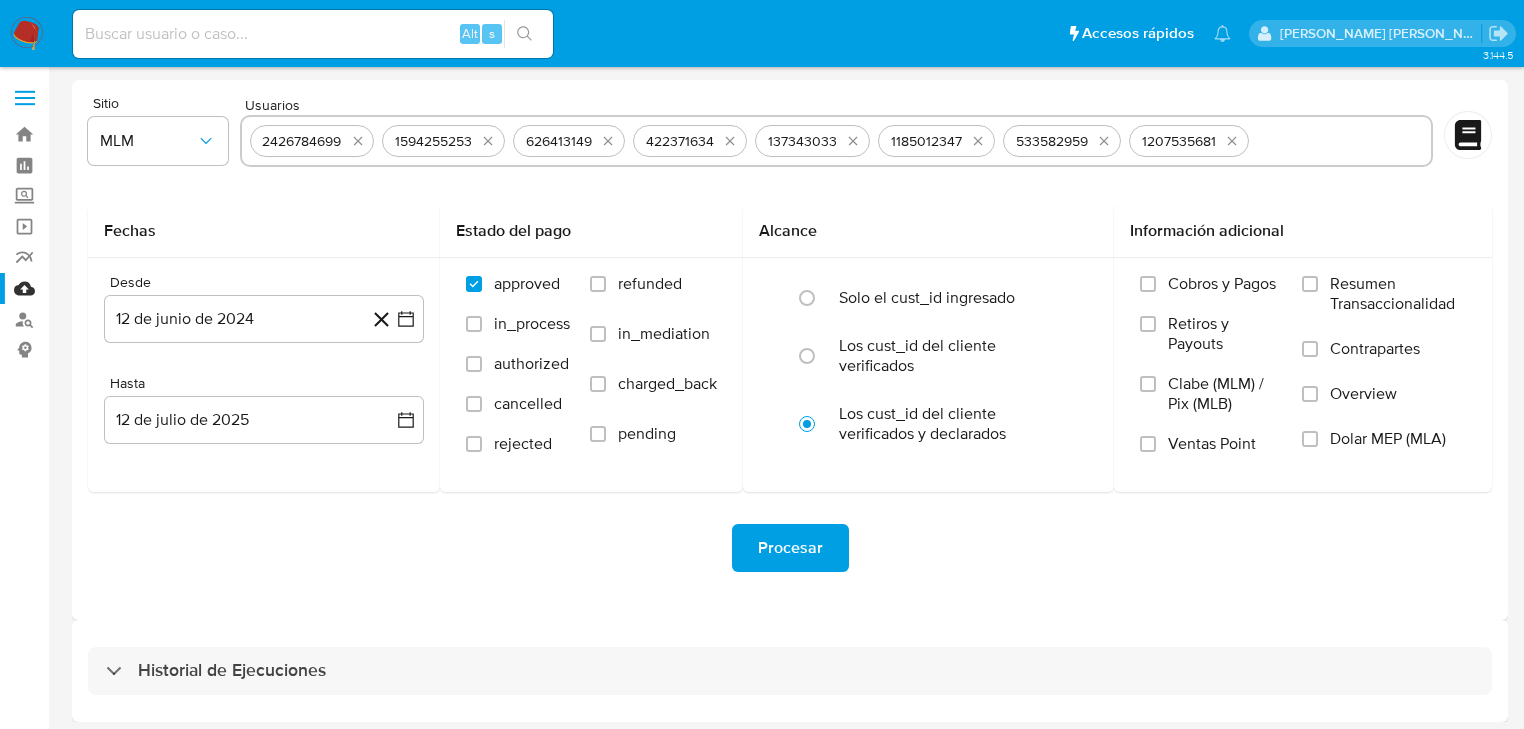 paste on "1688694260" 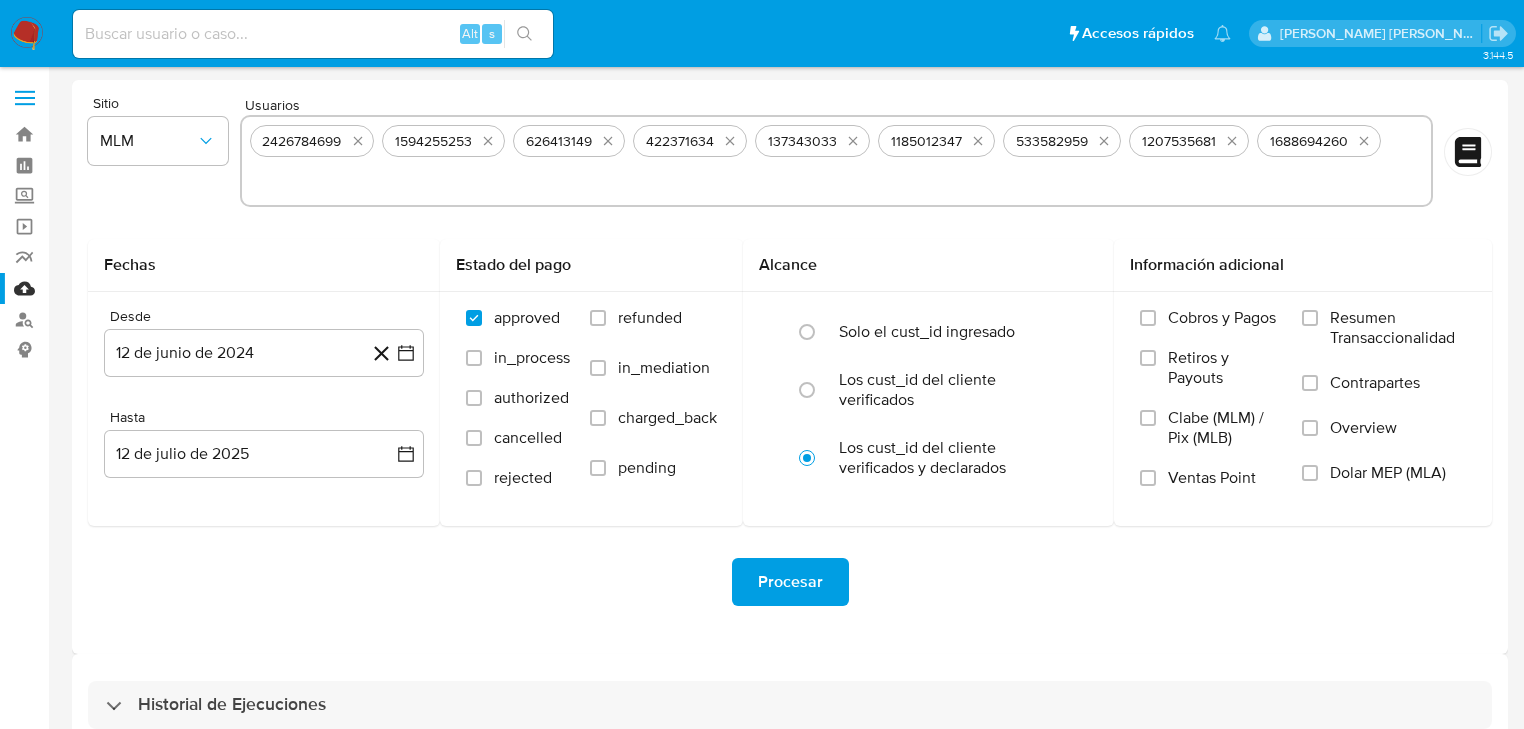 paste on "2086395357" 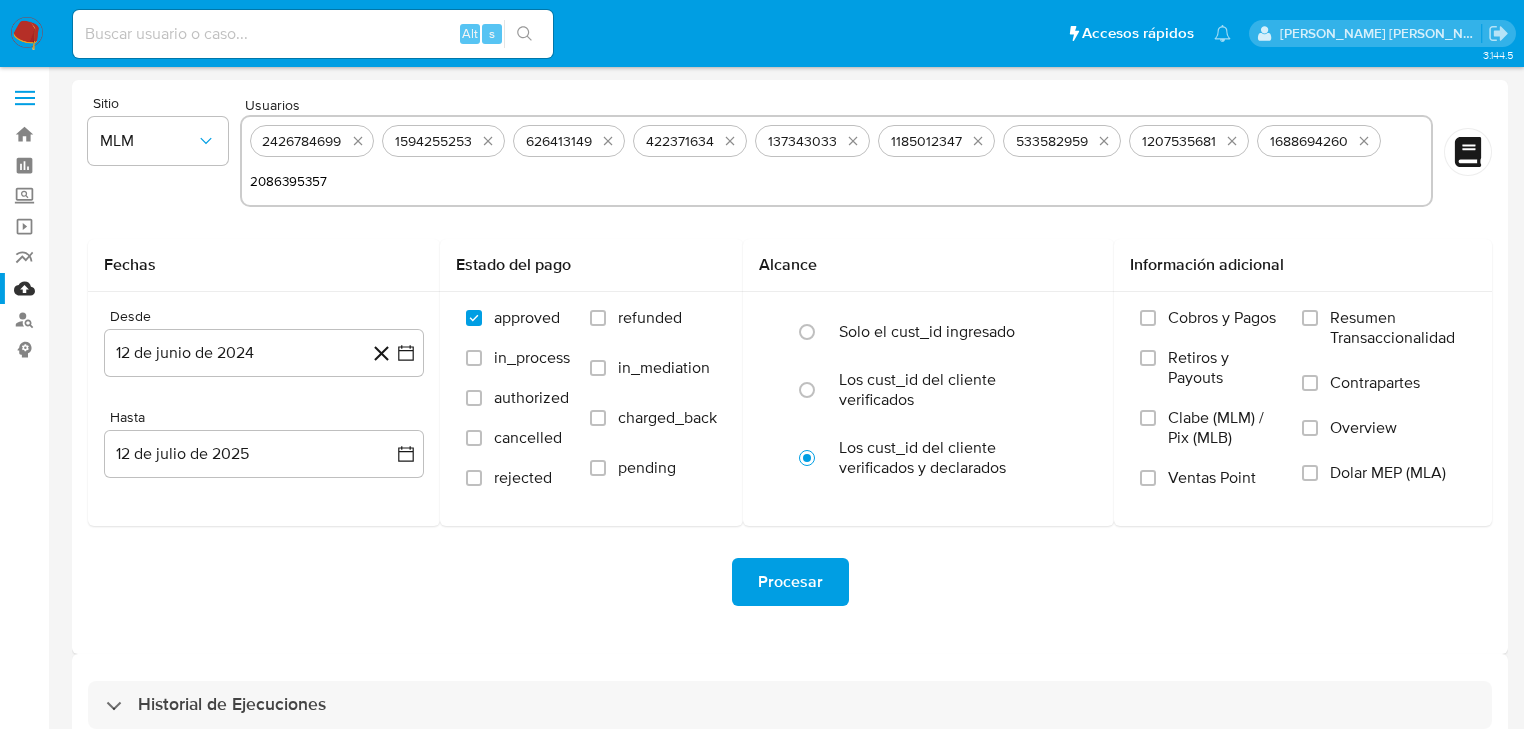 type 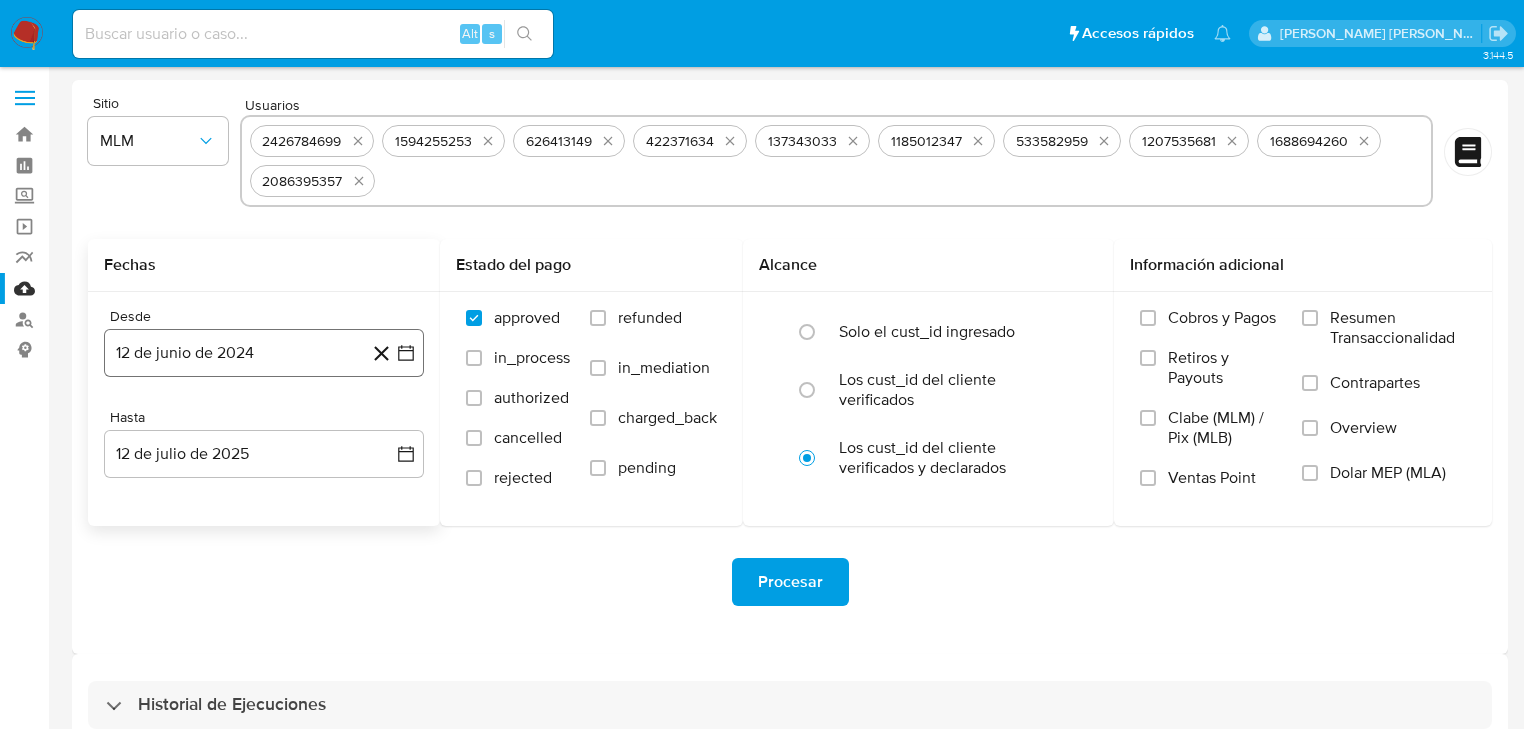 click on "12 de junio de 2024" at bounding box center [264, 353] 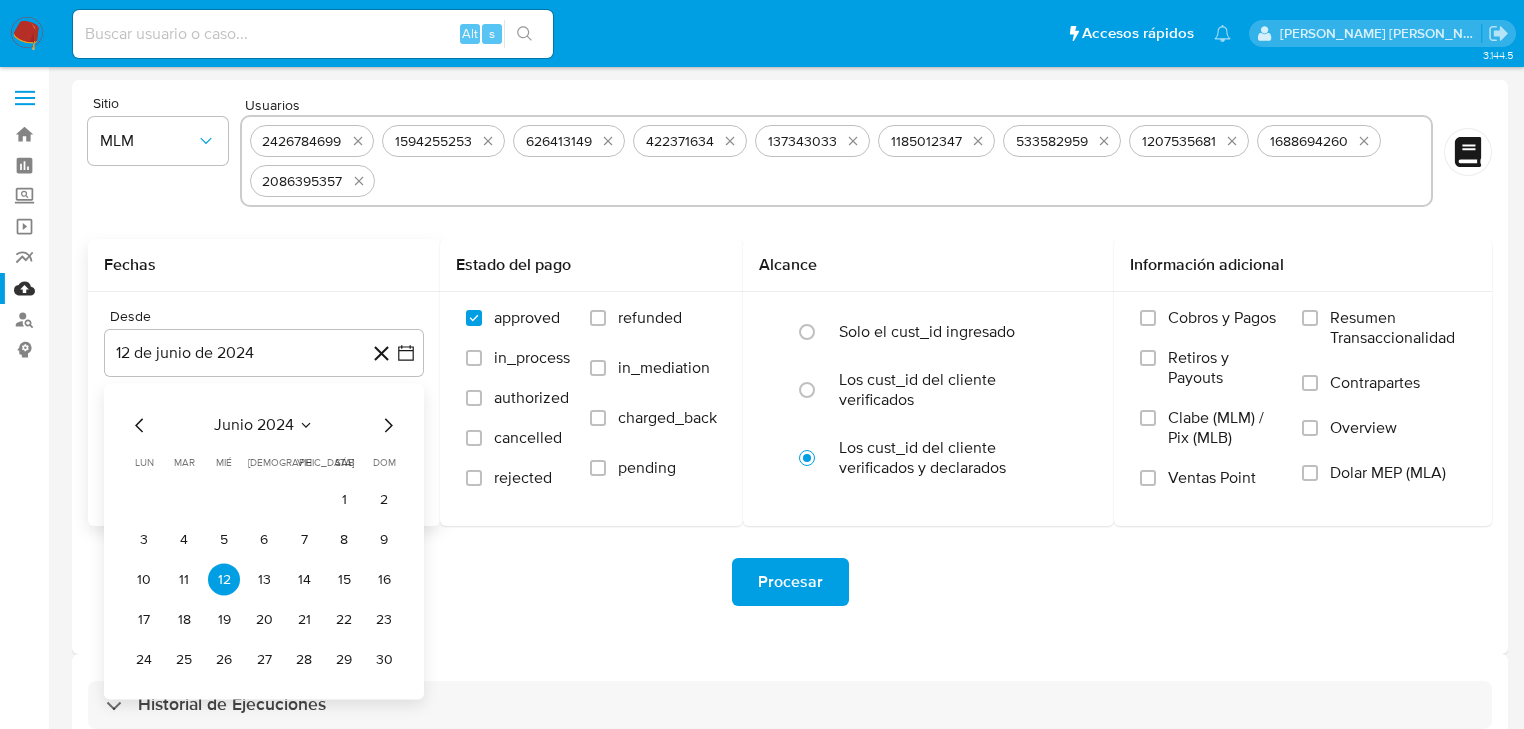 click on "junio 2024" at bounding box center (254, 426) 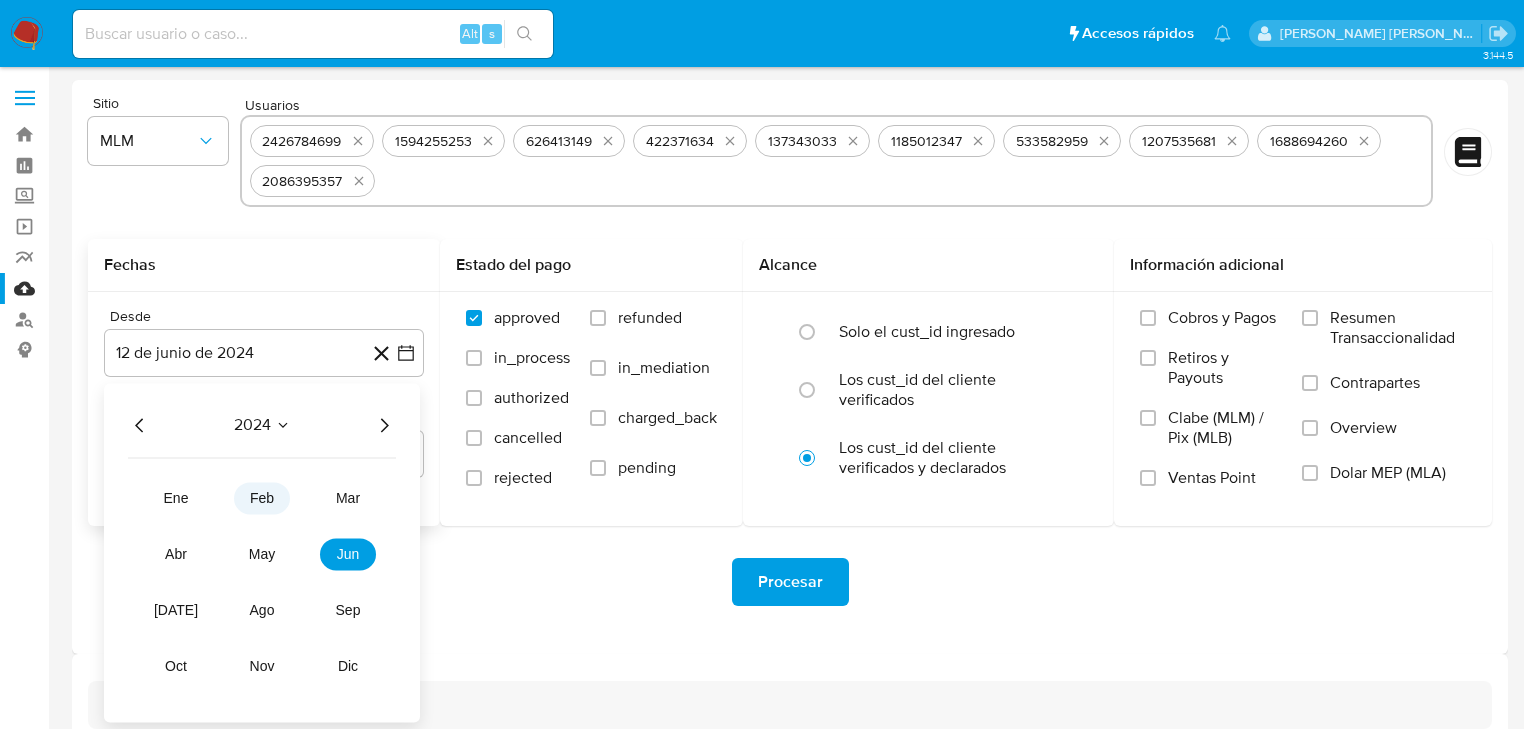 click on "feb" at bounding box center [262, 499] 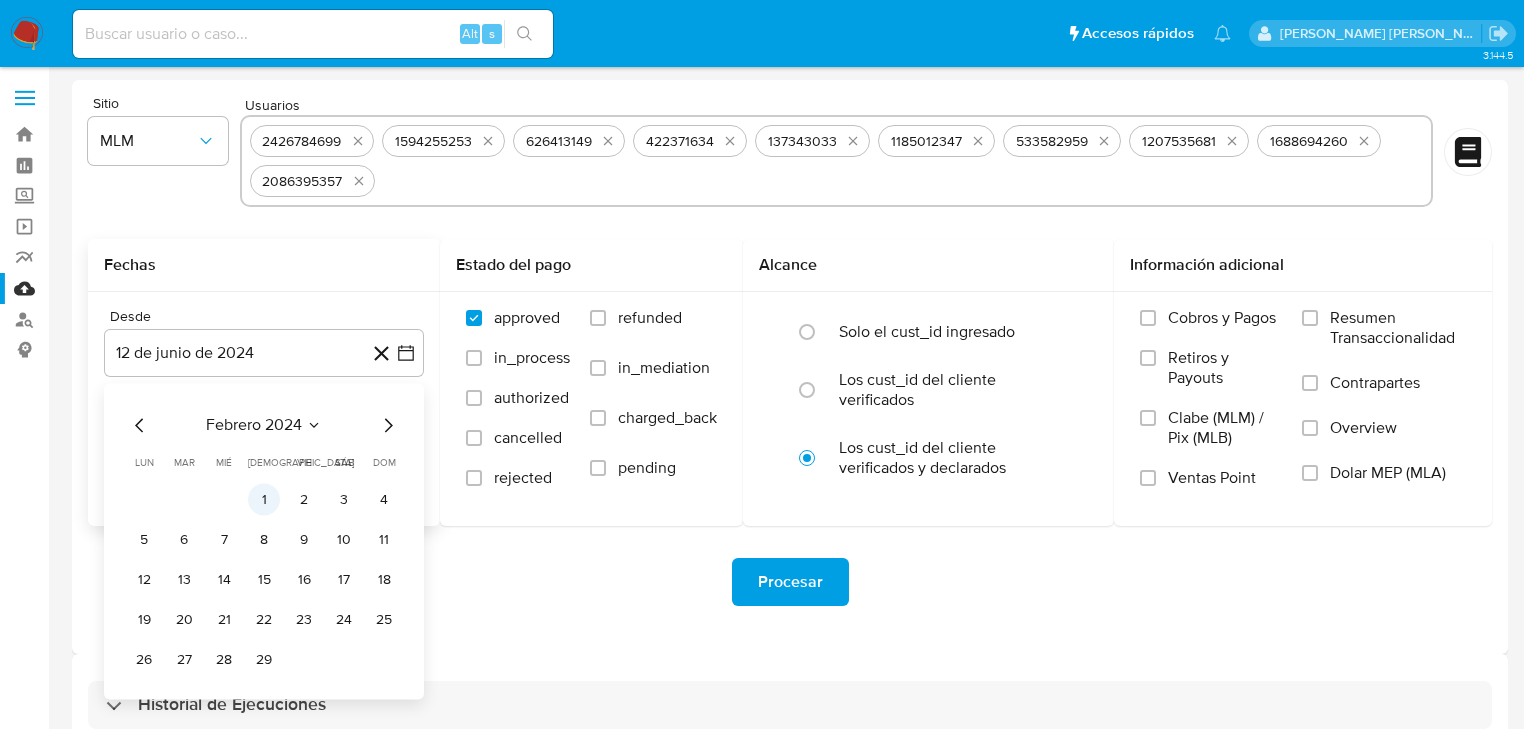 click on "1" at bounding box center [264, 500] 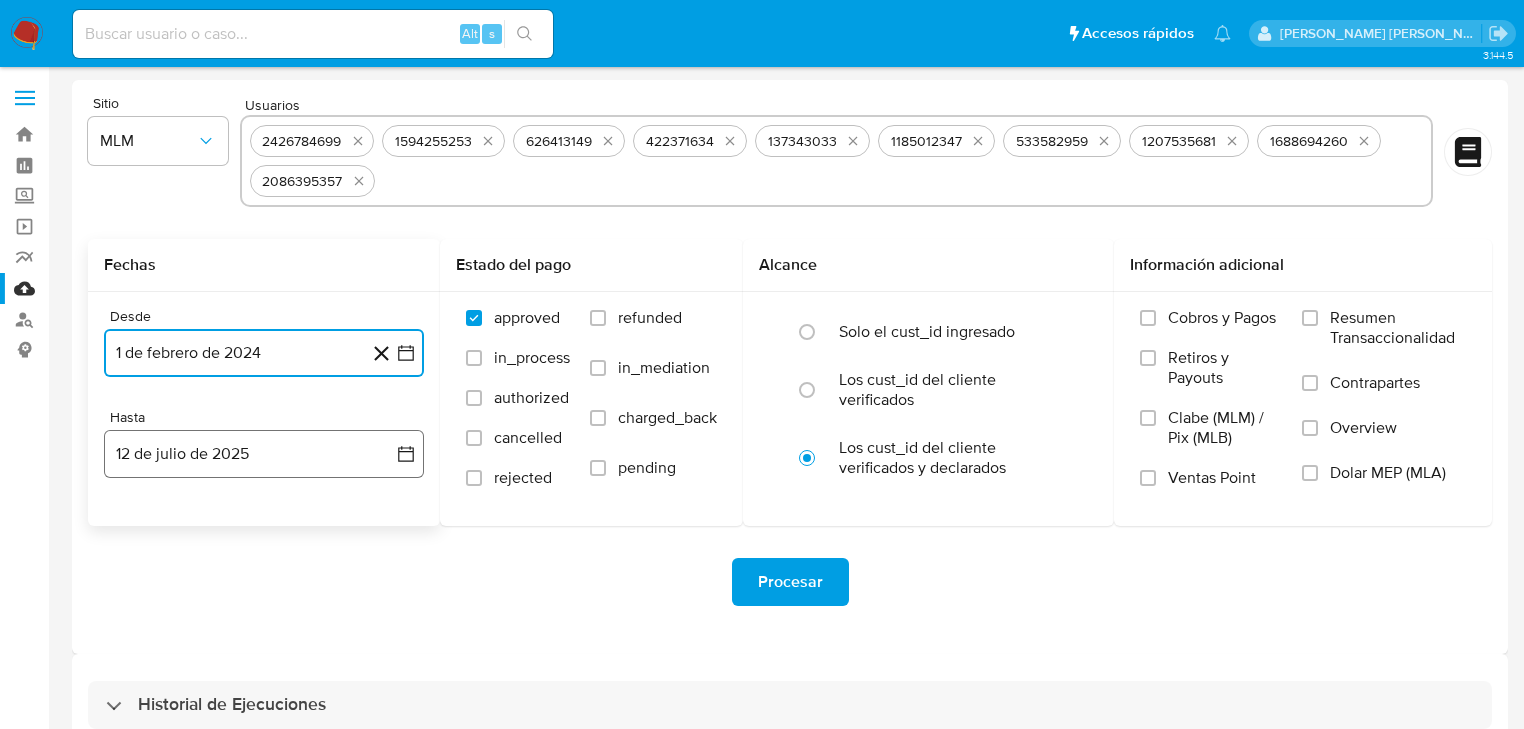 click on "12 de julio de 2025" at bounding box center [264, 454] 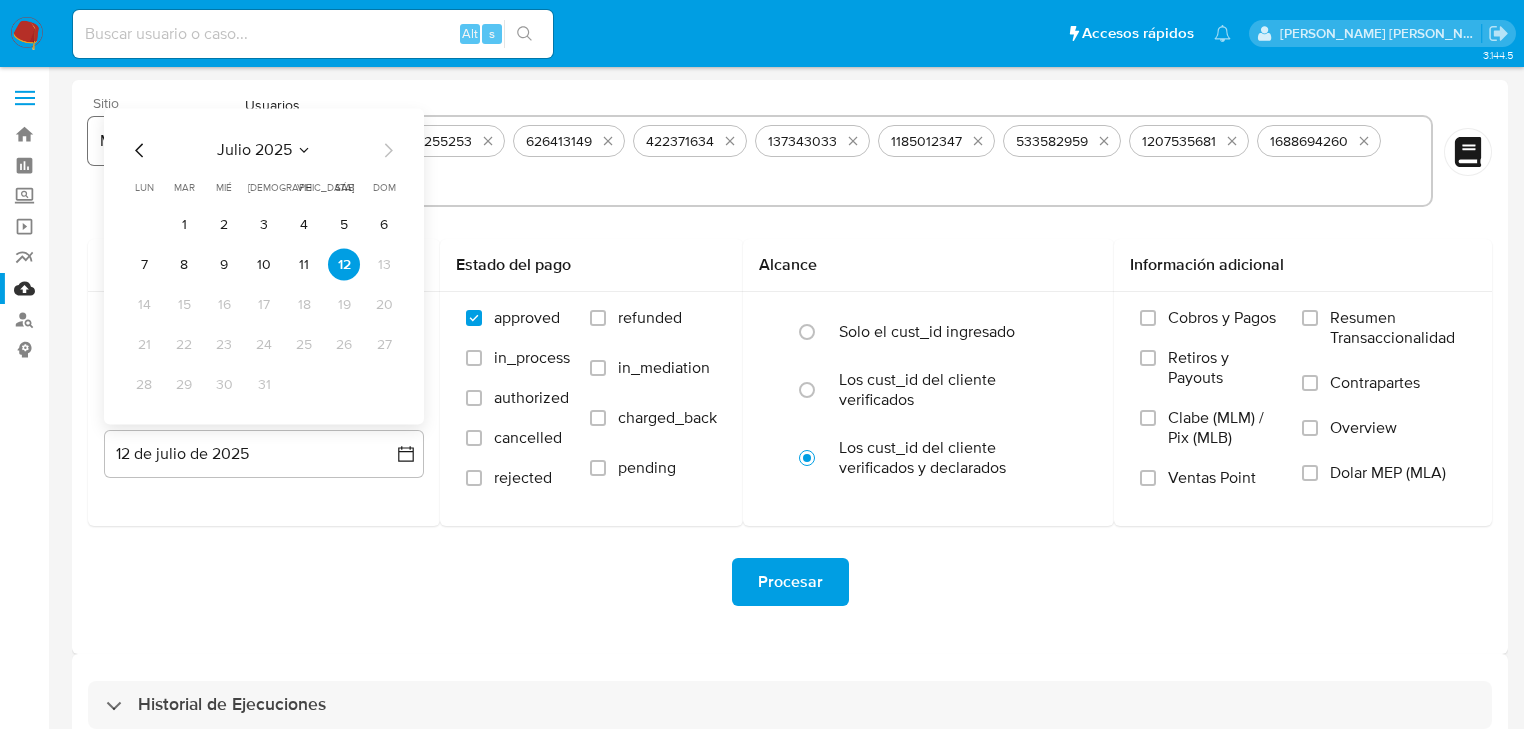 click 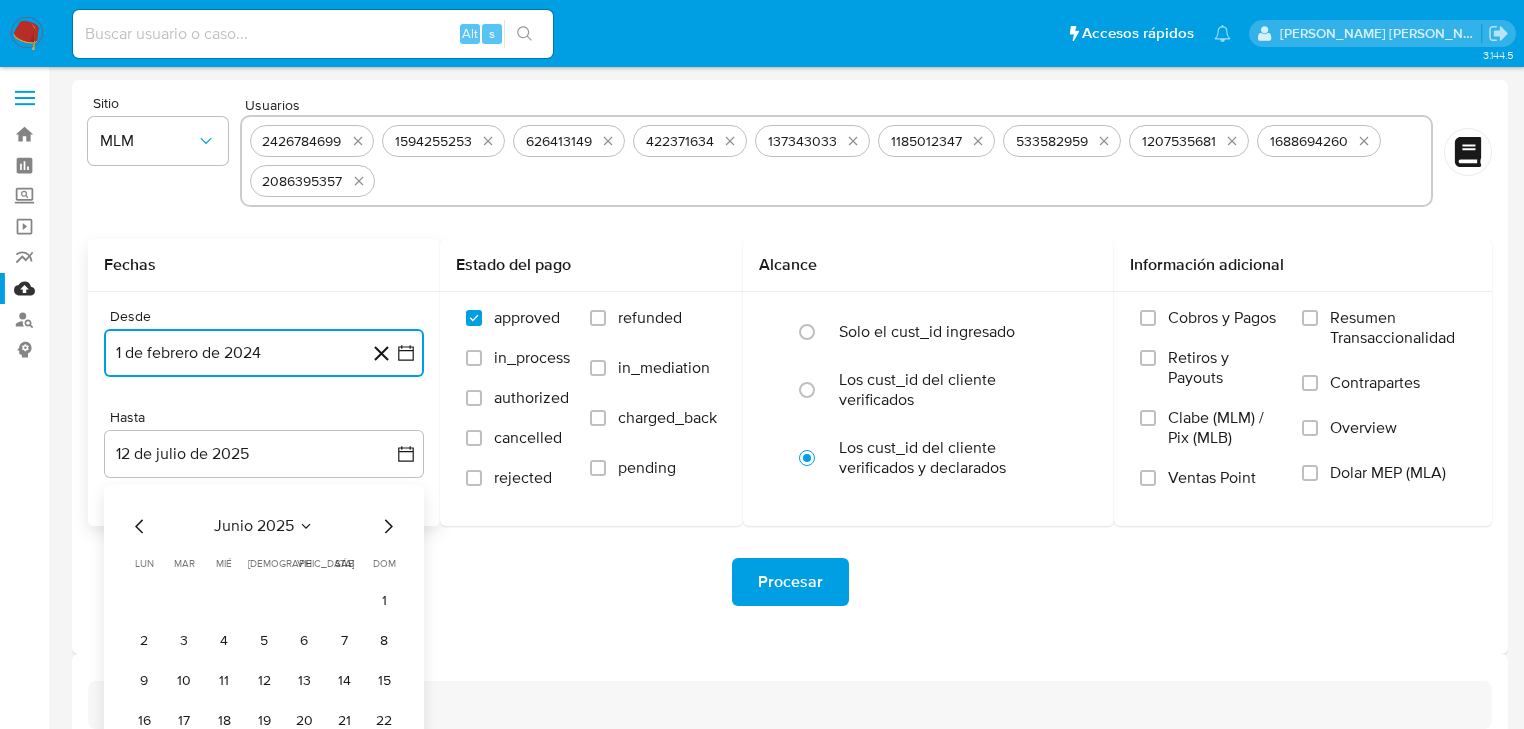 scroll, scrollTop: 40, scrollLeft: 0, axis: vertical 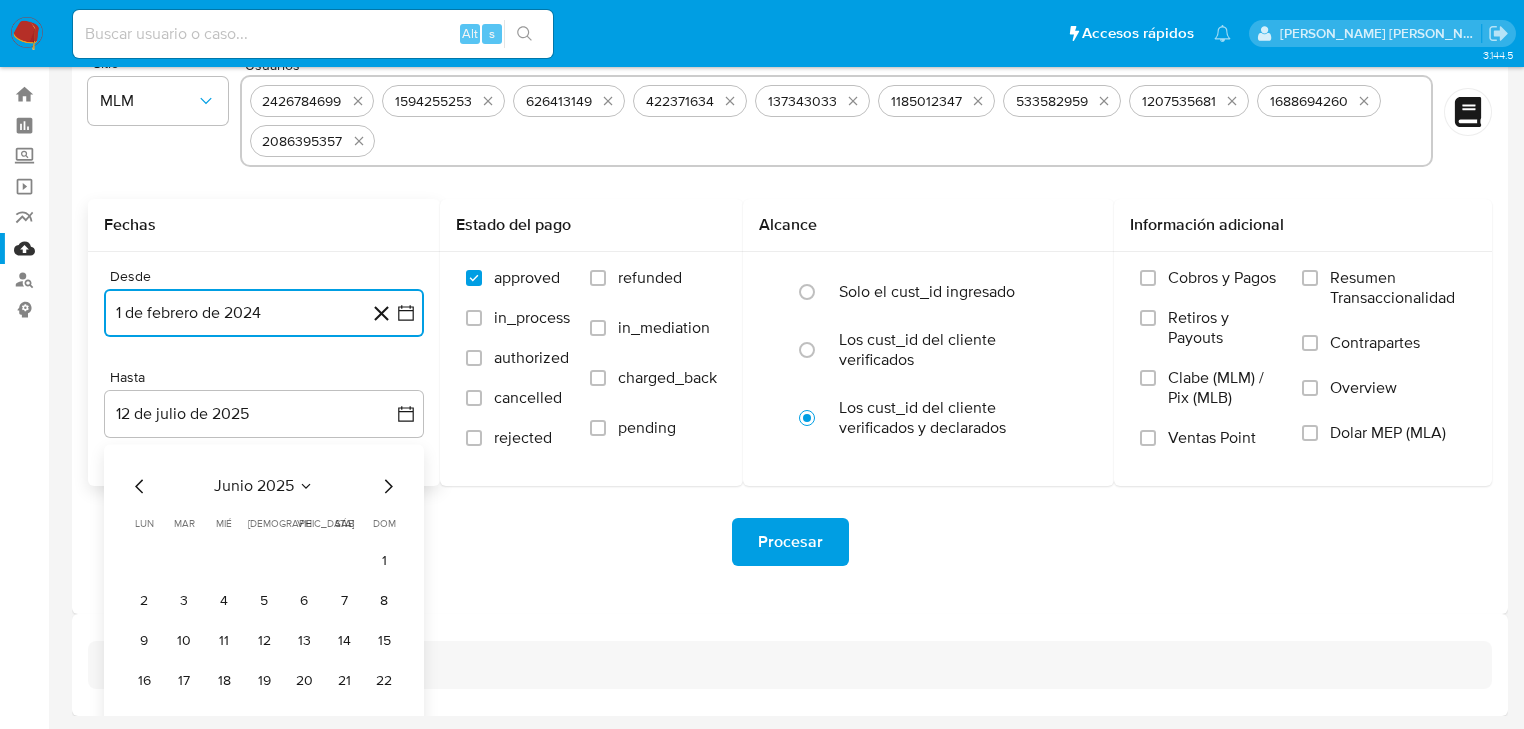 type 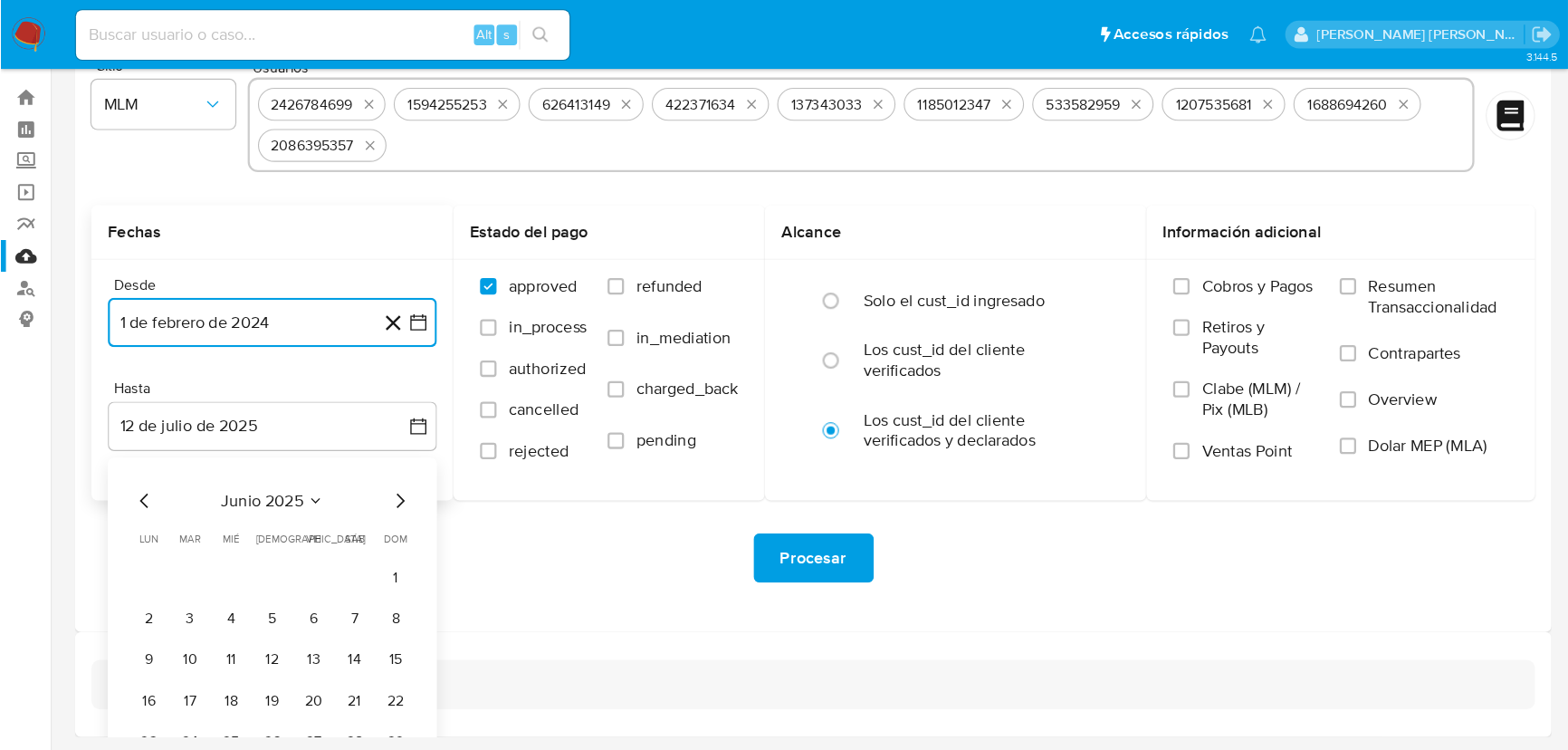 scroll, scrollTop: 0, scrollLeft: 0, axis: both 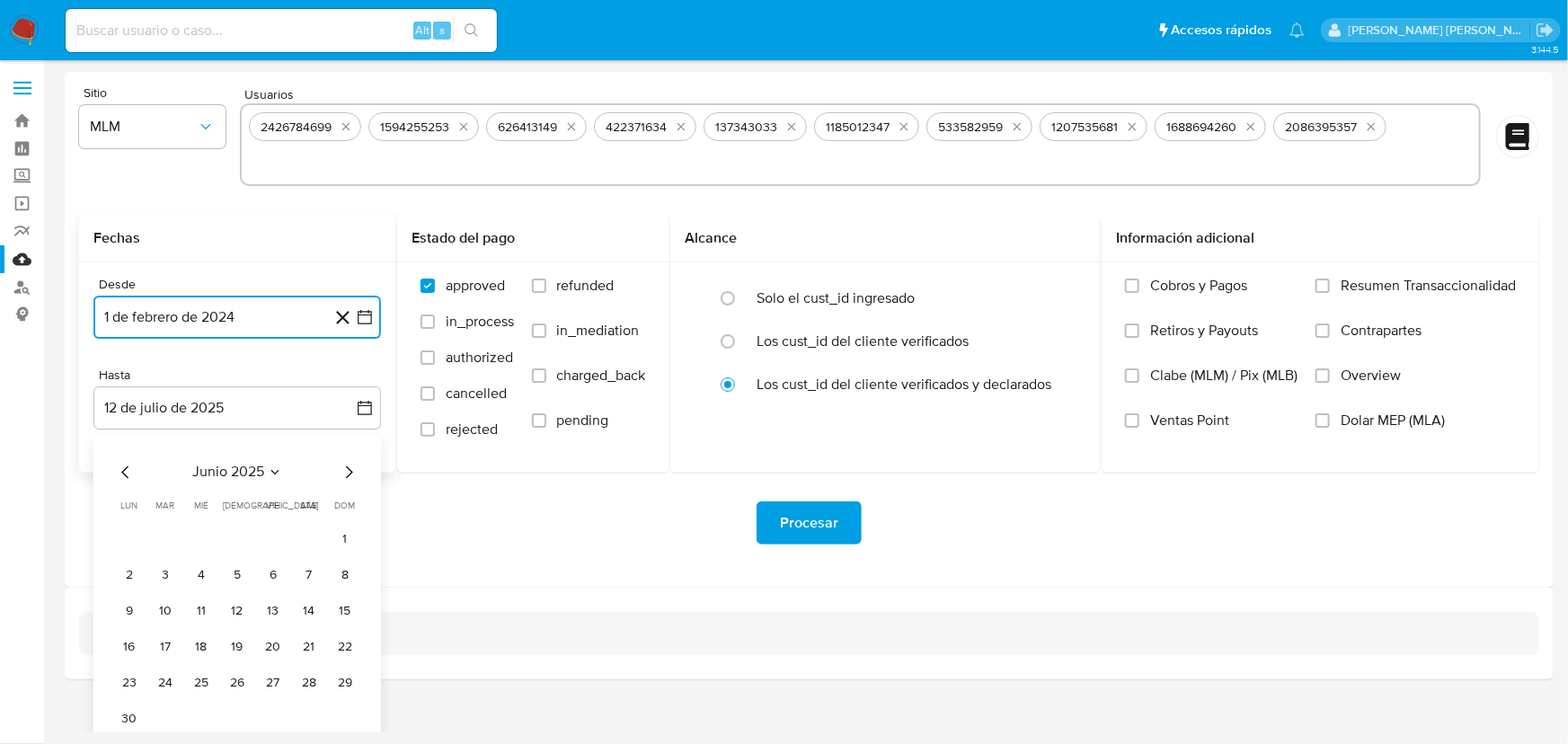 click 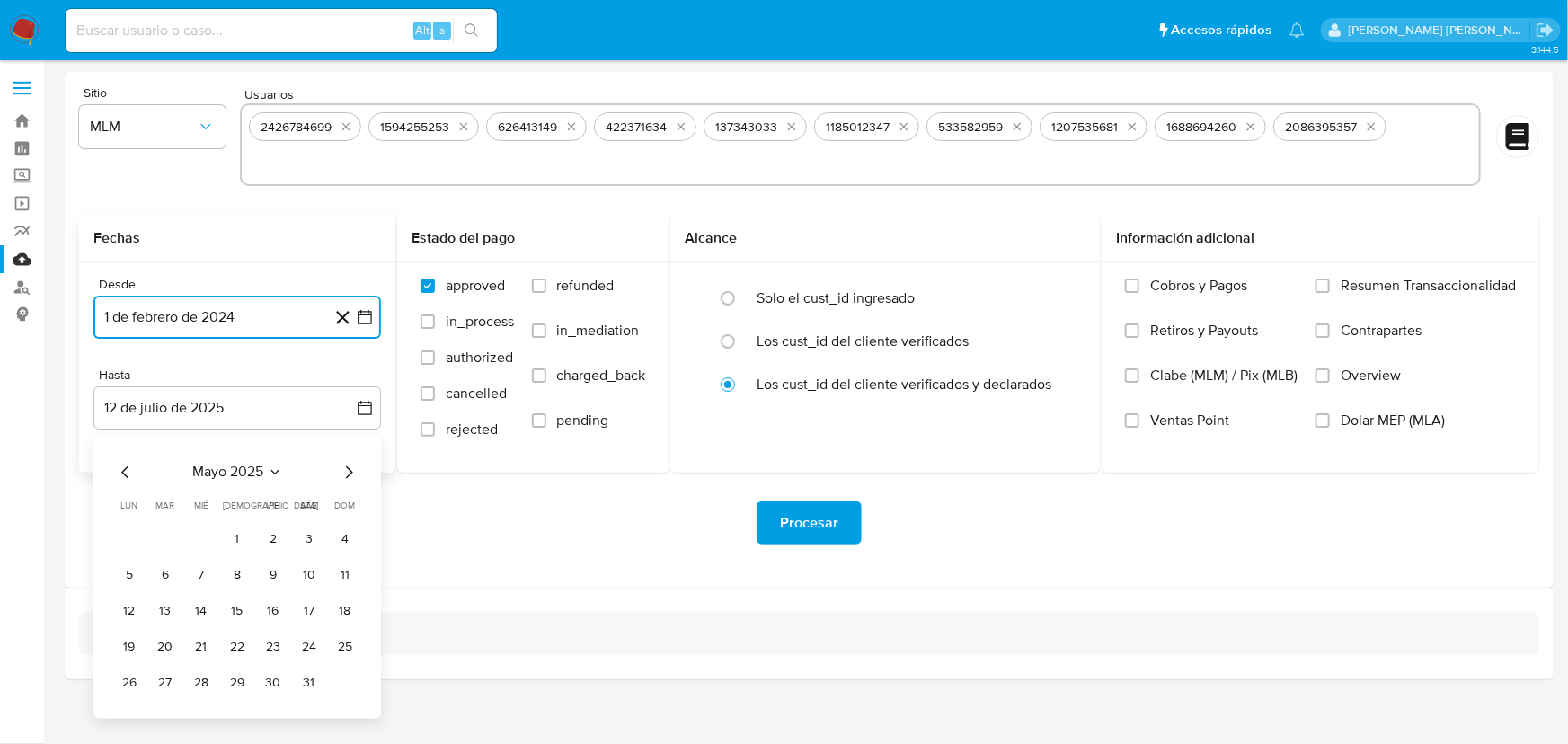 click 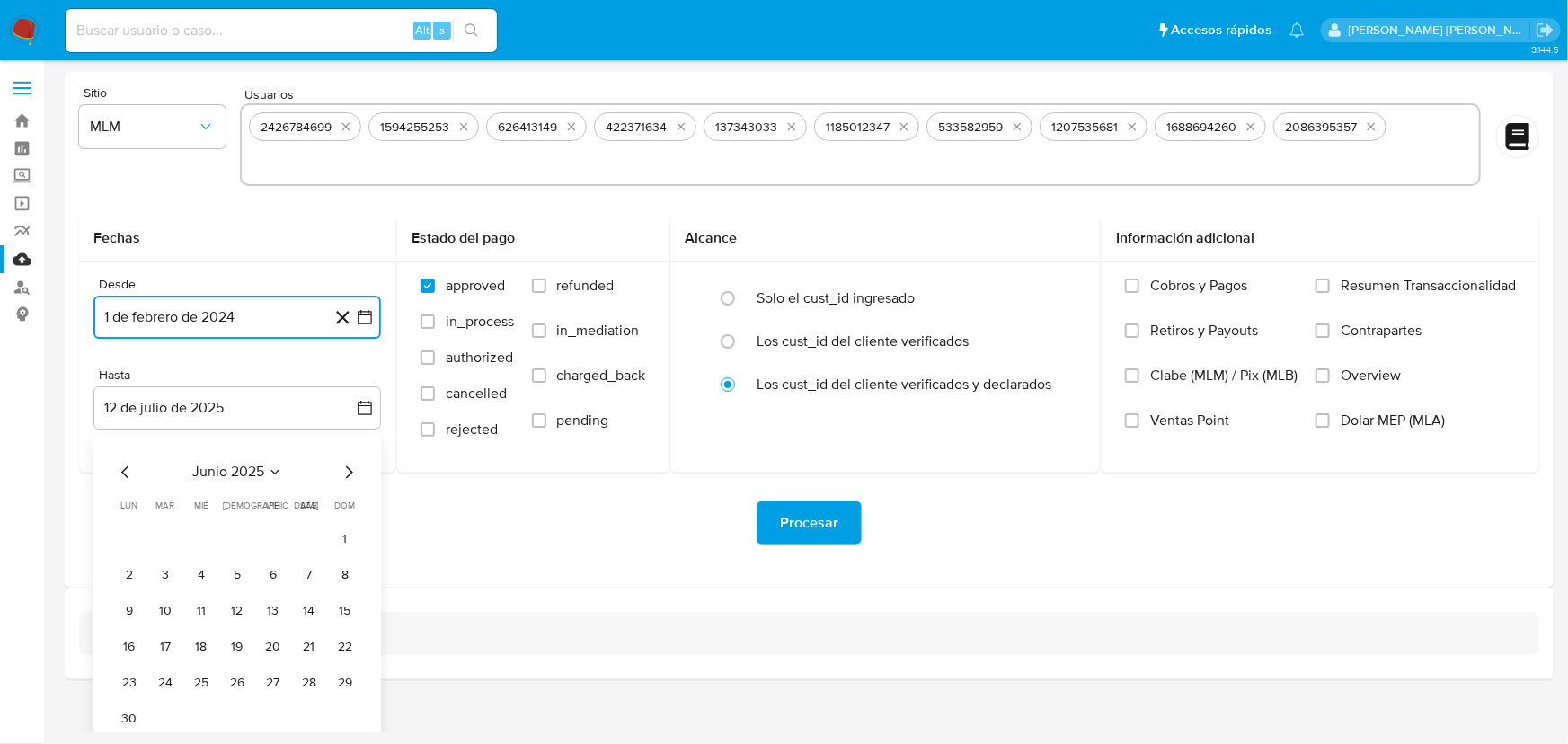 click on "30" at bounding box center [129, 719] 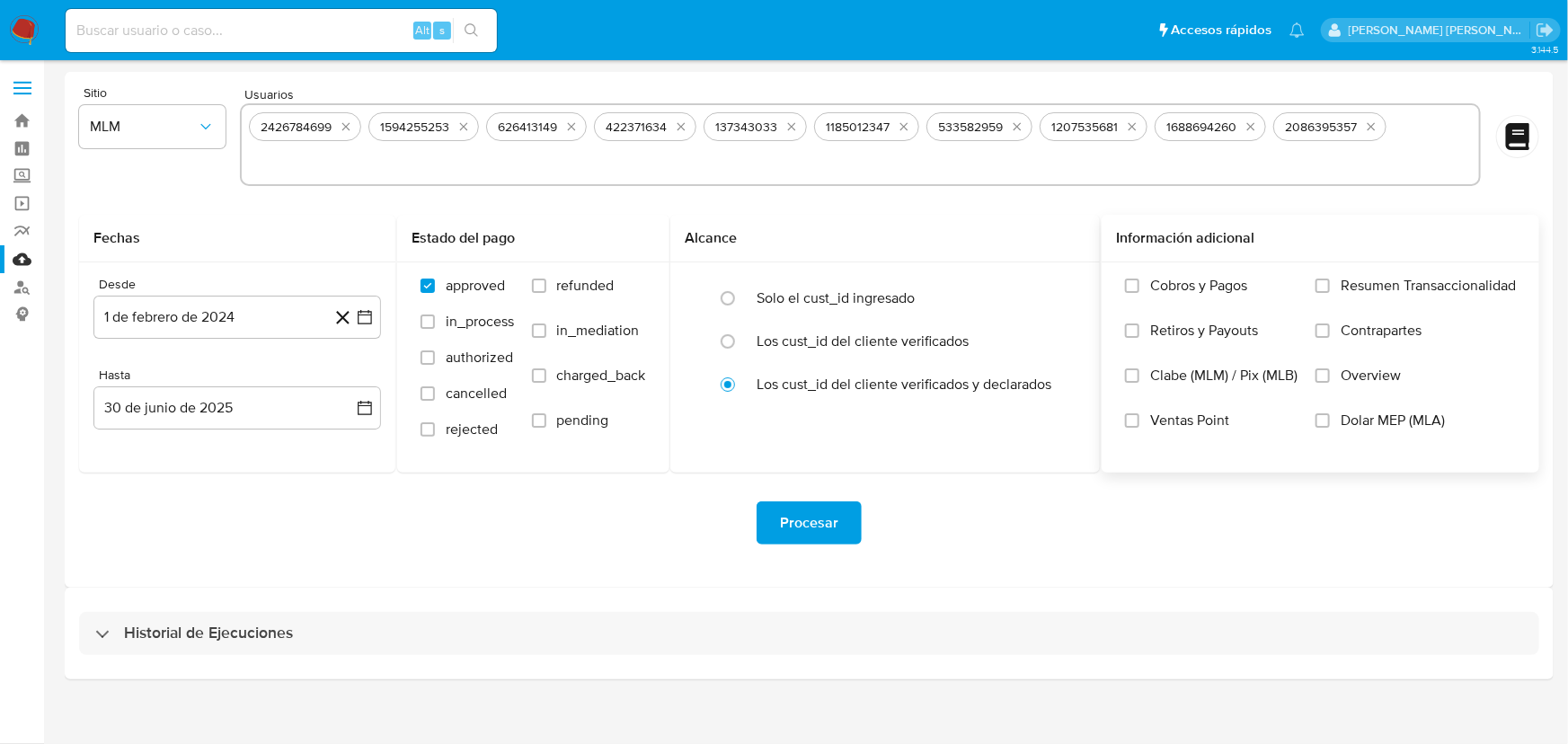 click on "Overview" at bounding box center [1370, 376] 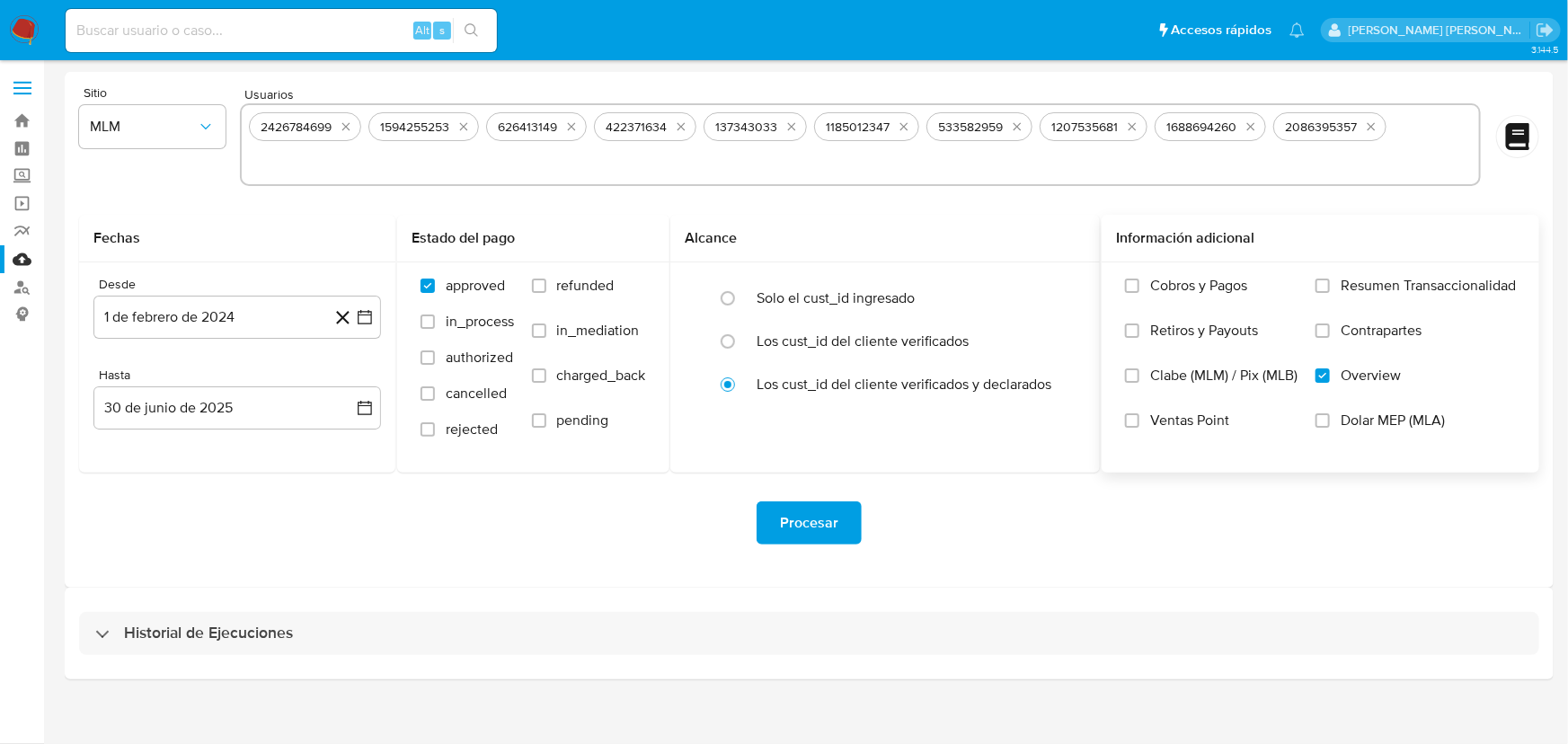 click on "Procesar" at bounding box center [809, 523] 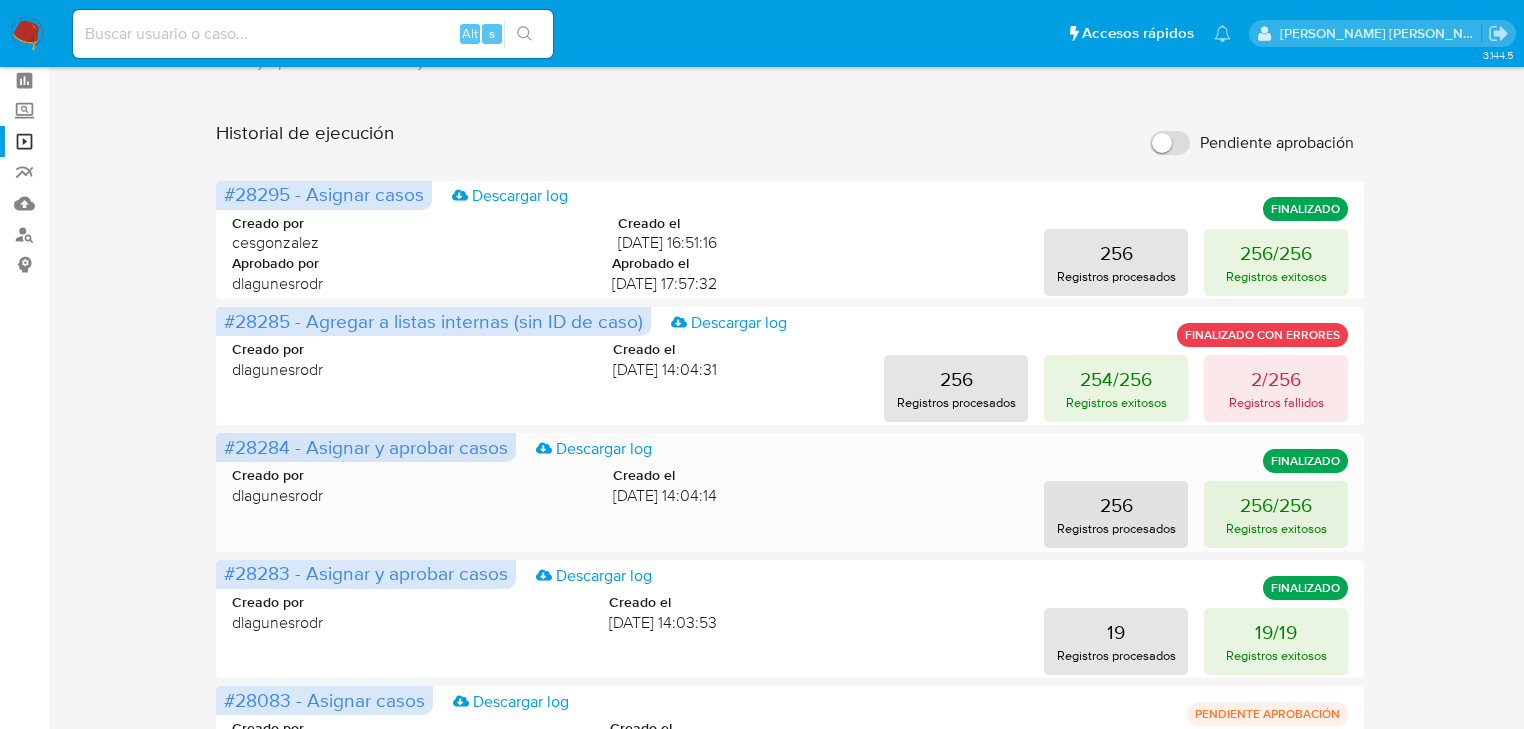 scroll, scrollTop: 0, scrollLeft: 0, axis: both 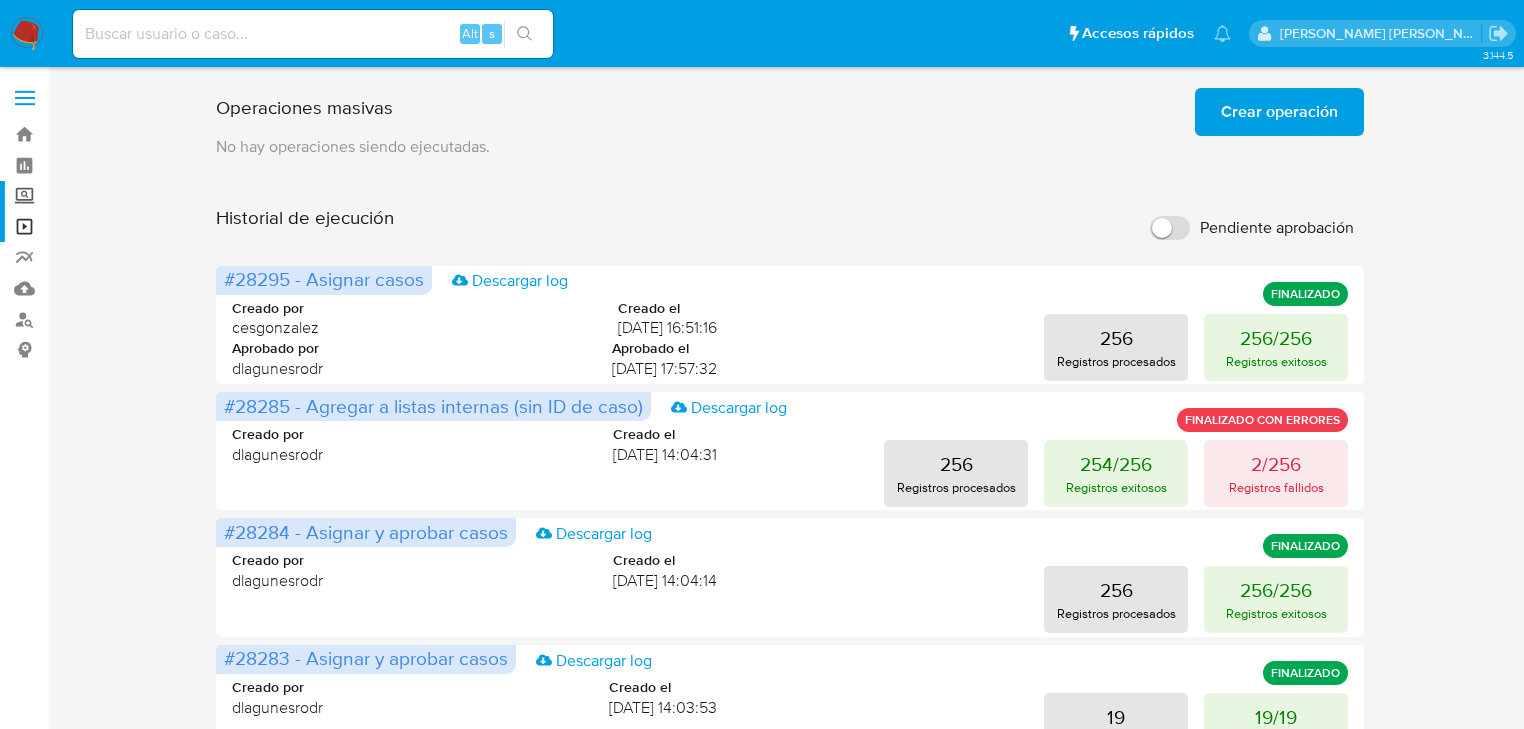 click on "Screening" at bounding box center [119, 196] 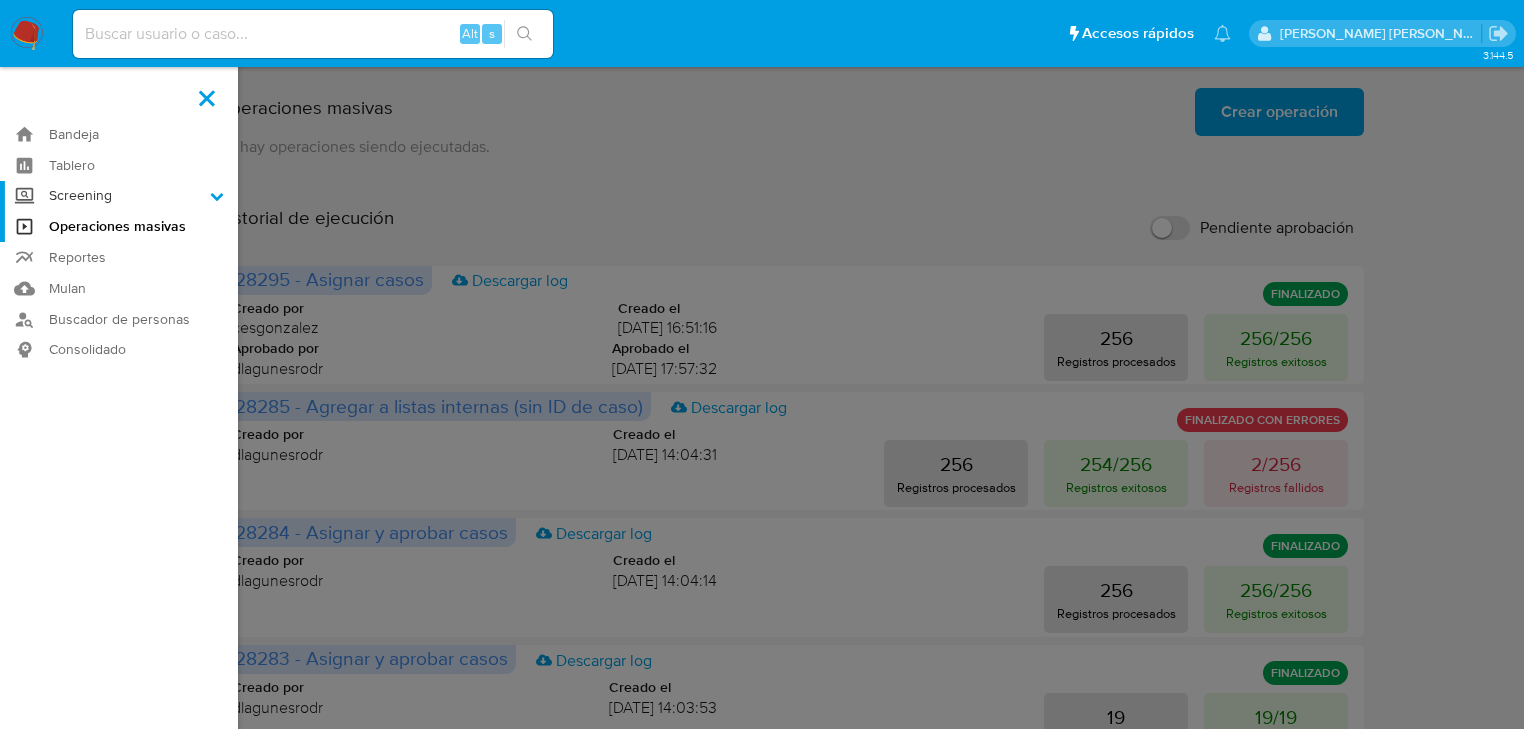 click on "Screening" at bounding box center [0, 0] 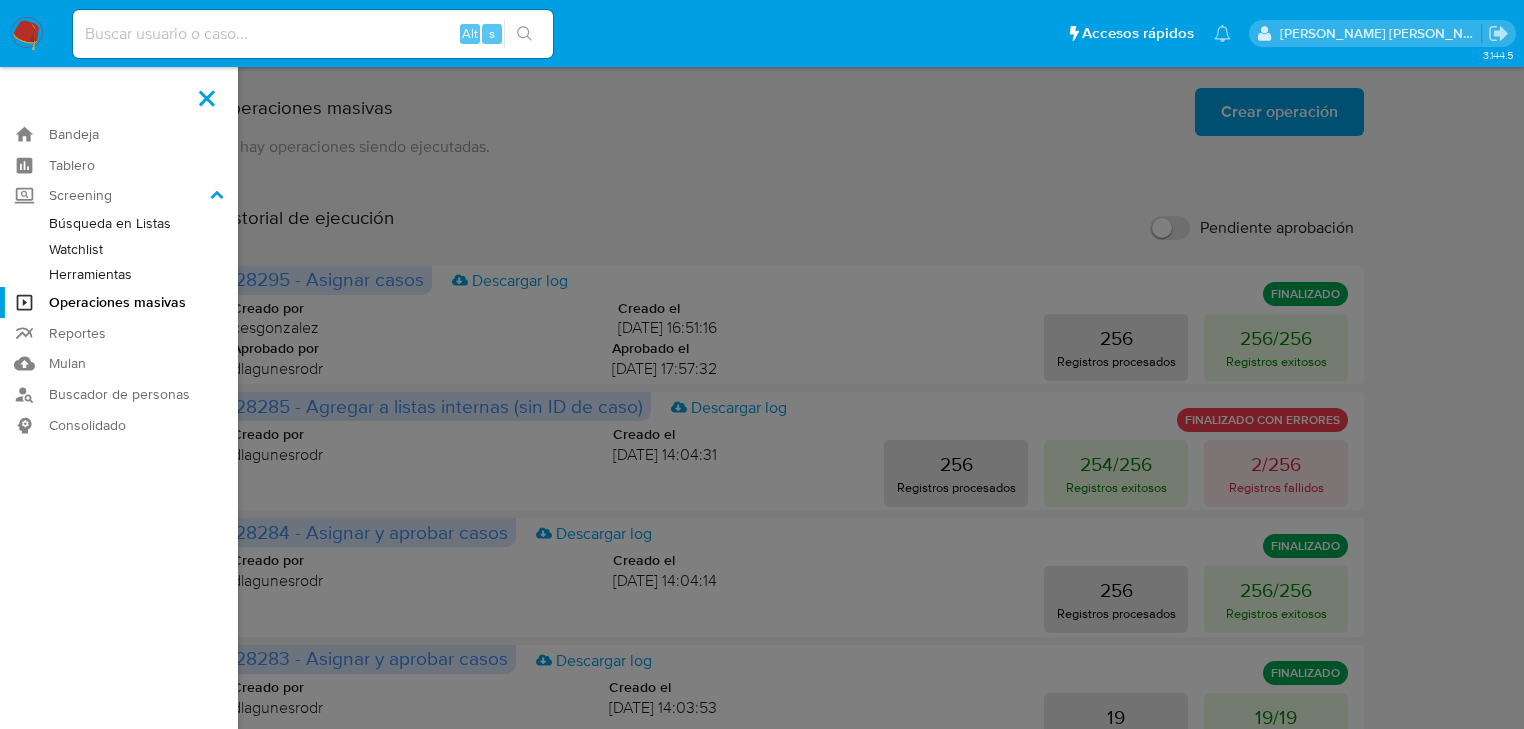 click on "Herramientas" at bounding box center (119, 274) 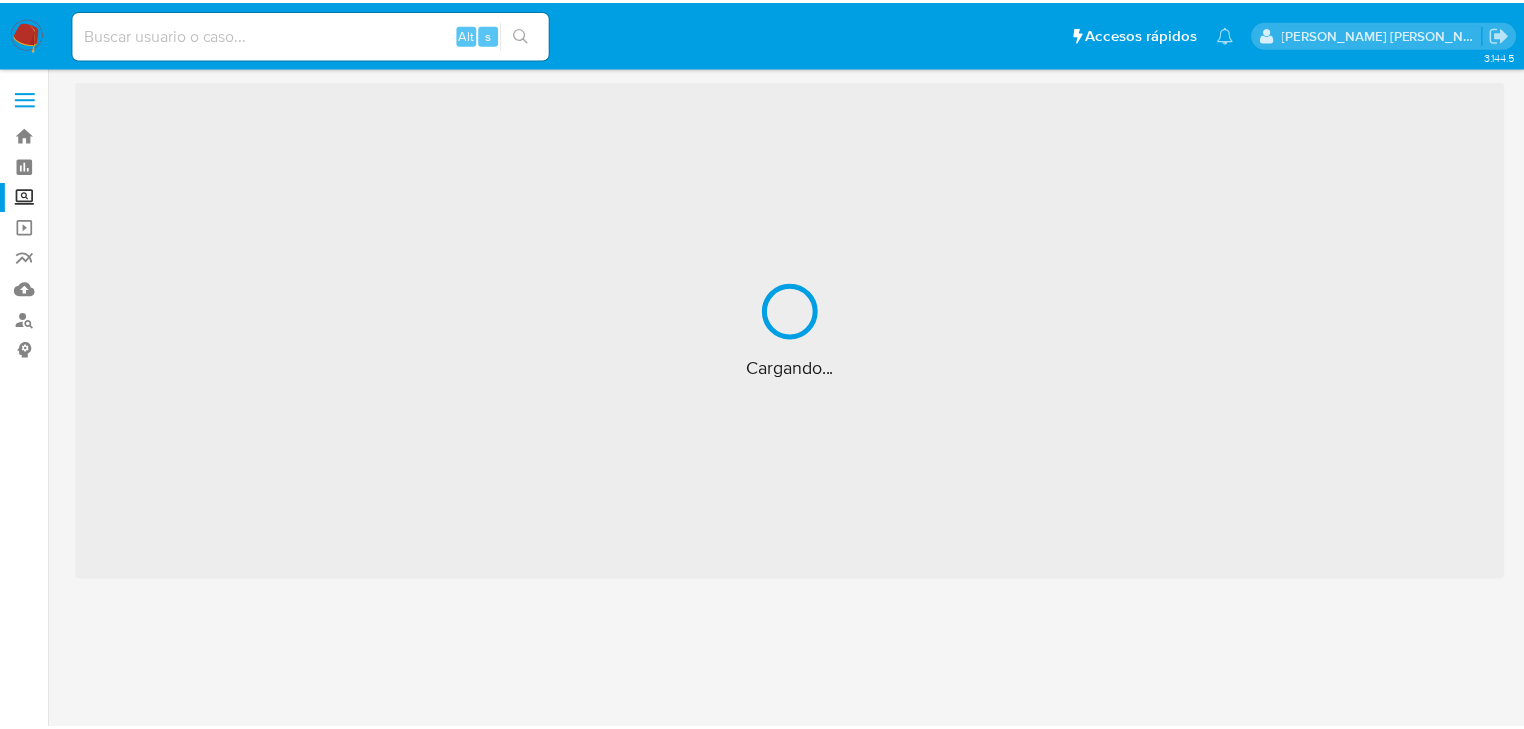 scroll, scrollTop: 0, scrollLeft: 0, axis: both 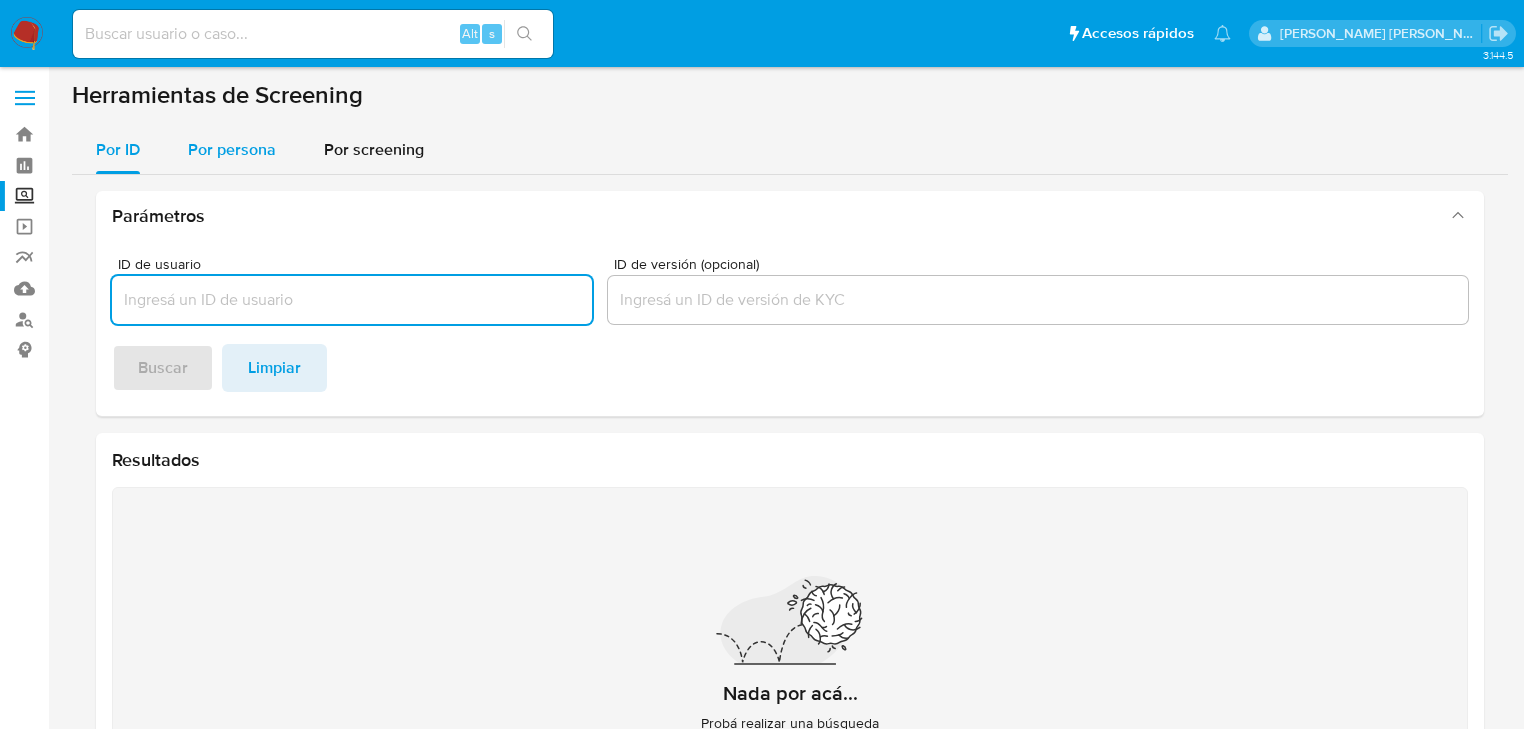 drag, startPoint x: 247, startPoint y: 139, endPoint x: 245, endPoint y: 171, distance: 32.06244 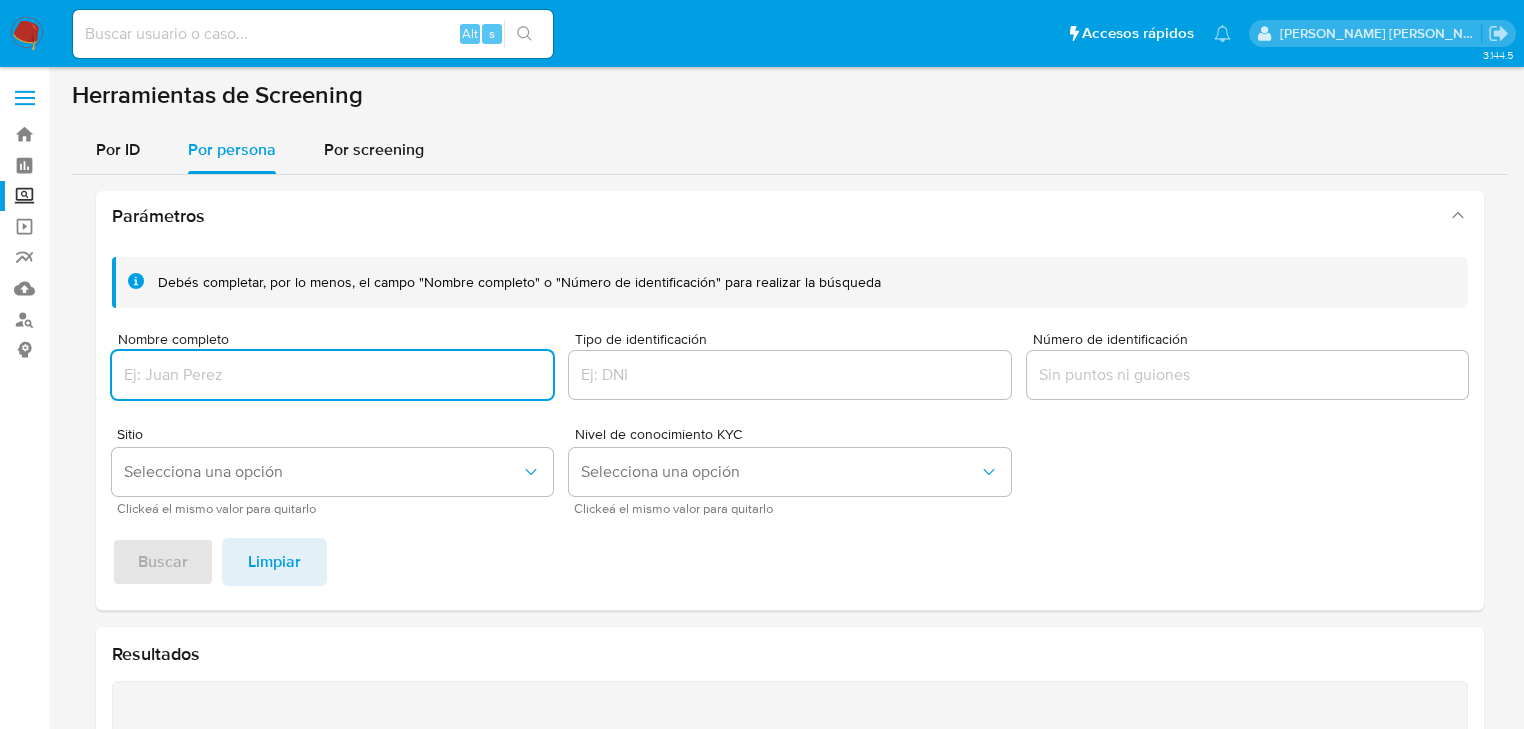 click at bounding box center (332, 375) 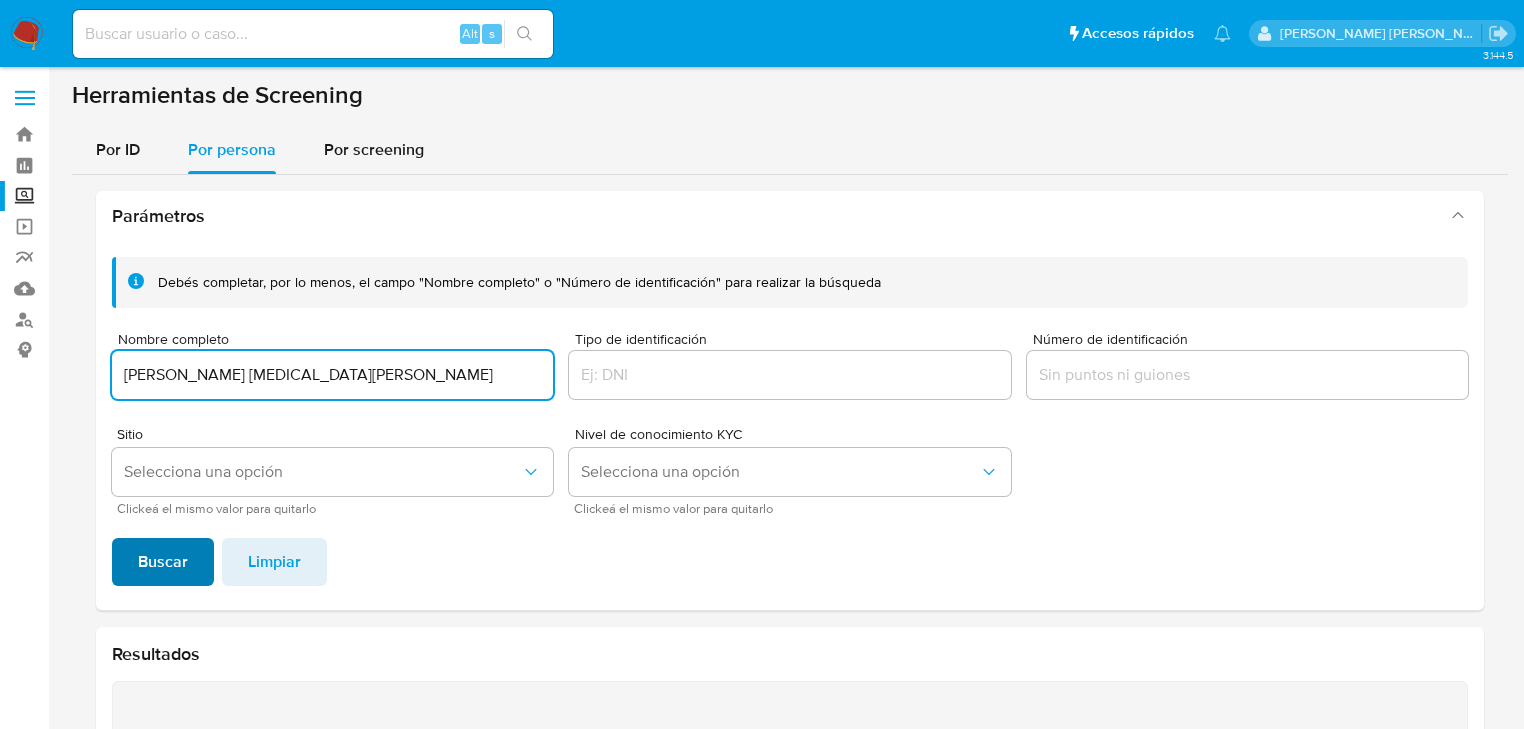 type on "[PERSON_NAME] [MEDICAL_DATA][PERSON_NAME]" 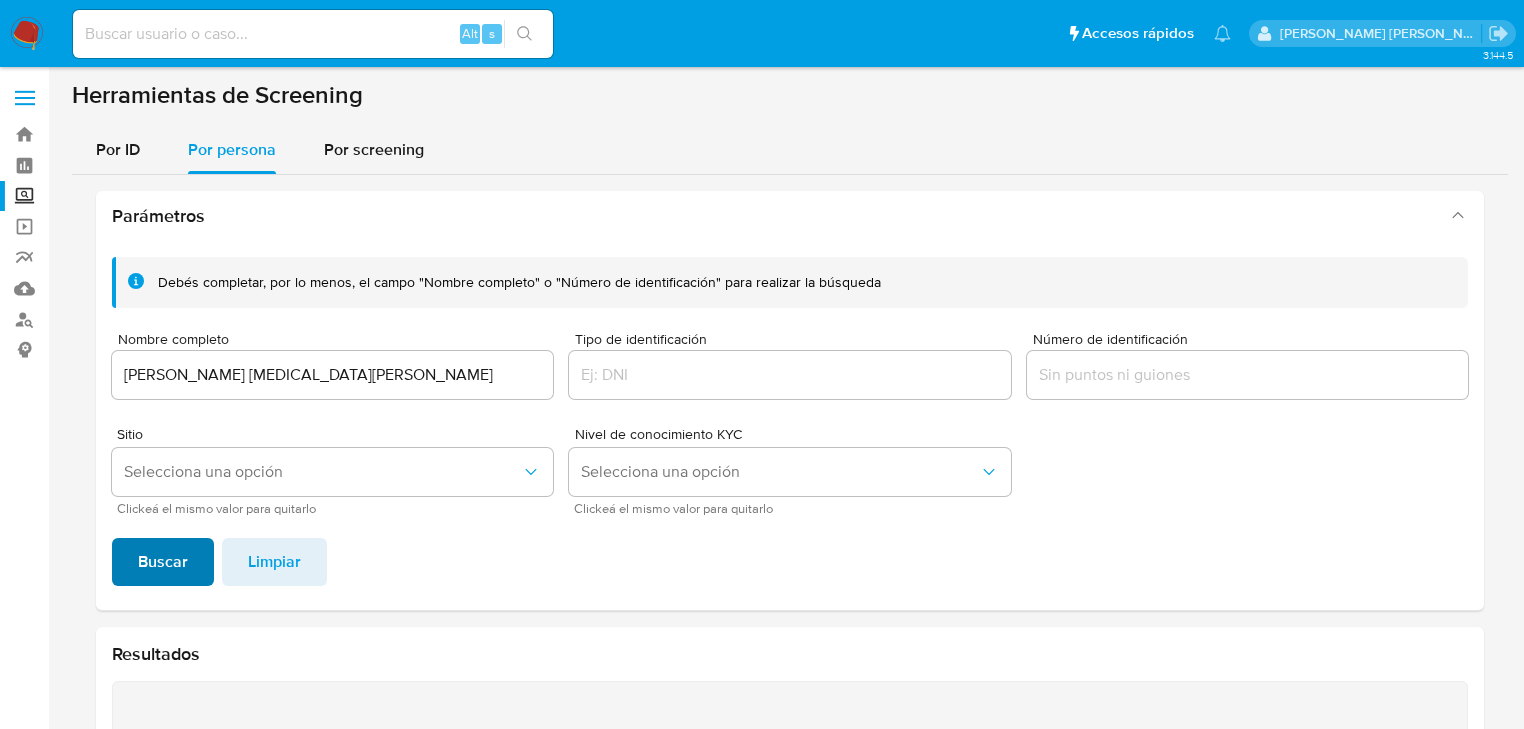 click on "Buscar" at bounding box center [163, 562] 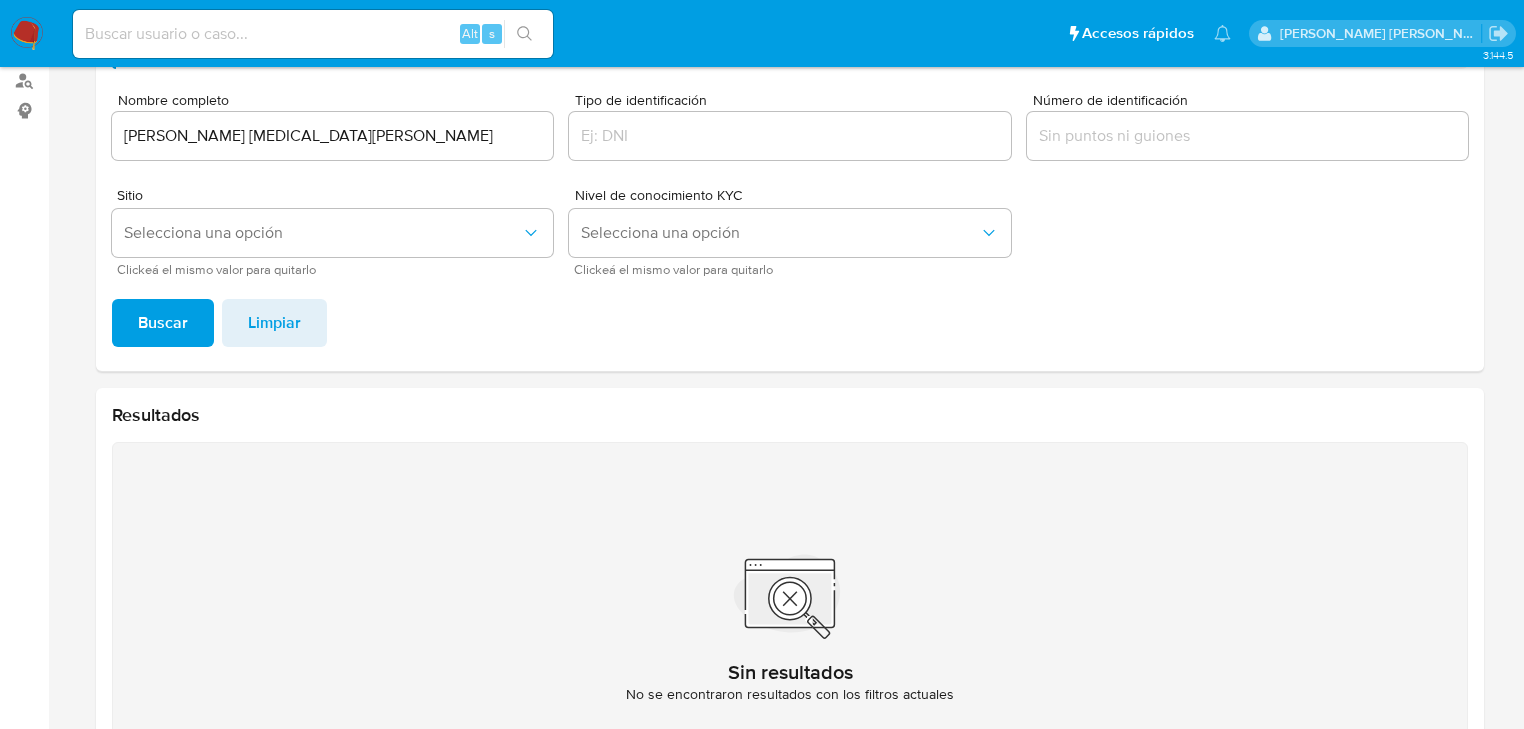 scroll, scrollTop: 106, scrollLeft: 0, axis: vertical 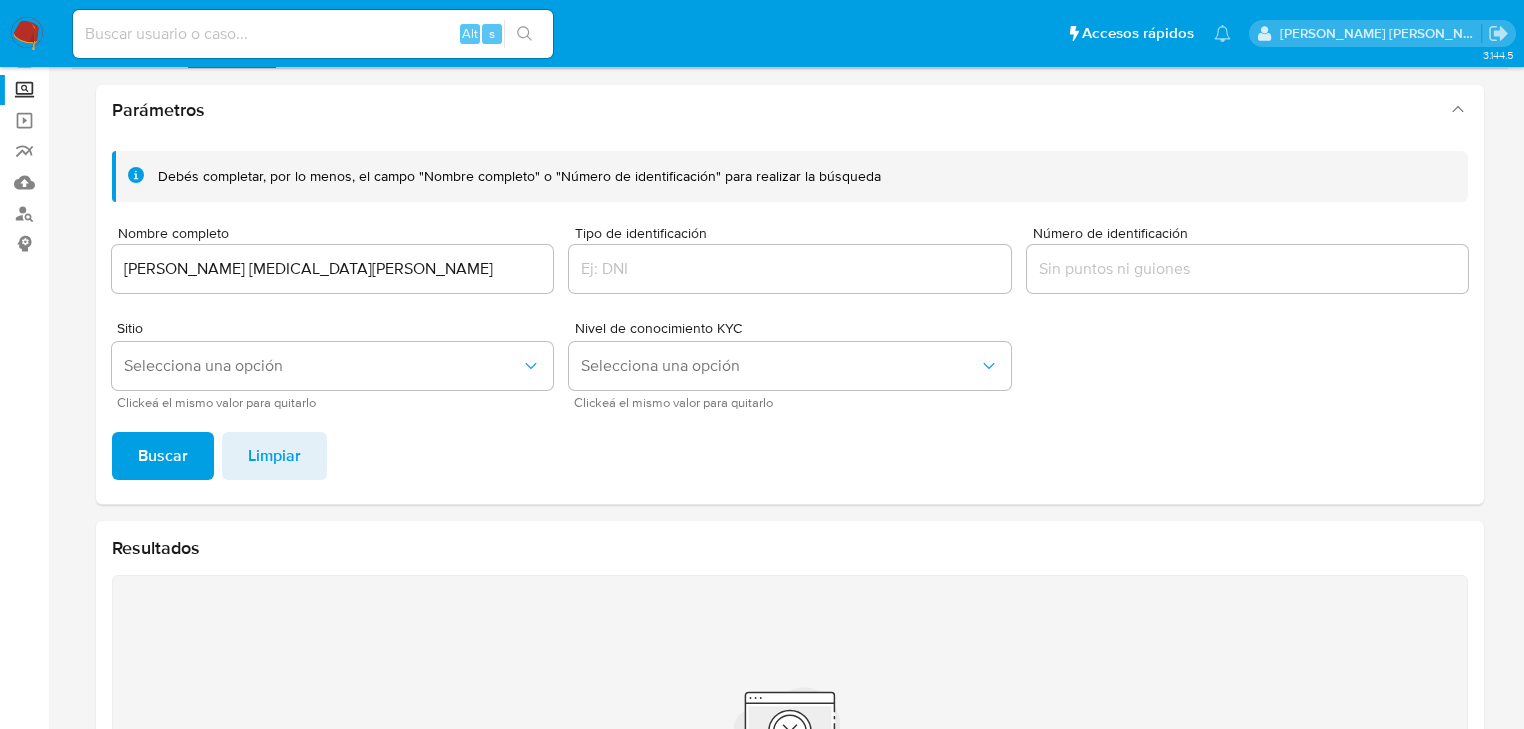 click at bounding box center [313, 34] 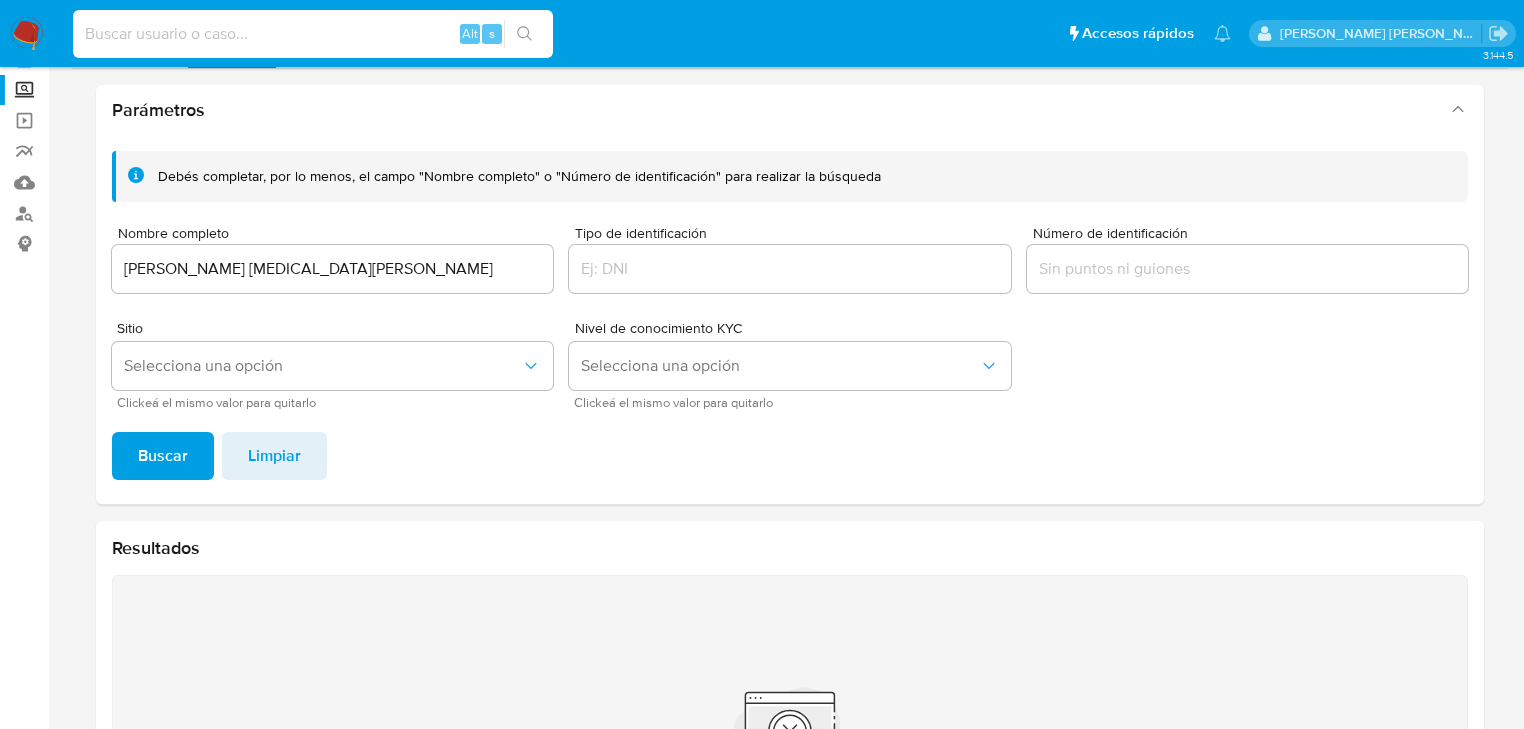 paste on "AO1Mly3U1jBLWvOyoowhvbBJ" 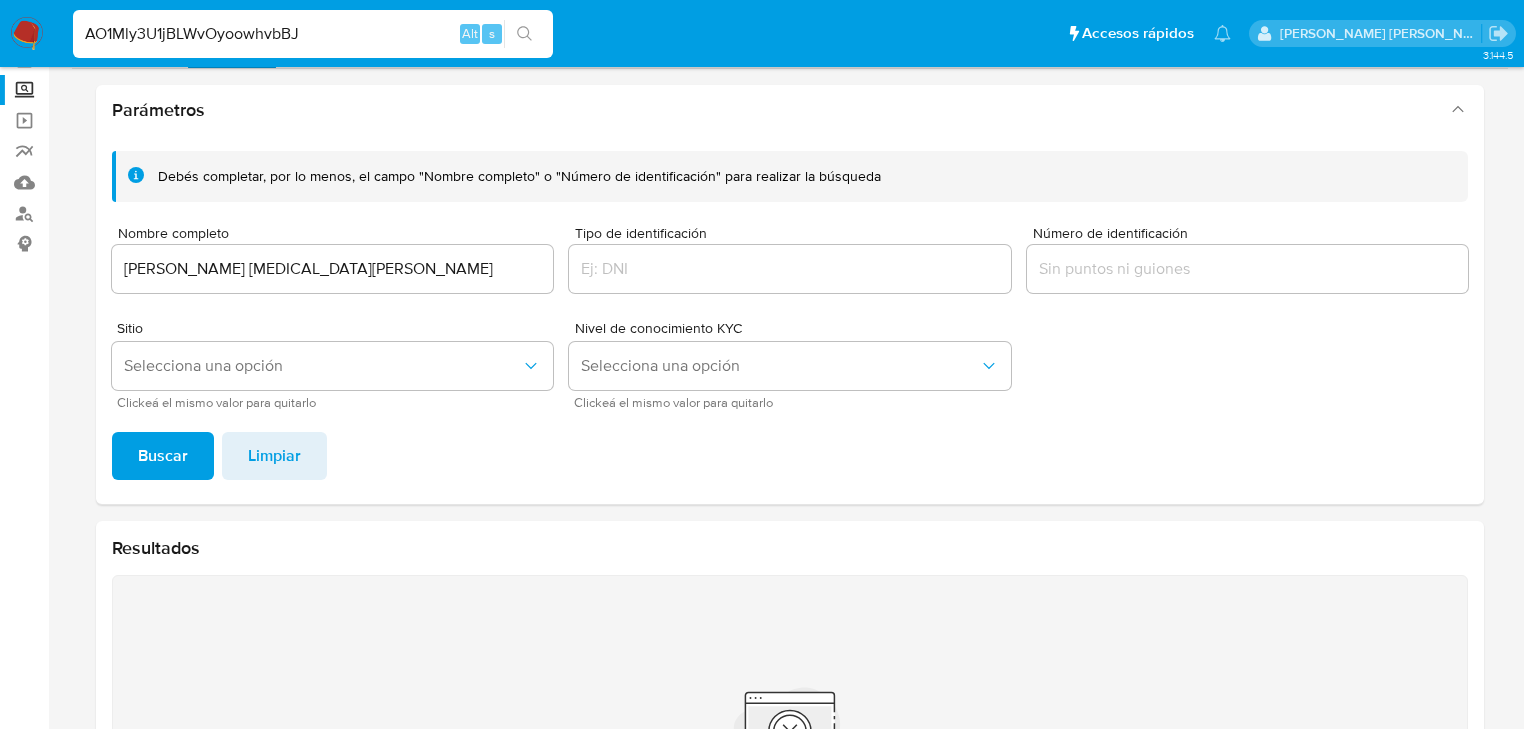 type on "AO1Mly3U1jBLWvOyoowhvbBJ" 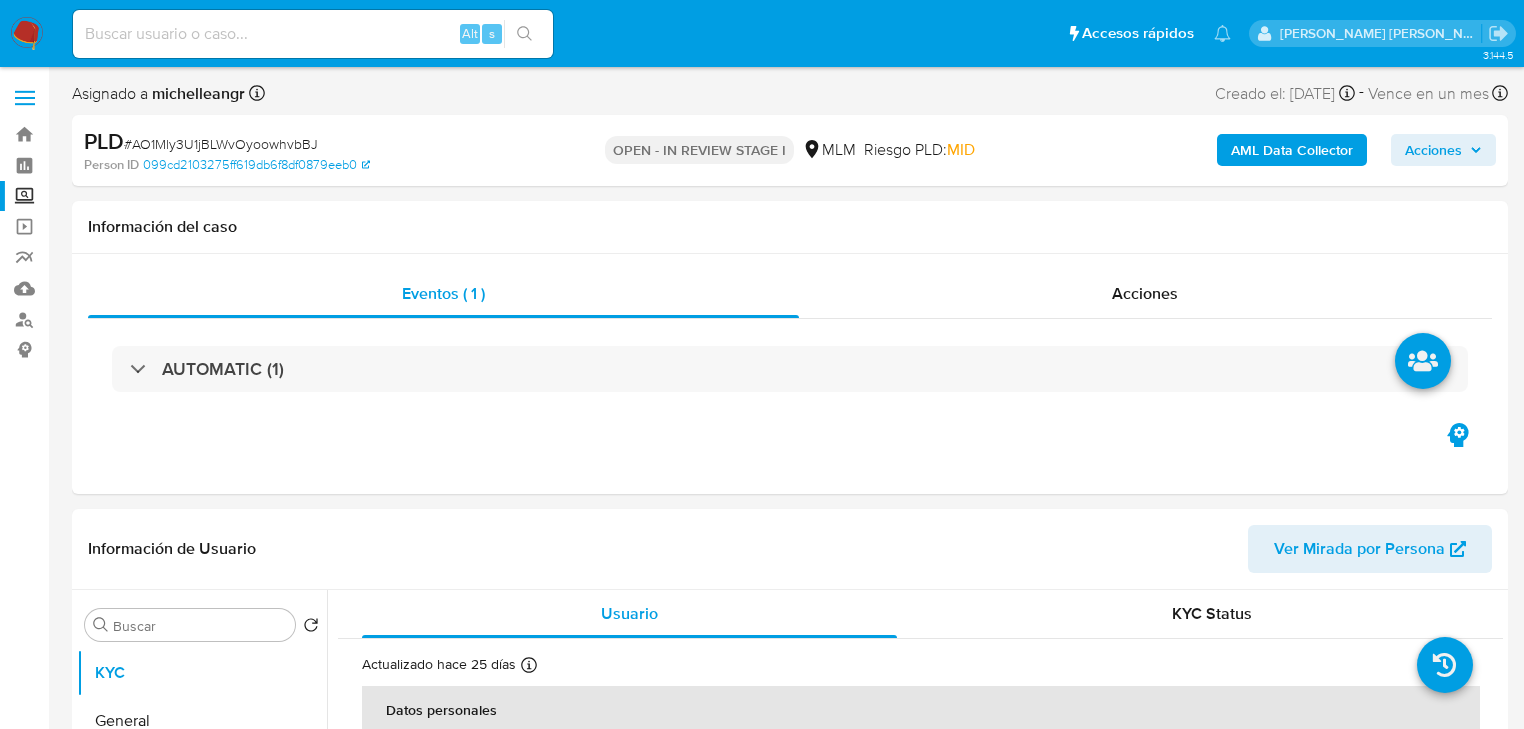 select on "10" 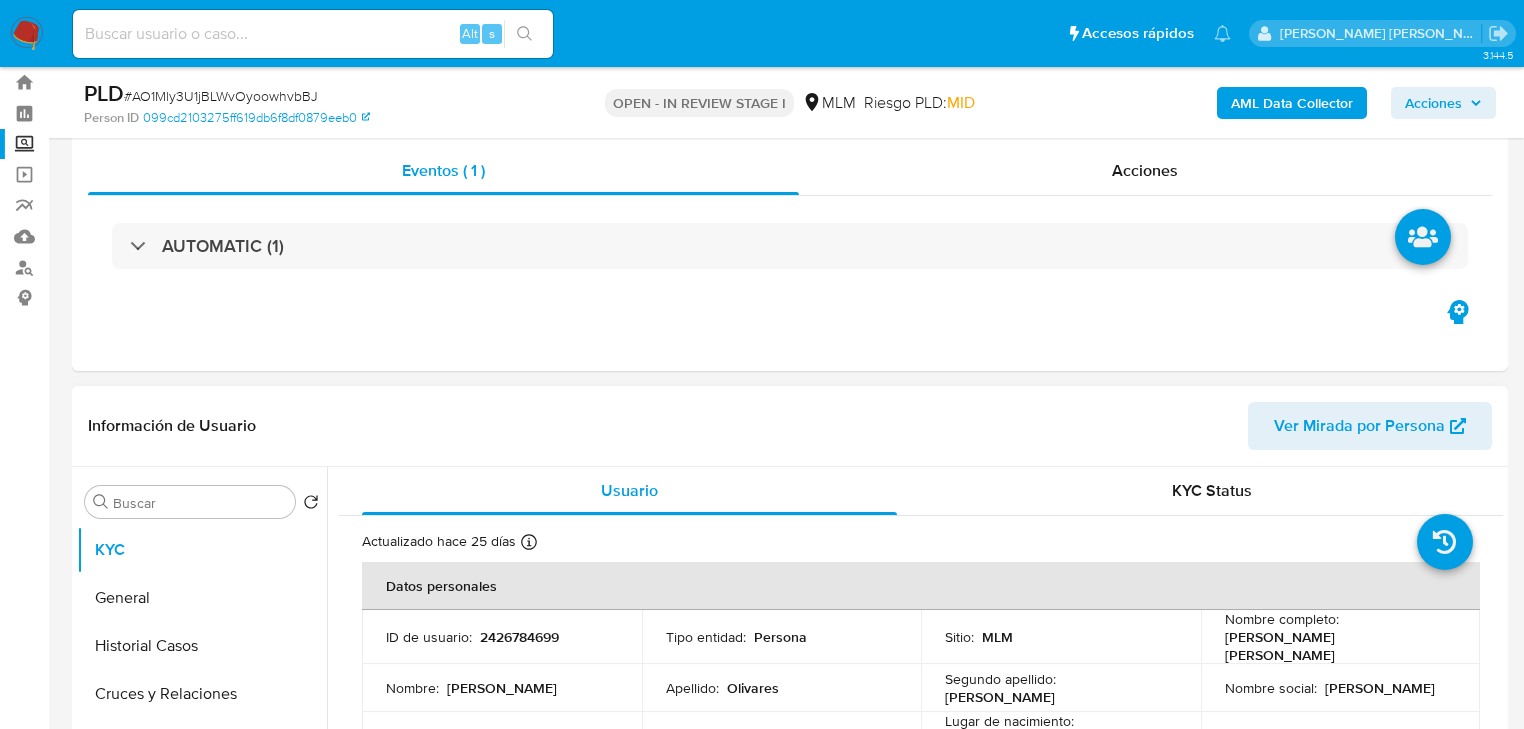 scroll, scrollTop: 80, scrollLeft: 0, axis: vertical 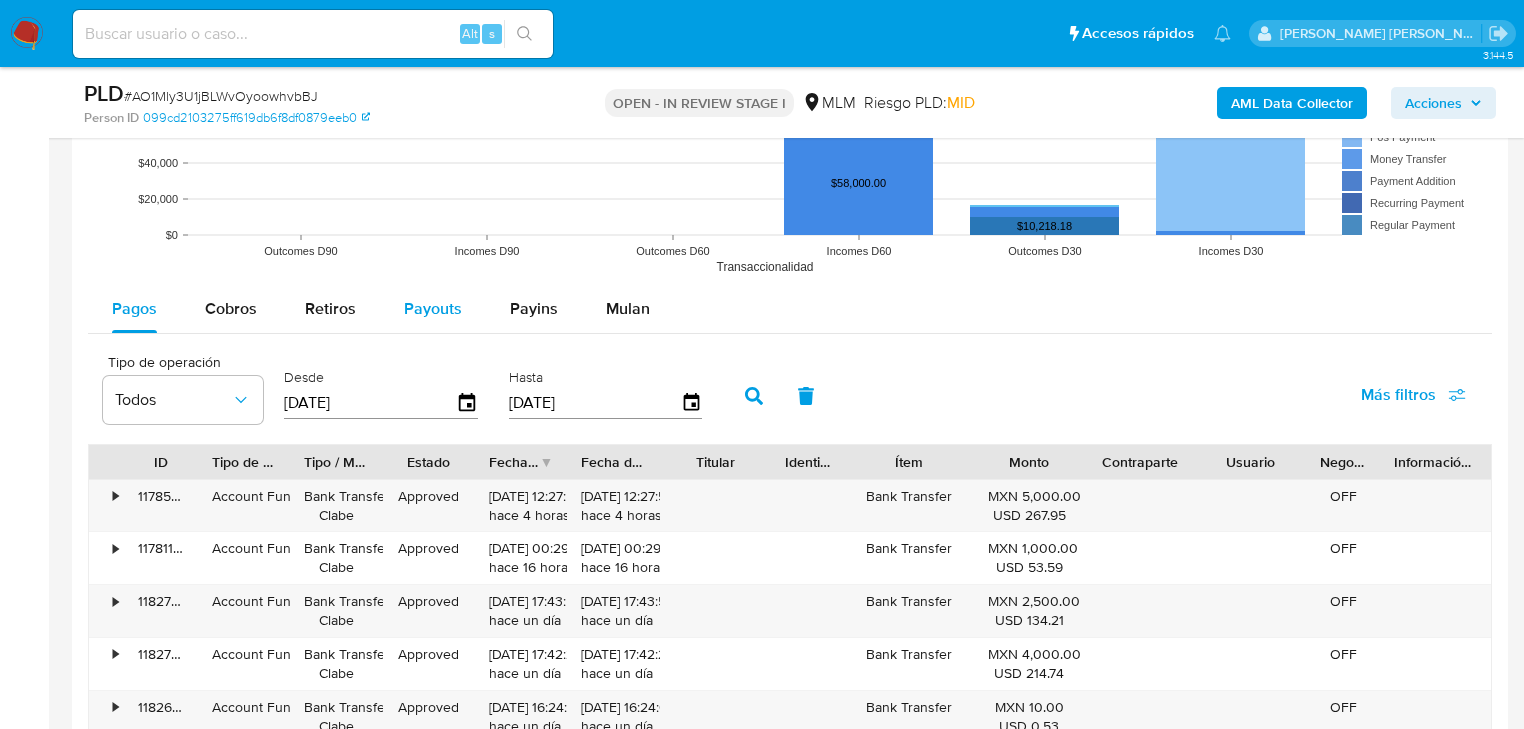 click on "Payouts" at bounding box center [433, 308] 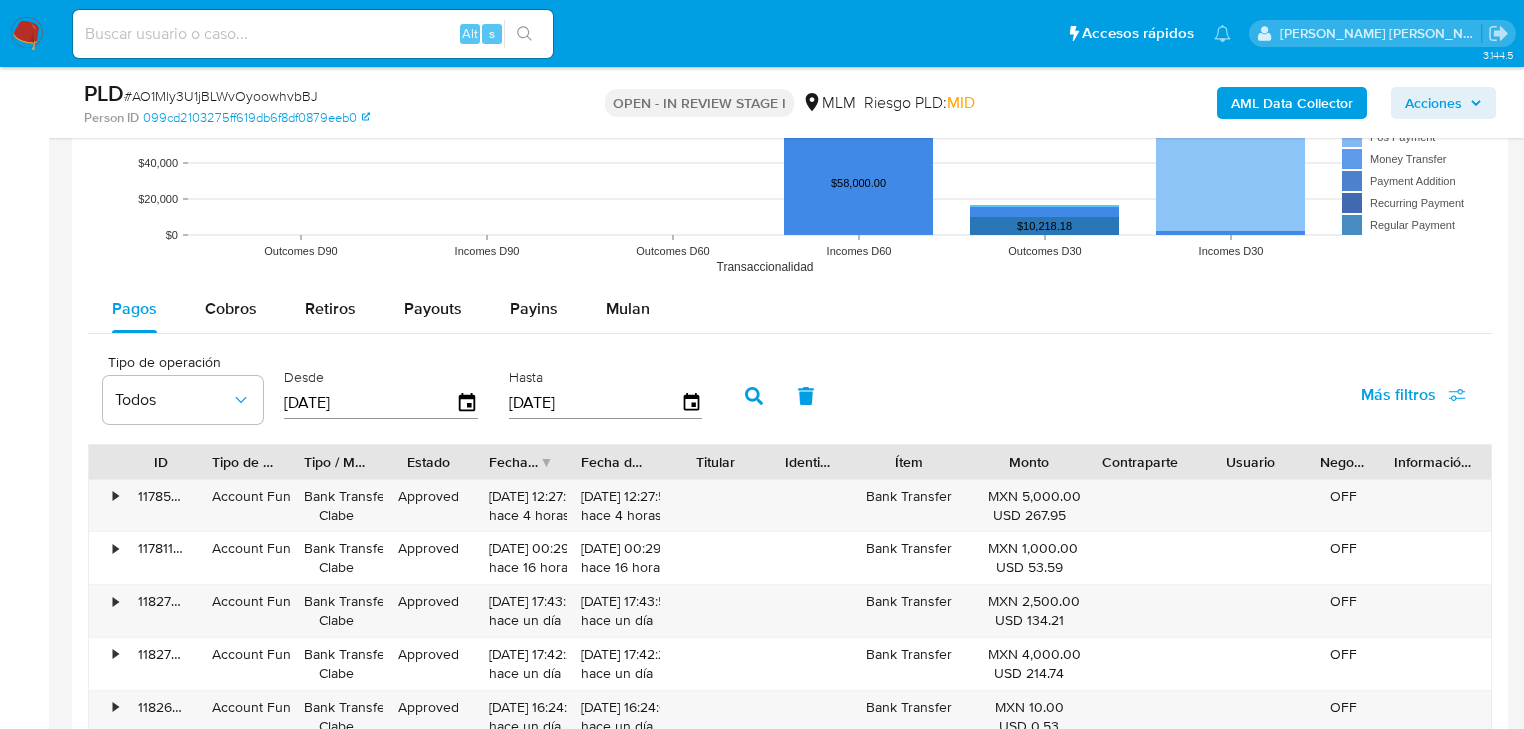 select on "10" 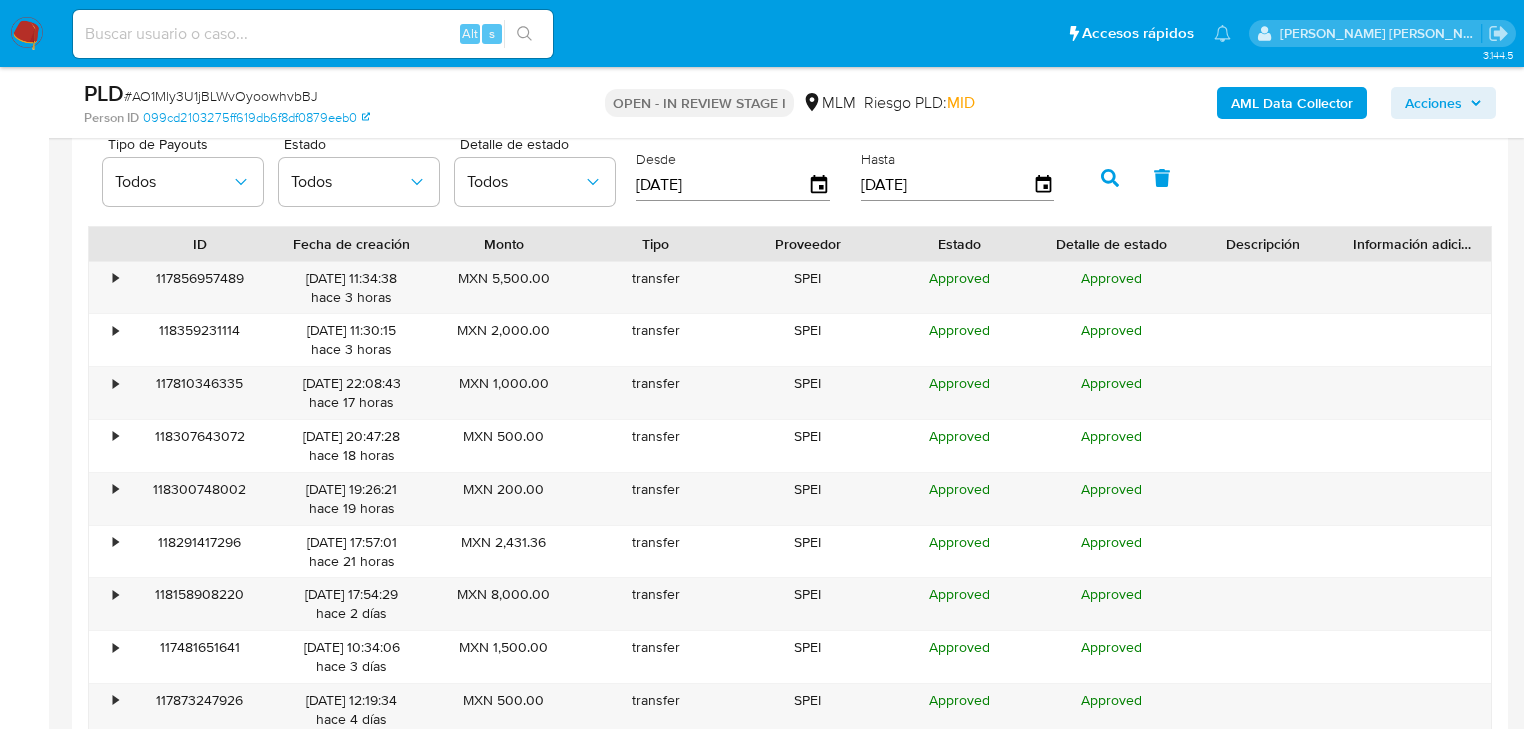 scroll, scrollTop: 2320, scrollLeft: 0, axis: vertical 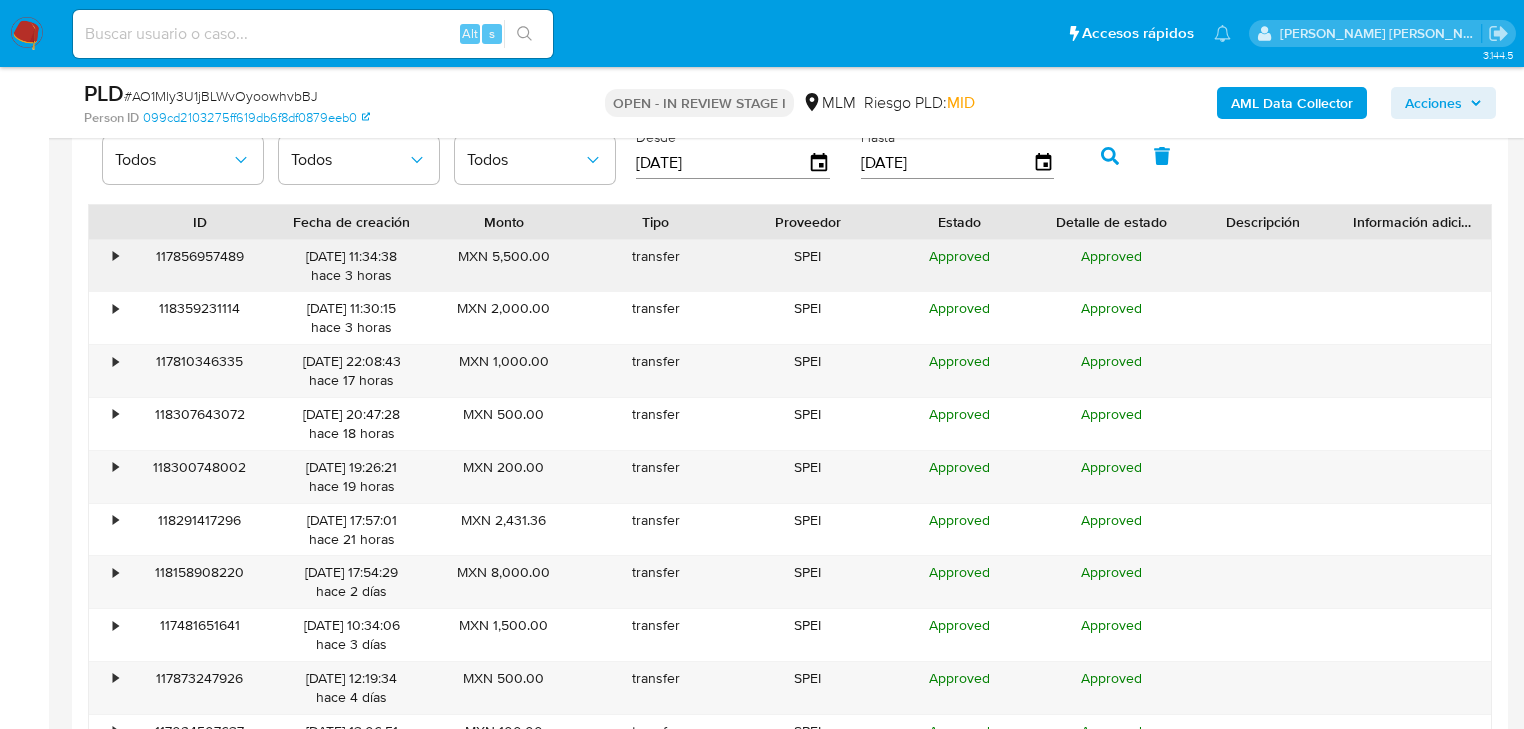 click on "•" at bounding box center [115, 256] 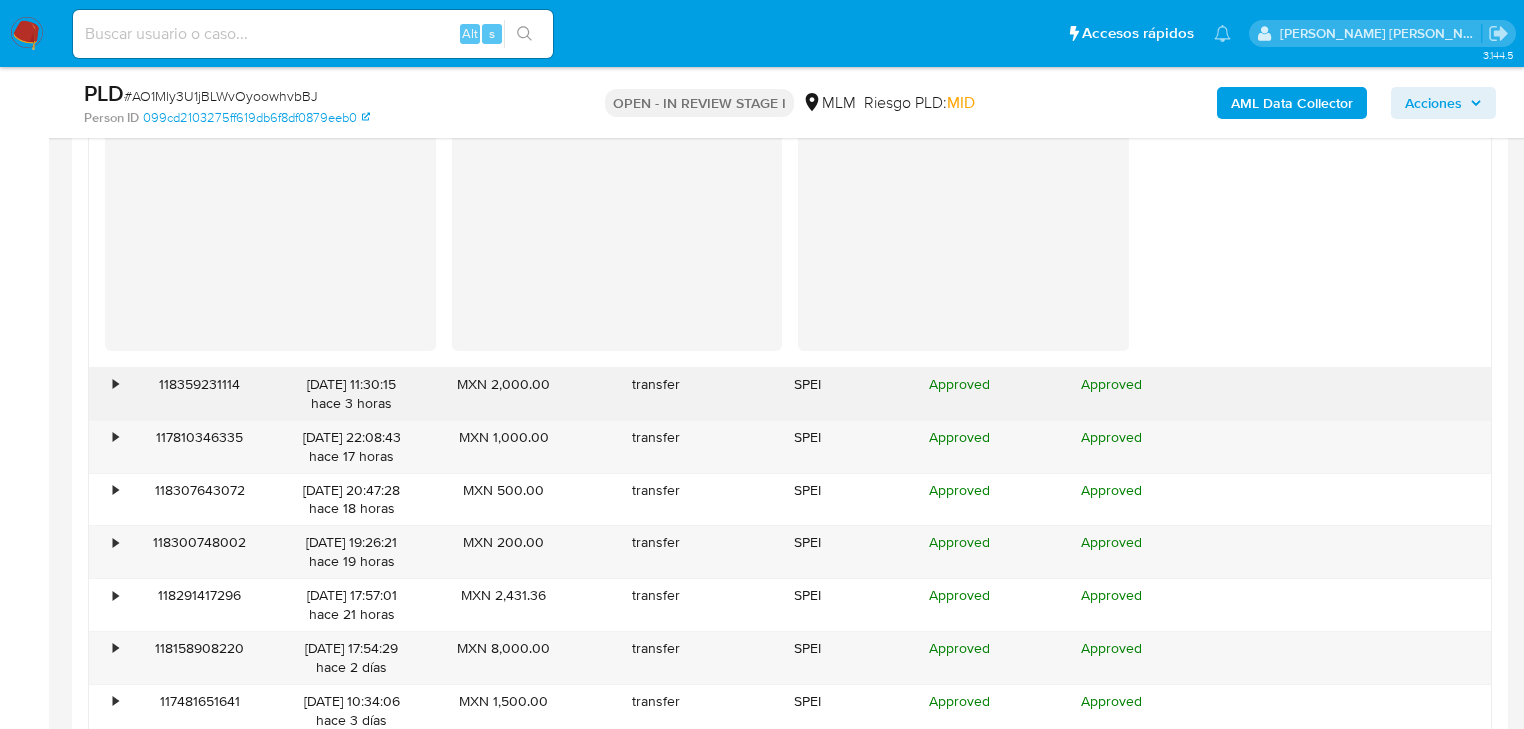 click on "•" at bounding box center (106, 394) 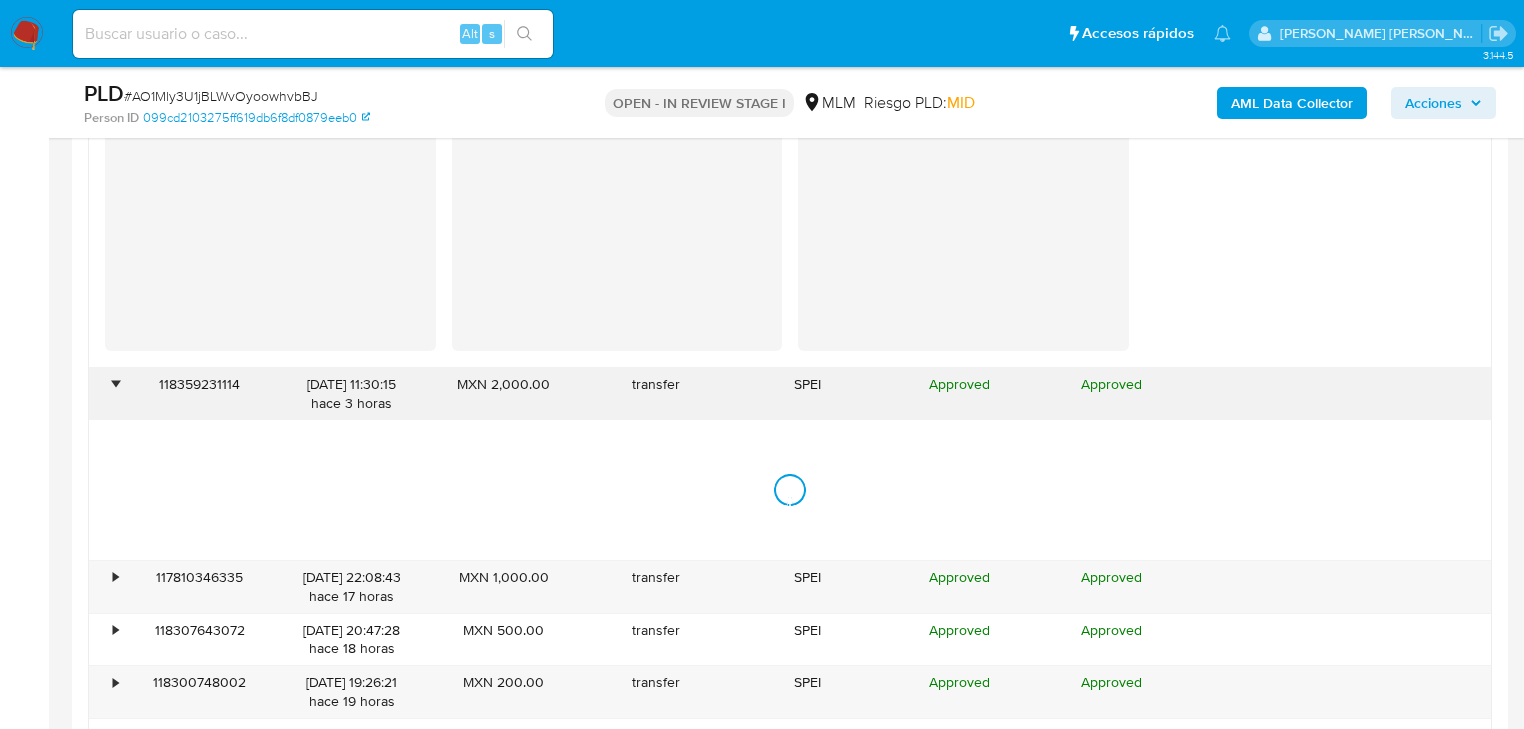 scroll, scrollTop: 2960, scrollLeft: 0, axis: vertical 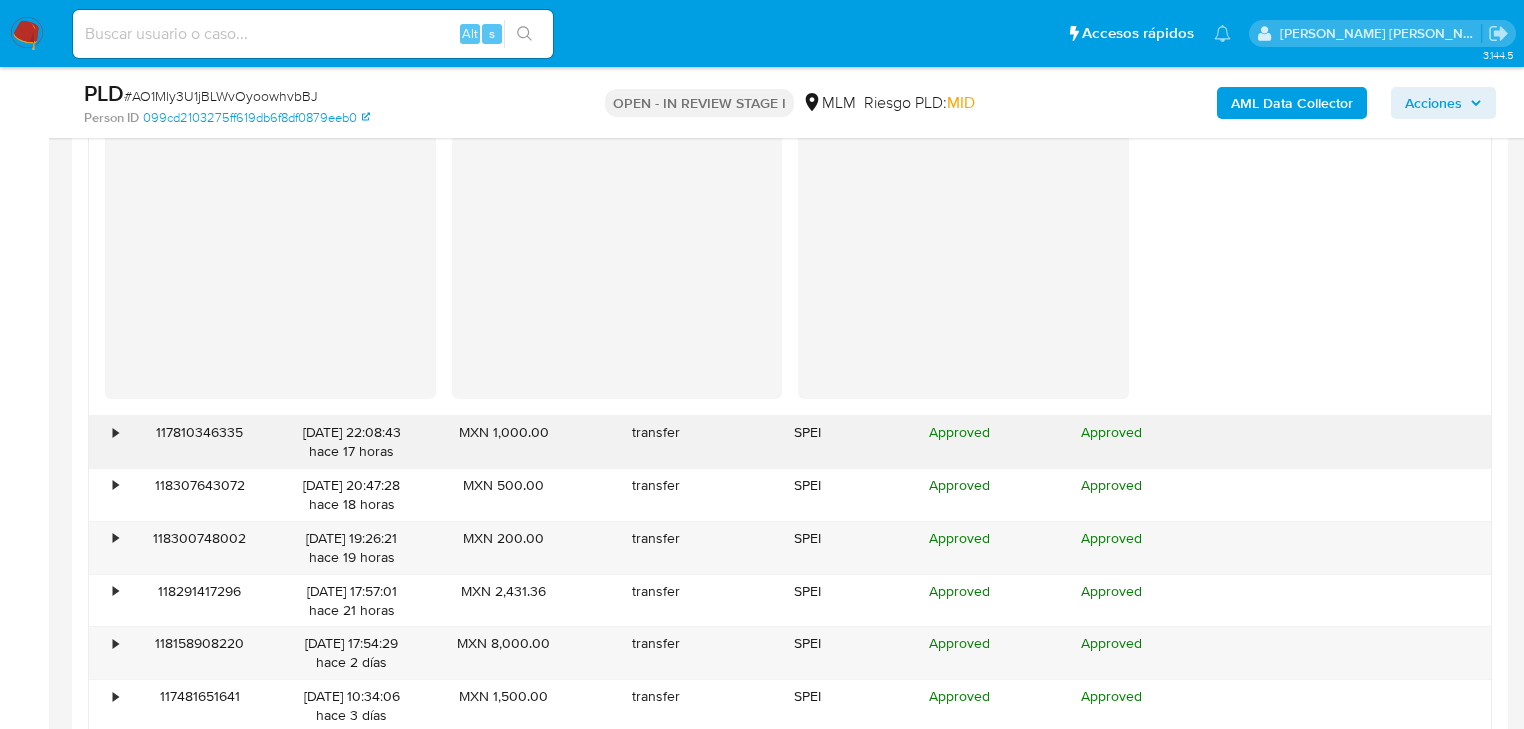 drag, startPoint x: 114, startPoint y: 432, endPoint x: 125, endPoint y: 420, distance: 16.27882 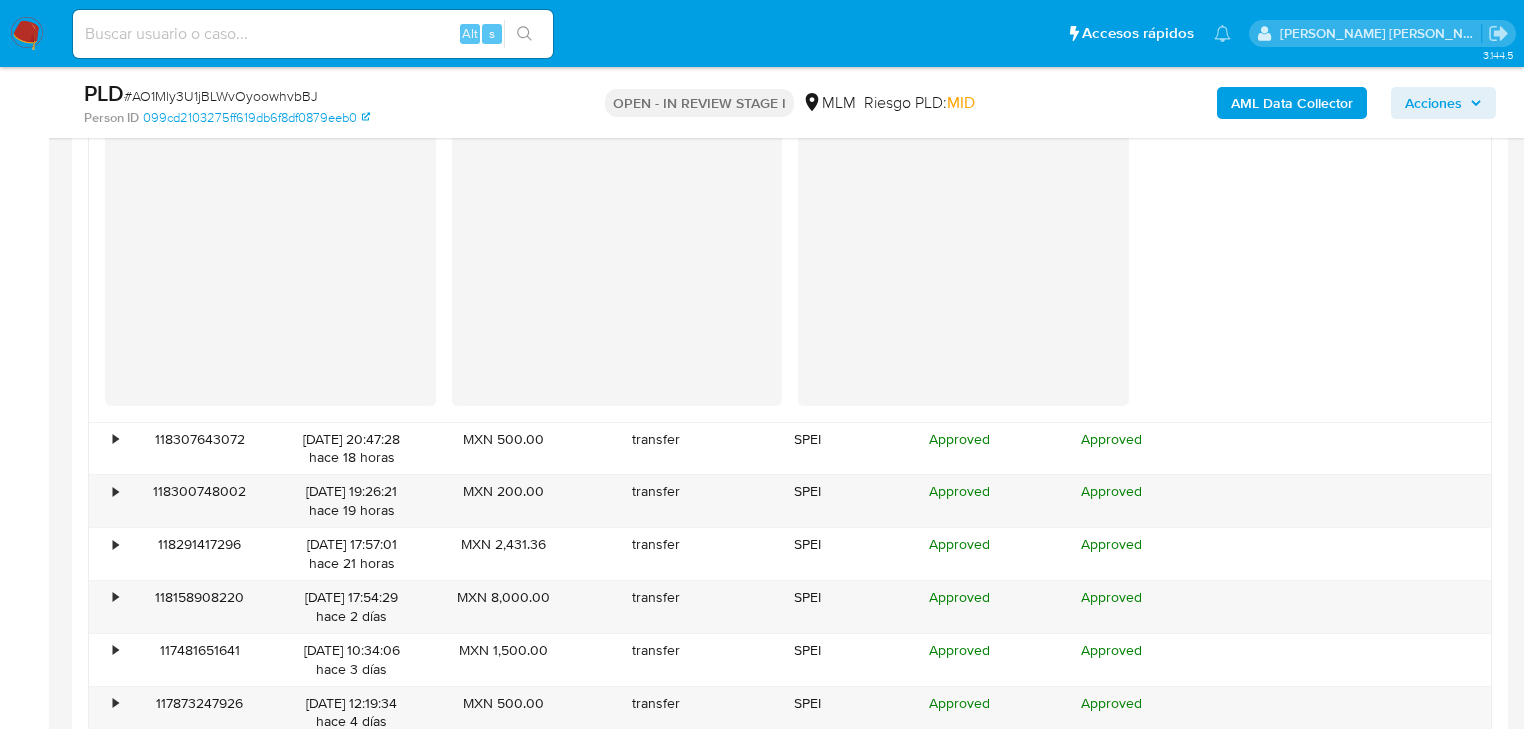 scroll, scrollTop: 3520, scrollLeft: 0, axis: vertical 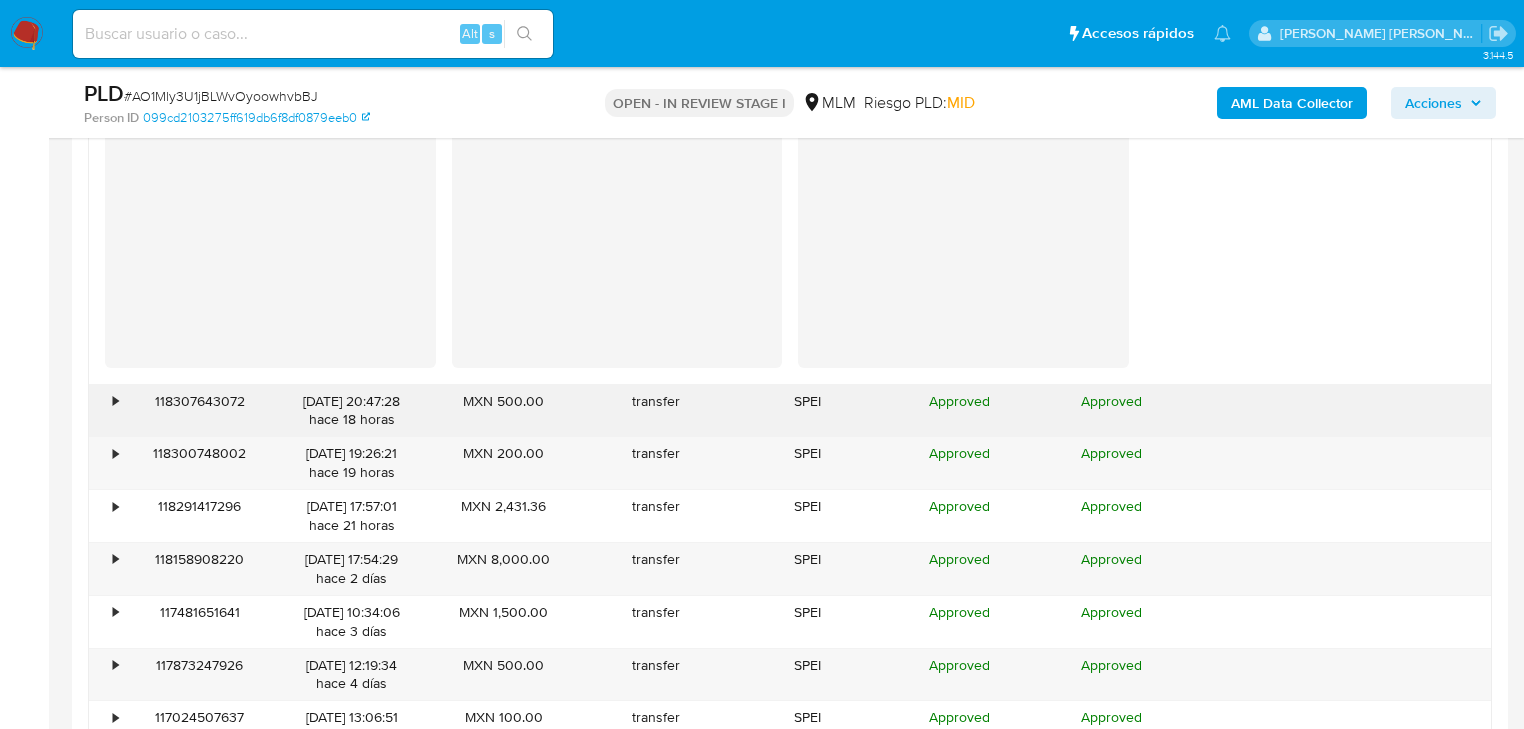 click on "•" at bounding box center (106, 411) 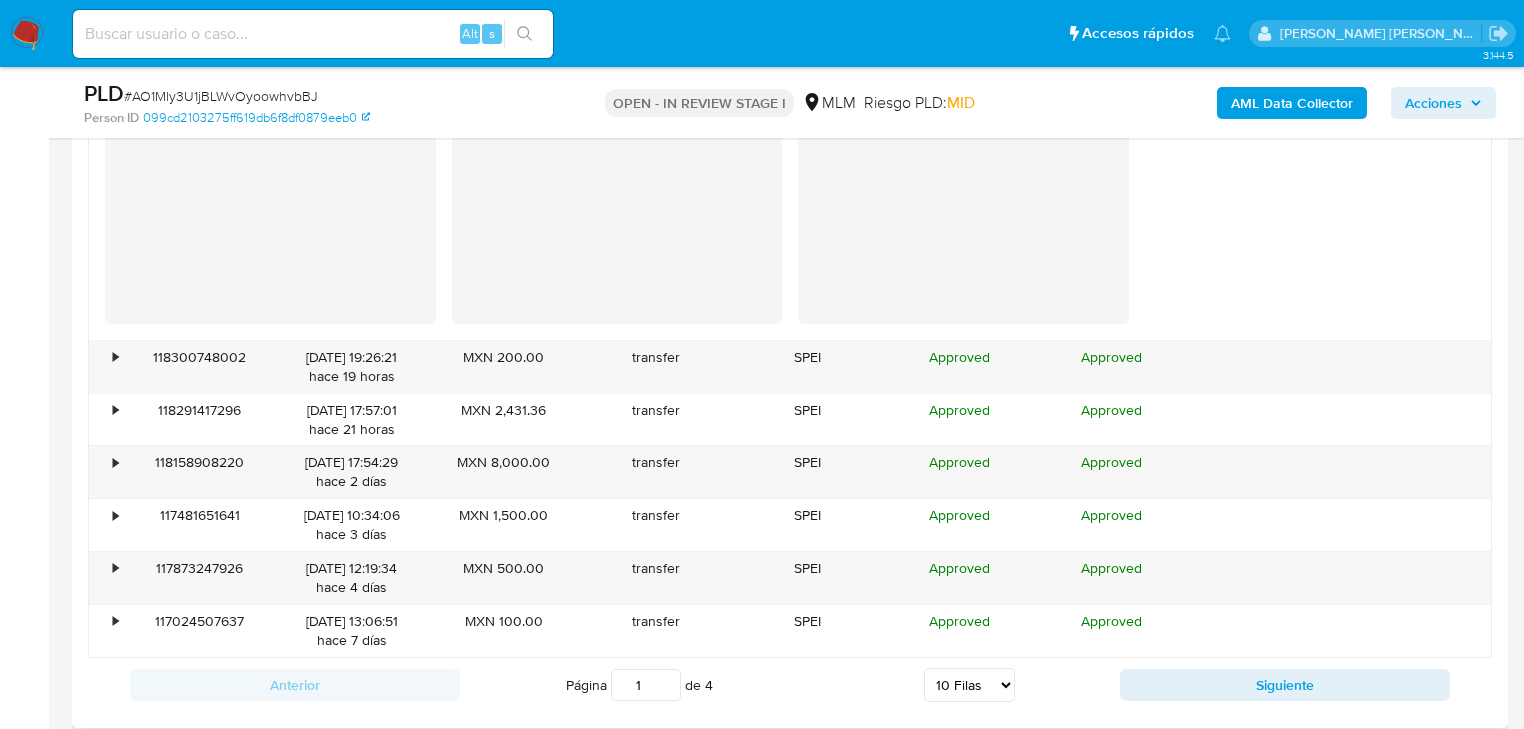 scroll, scrollTop: 4080, scrollLeft: 0, axis: vertical 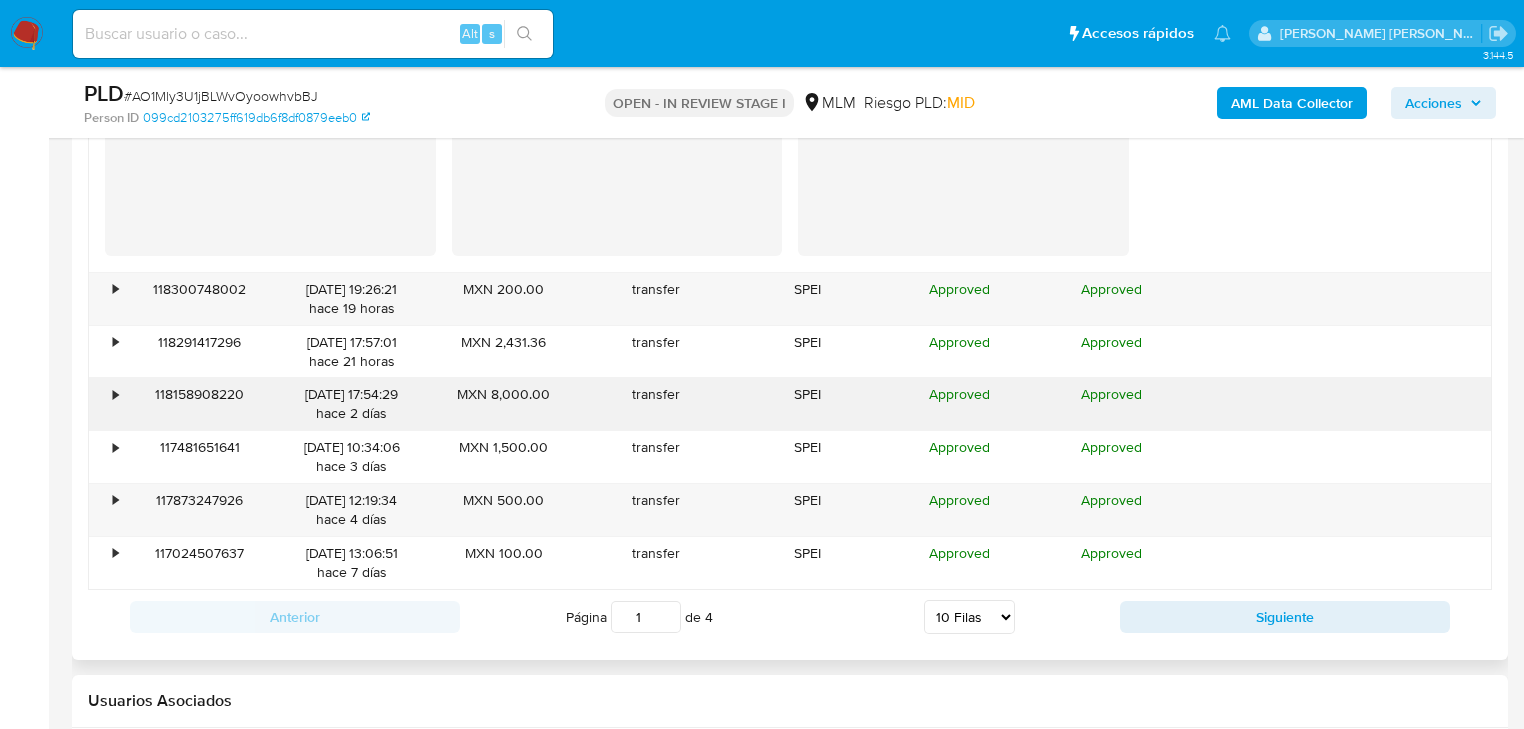 click on "•" at bounding box center (106, 457) 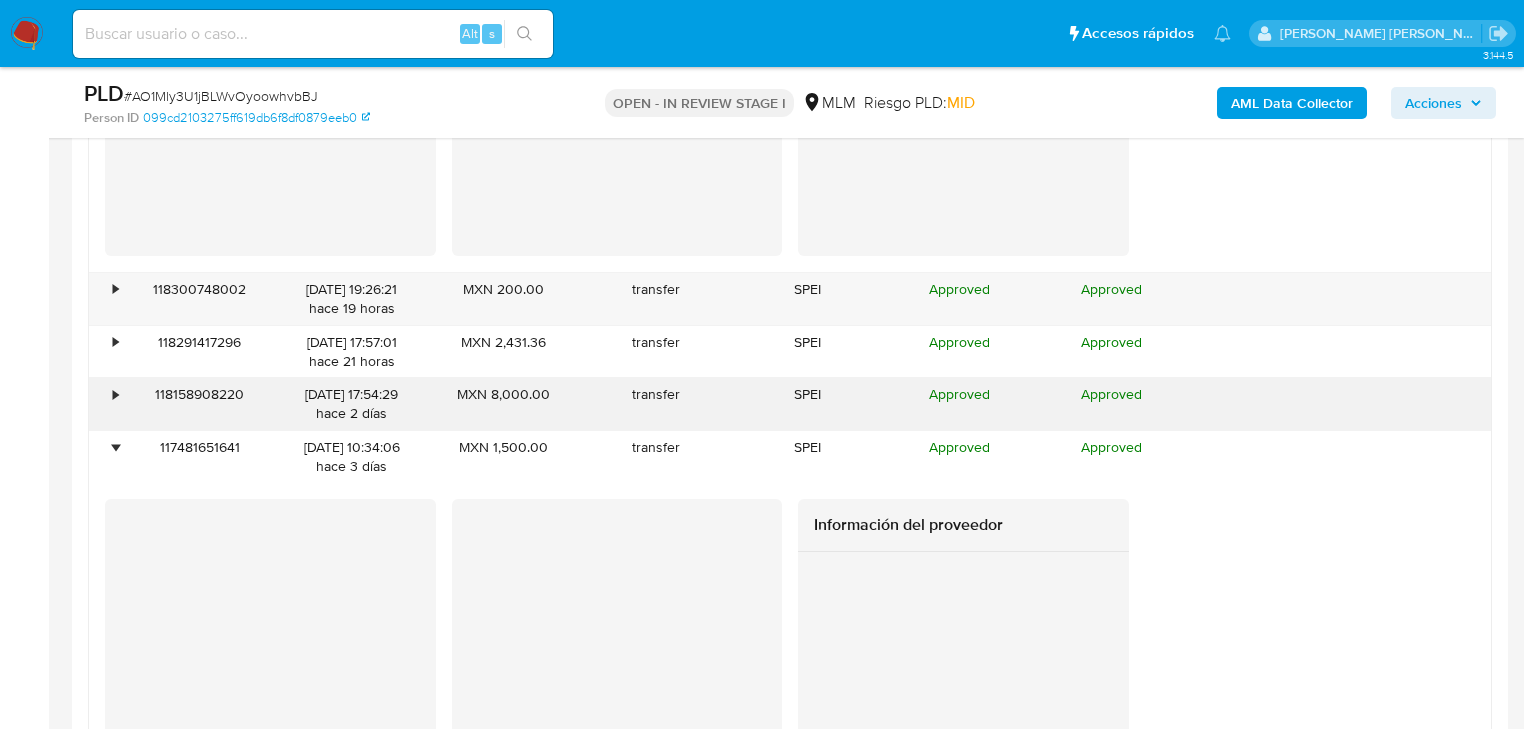 click on "•" at bounding box center (115, 394) 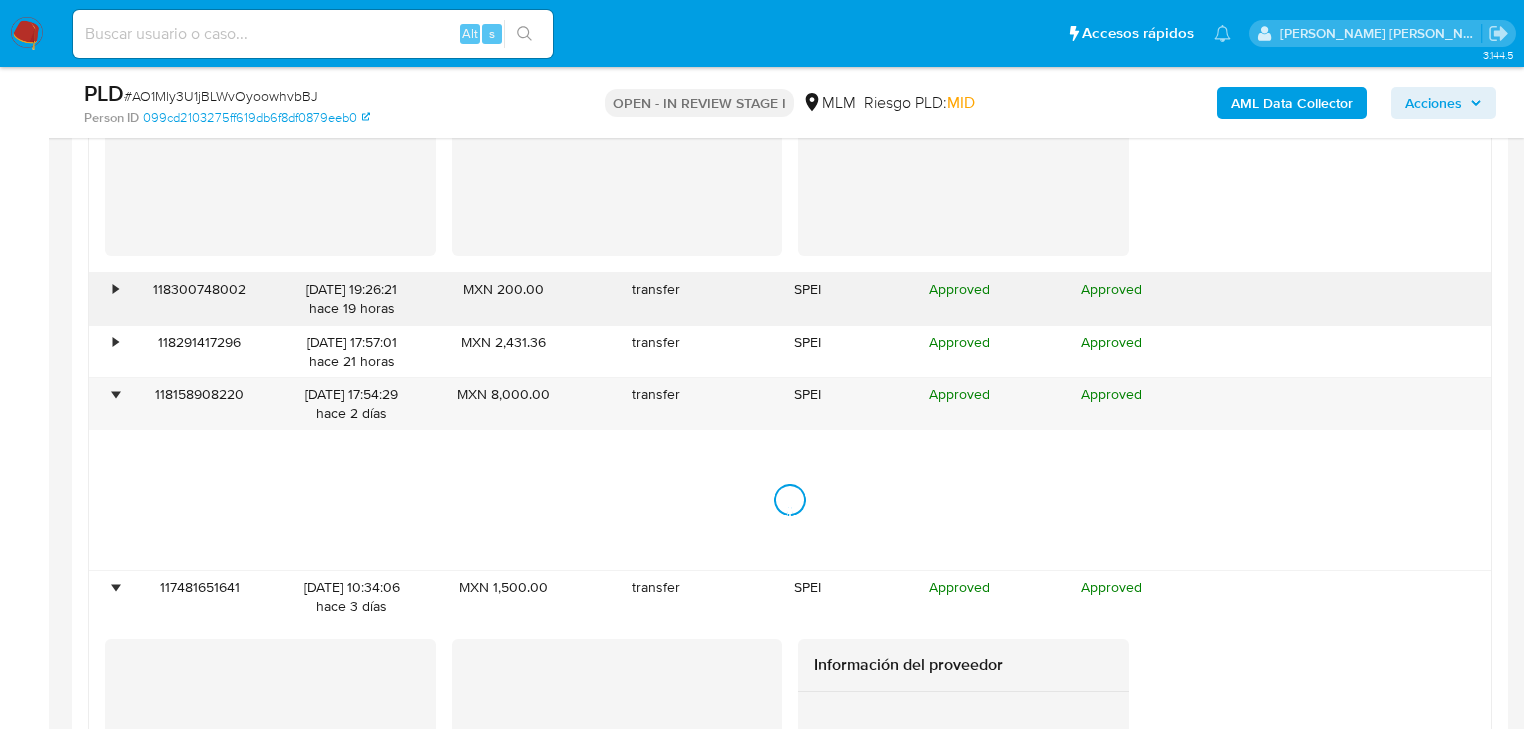 click on "118291417296" at bounding box center (200, 352) 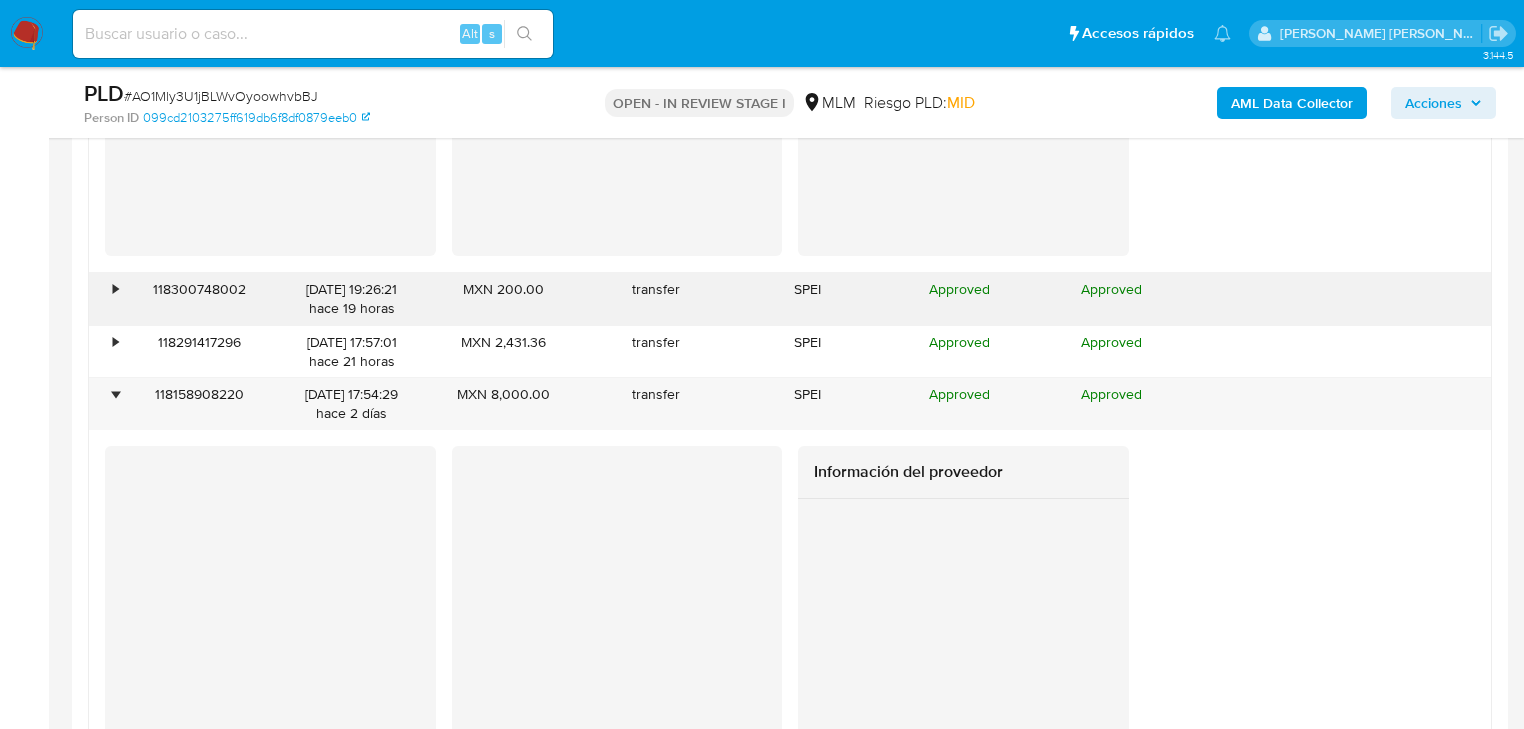 click on "•" at bounding box center [106, 299] 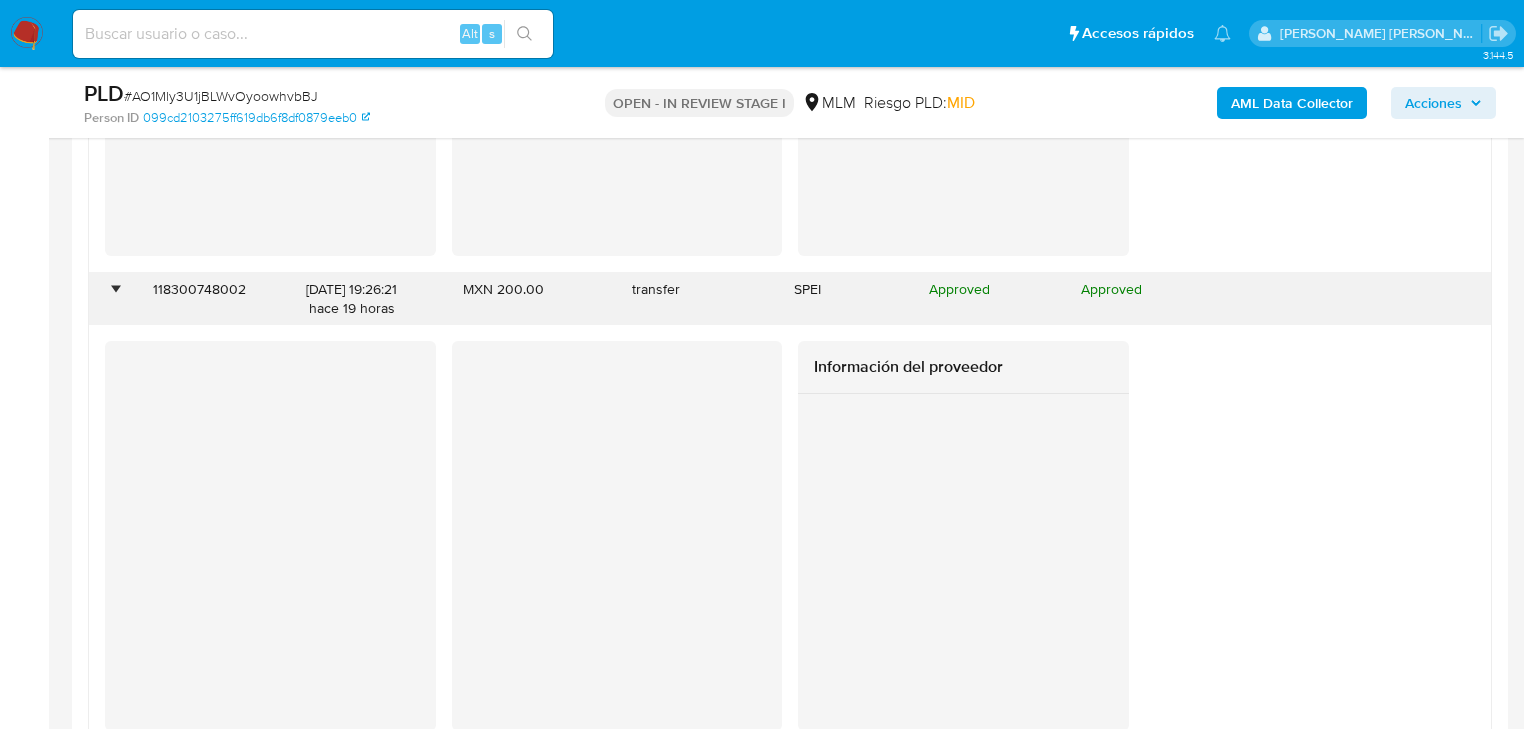 click on "•" at bounding box center (106, 299) 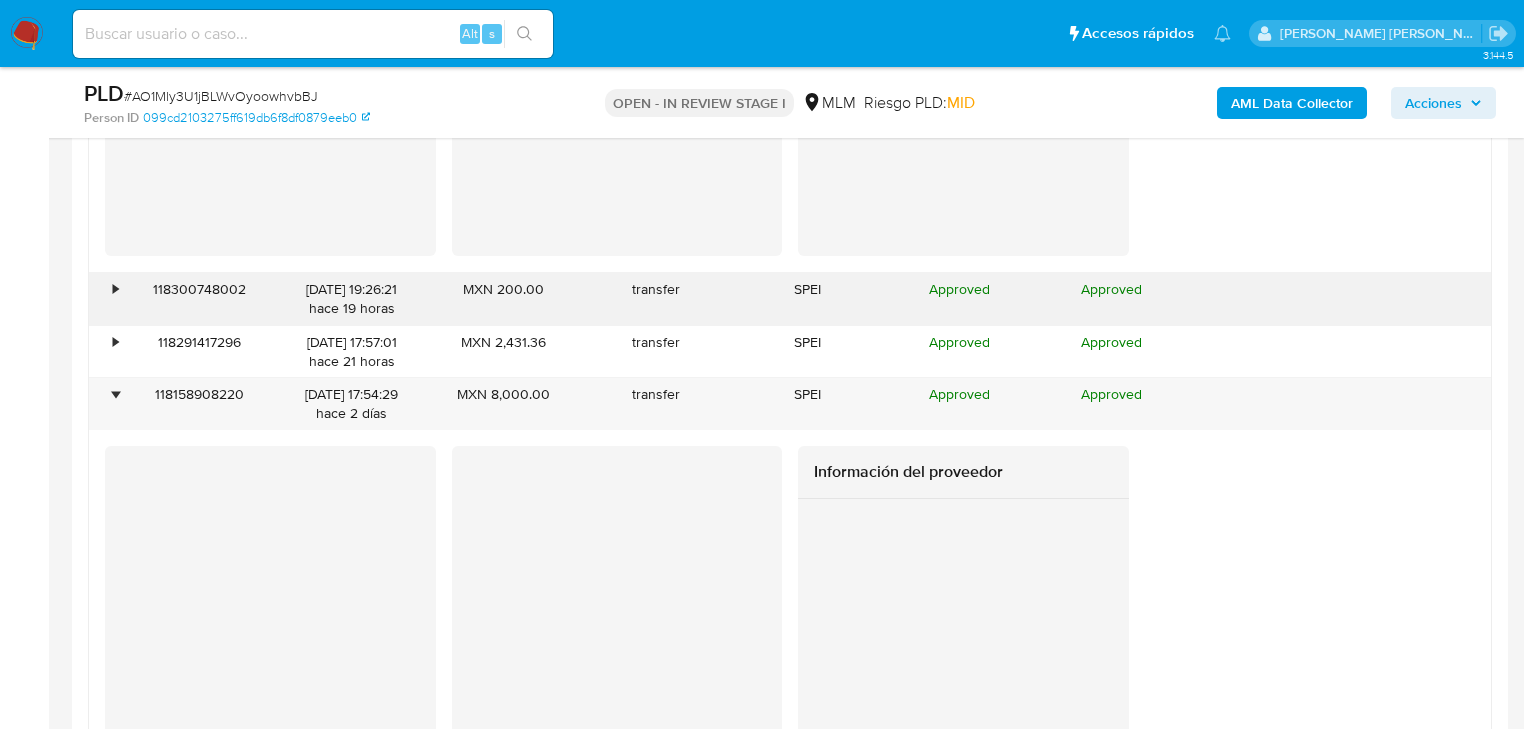 click on "•" at bounding box center (115, 289) 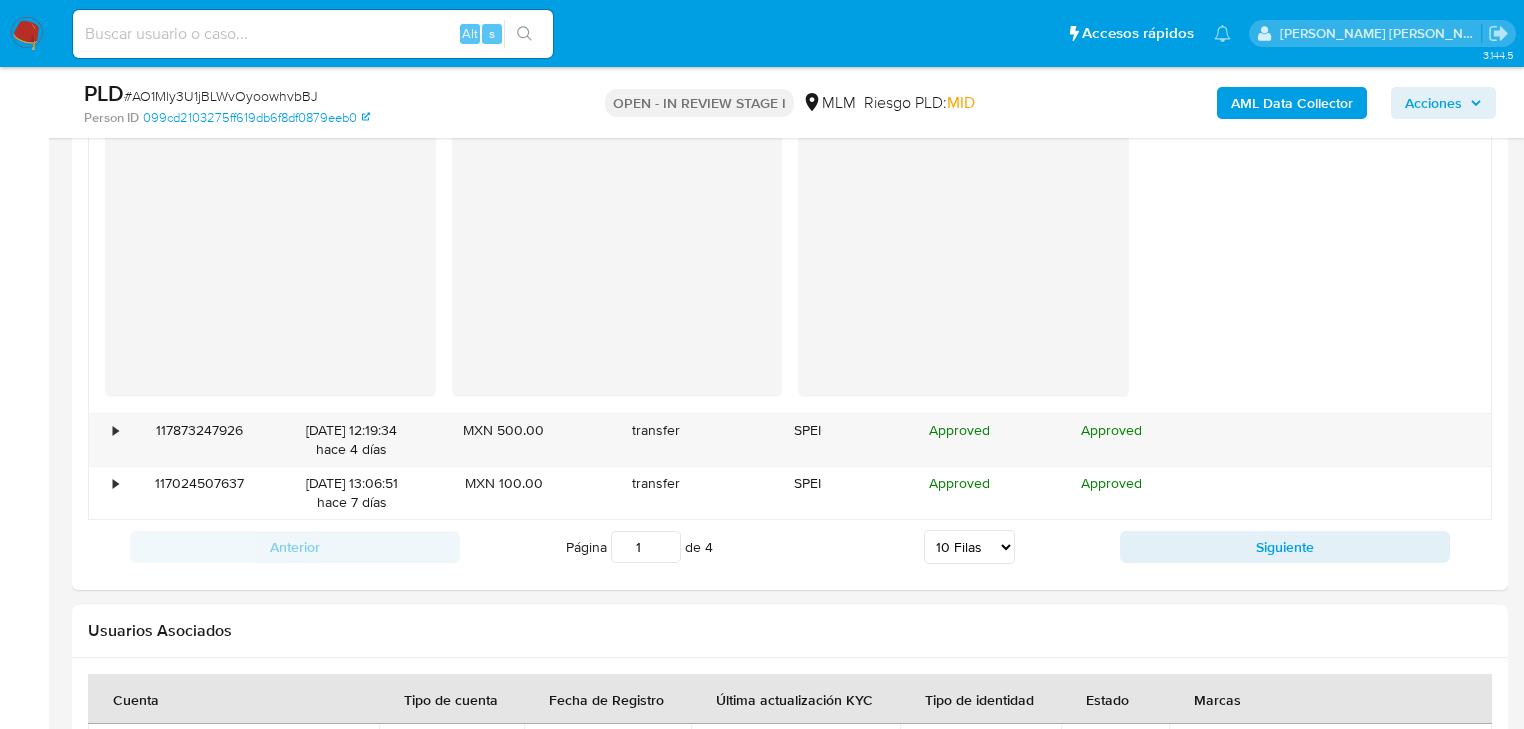 scroll, scrollTop: 5520, scrollLeft: 0, axis: vertical 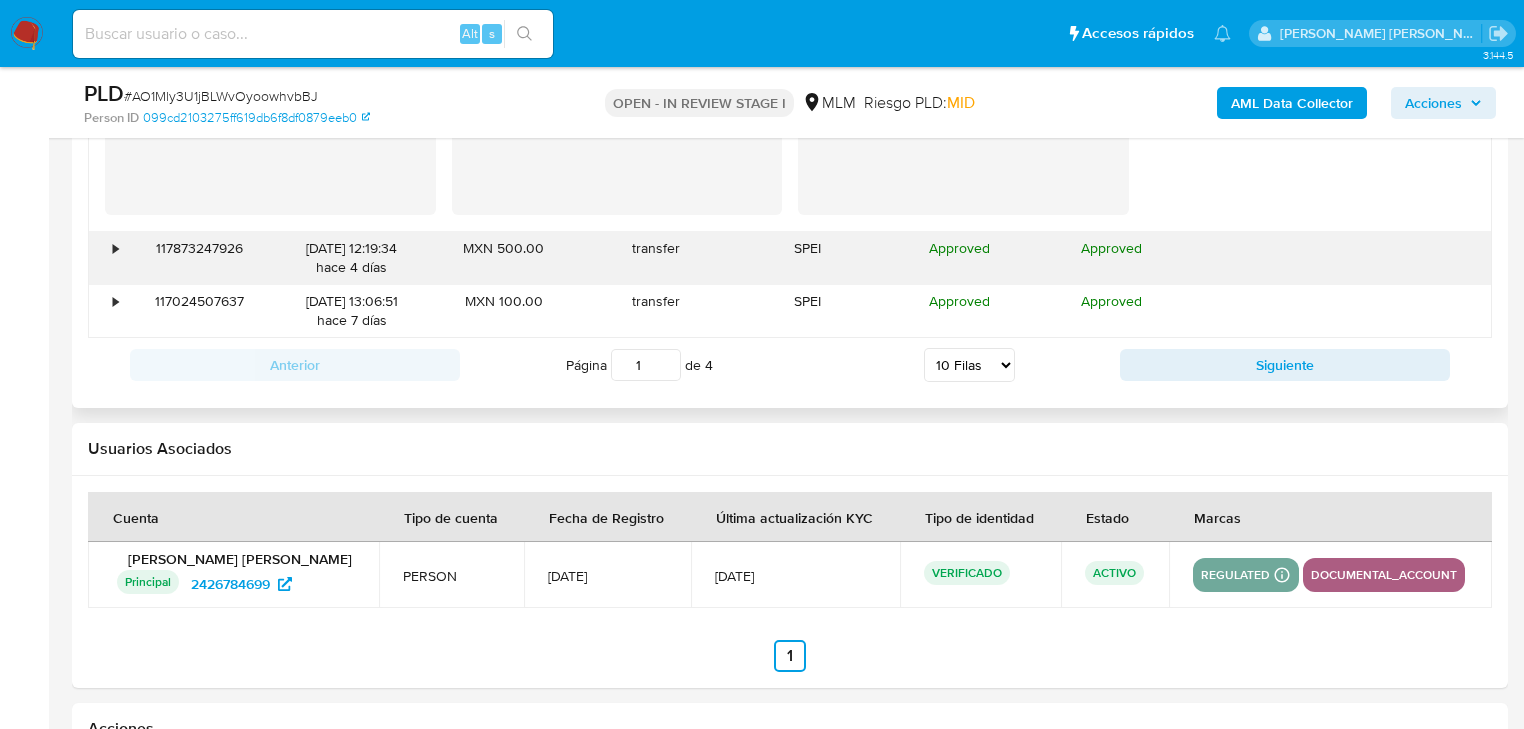 drag, startPoint x: 109, startPoint y: 243, endPoint x: 130, endPoint y: 253, distance: 23.259407 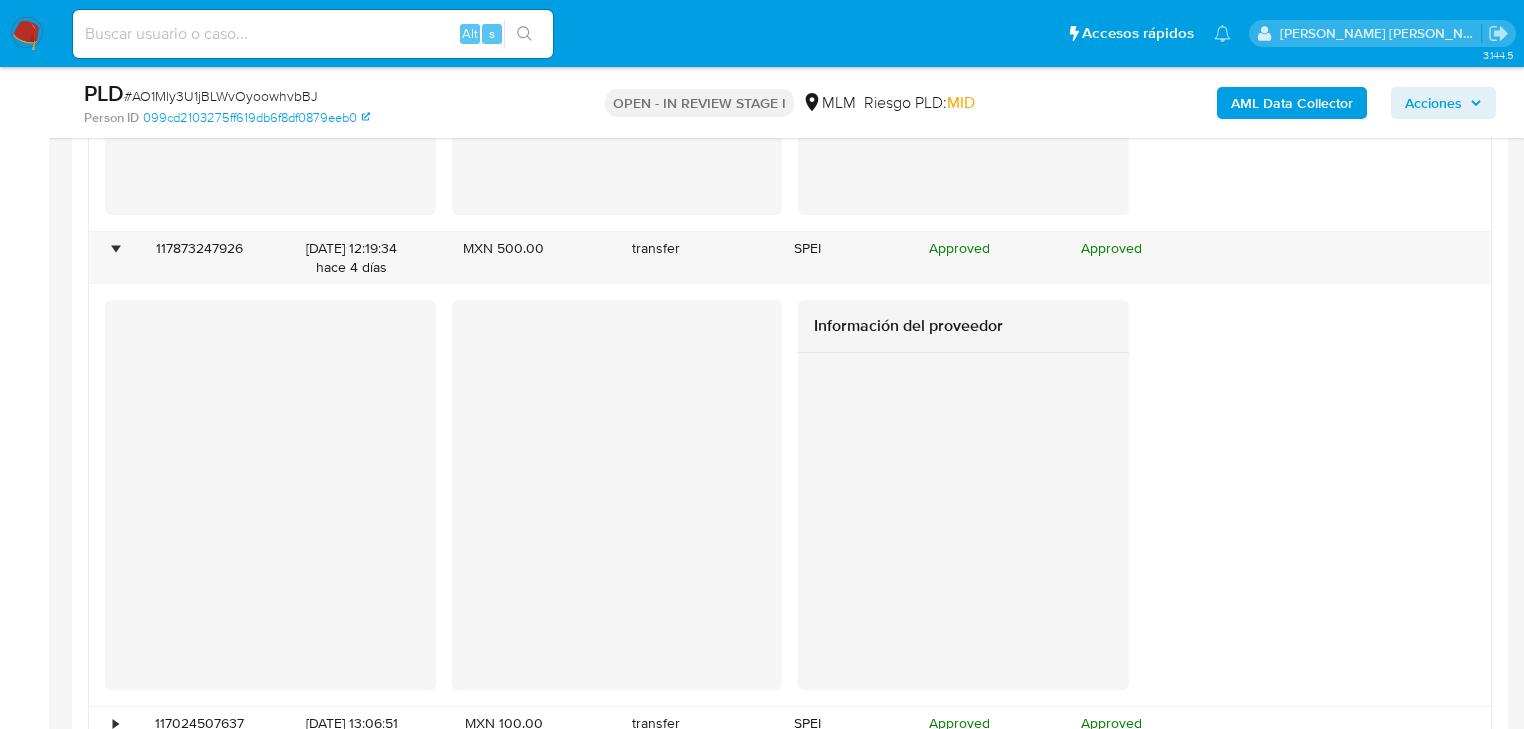 scroll, scrollTop: 5680, scrollLeft: 0, axis: vertical 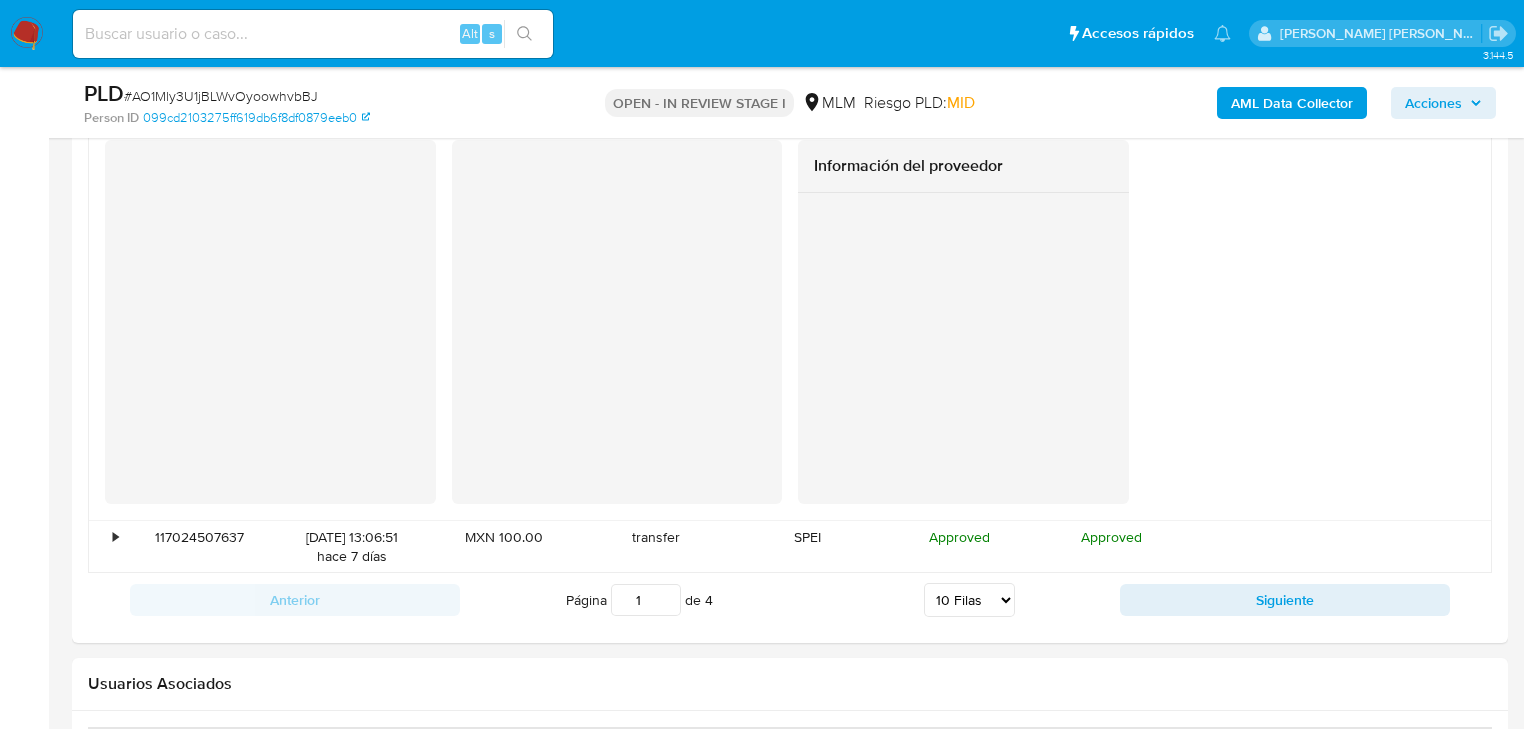 click on "Siguiente" at bounding box center (1285, 600) 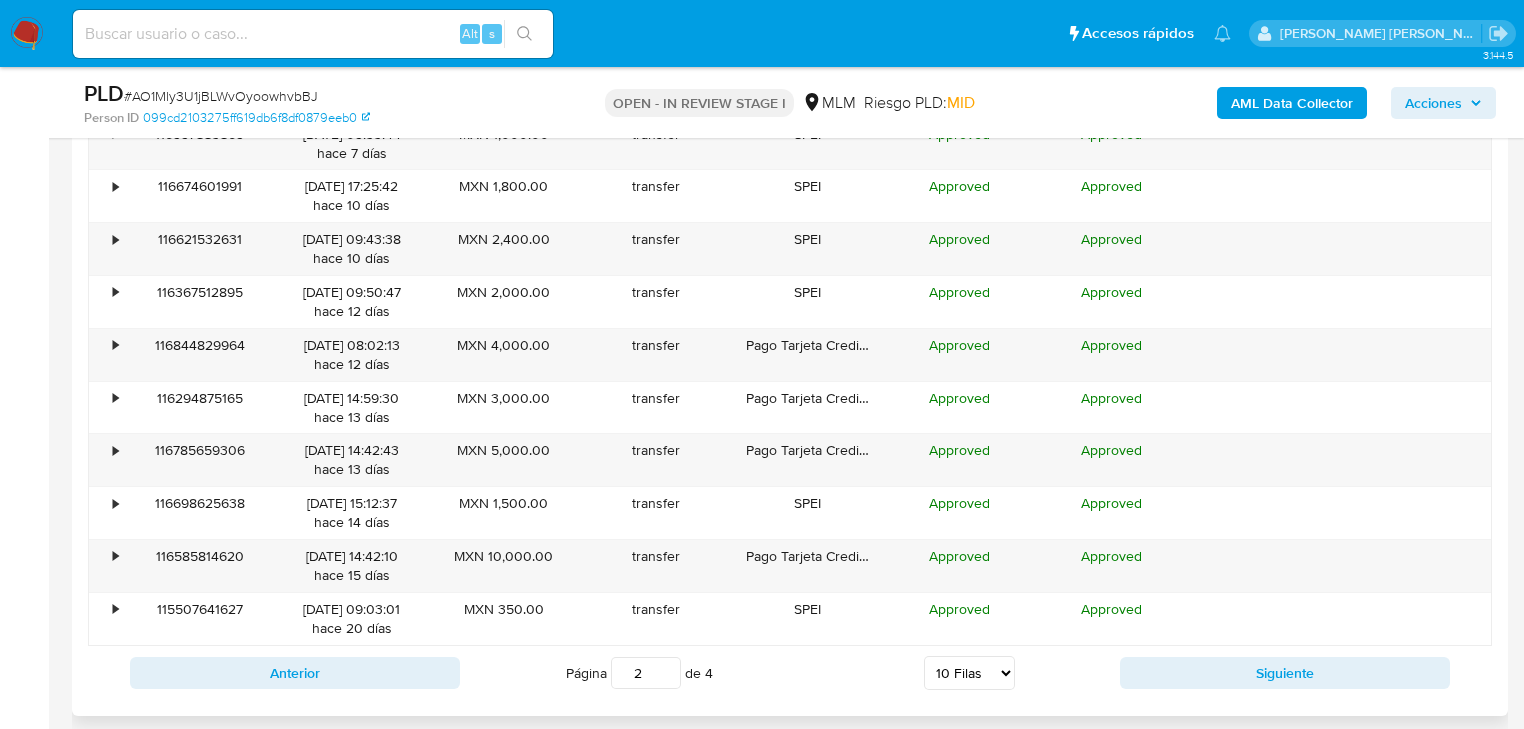 scroll, scrollTop: 2282, scrollLeft: 0, axis: vertical 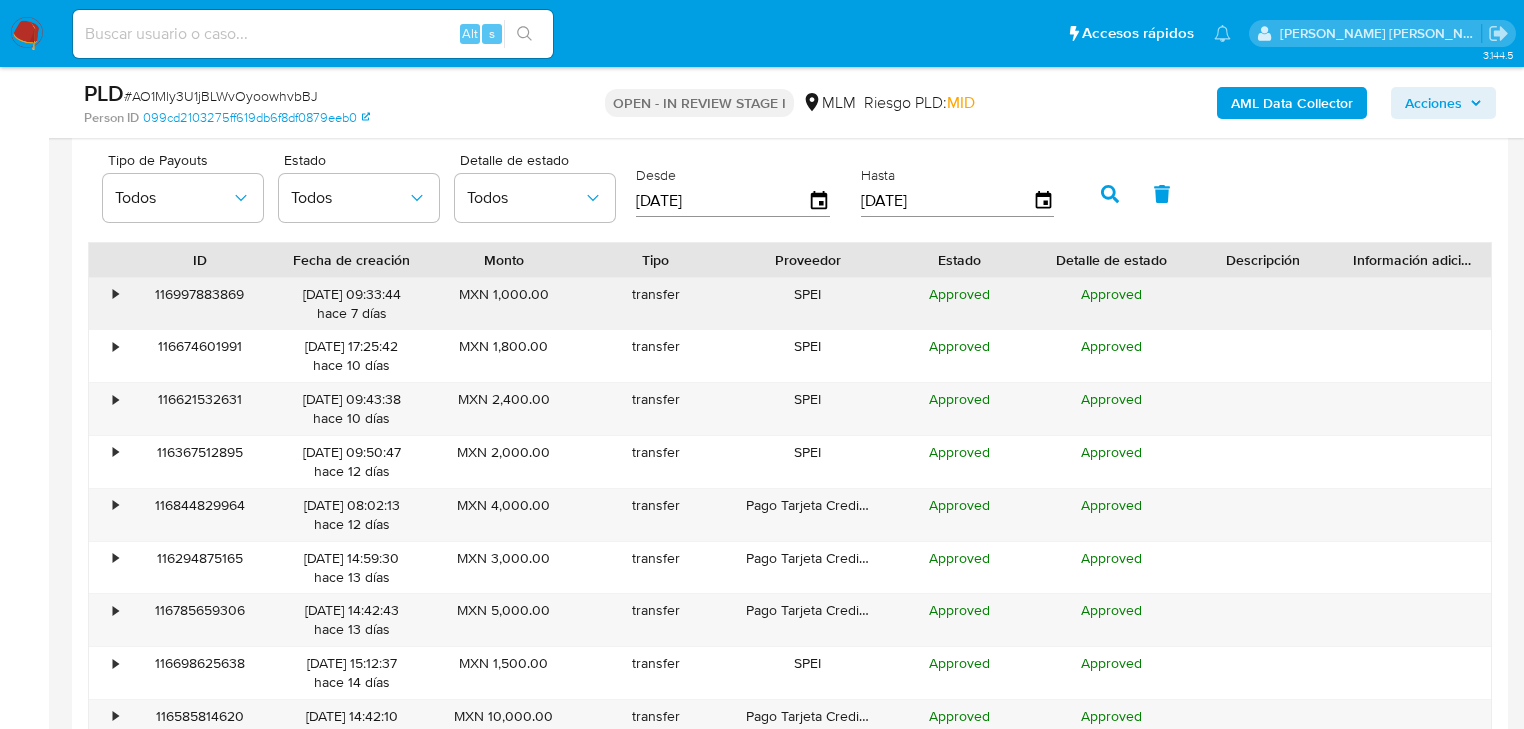 click on "•" at bounding box center (106, 304) 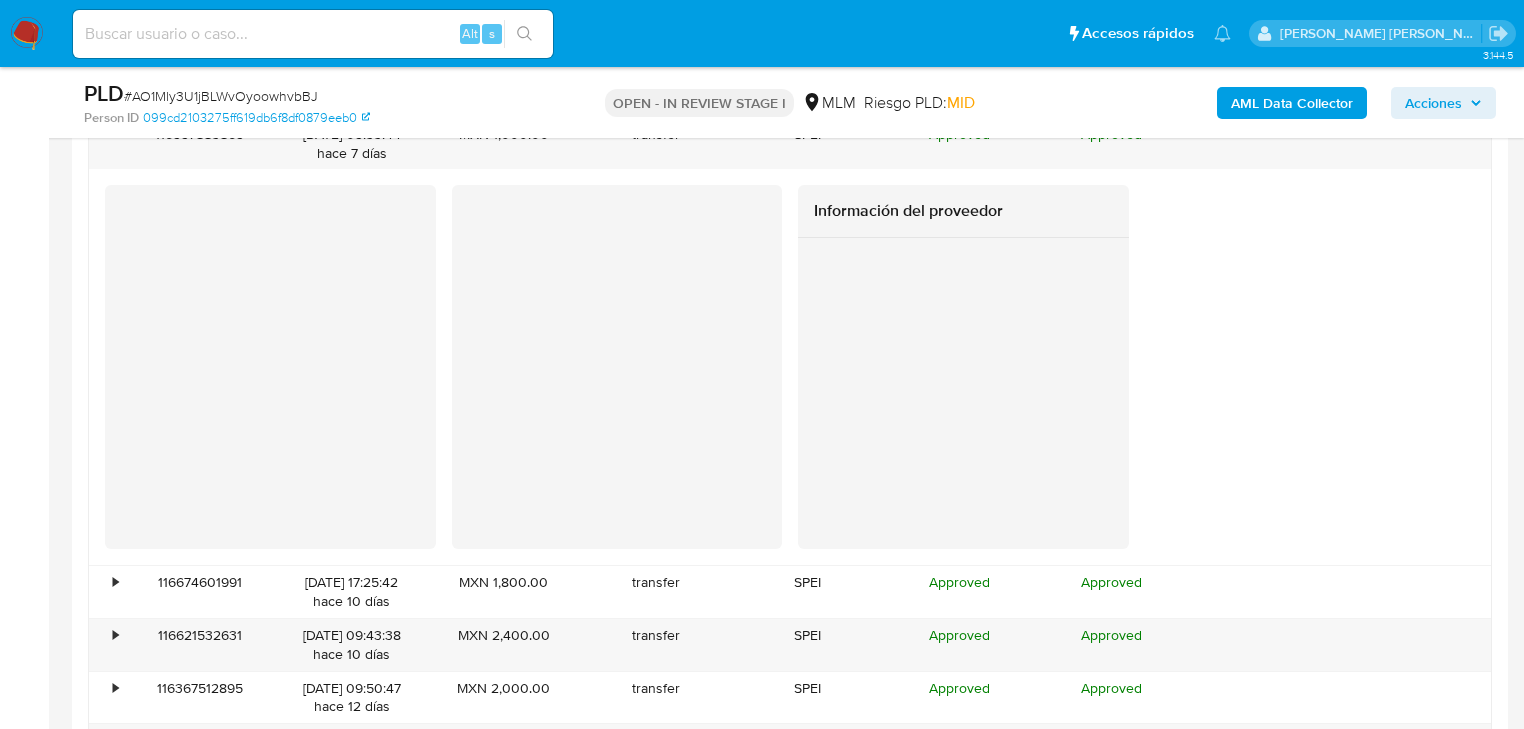 scroll, scrollTop: 2522, scrollLeft: 0, axis: vertical 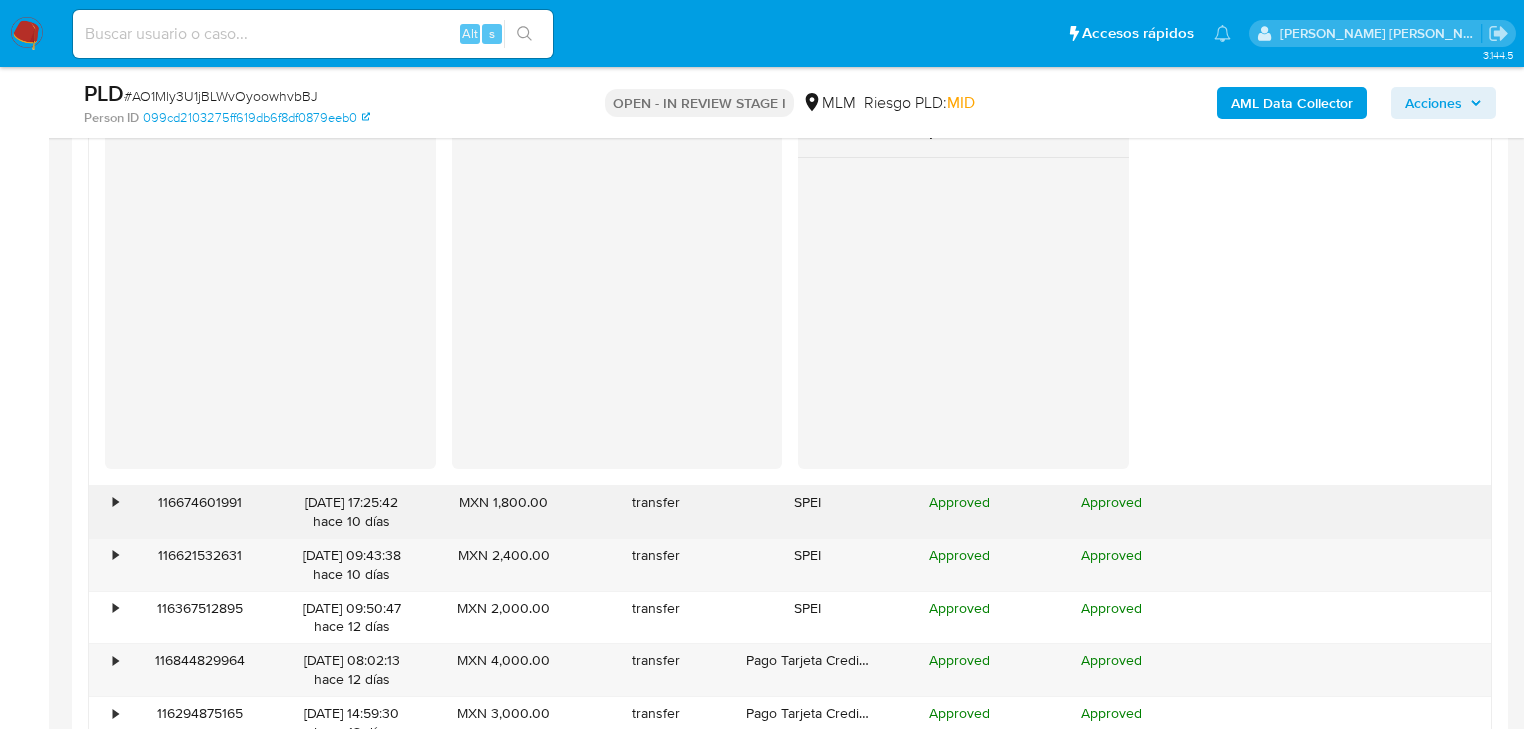 click on "•" at bounding box center (106, 512) 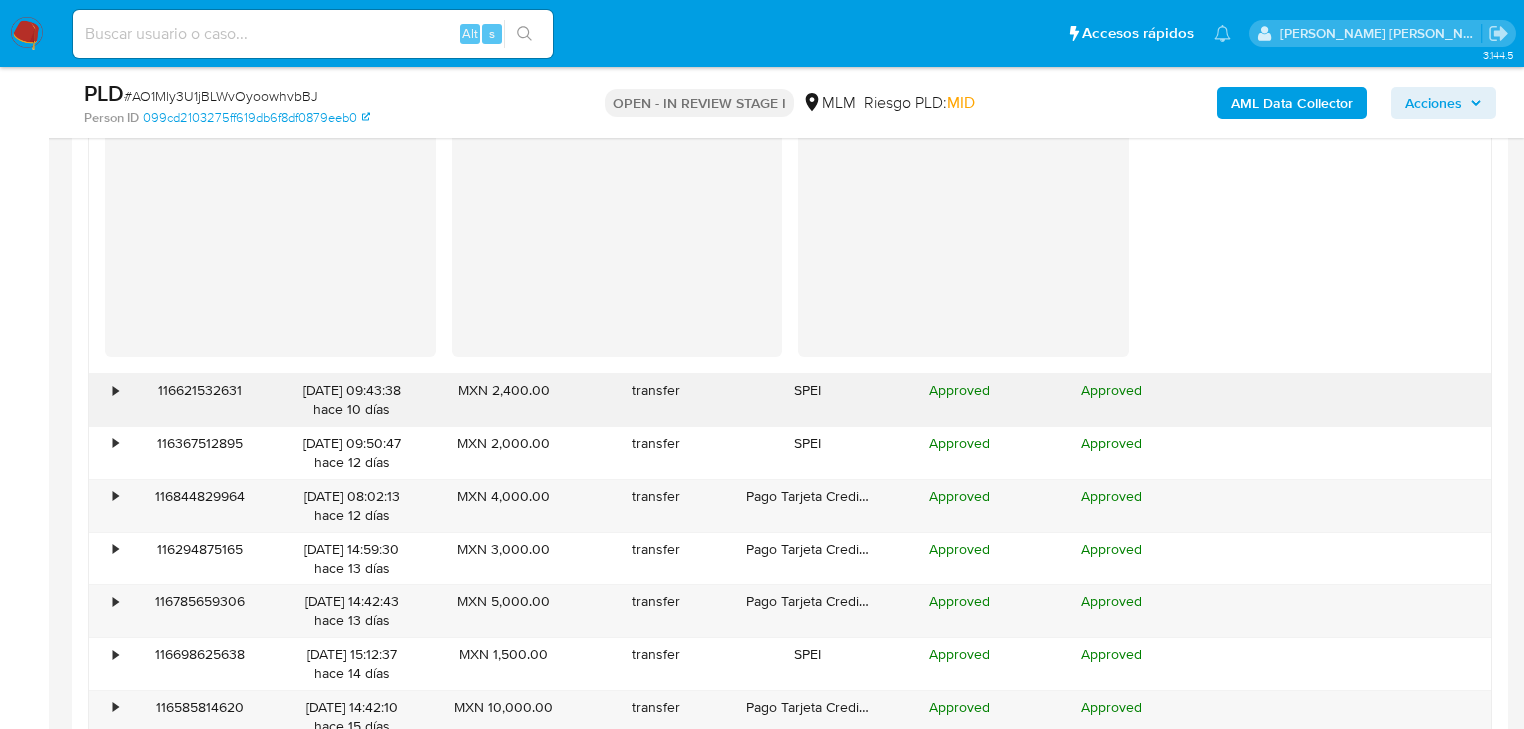 click on "•" at bounding box center (115, 390) 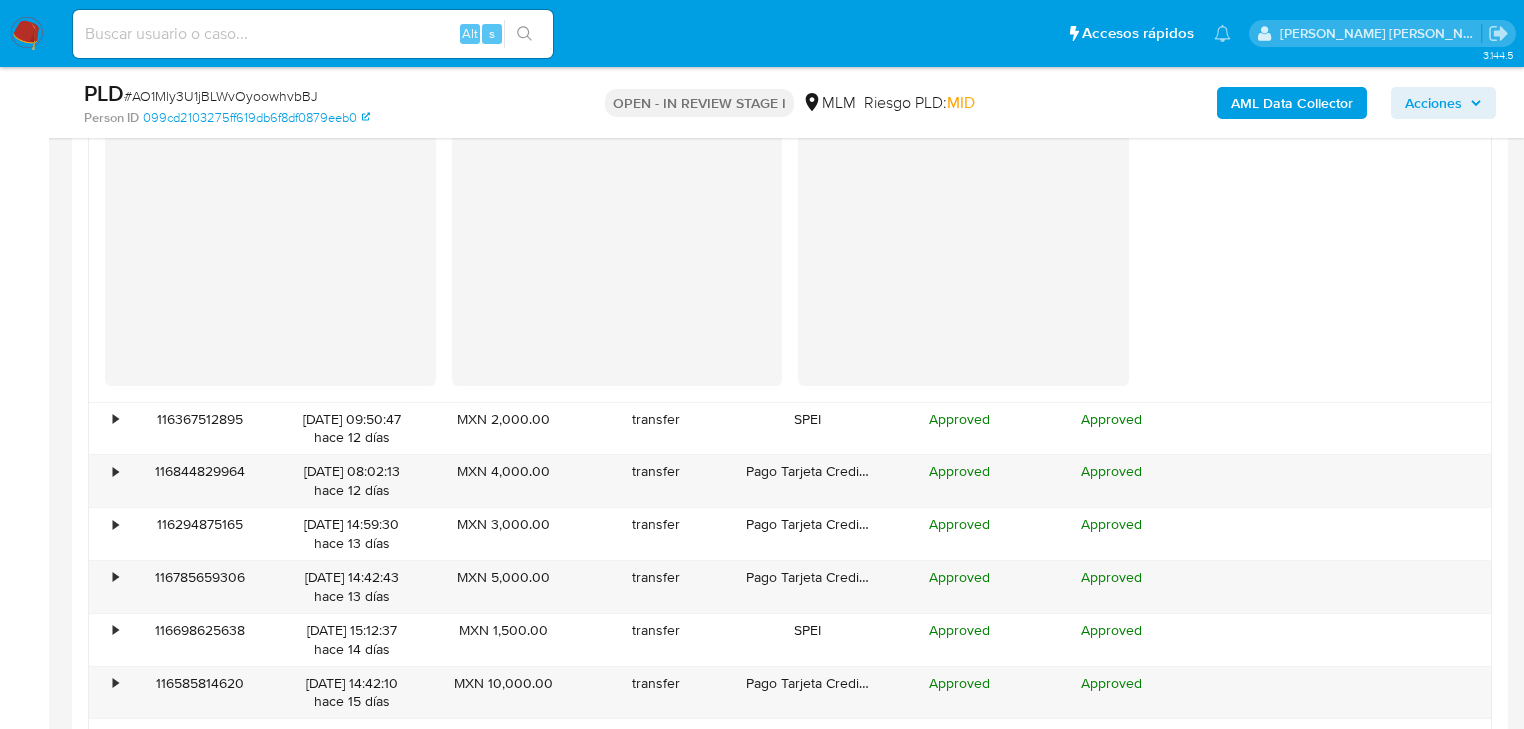 scroll, scrollTop: 3562, scrollLeft: 0, axis: vertical 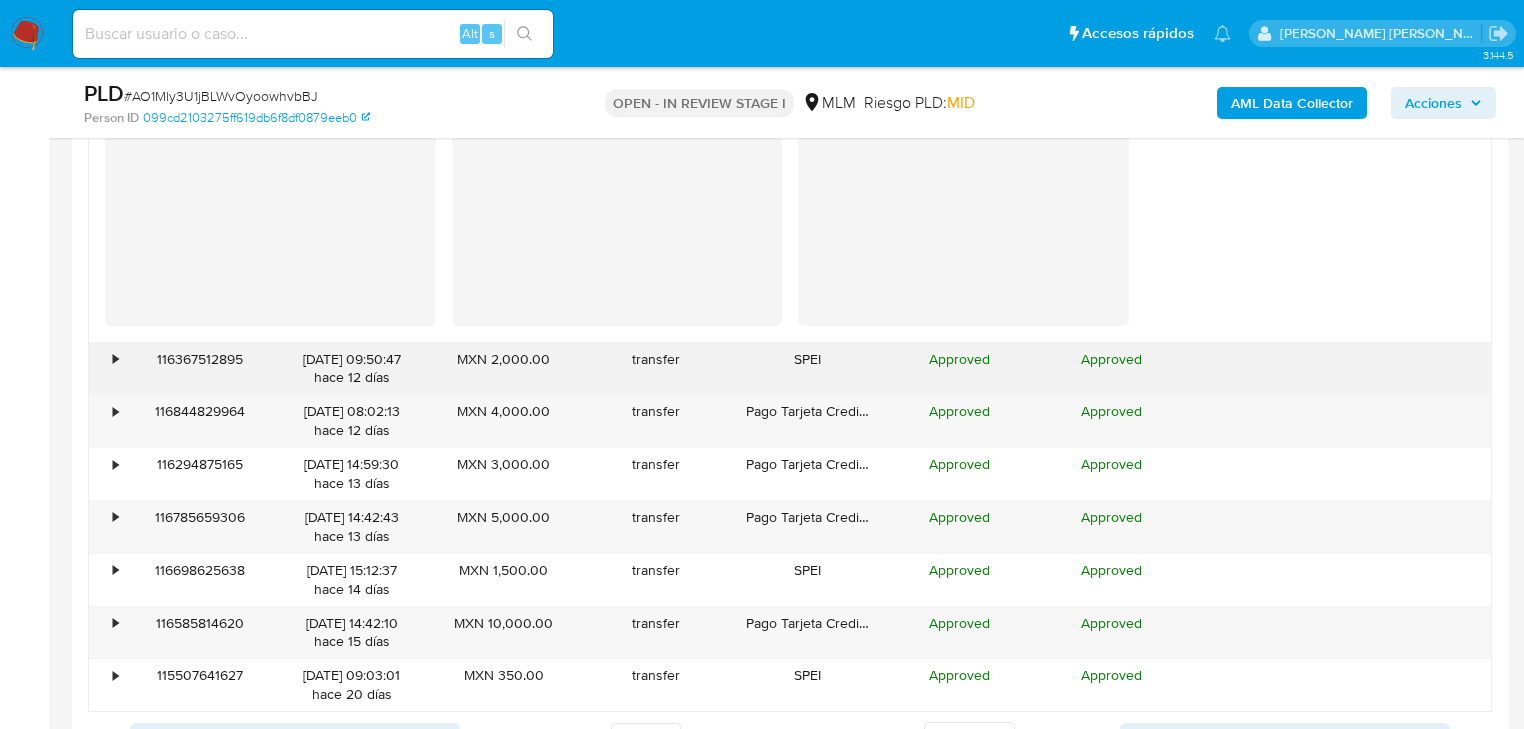 click on "•" at bounding box center (115, 359) 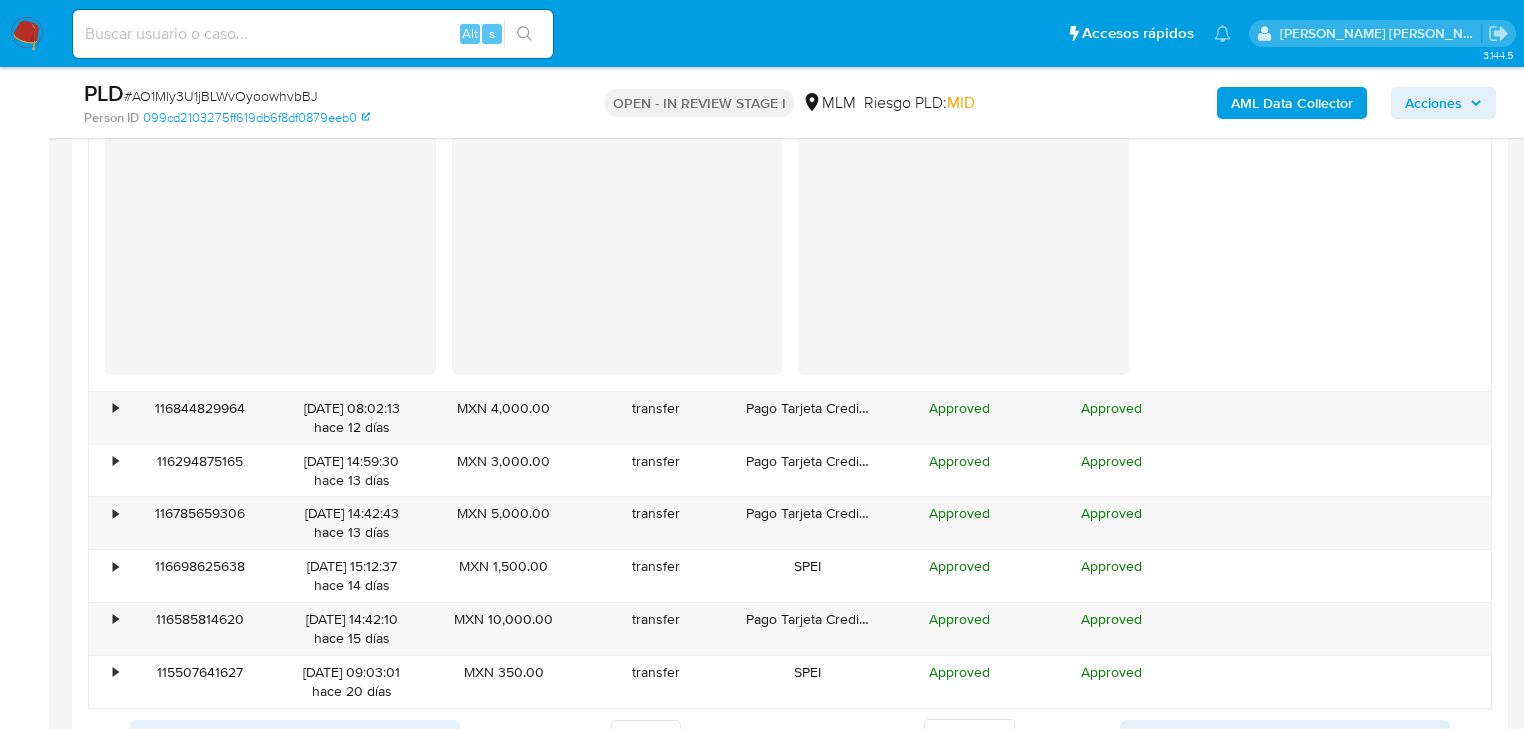 scroll, scrollTop: 3962, scrollLeft: 0, axis: vertical 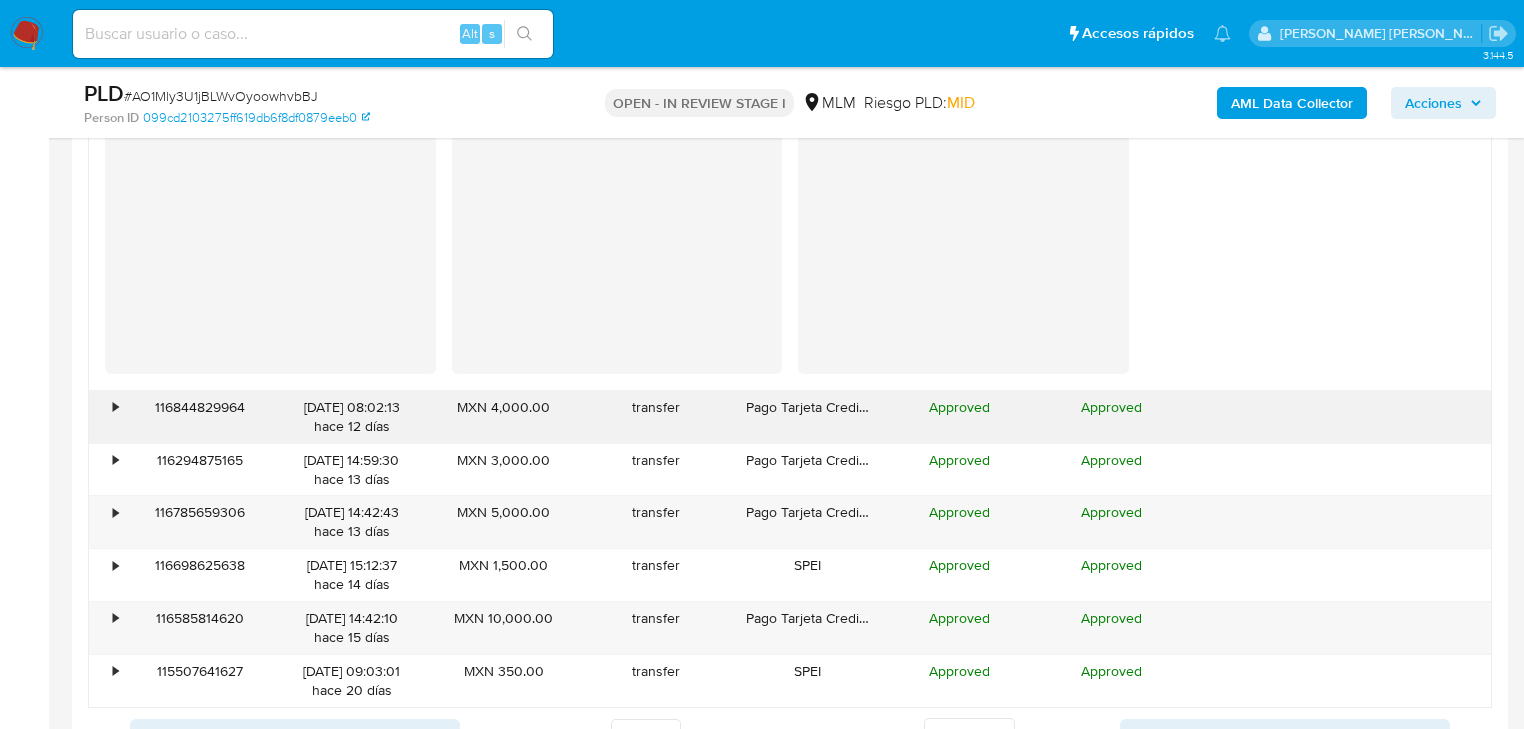 click on "•" at bounding box center (115, 407) 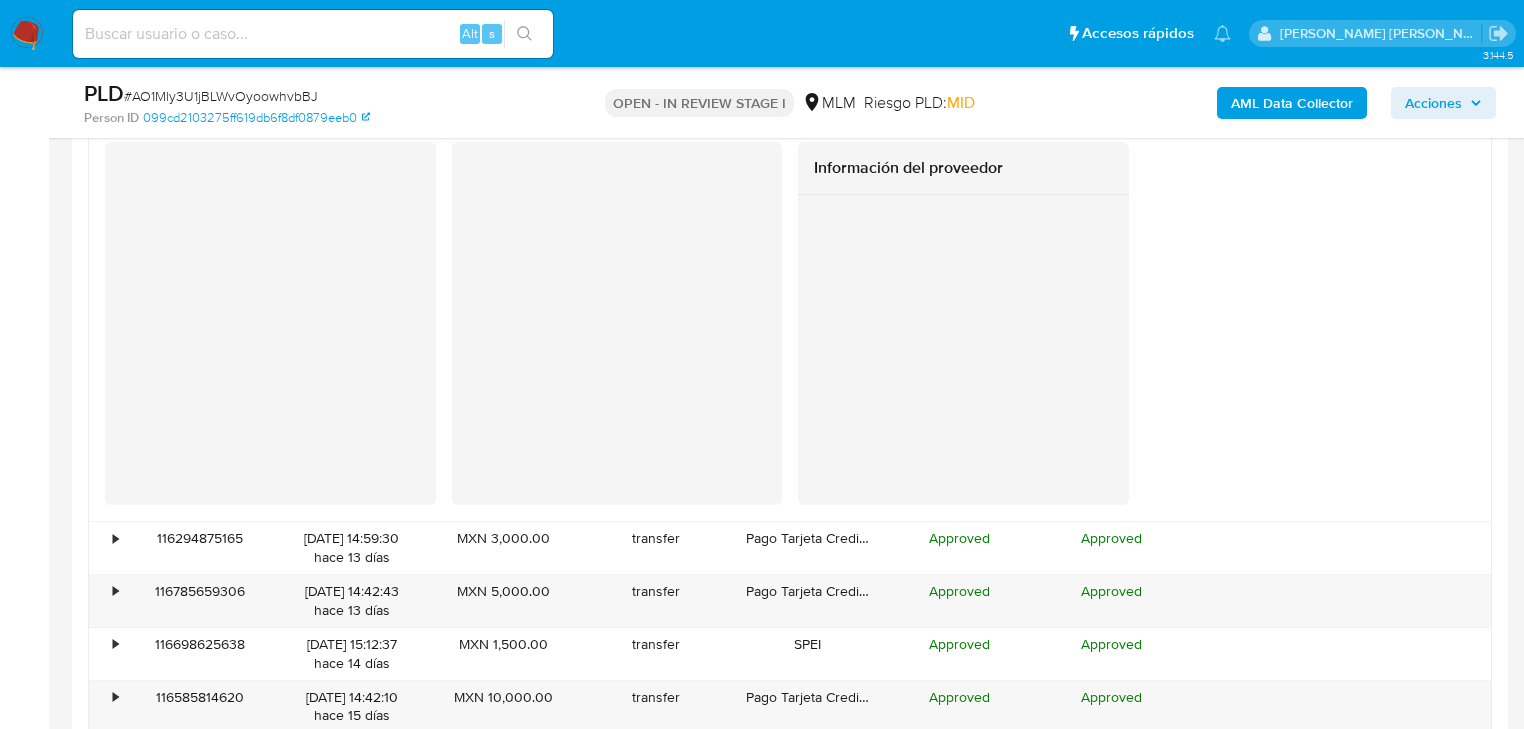 scroll, scrollTop: 4362, scrollLeft: 0, axis: vertical 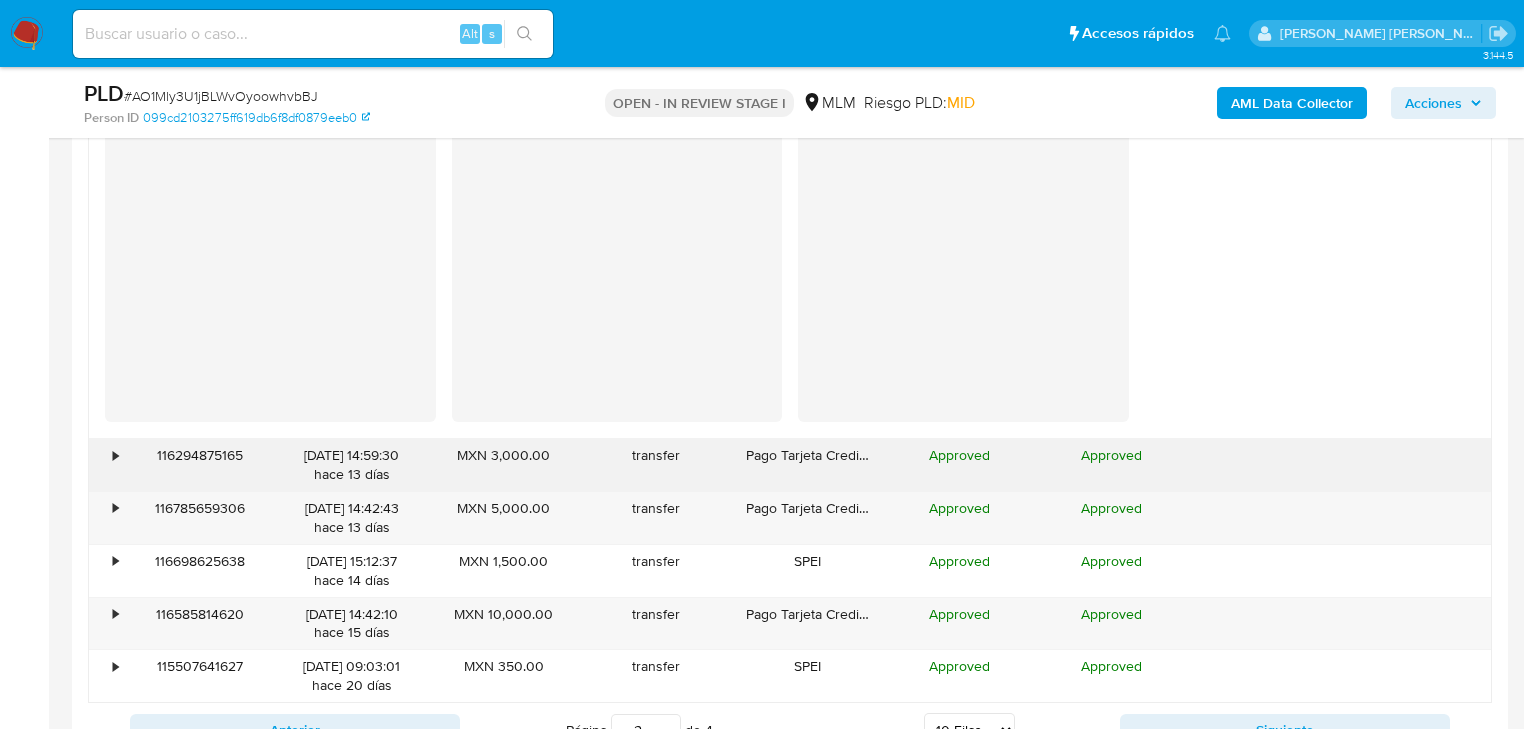 click on "•" at bounding box center [115, 455] 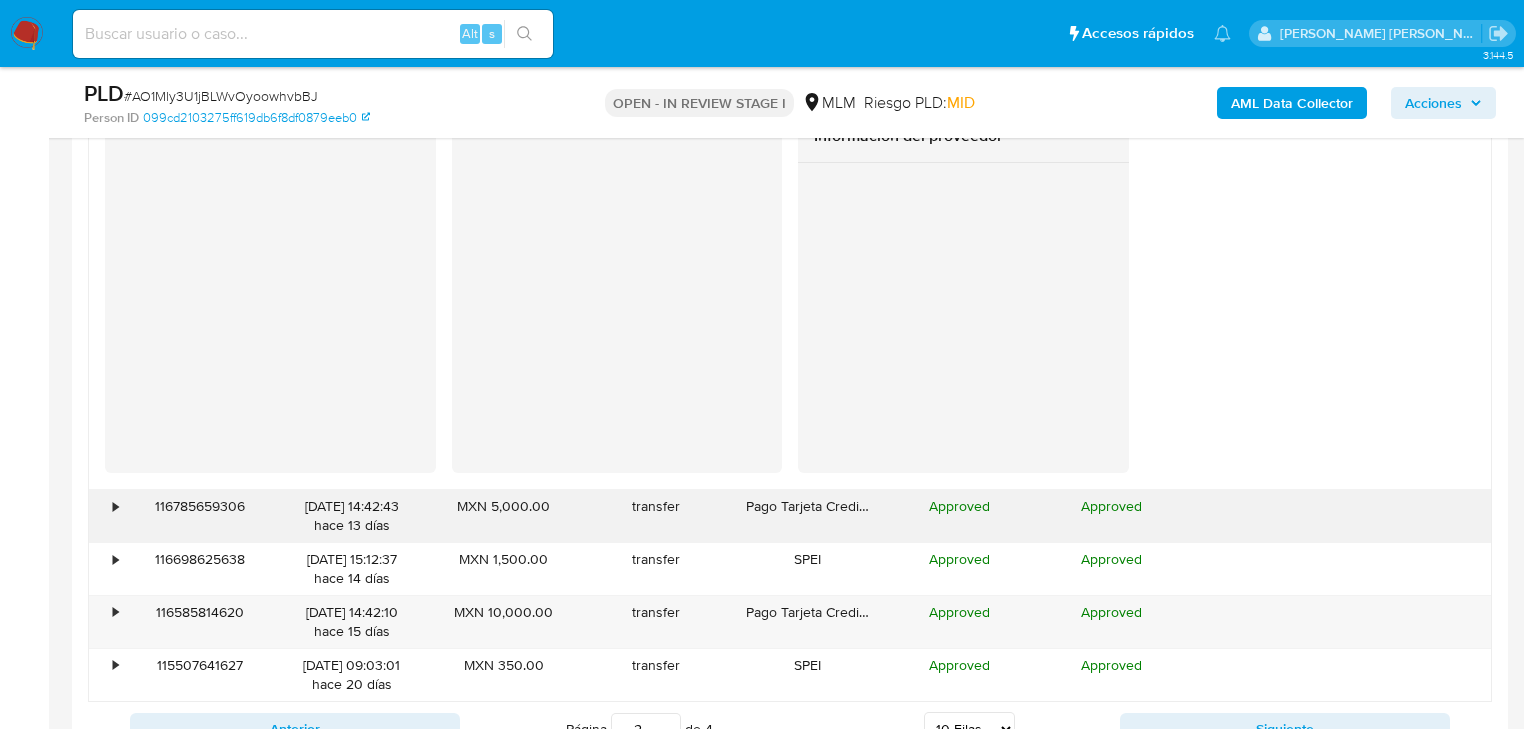 scroll, scrollTop: 4842, scrollLeft: 0, axis: vertical 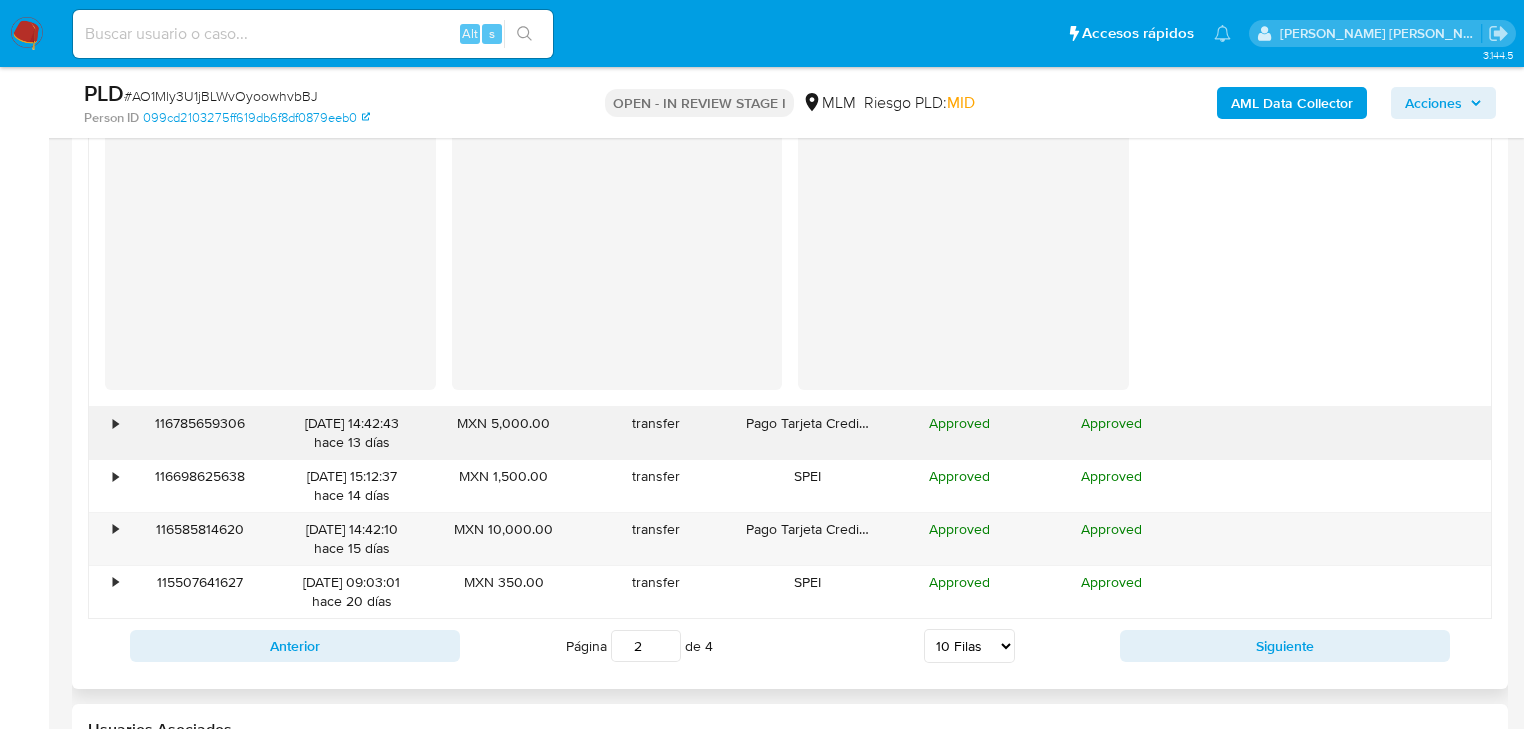 drag, startPoint x: 120, startPoint y: 468, endPoint x: 115, endPoint y: 454, distance: 14.866069 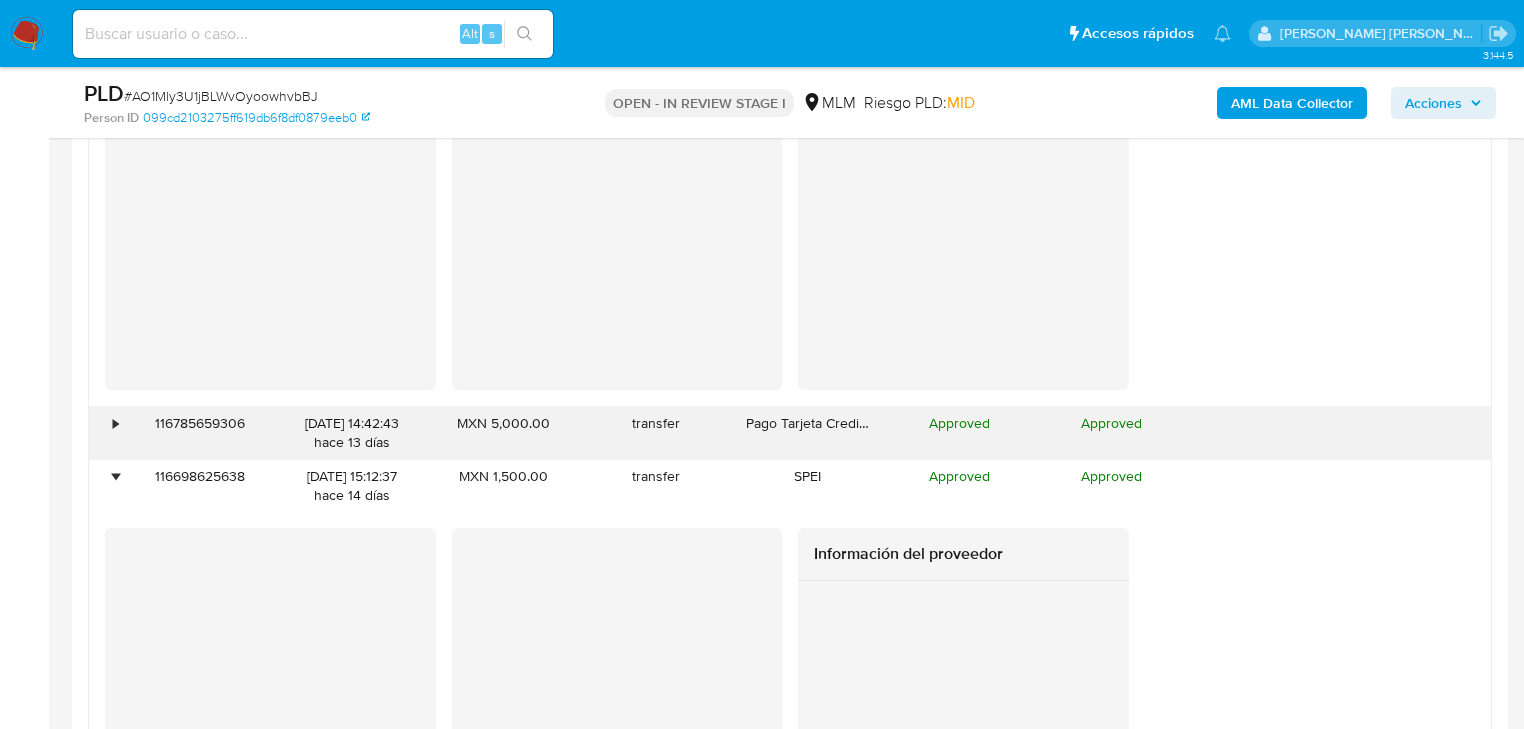 click on "•" at bounding box center [115, 423] 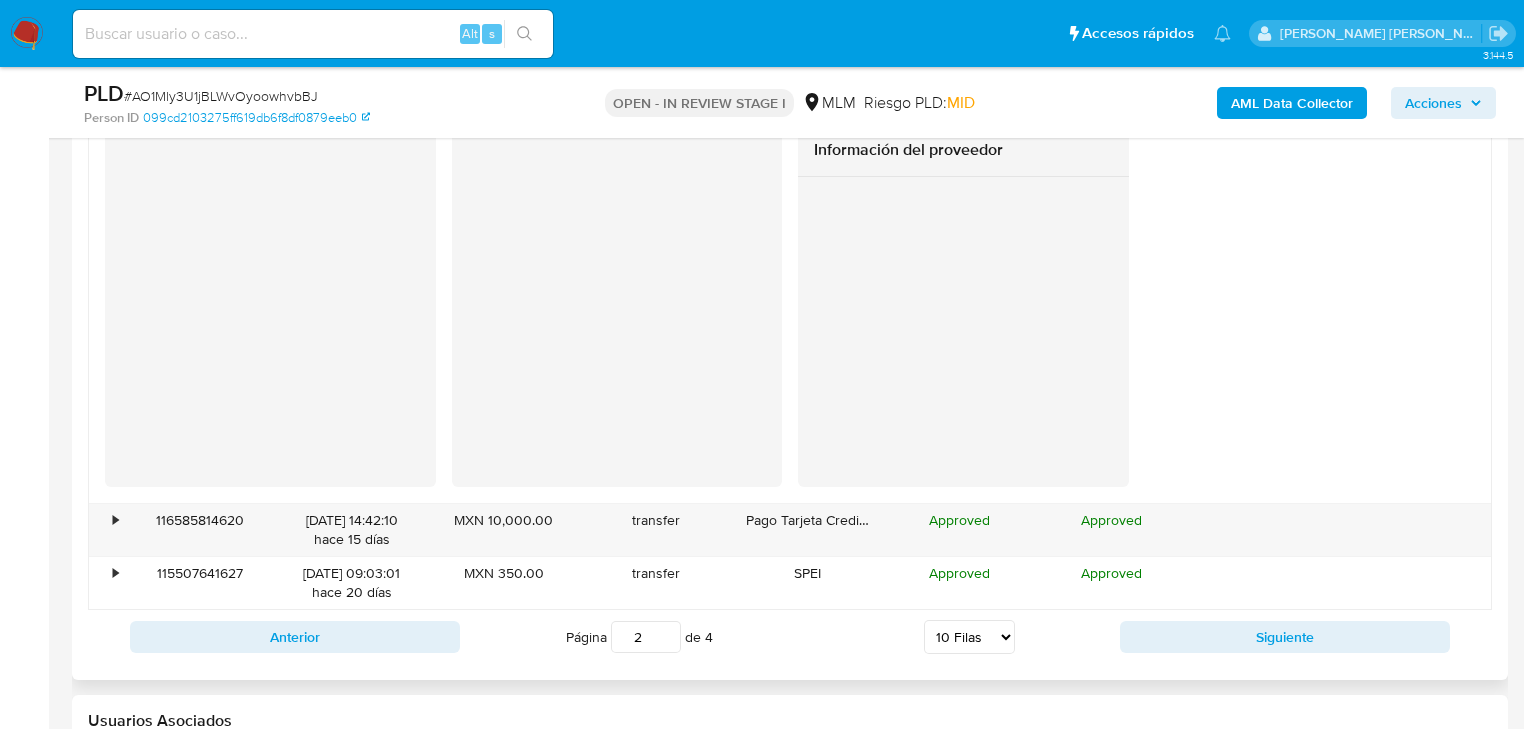 scroll, scrollTop: 5722, scrollLeft: 0, axis: vertical 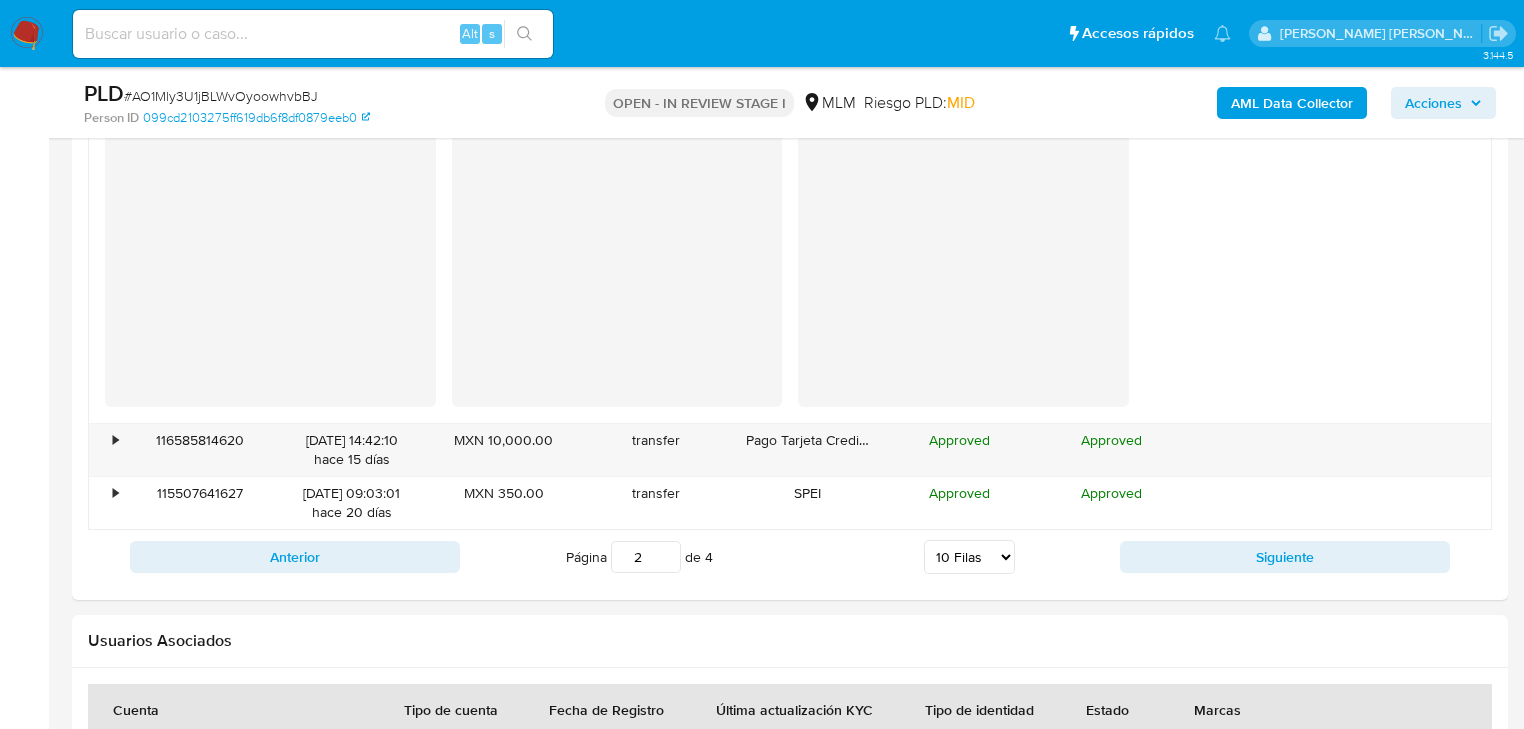 click on "Siguiente" at bounding box center [1285, 557] 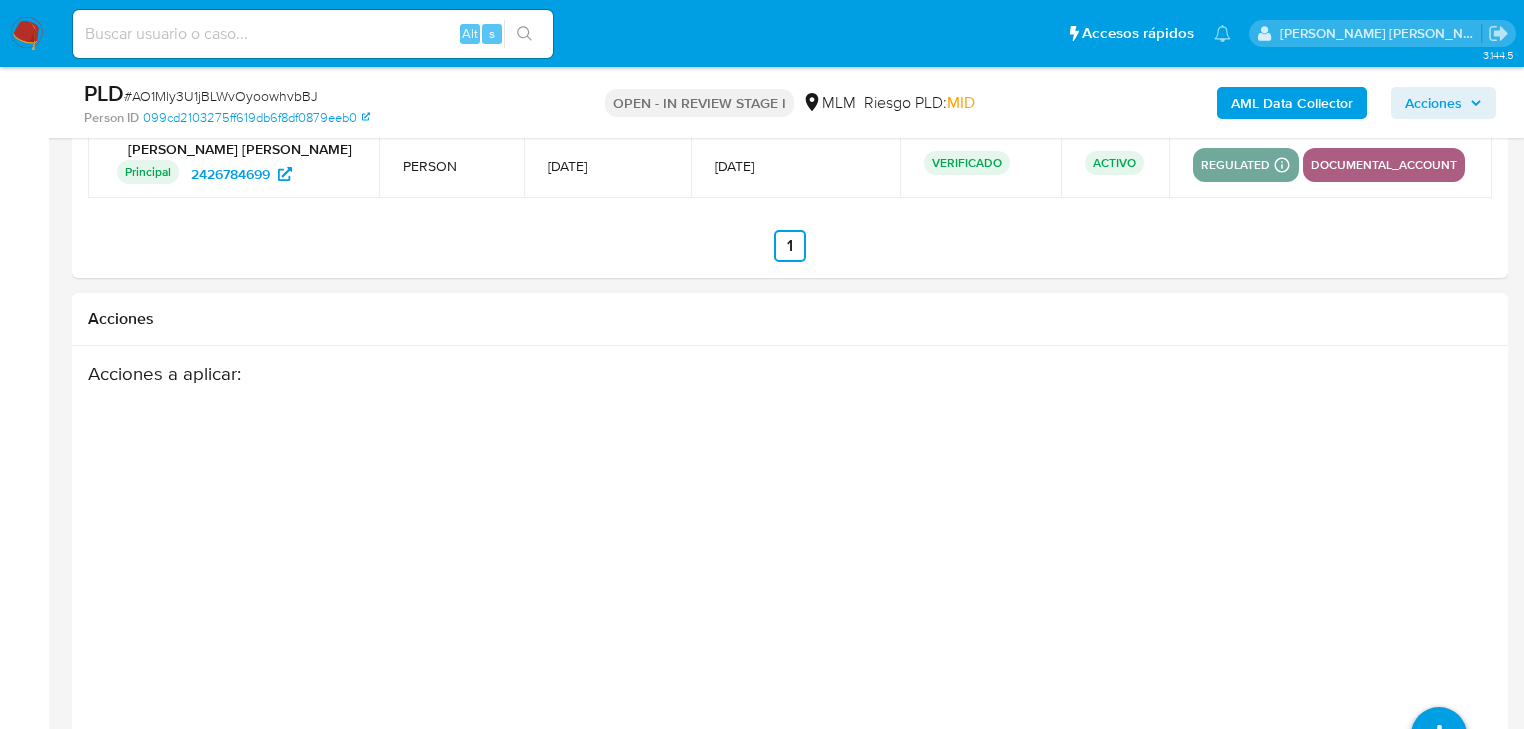 scroll, scrollTop: 3082, scrollLeft: 0, axis: vertical 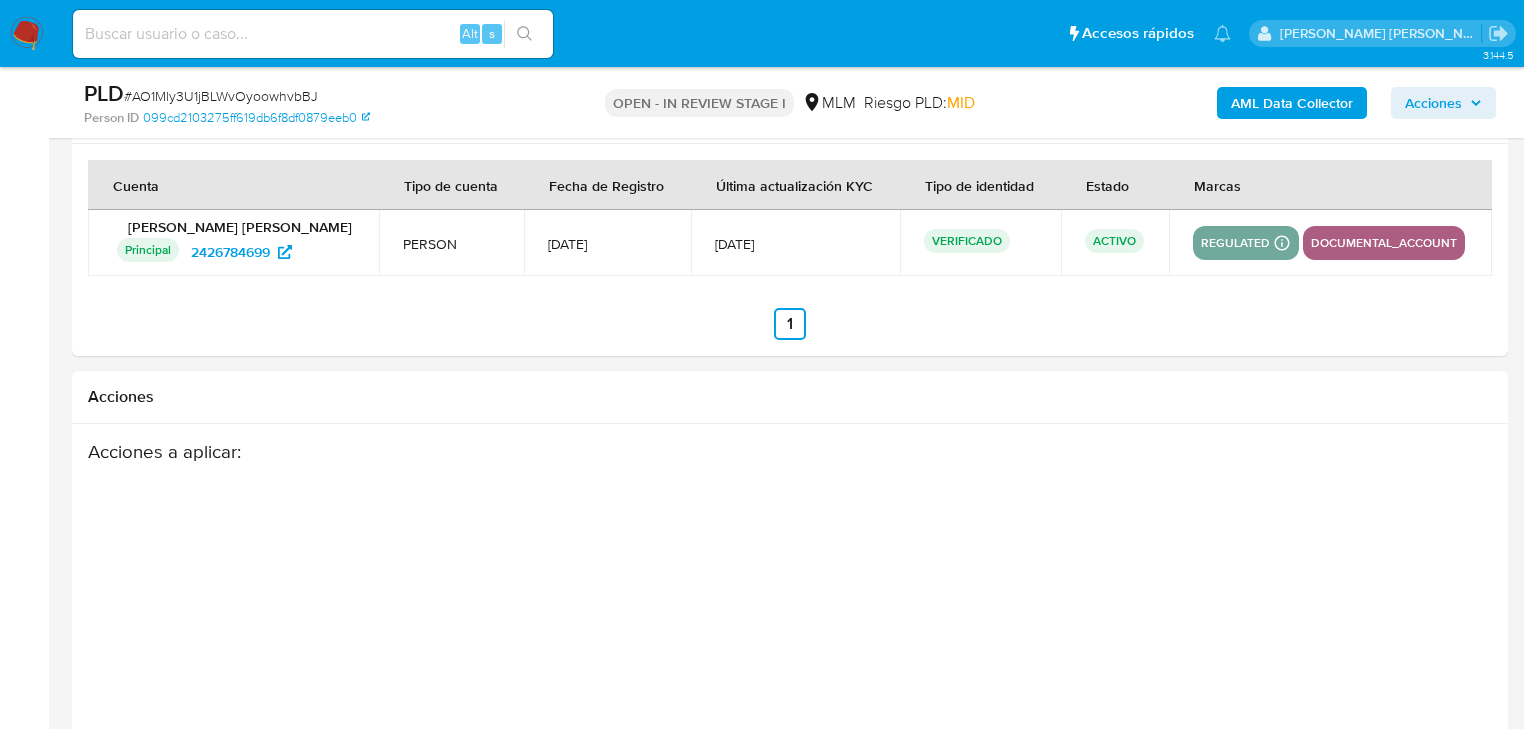 type 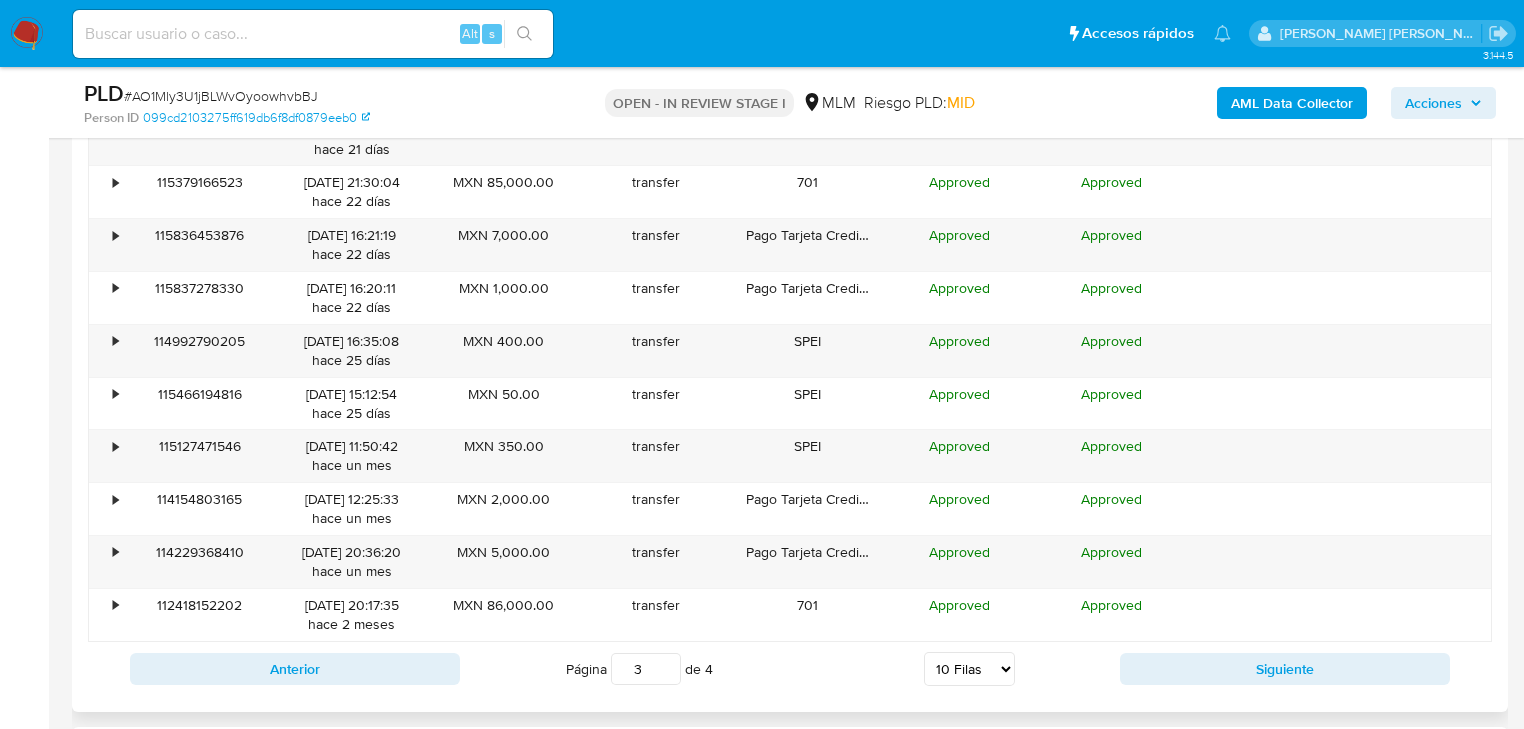 scroll, scrollTop: 2282, scrollLeft: 0, axis: vertical 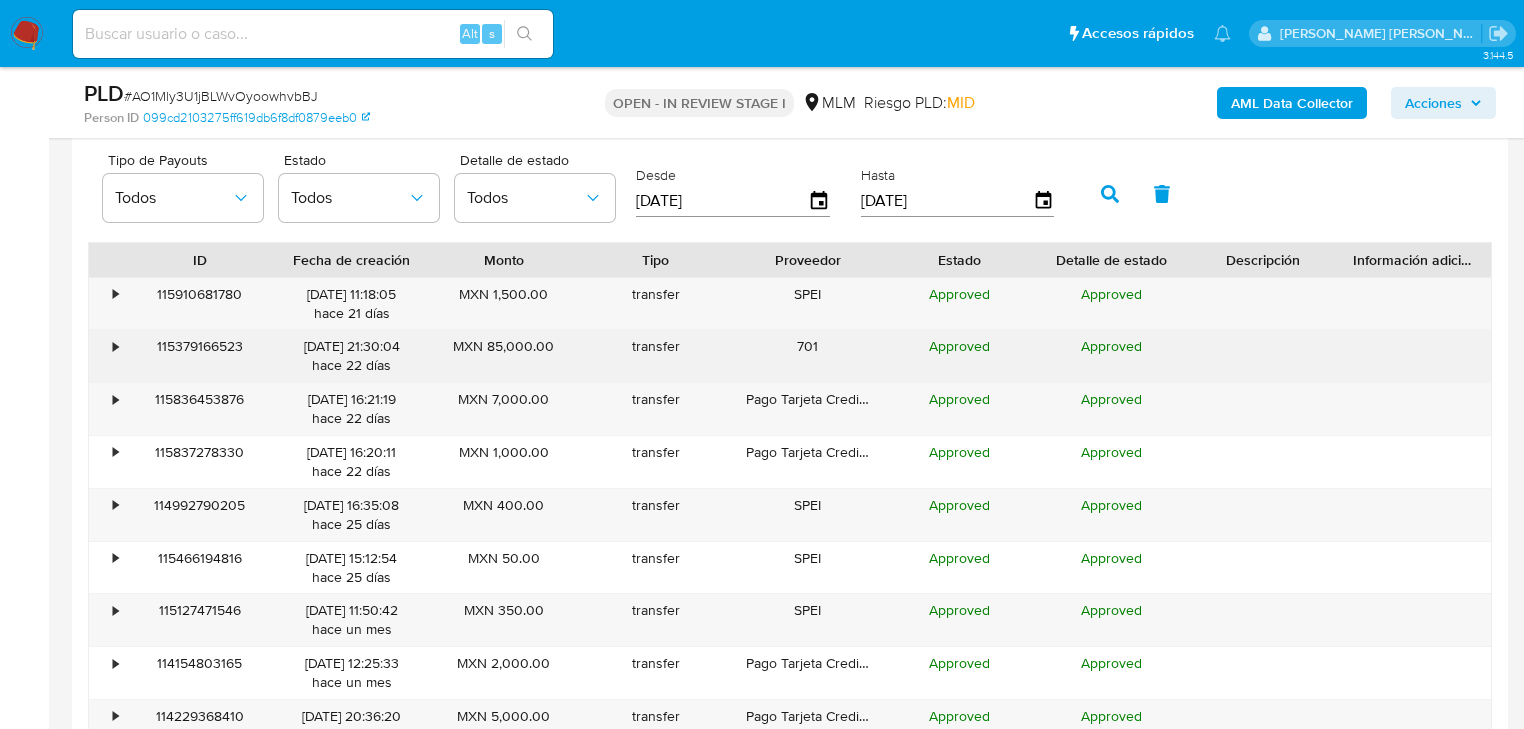 click on "•" at bounding box center [106, 356] 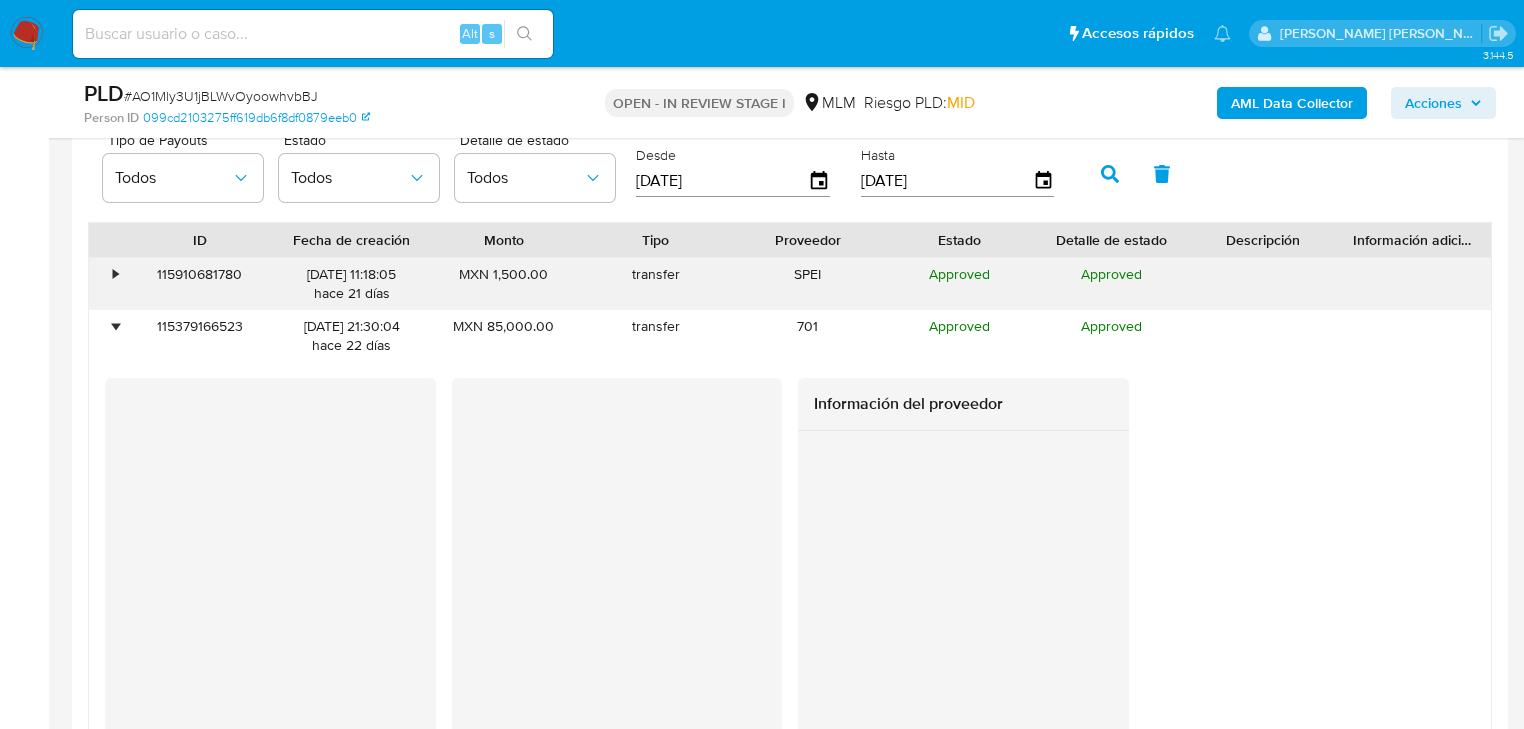 scroll, scrollTop: 2282, scrollLeft: 0, axis: vertical 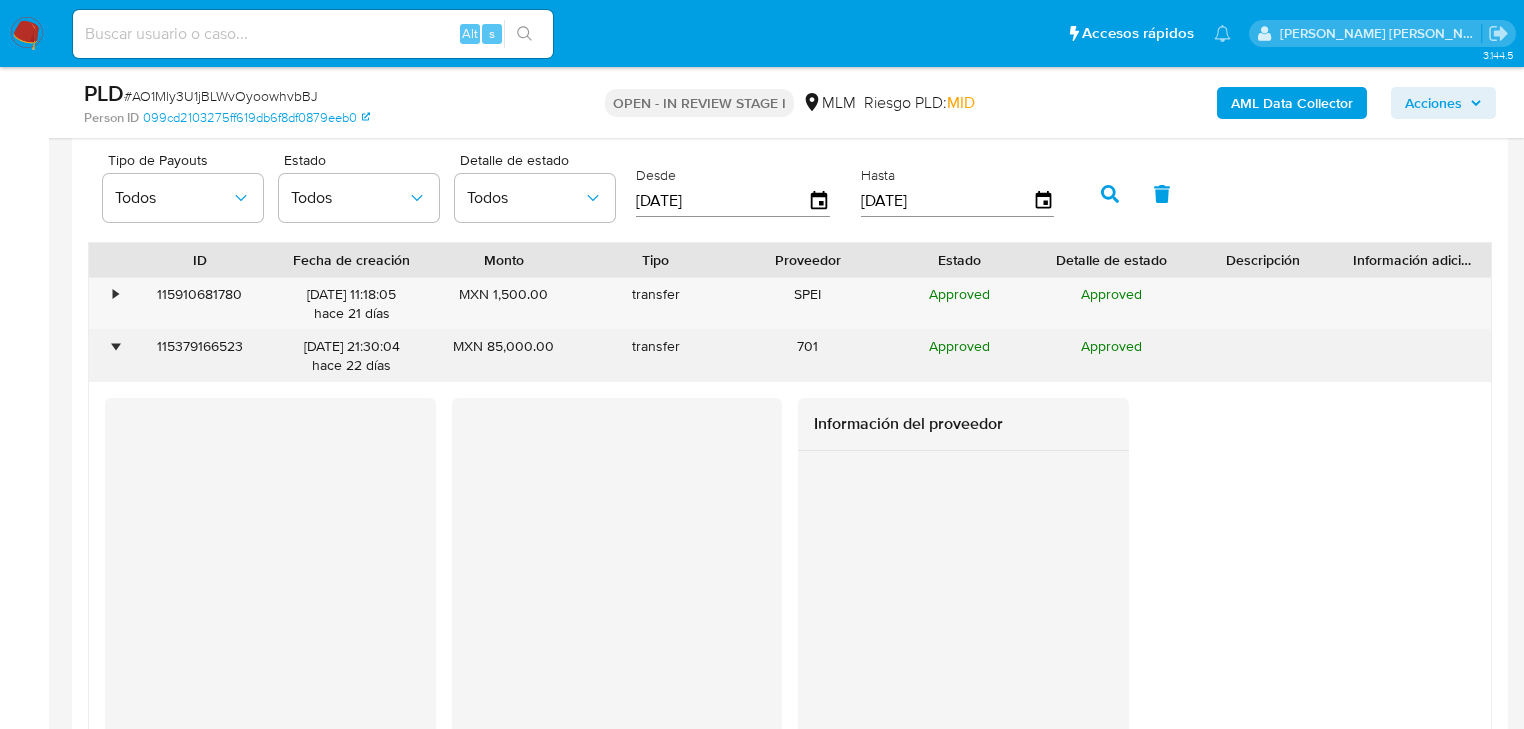 drag, startPoint x: 767, startPoint y: 350, endPoint x: 864, endPoint y: 350, distance: 97 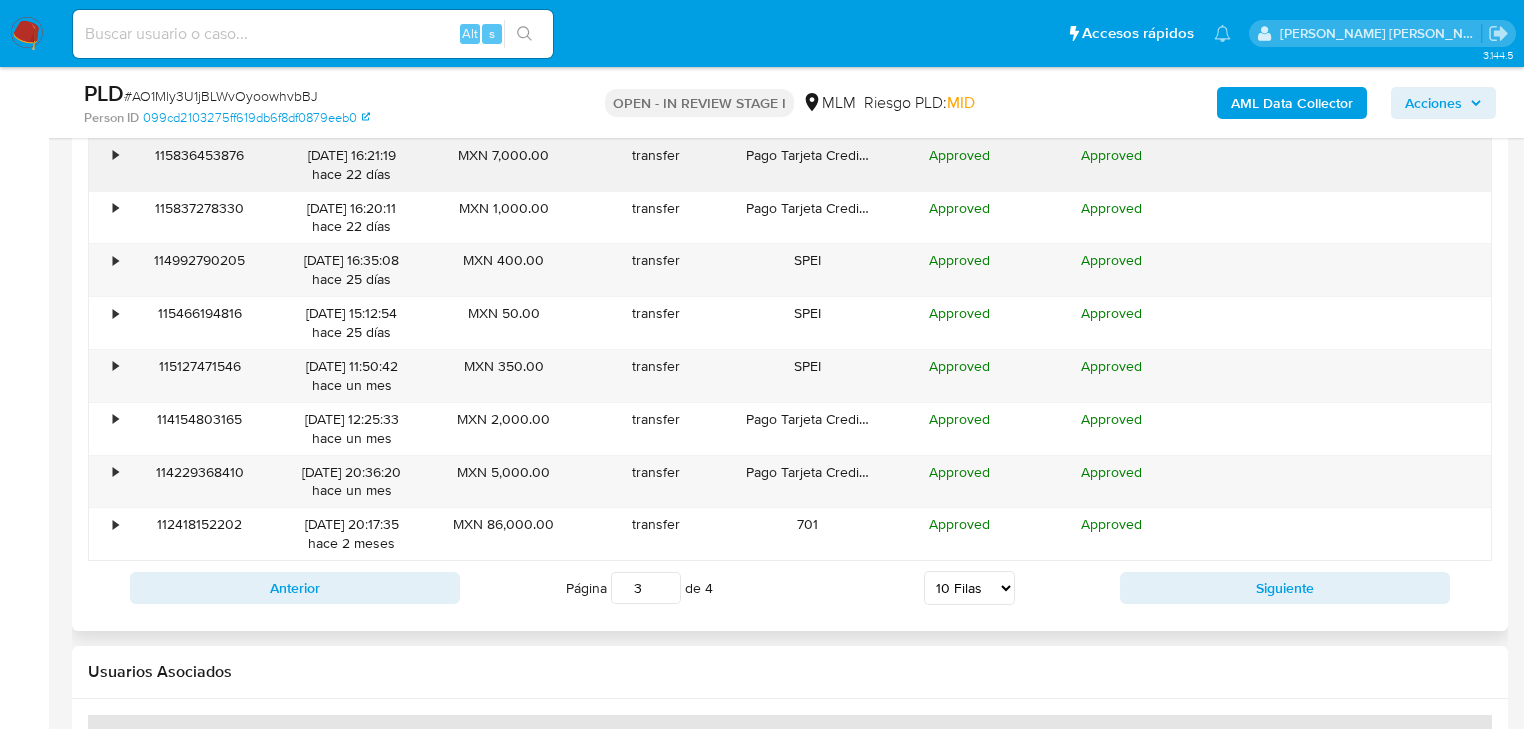scroll, scrollTop: 3002, scrollLeft: 0, axis: vertical 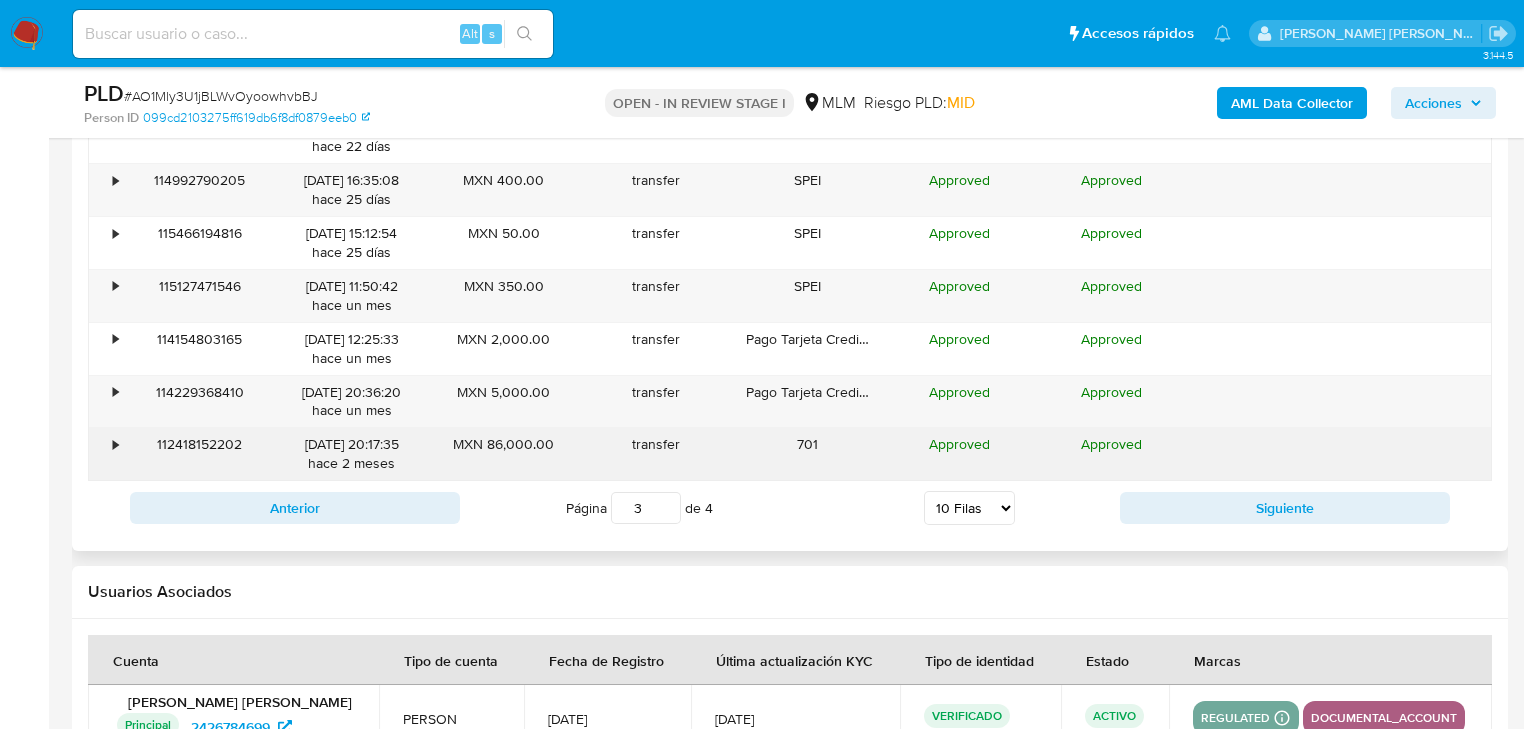 click on "•" at bounding box center (115, 444) 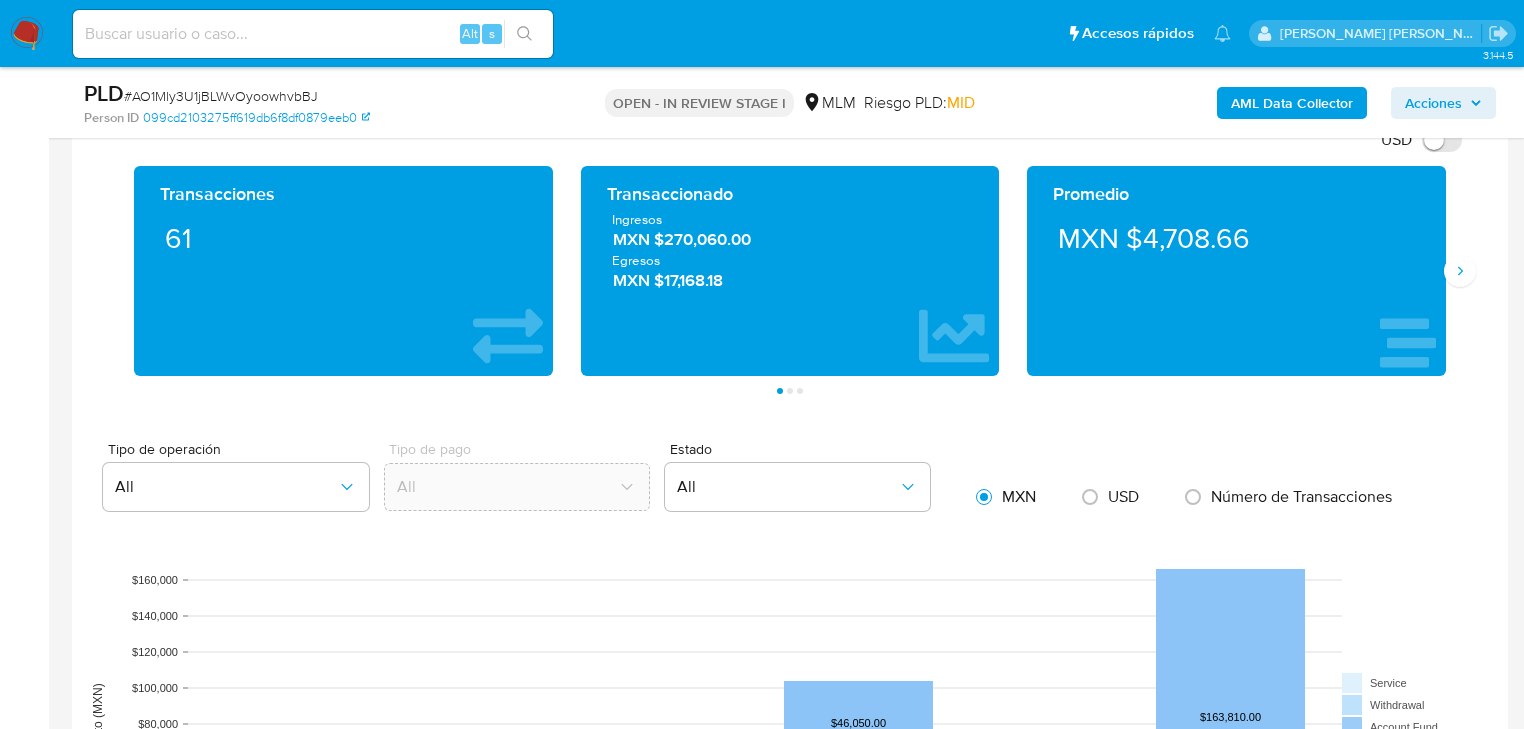 scroll, scrollTop: 1322, scrollLeft: 0, axis: vertical 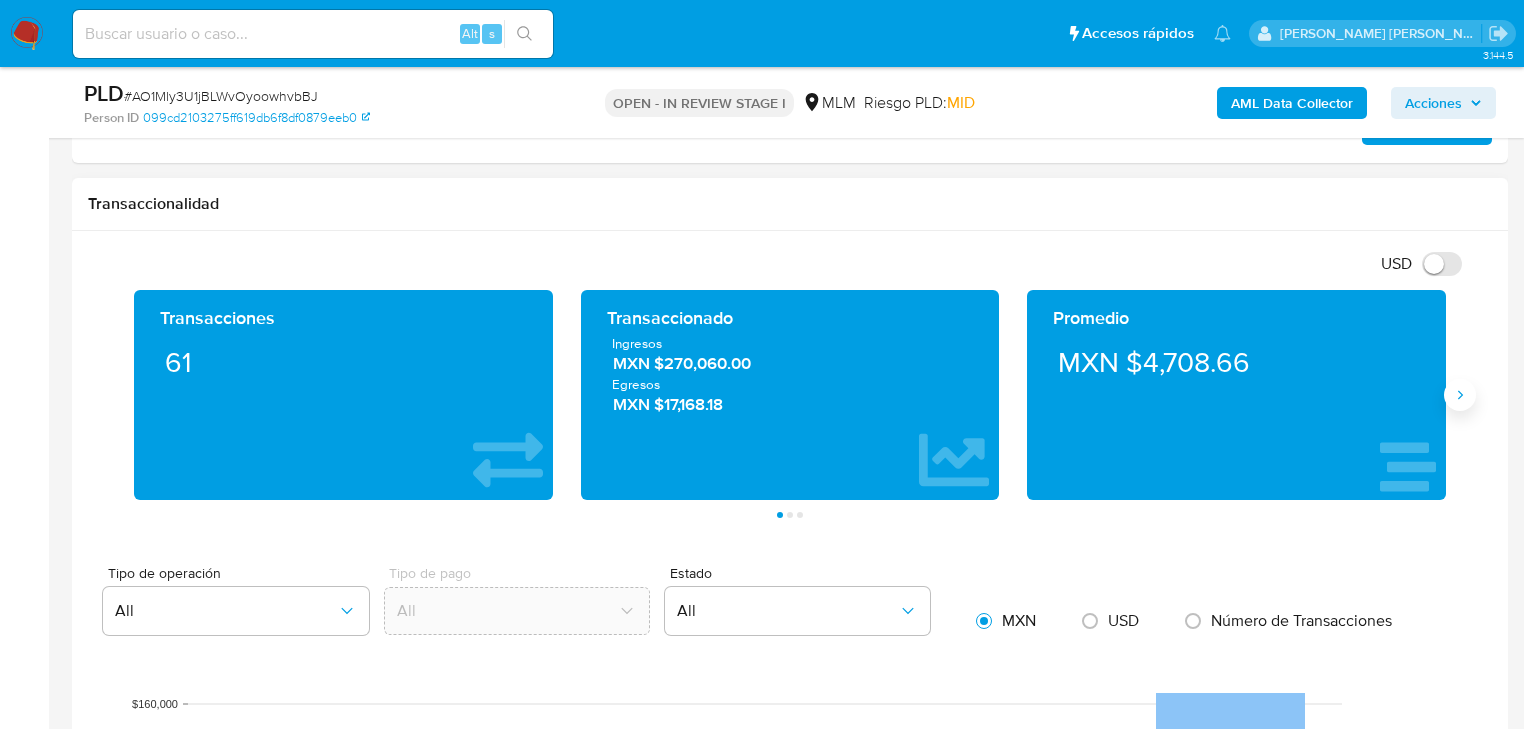click at bounding box center (1460, 395) 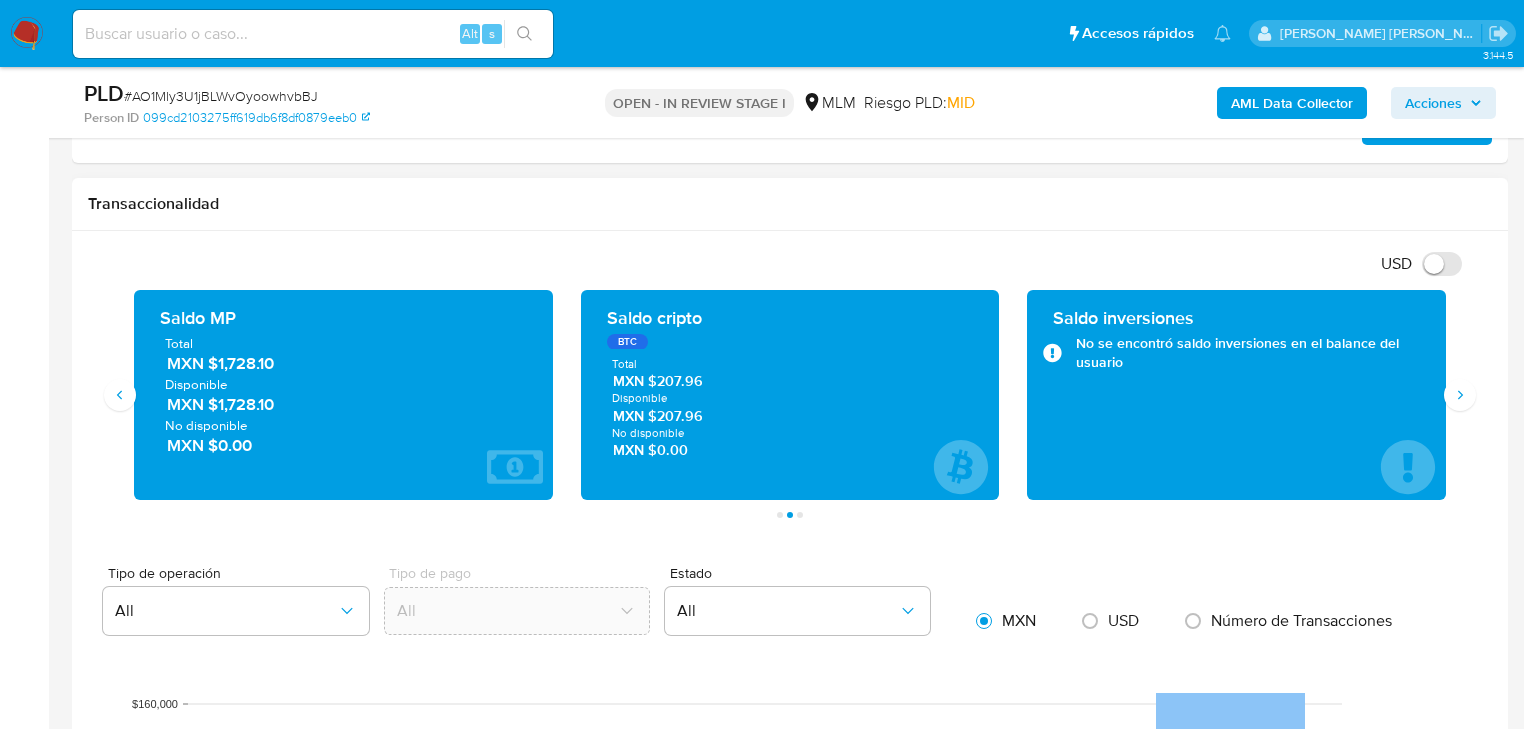 type 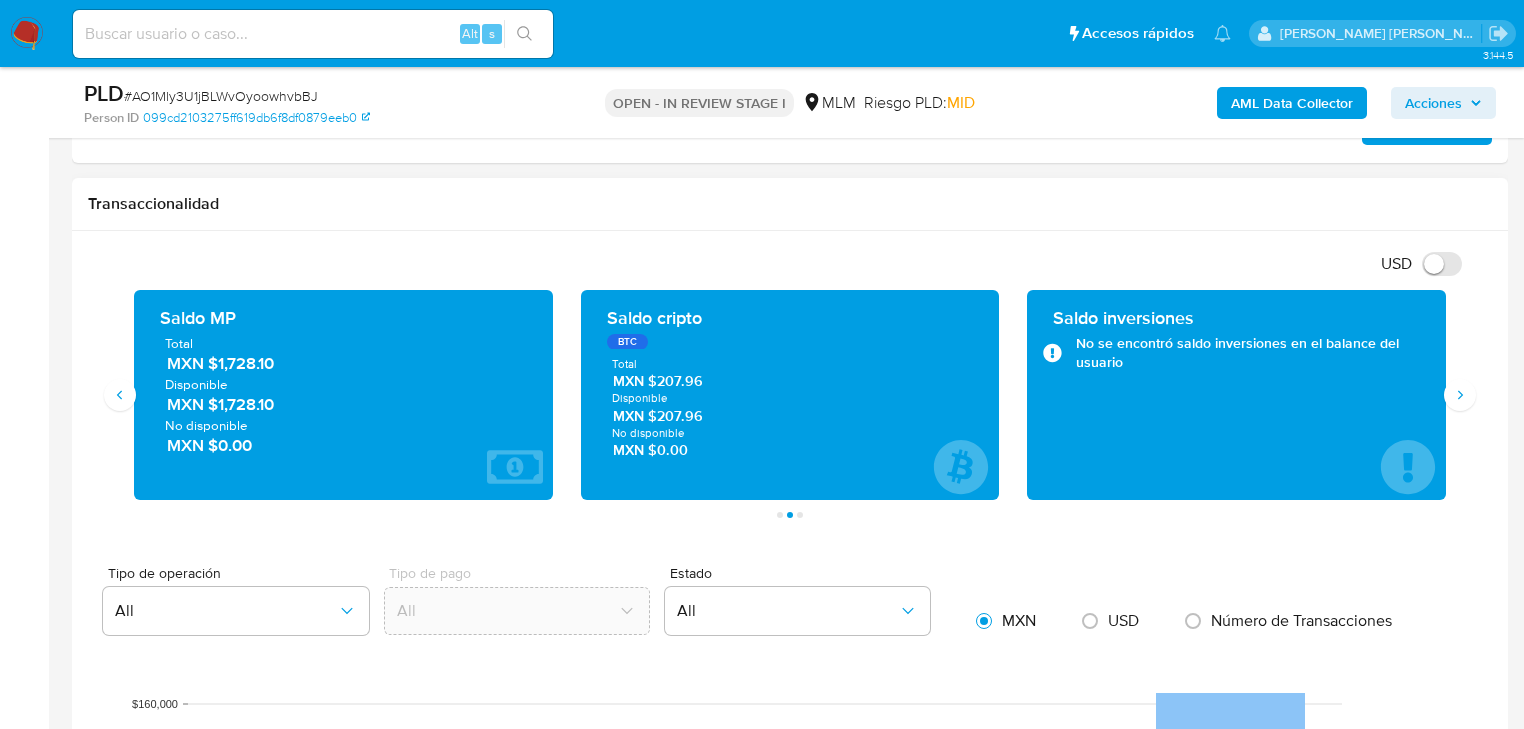 click on "Transacciones 61 Transaccionado Ingresos MXN $270,060.00 Egresos MXN $17,168.18 Promedio MXN $4,708.66 Saldo MP Total MXN $1,728.10 Disponible MXN $1,728.10 No disponible MXN $0.00 Saldo cripto BTC Total MXN $207.96 Disponible MXN $207.96 No disponible MXN $0.00 Saldo inversiones No se encontró saldo inversiones en el balance del usuario Saldo reserva No se encontró saldo reserva en el balance del usuario Página 1 Página 2 Página 3" at bounding box center [790, 404] 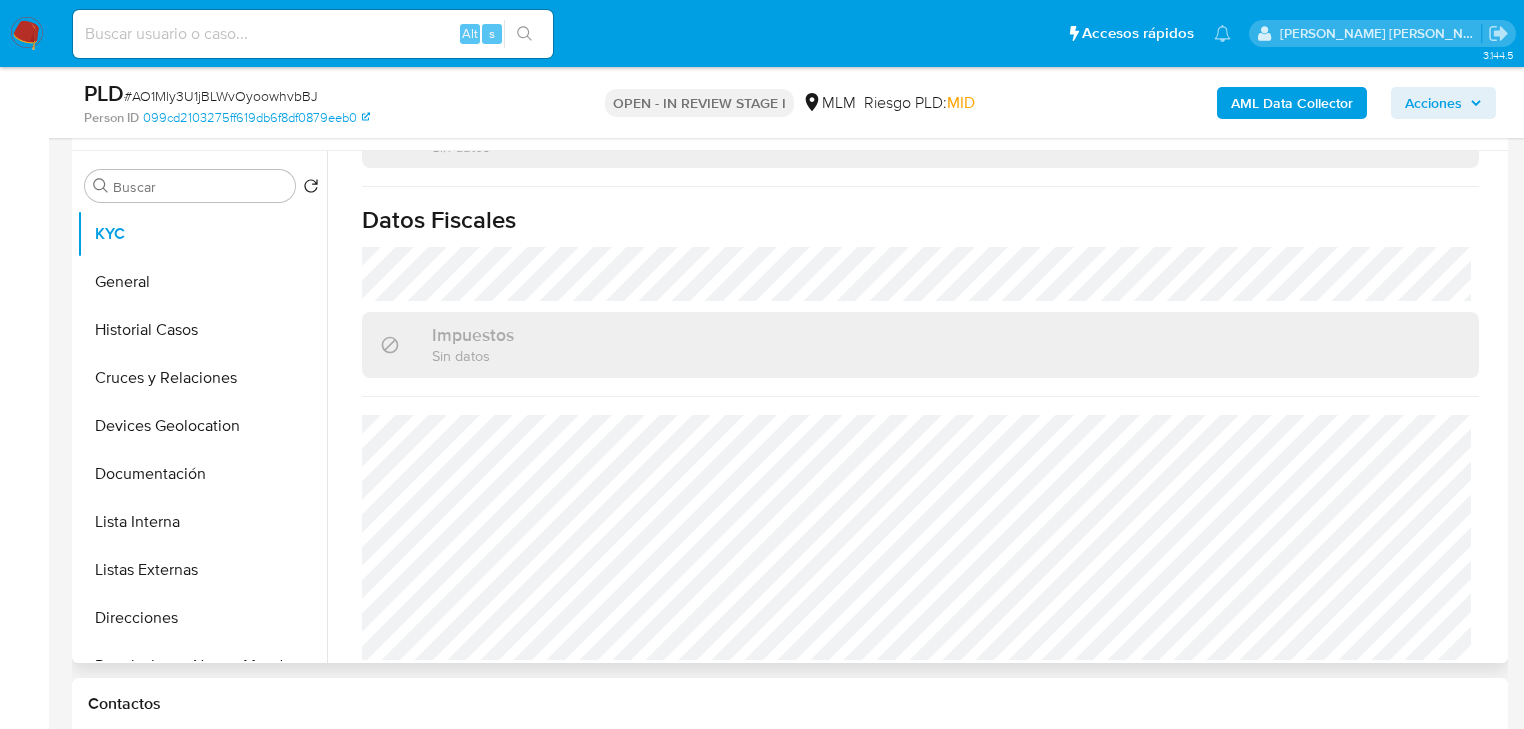 scroll, scrollTop: 362, scrollLeft: 0, axis: vertical 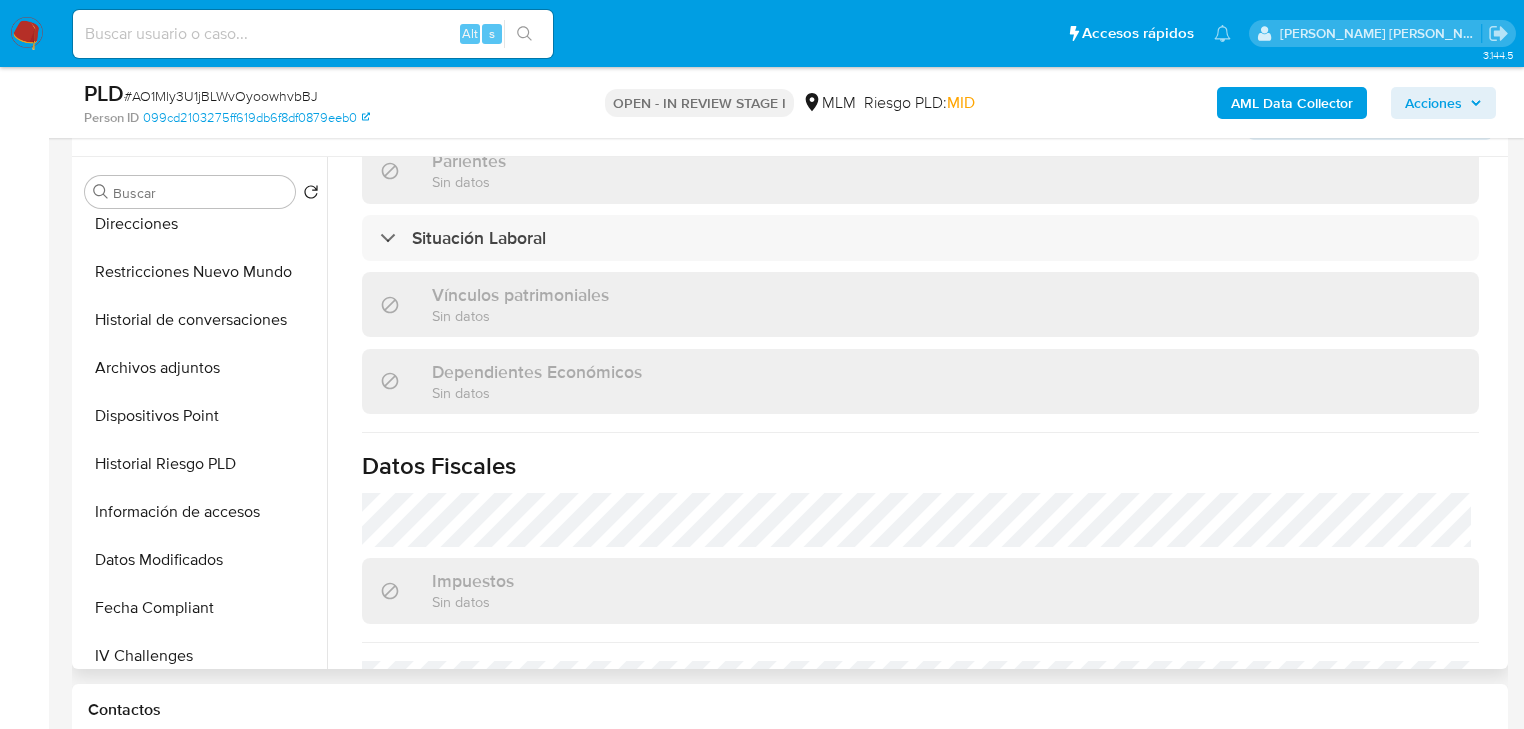 click on "Archivos adjuntos" at bounding box center [202, 368] 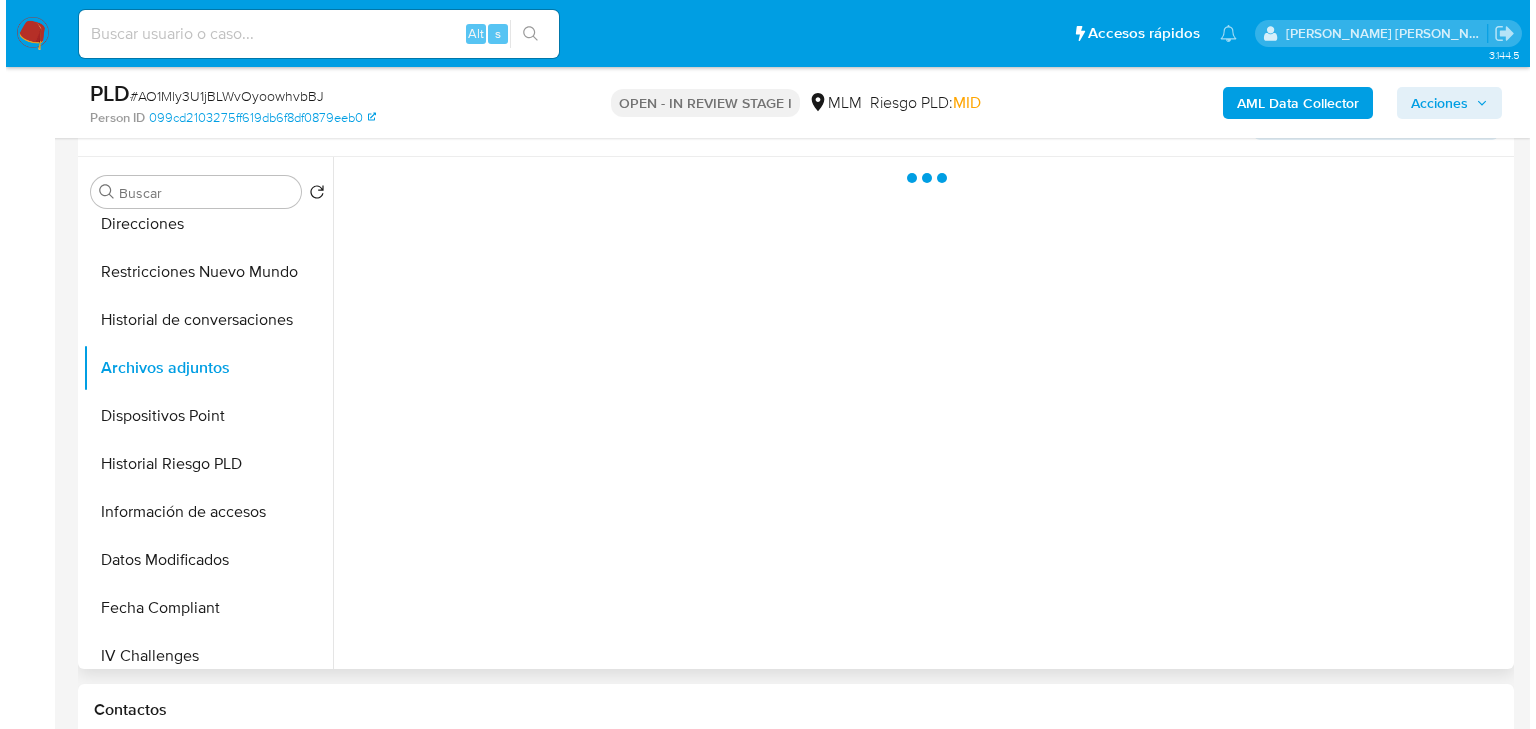 scroll, scrollTop: 0, scrollLeft: 0, axis: both 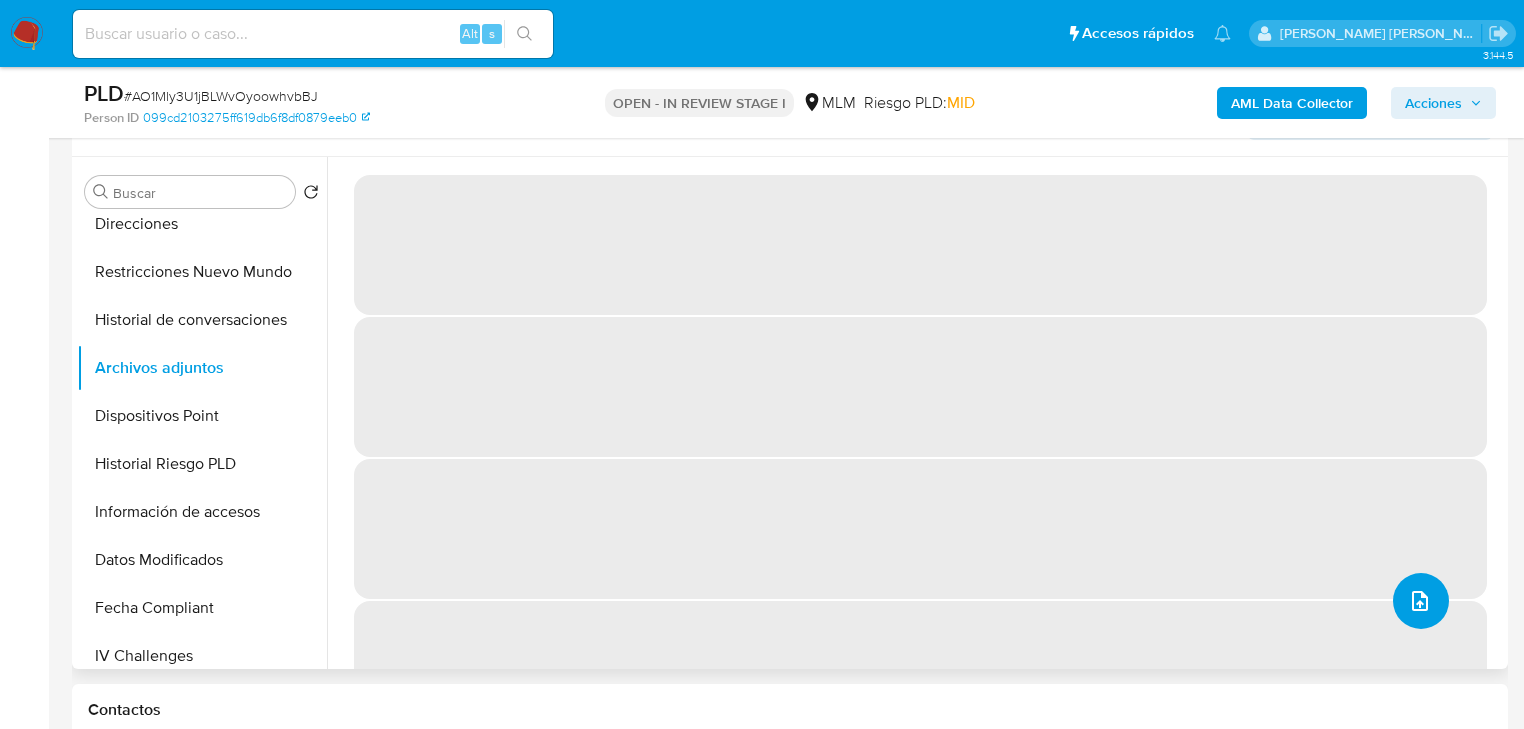 click at bounding box center (1421, 601) 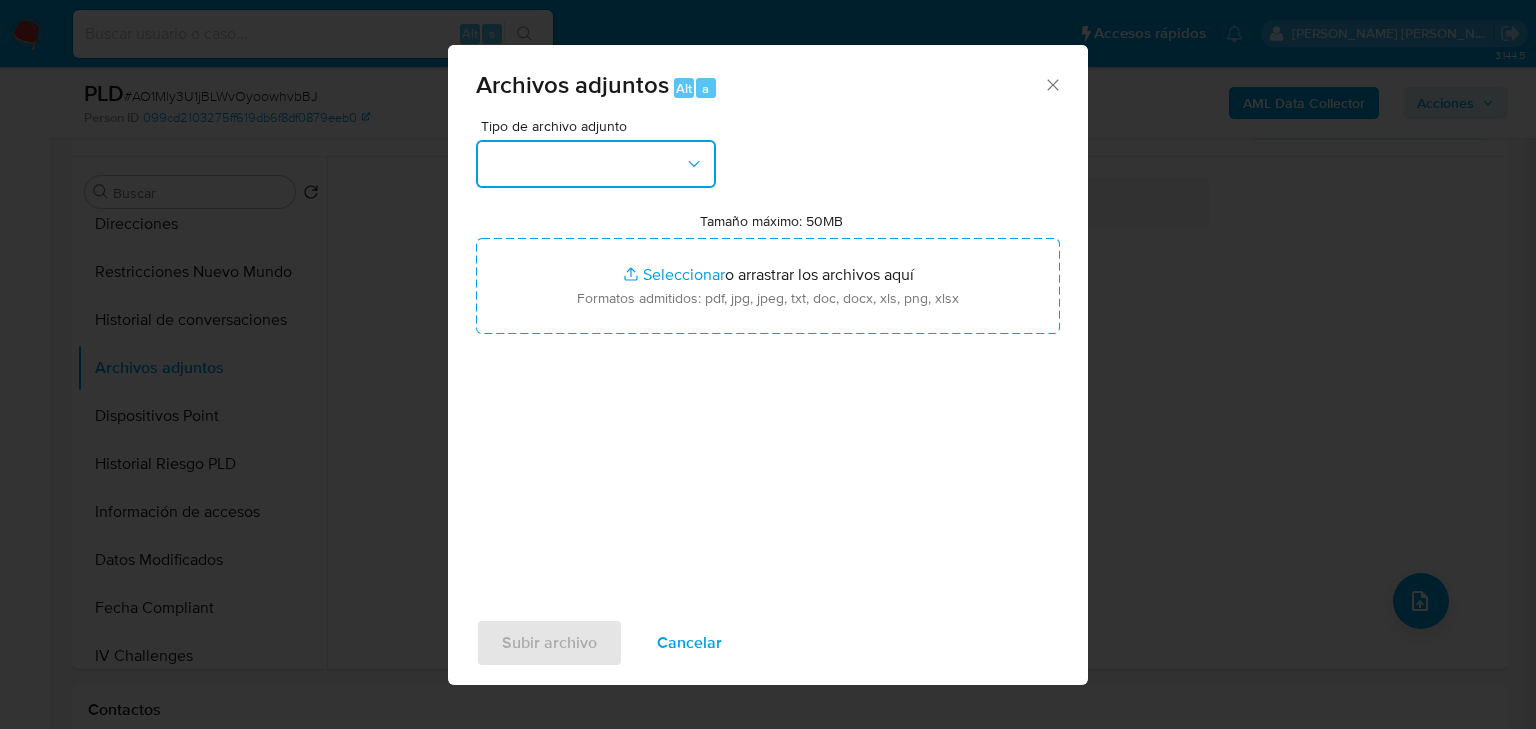 click at bounding box center [596, 164] 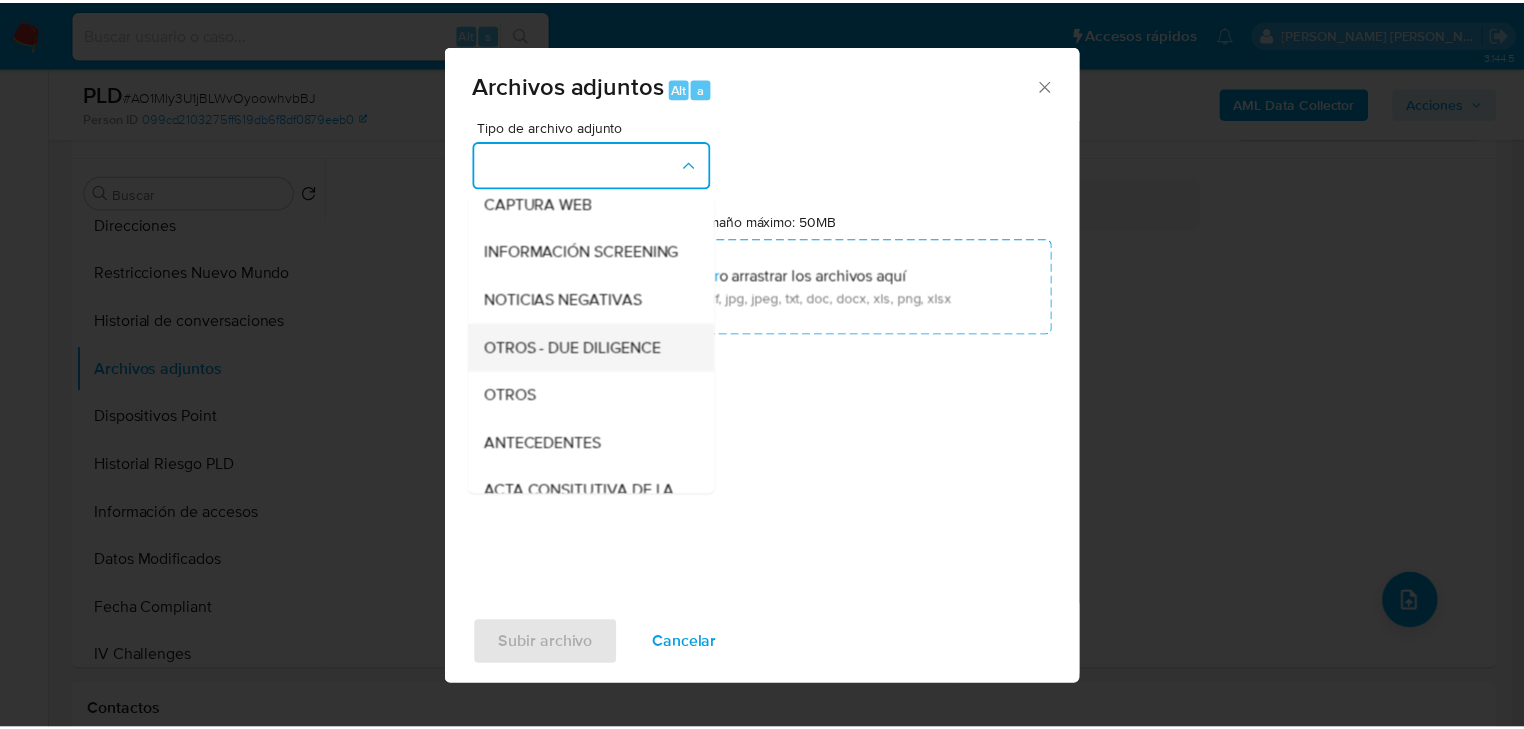 scroll, scrollTop: 160, scrollLeft: 0, axis: vertical 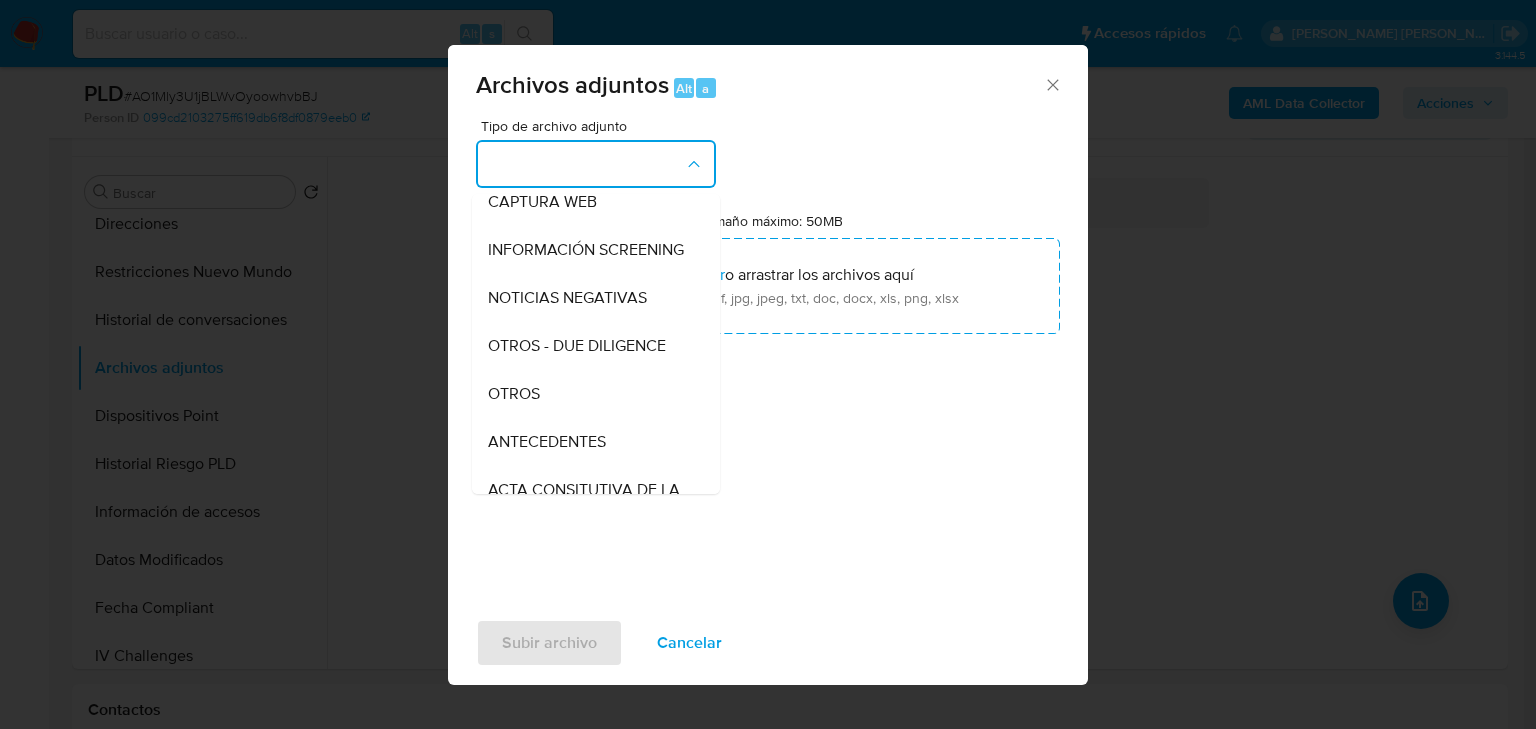 click on "OTROS" at bounding box center [590, 394] 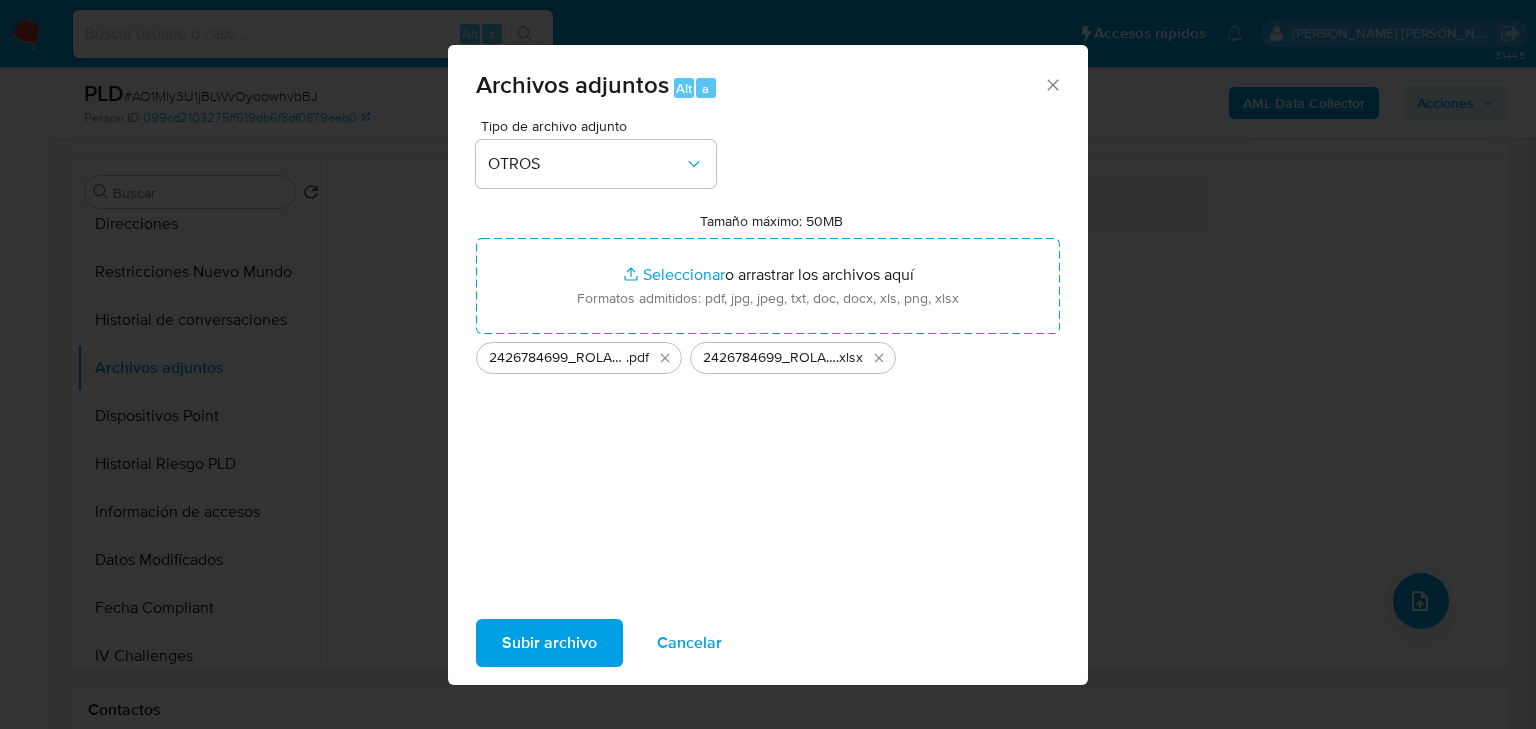 click on "Subir archivo" at bounding box center [549, 643] 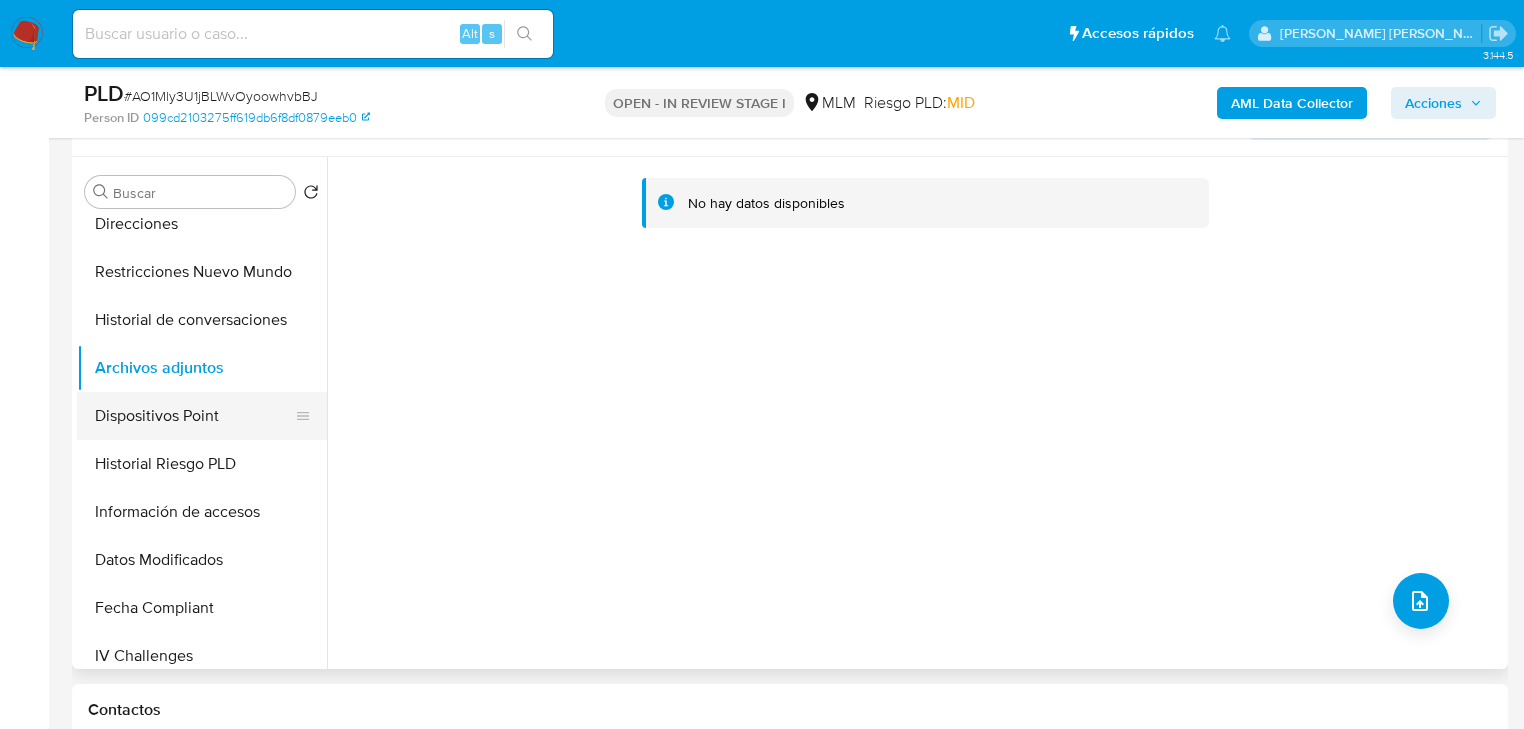 drag, startPoint x: 166, startPoint y: 367, endPoint x: 164, endPoint y: 398, distance: 31.06445 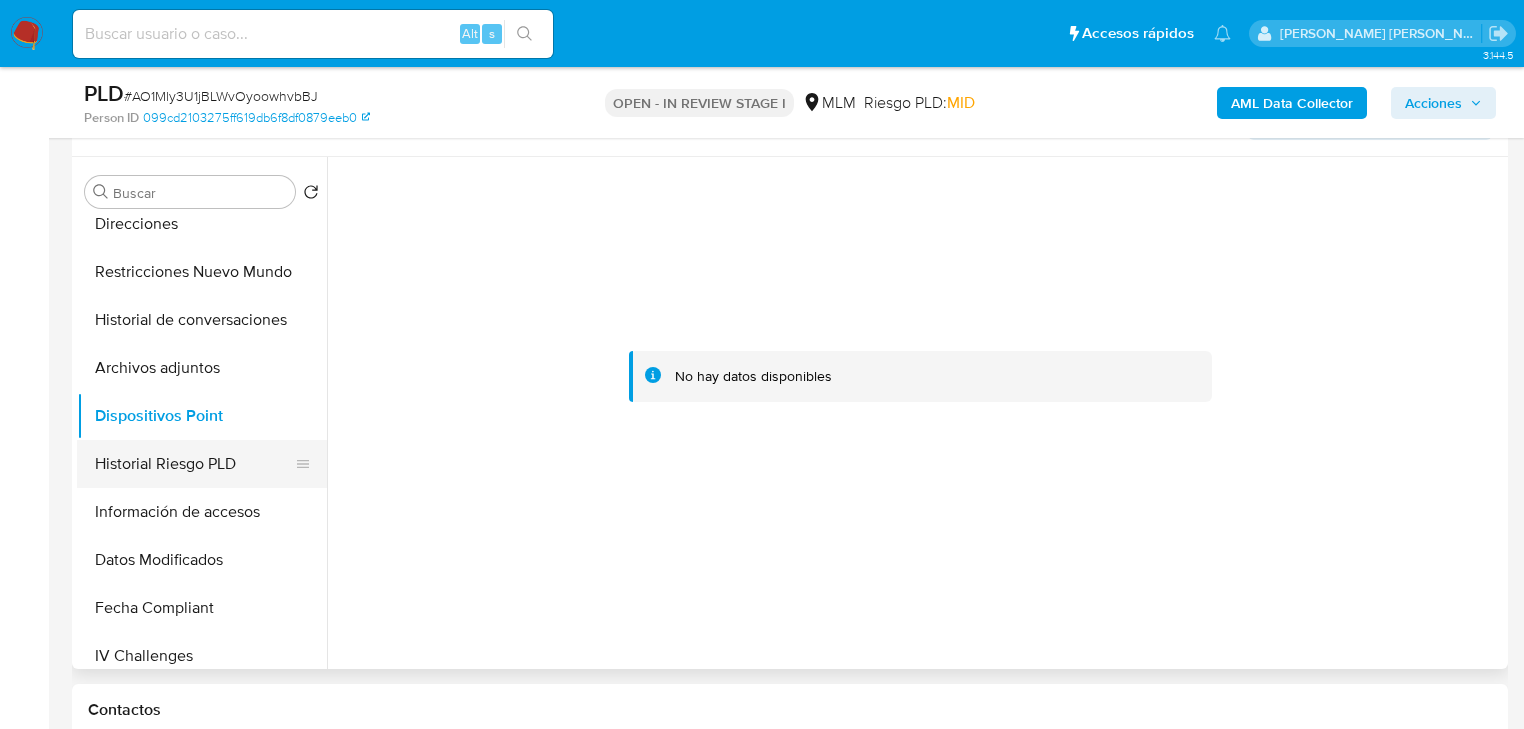 click on "Historial Riesgo PLD" at bounding box center [194, 464] 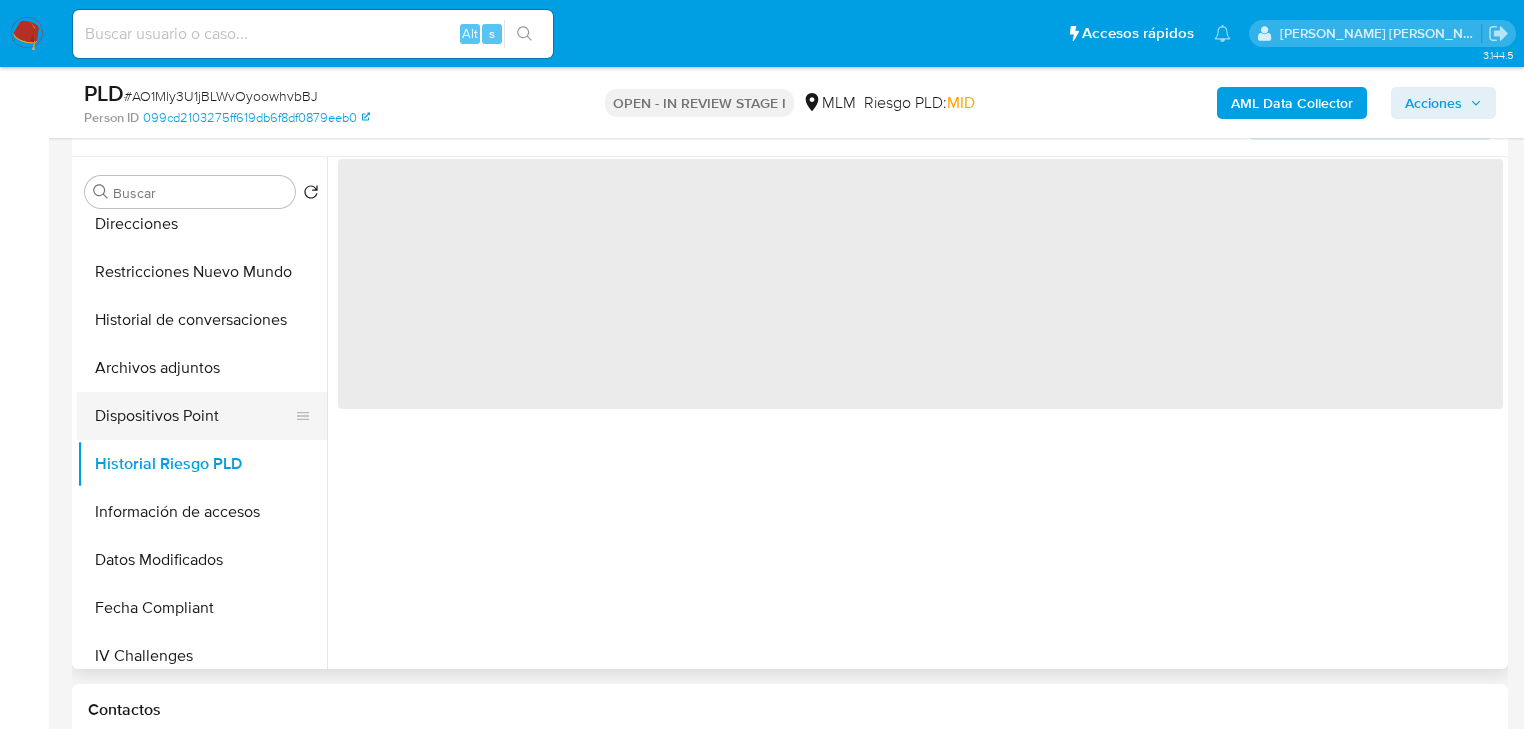 click on "Dispositivos Point" at bounding box center (194, 416) 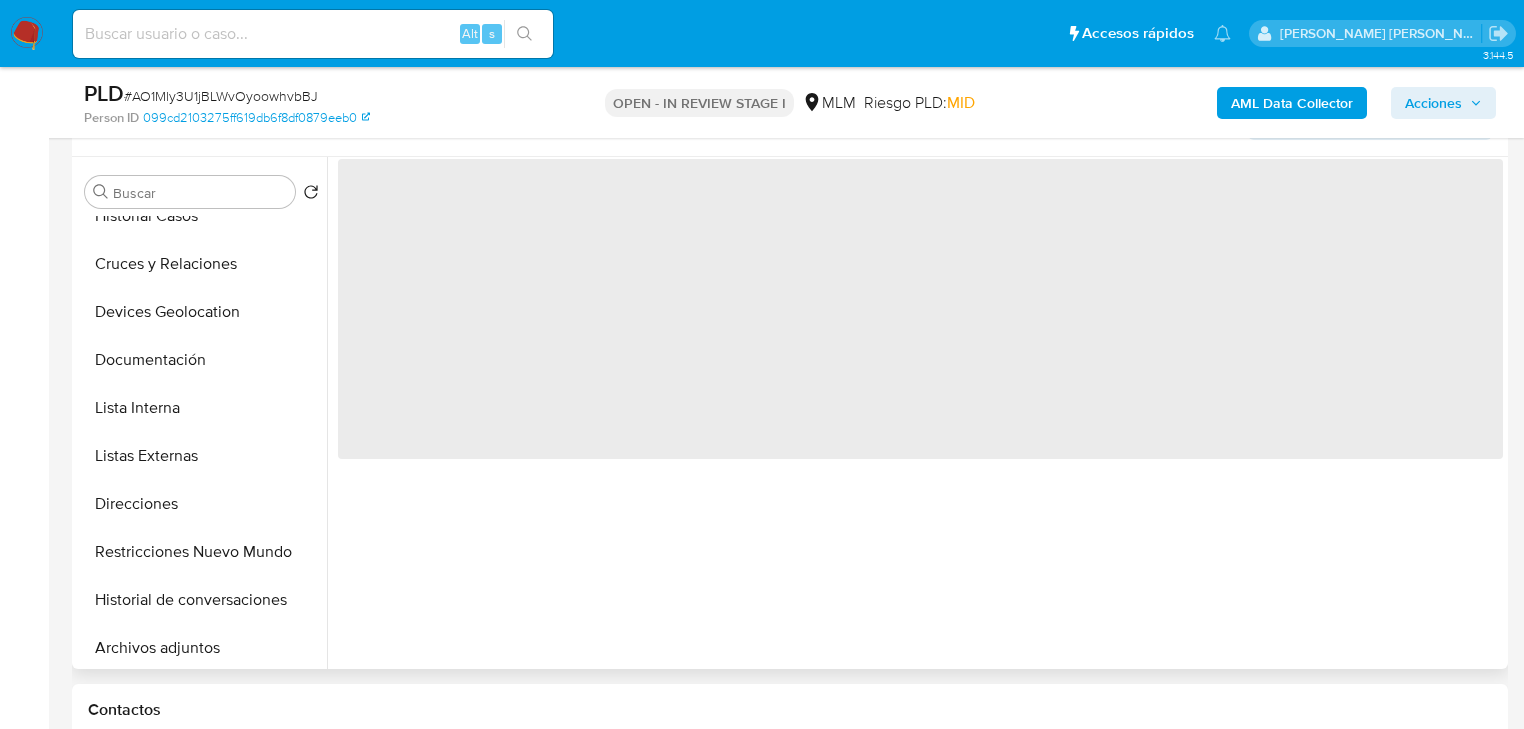 scroll, scrollTop: 80, scrollLeft: 0, axis: vertical 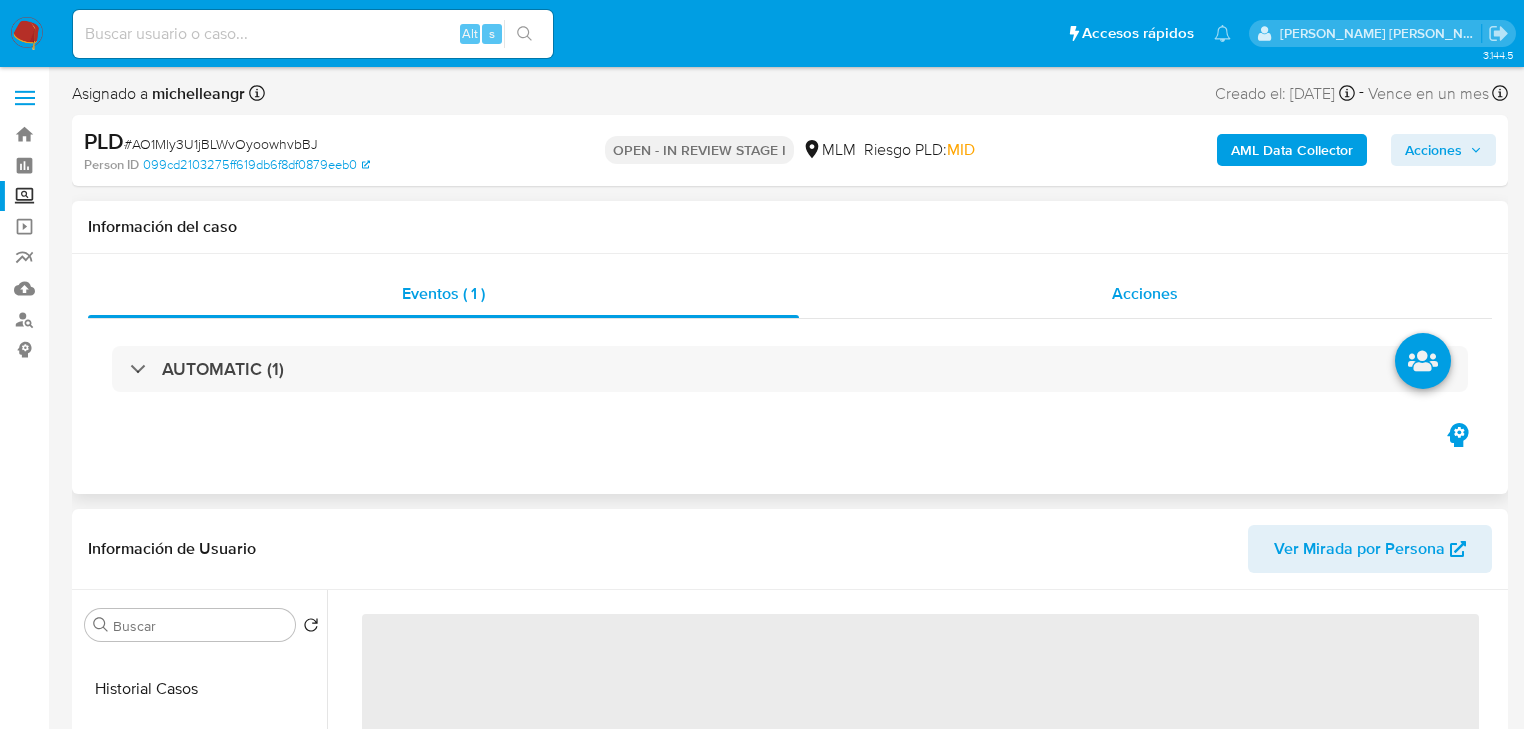 click on "Acciones" at bounding box center [1145, 293] 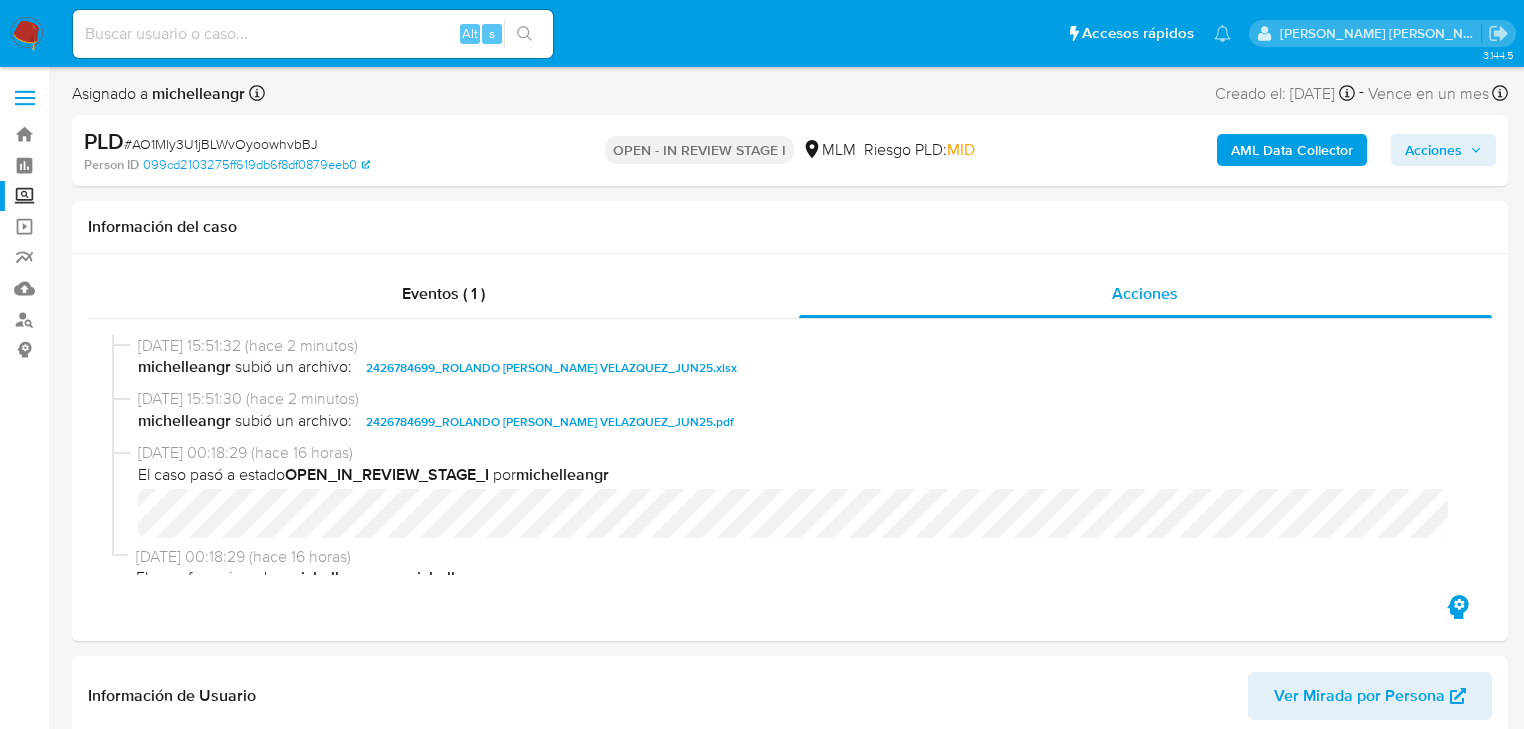 click on "Acciones" at bounding box center [1433, 150] 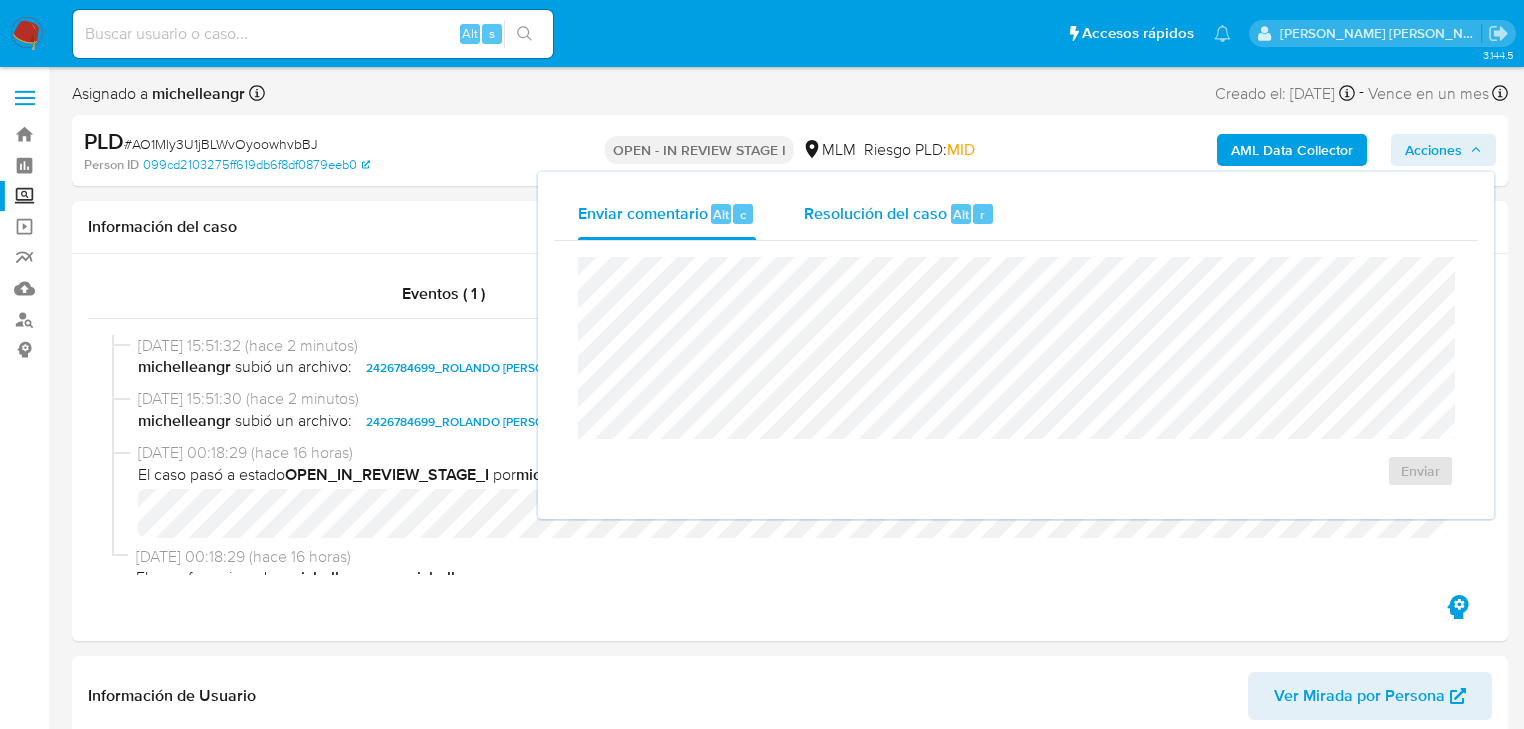 click on "Resolución del caso" at bounding box center (875, 213) 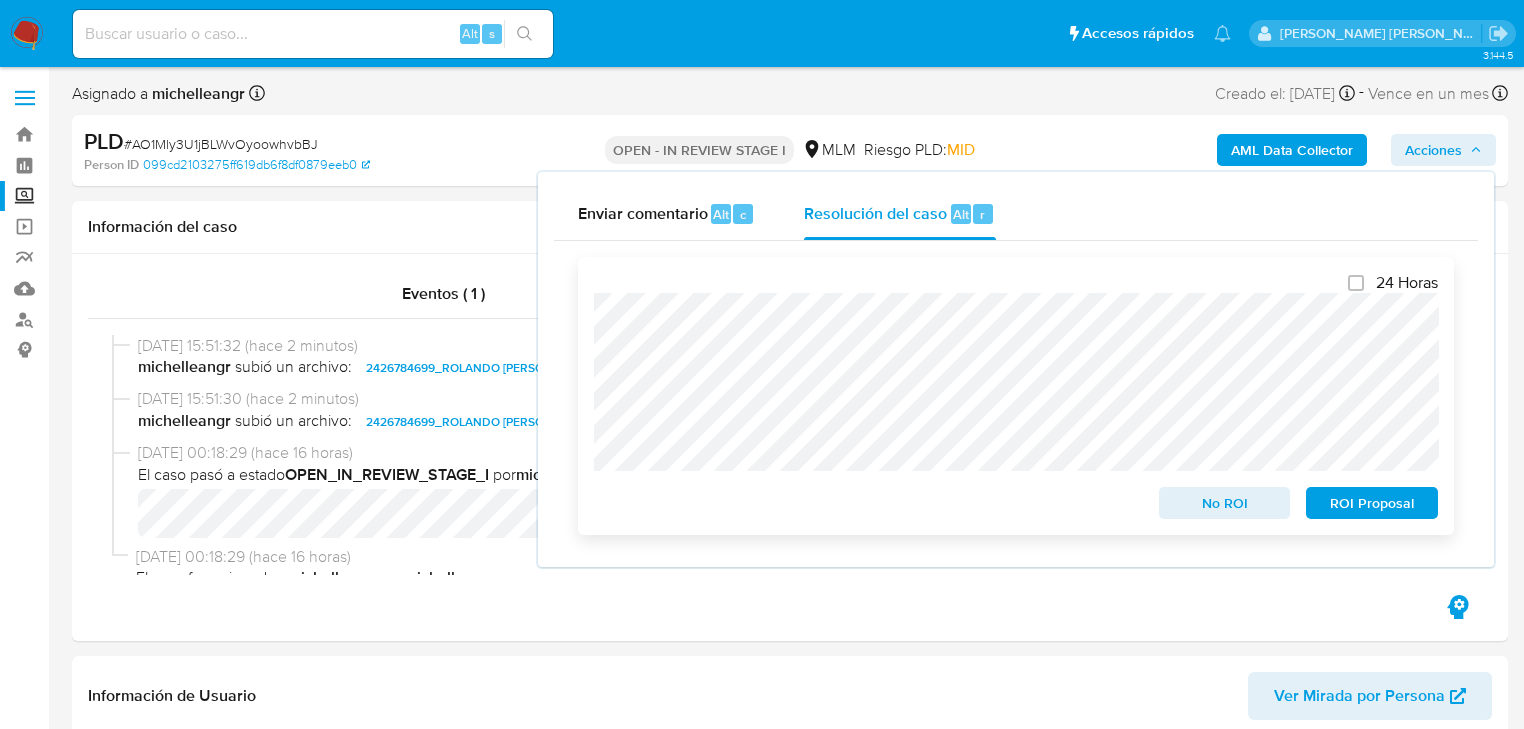 click on "No ROI" at bounding box center (1225, 503) 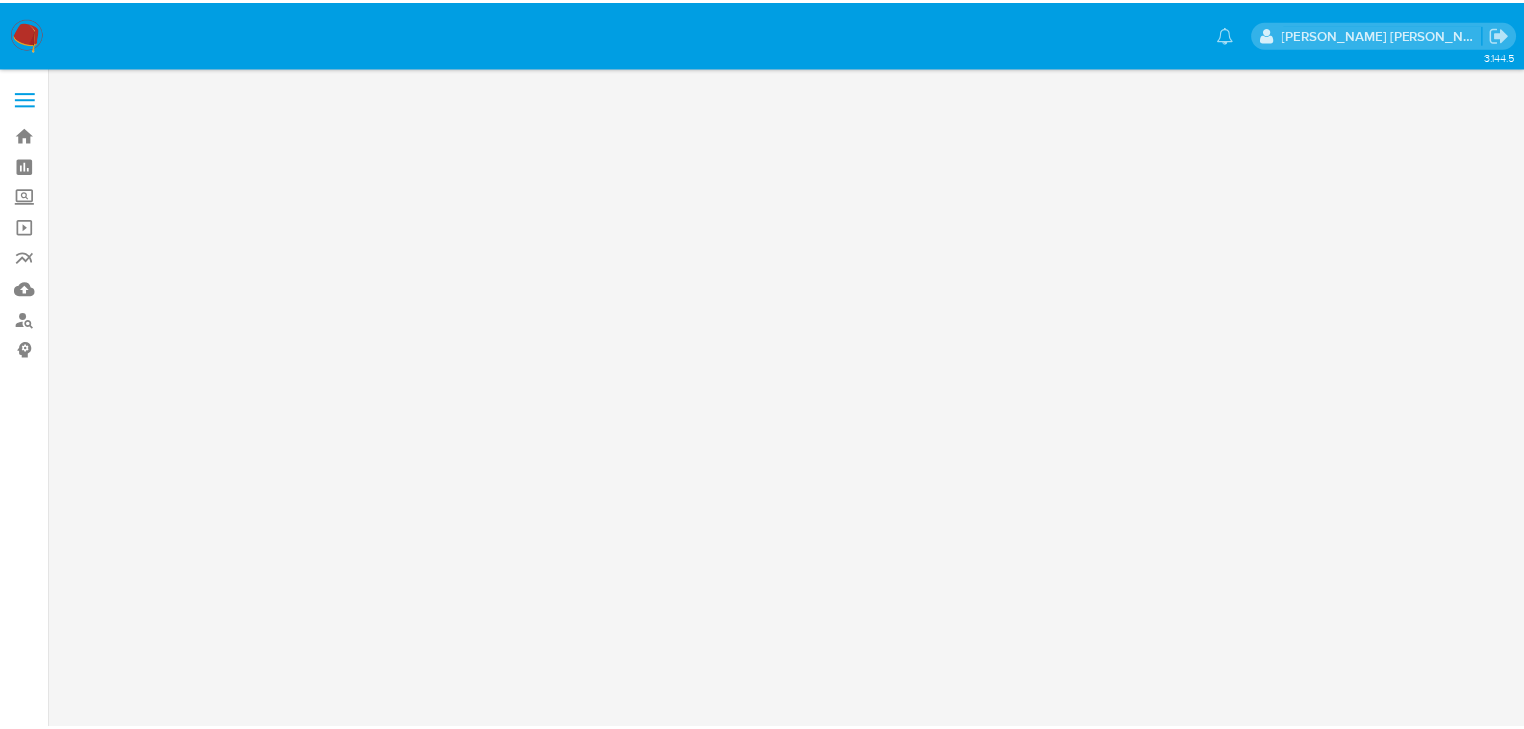 scroll, scrollTop: 0, scrollLeft: 0, axis: both 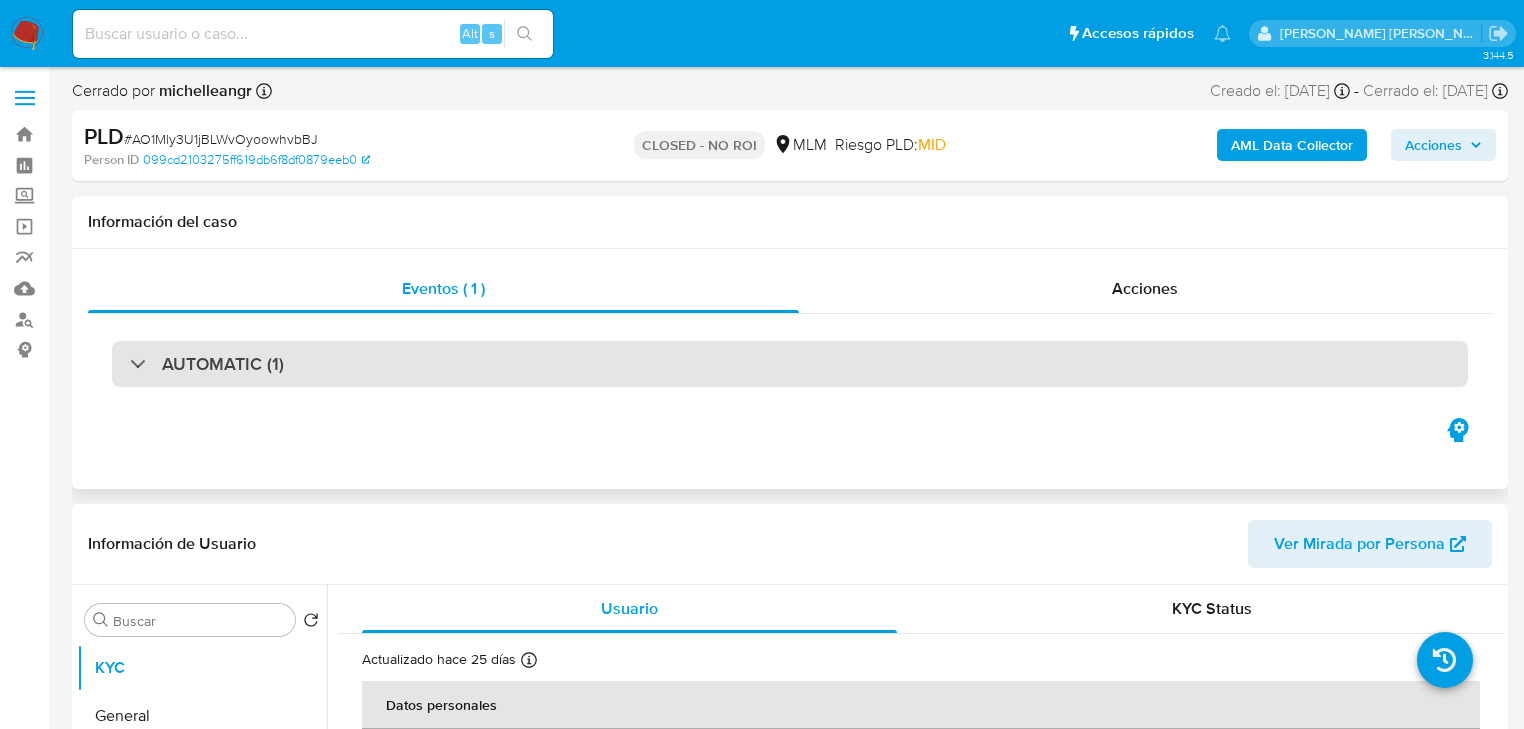 select on "10" 